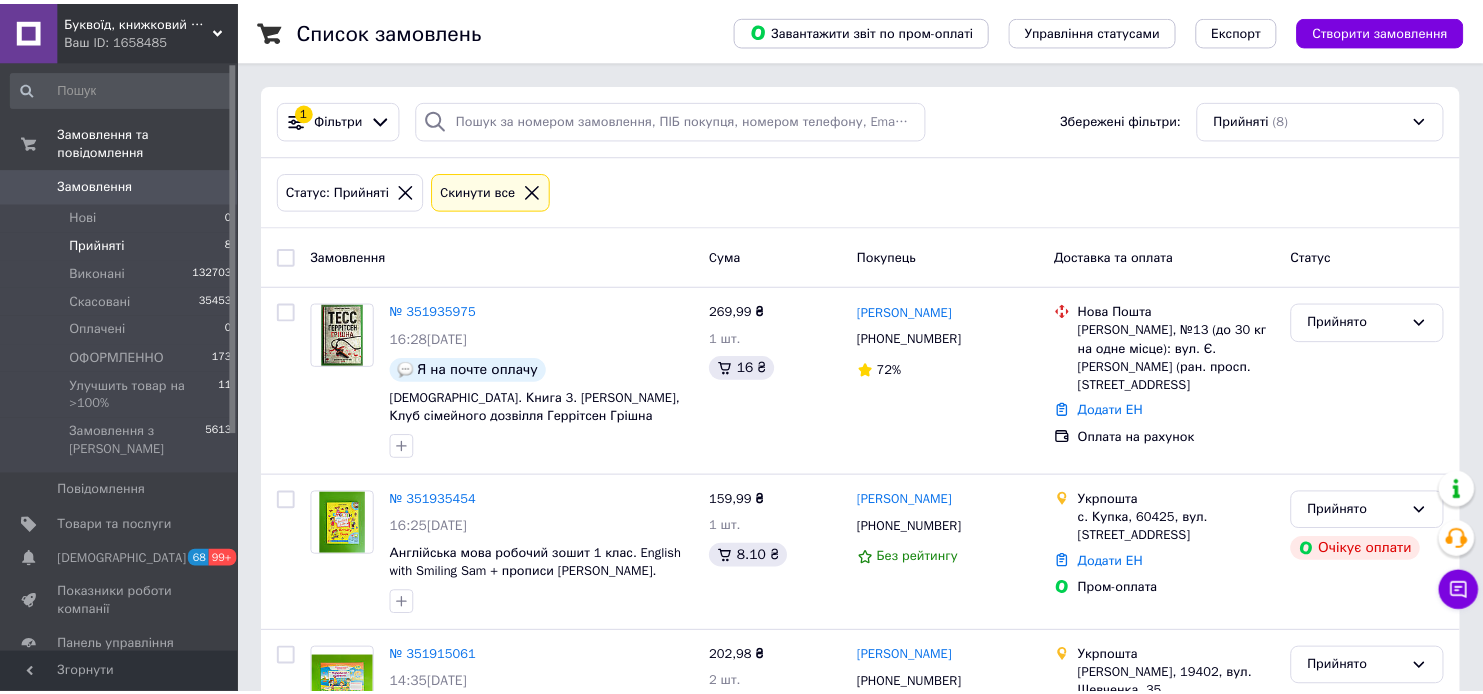 scroll, scrollTop: 0, scrollLeft: 0, axis: both 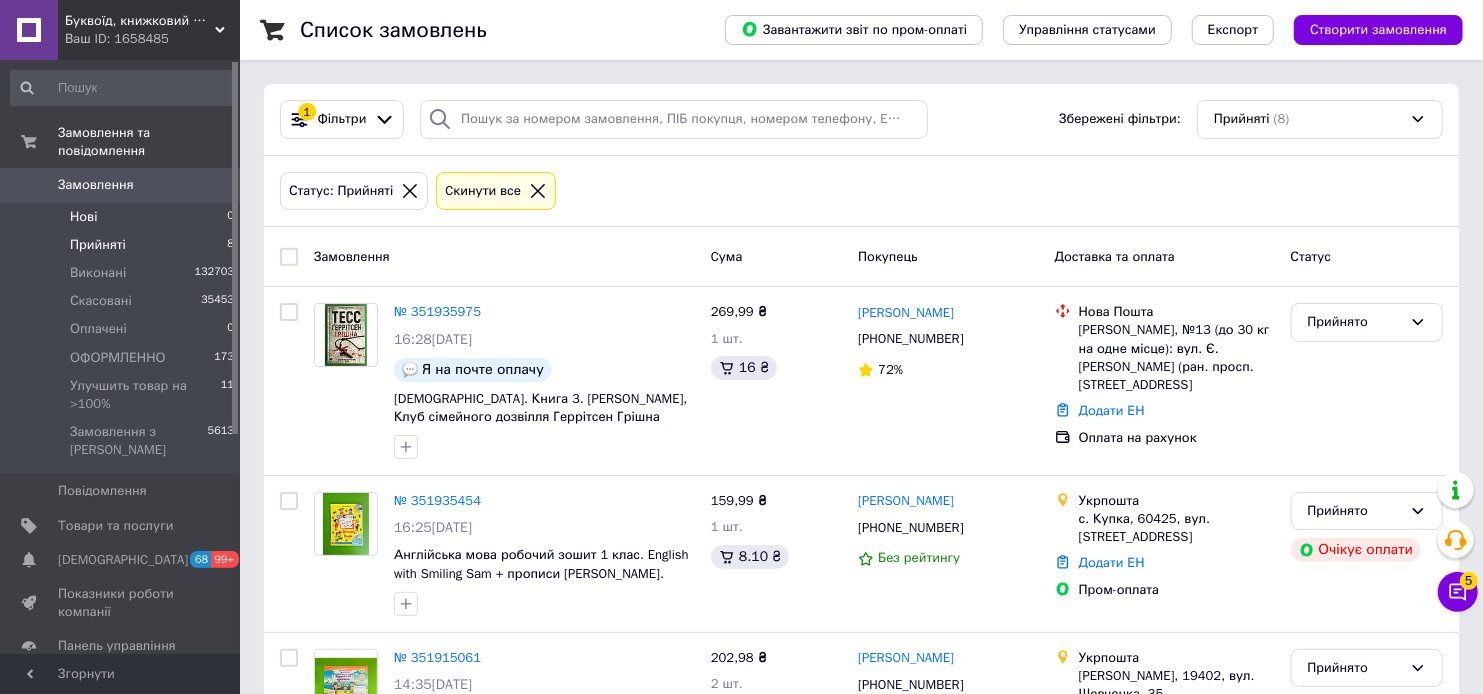 click on "Нові 0" at bounding box center (123, 217) 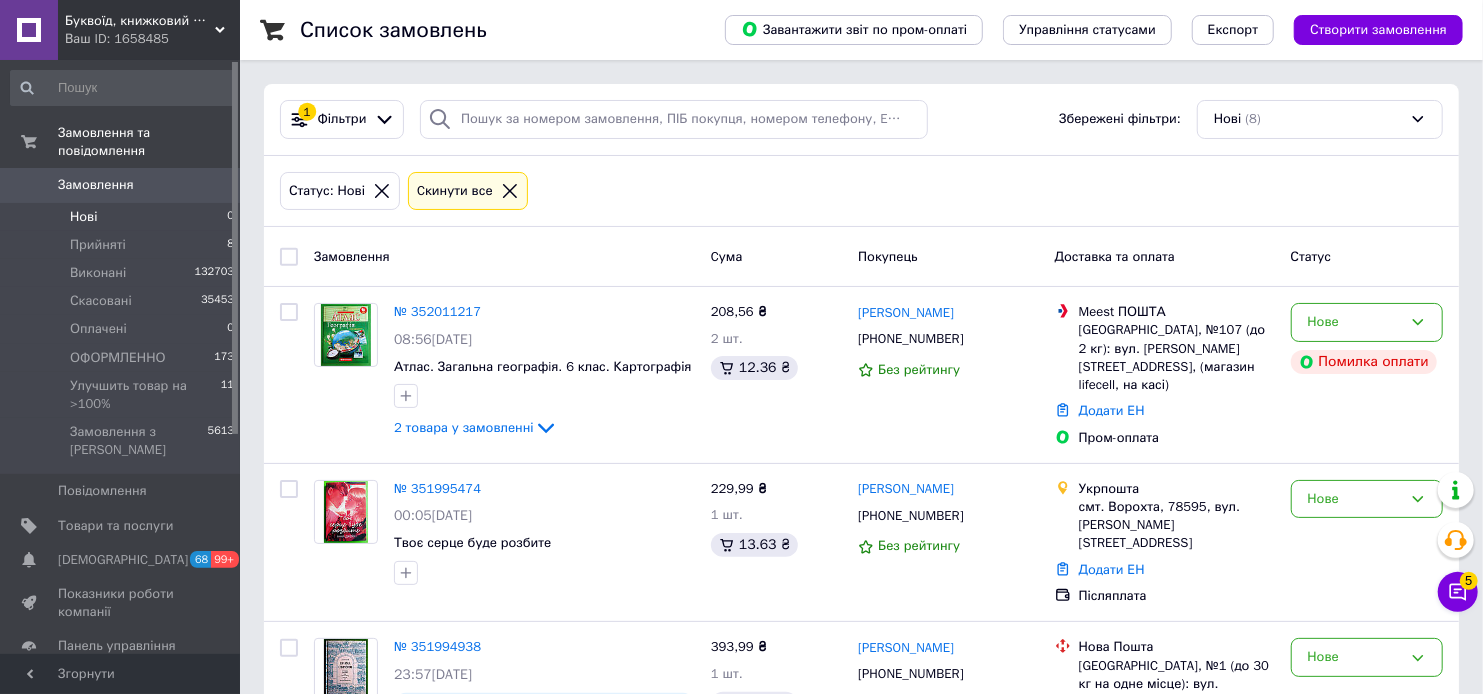 click on "Нові 0" at bounding box center [123, 217] 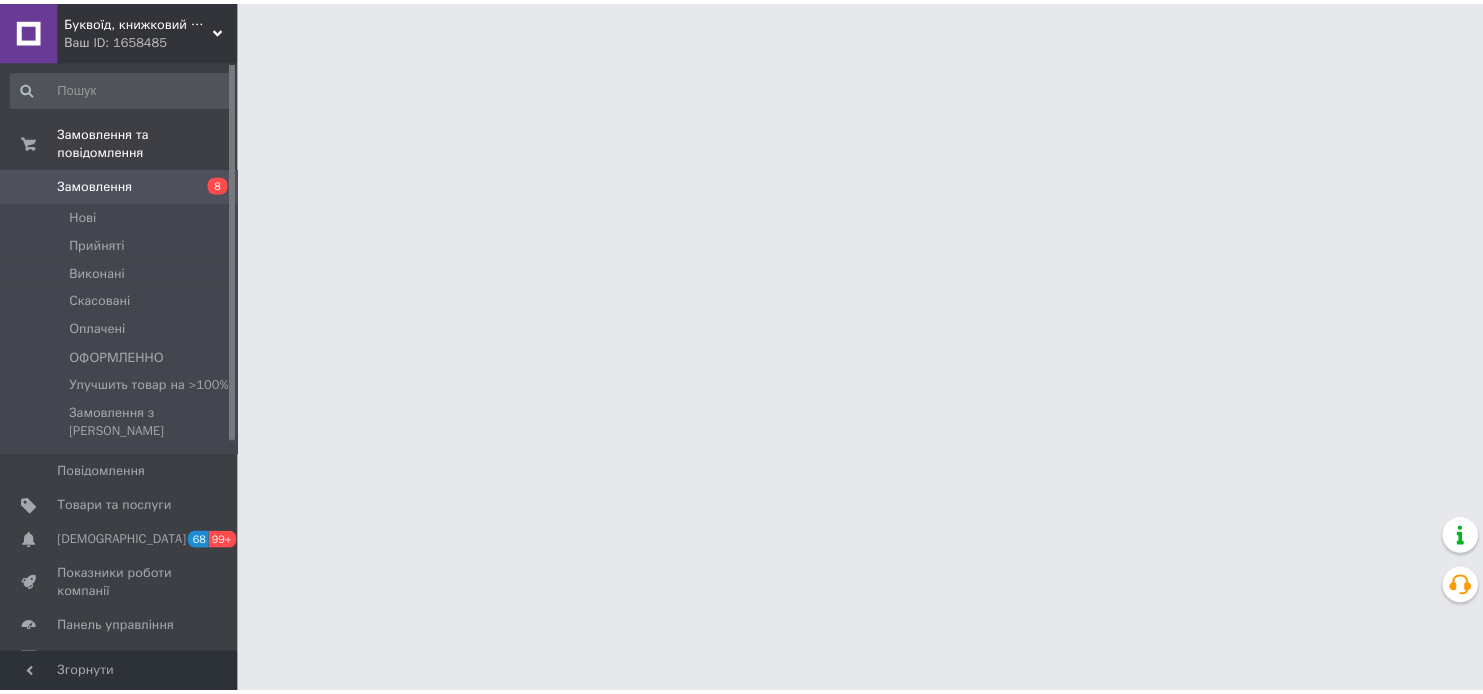 scroll, scrollTop: 0, scrollLeft: 0, axis: both 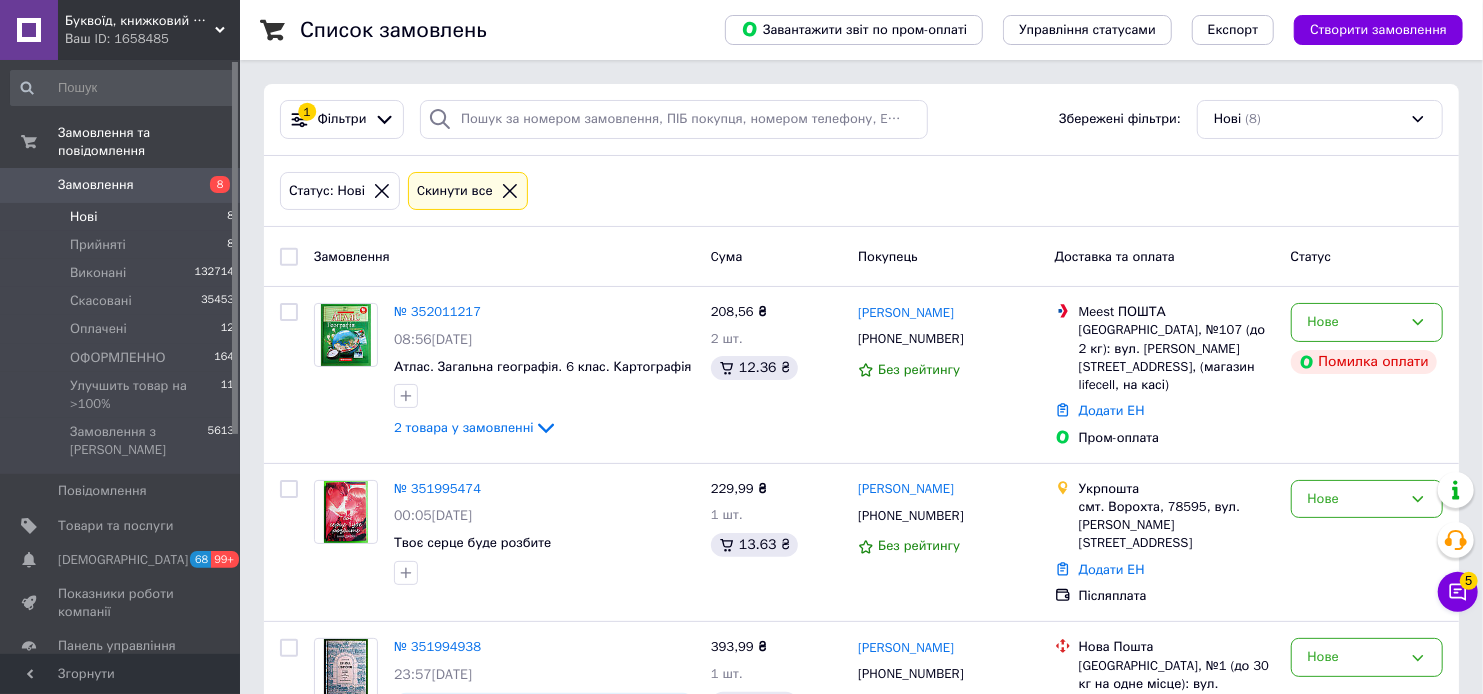 click on "Нові 8" at bounding box center [123, 217] 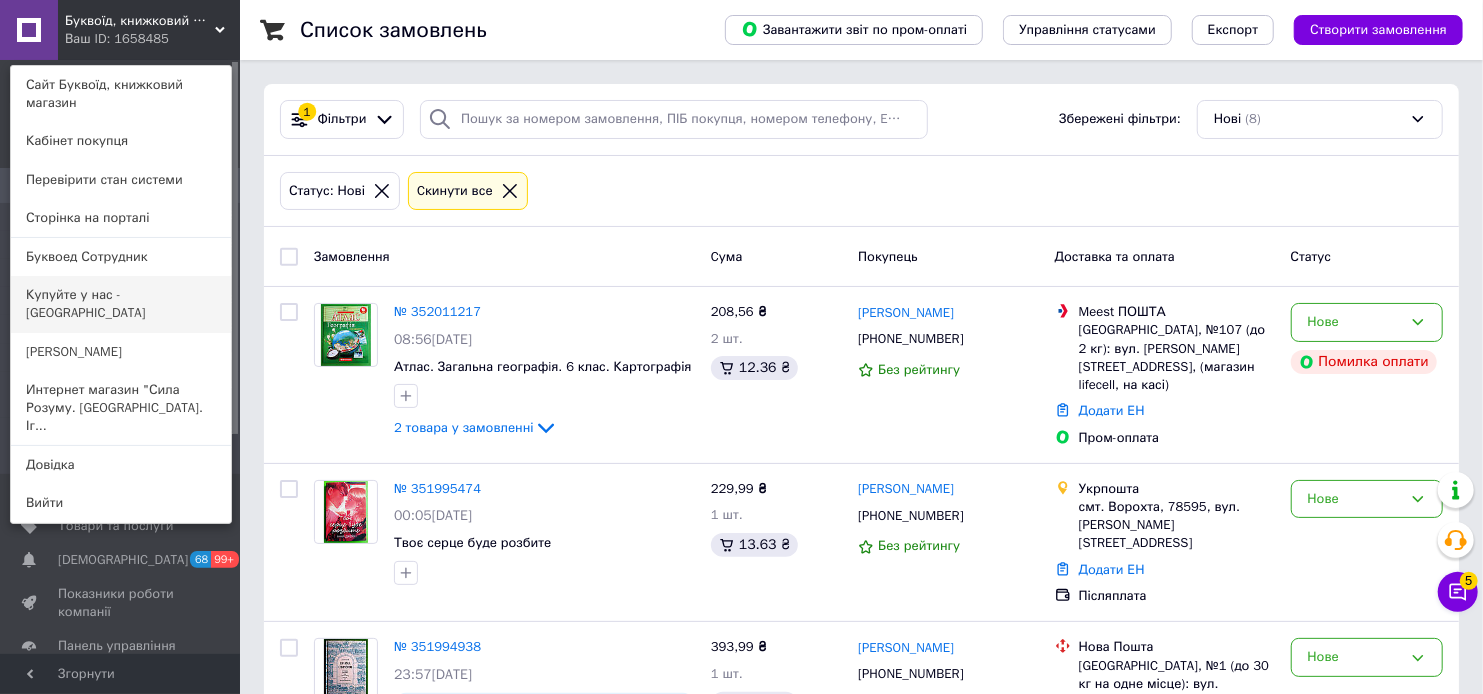 click on "Купуйте у нас - [GEOGRAPHIC_DATA]" at bounding box center [121, 304] 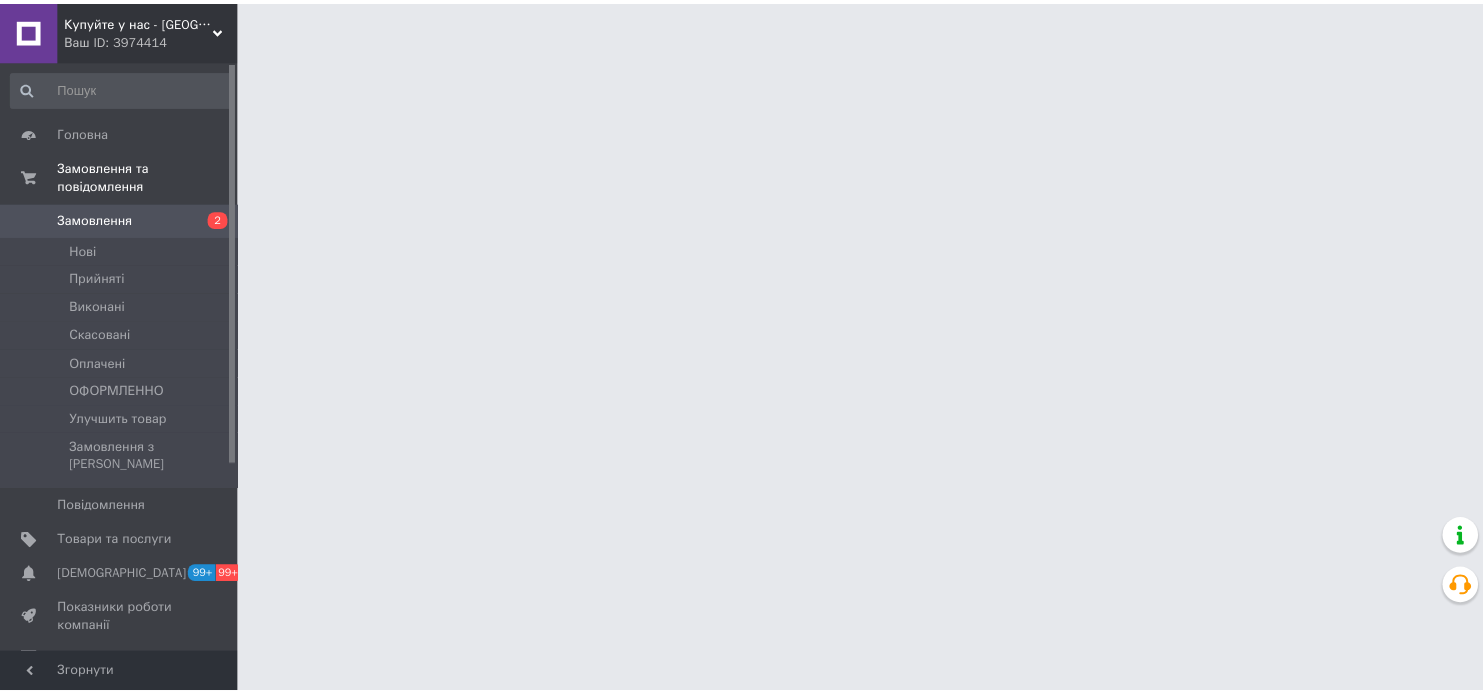 scroll, scrollTop: 0, scrollLeft: 0, axis: both 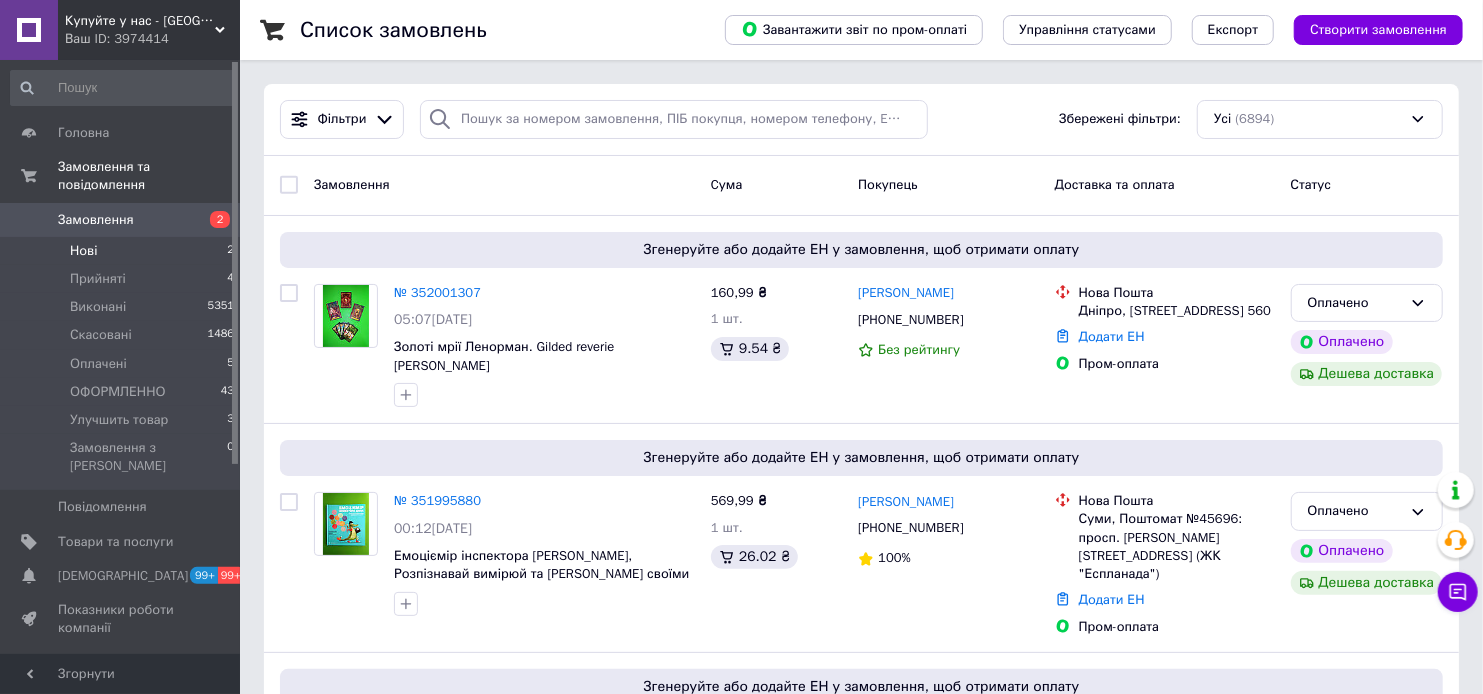 click on "Нові 2" at bounding box center (123, 251) 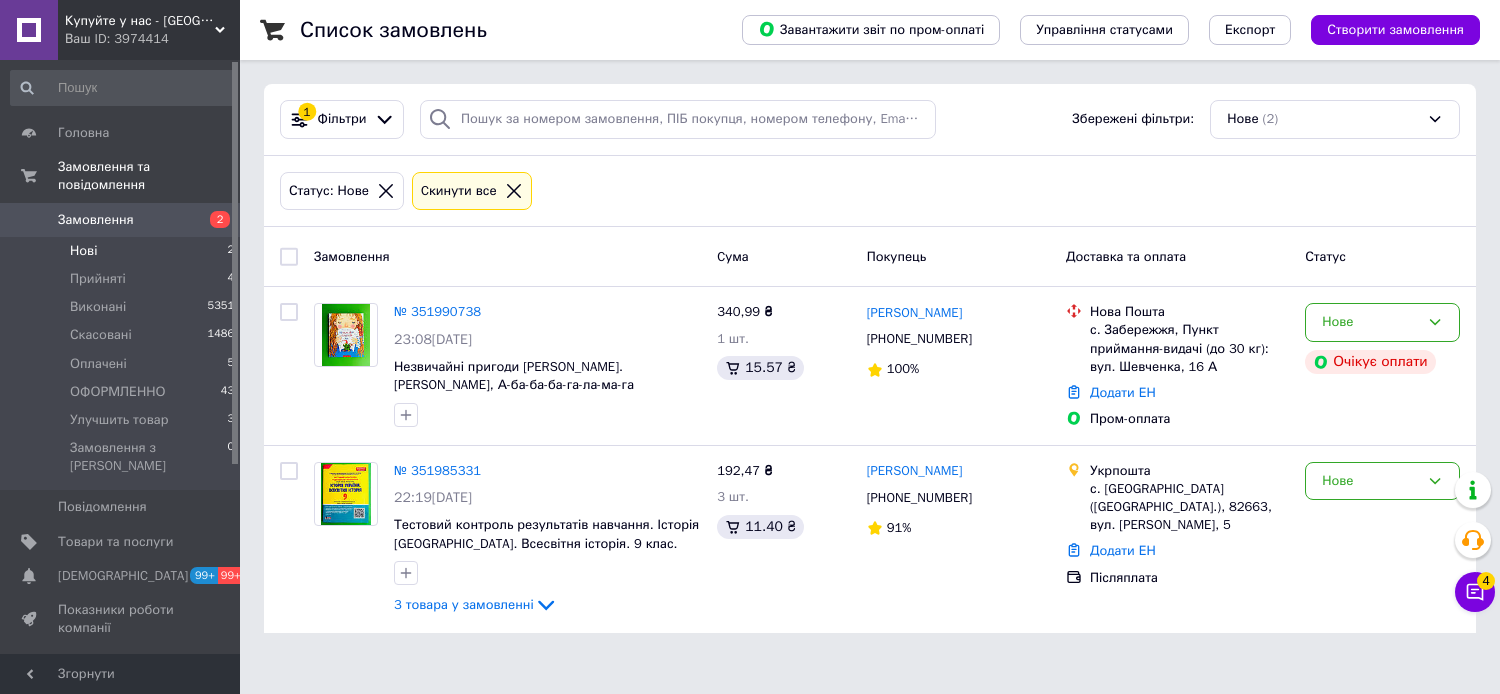 click on "Нові 2" at bounding box center [123, 251] 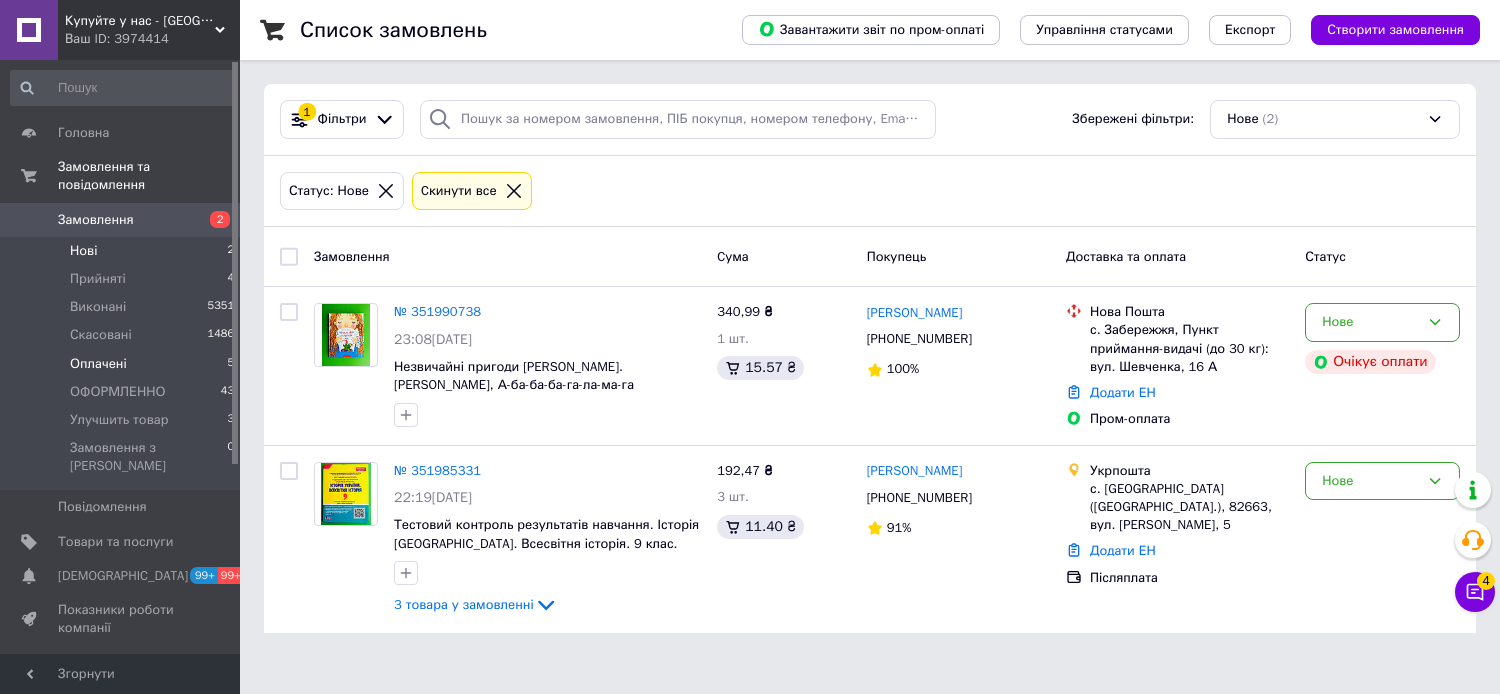 click on "Оплачені 5" at bounding box center [123, 364] 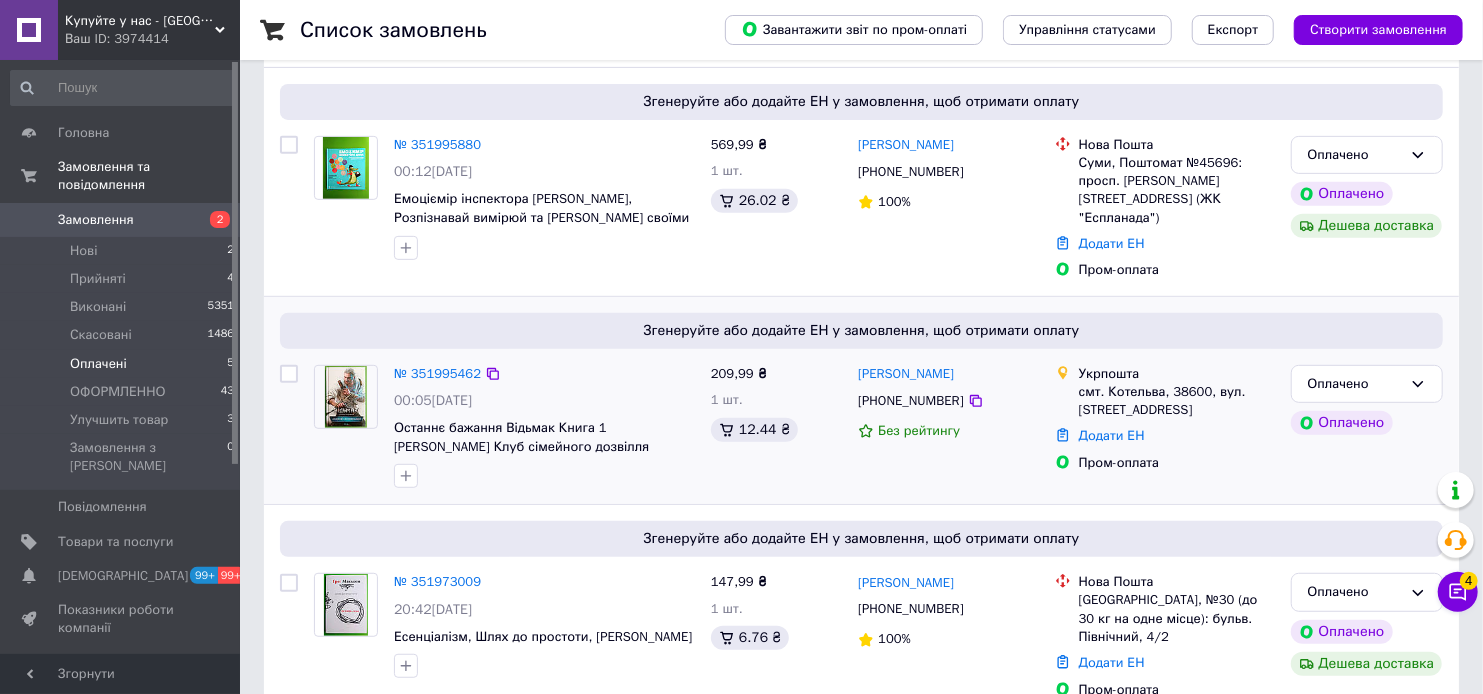 scroll, scrollTop: 648, scrollLeft: 0, axis: vertical 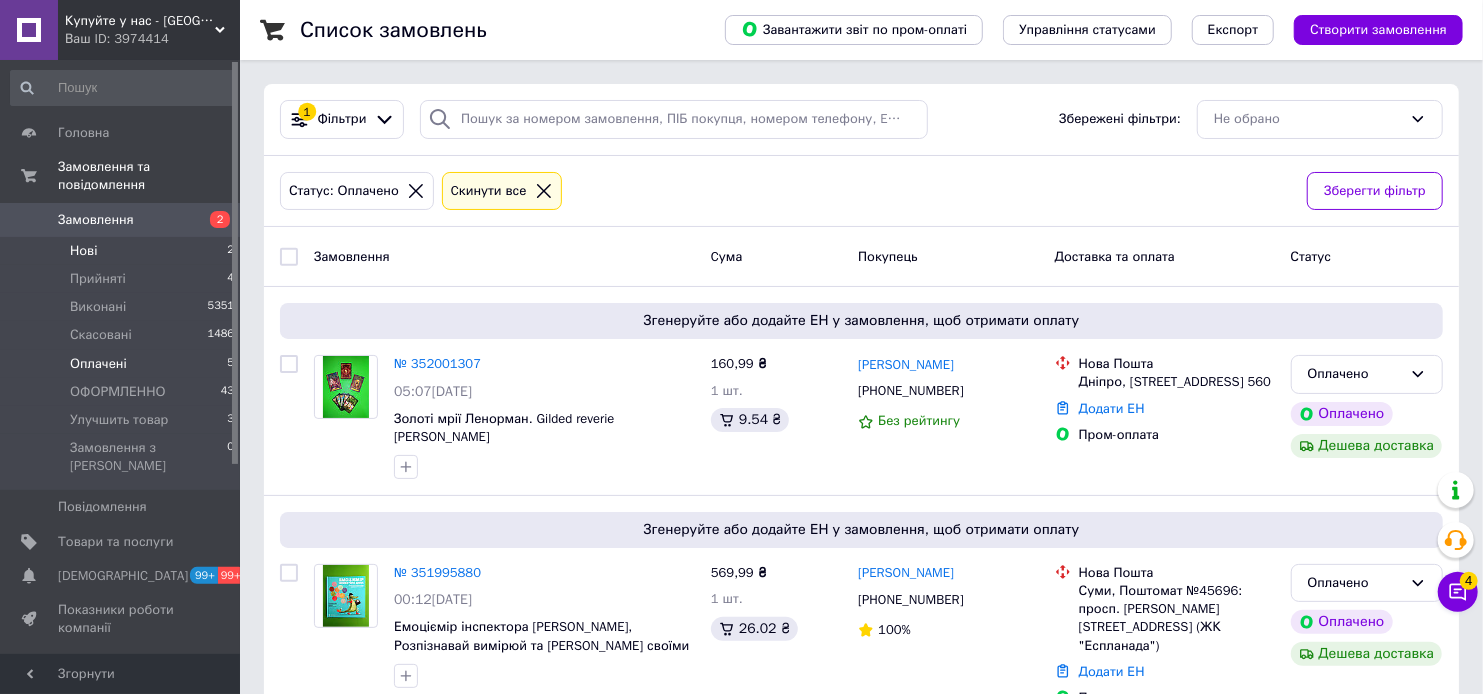 click on "Нові 2" at bounding box center (123, 251) 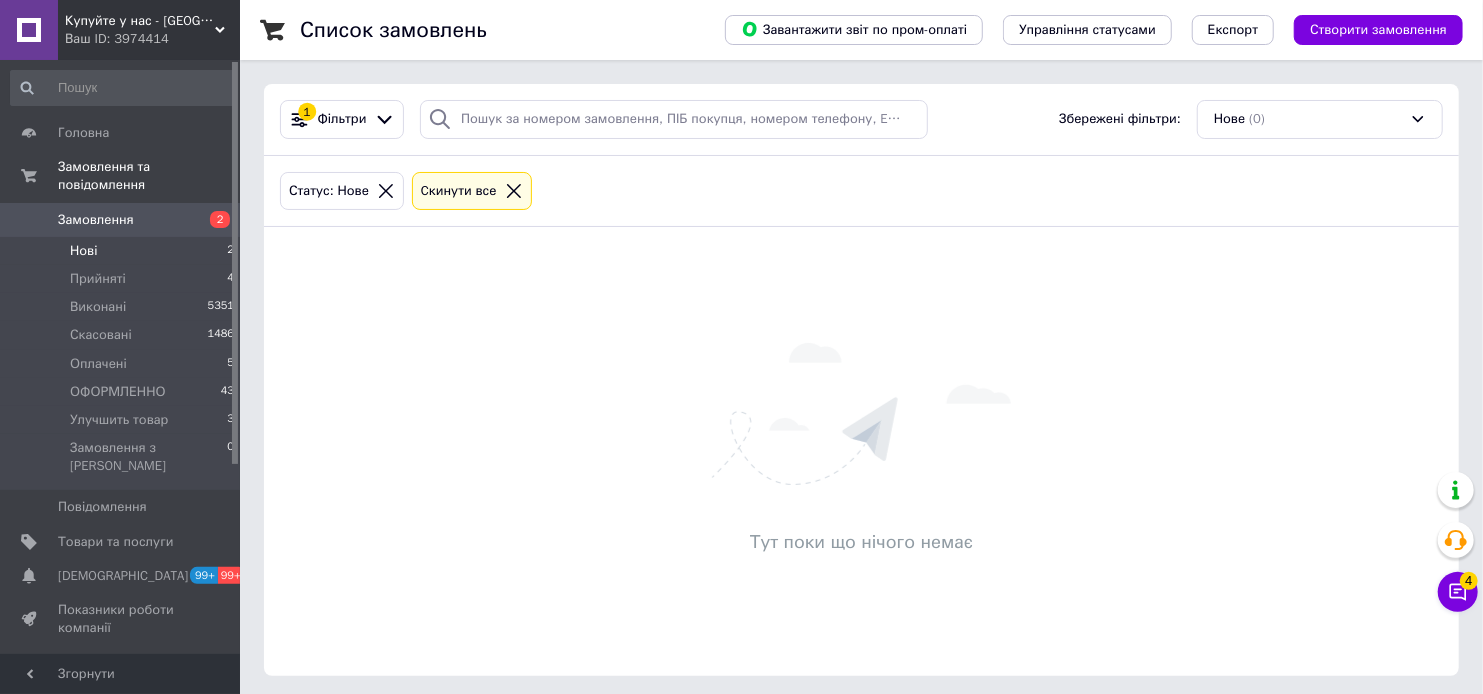 click on "Нові 2" at bounding box center [123, 251] 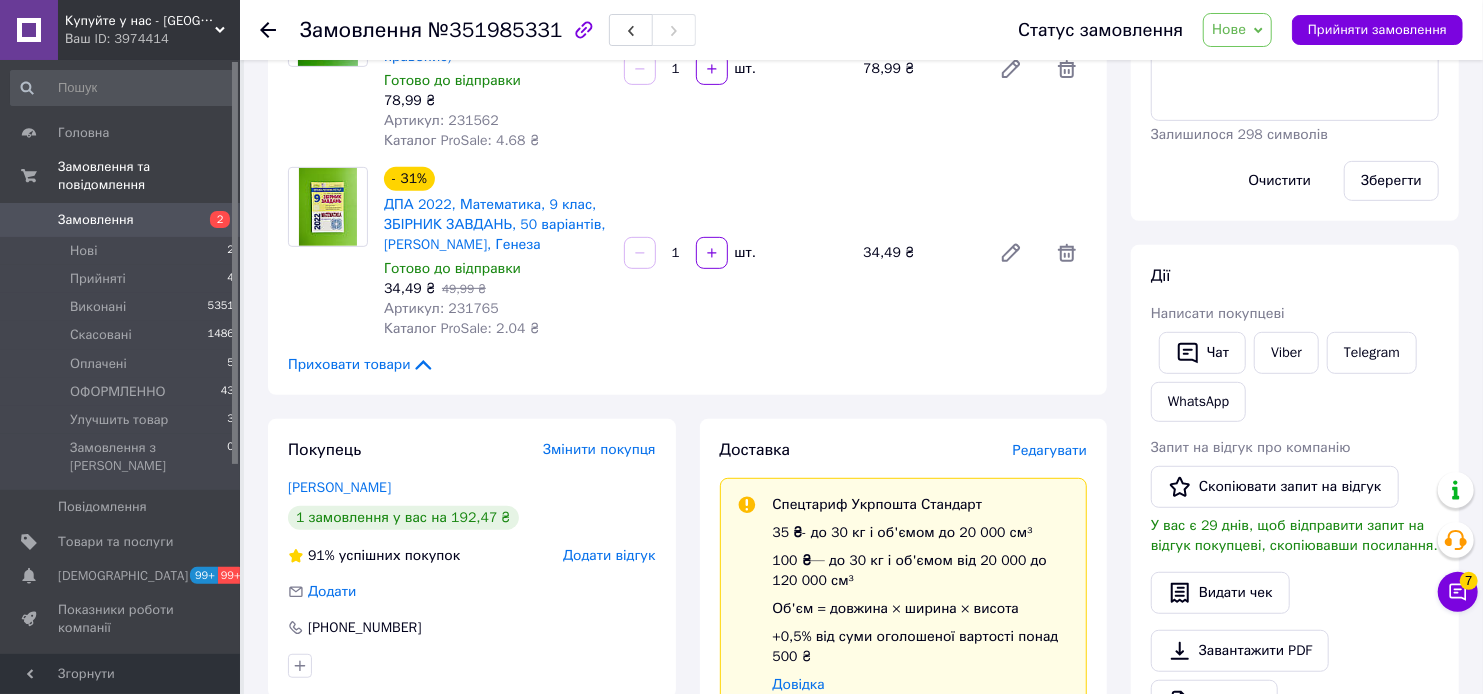 scroll, scrollTop: 0, scrollLeft: 0, axis: both 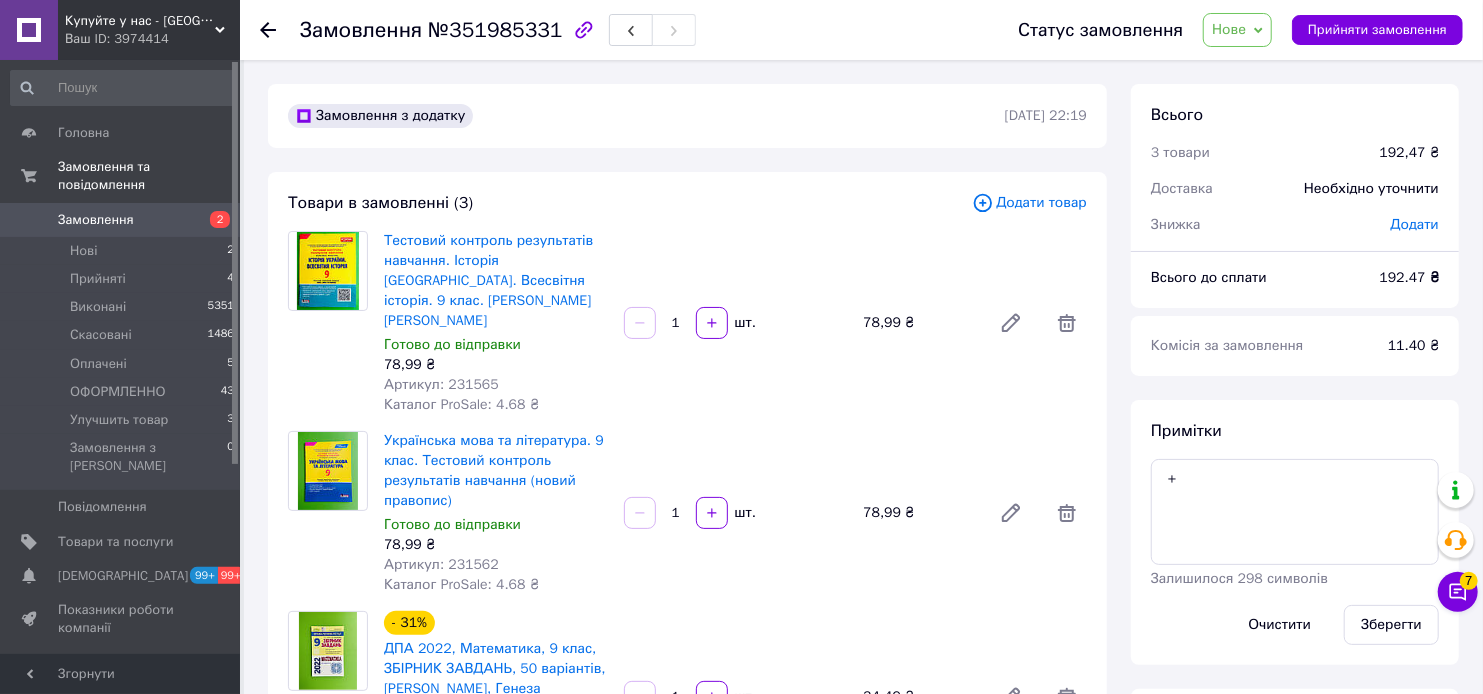 click on "Артикул: 231565" at bounding box center [441, 384] 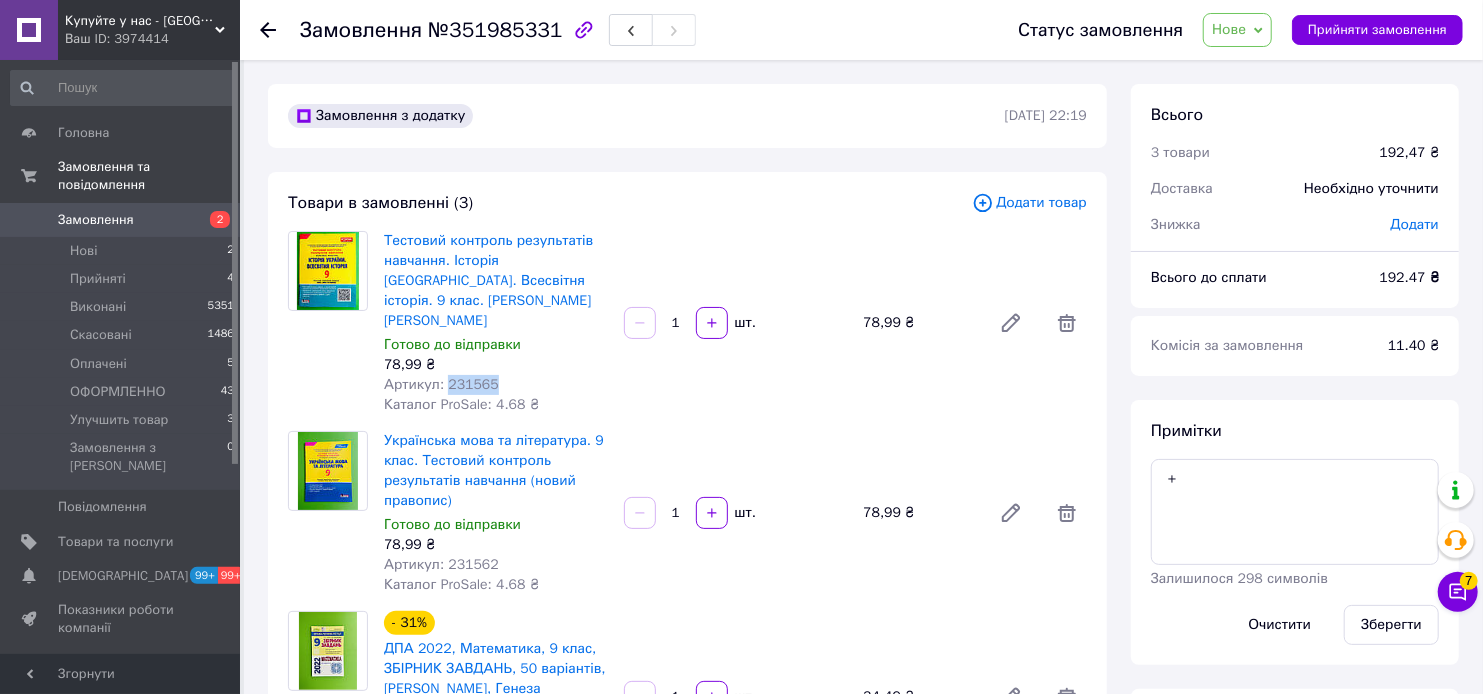 click on "Артикул: 231565" at bounding box center (441, 384) 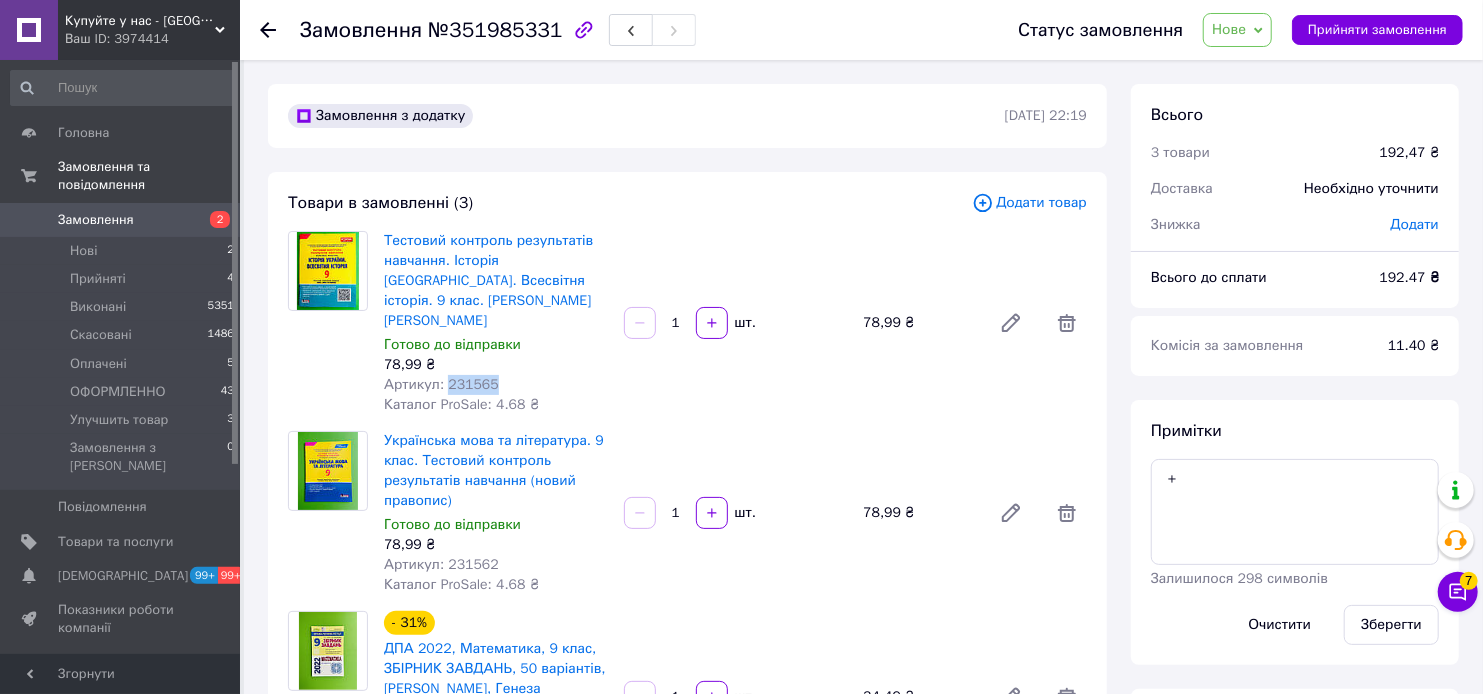 copy on "231565" 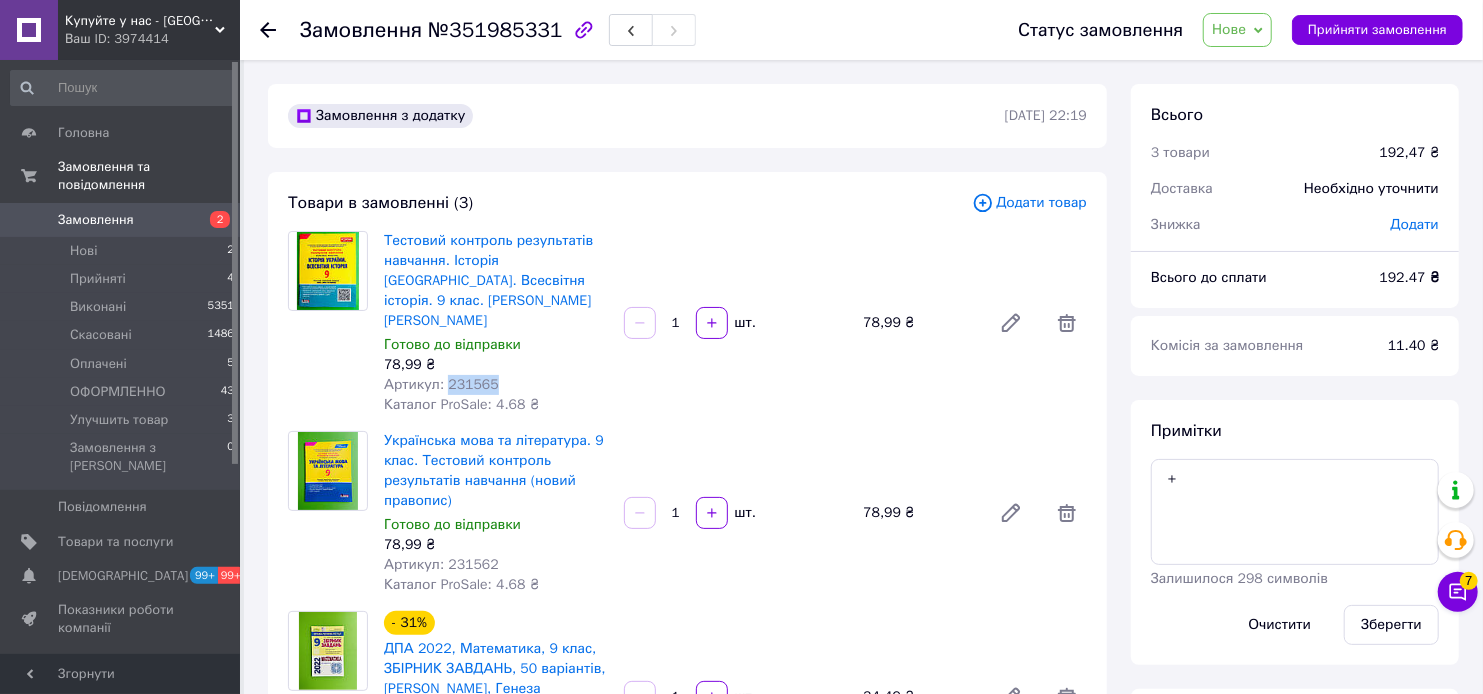 scroll, scrollTop: 111, scrollLeft: 0, axis: vertical 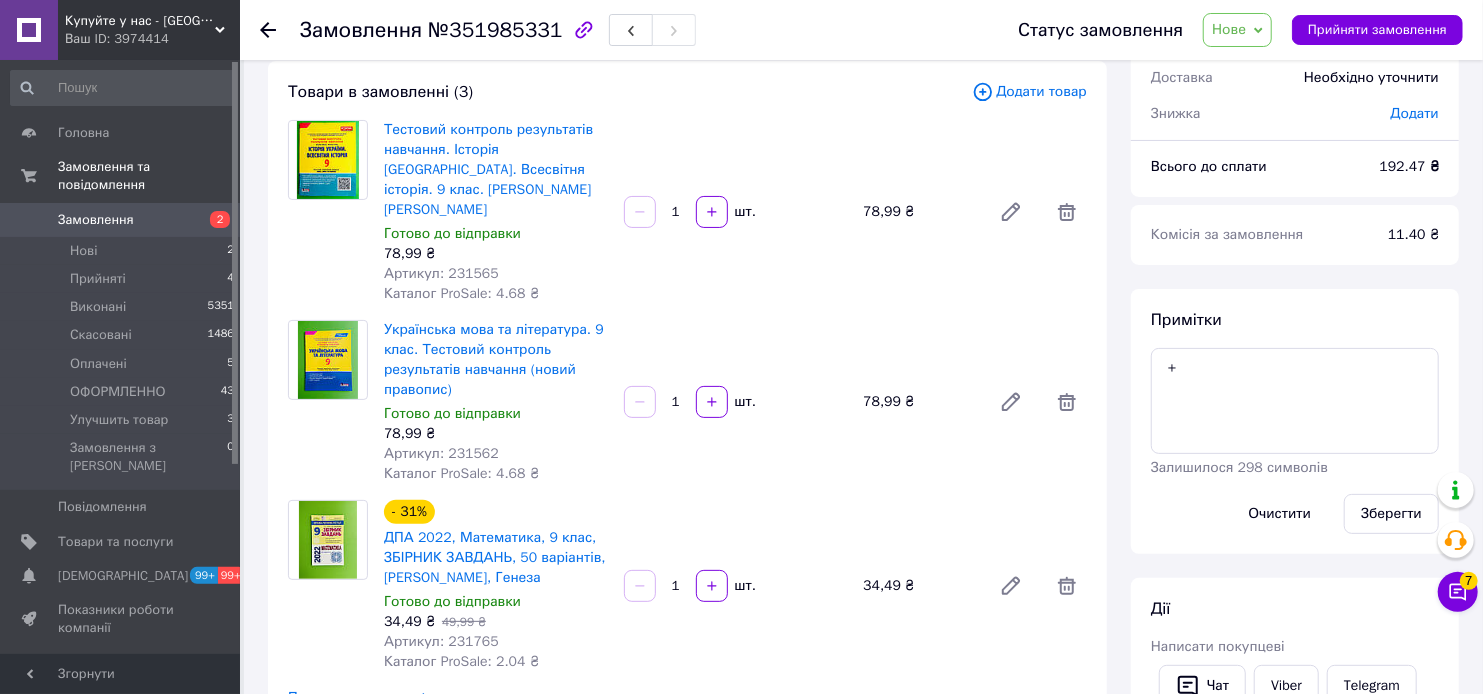 click on "Артикул: 231562" at bounding box center (441, 453) 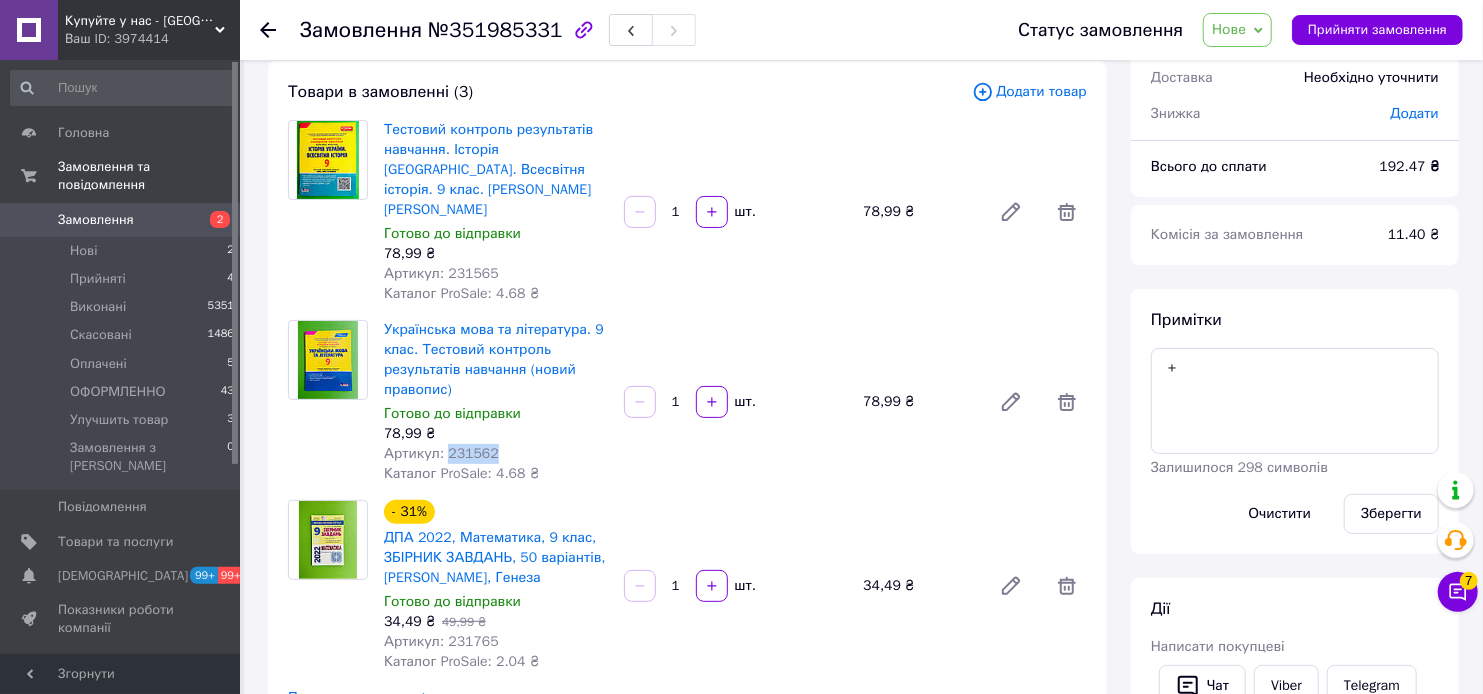 click on "Артикул: 231562" at bounding box center [441, 453] 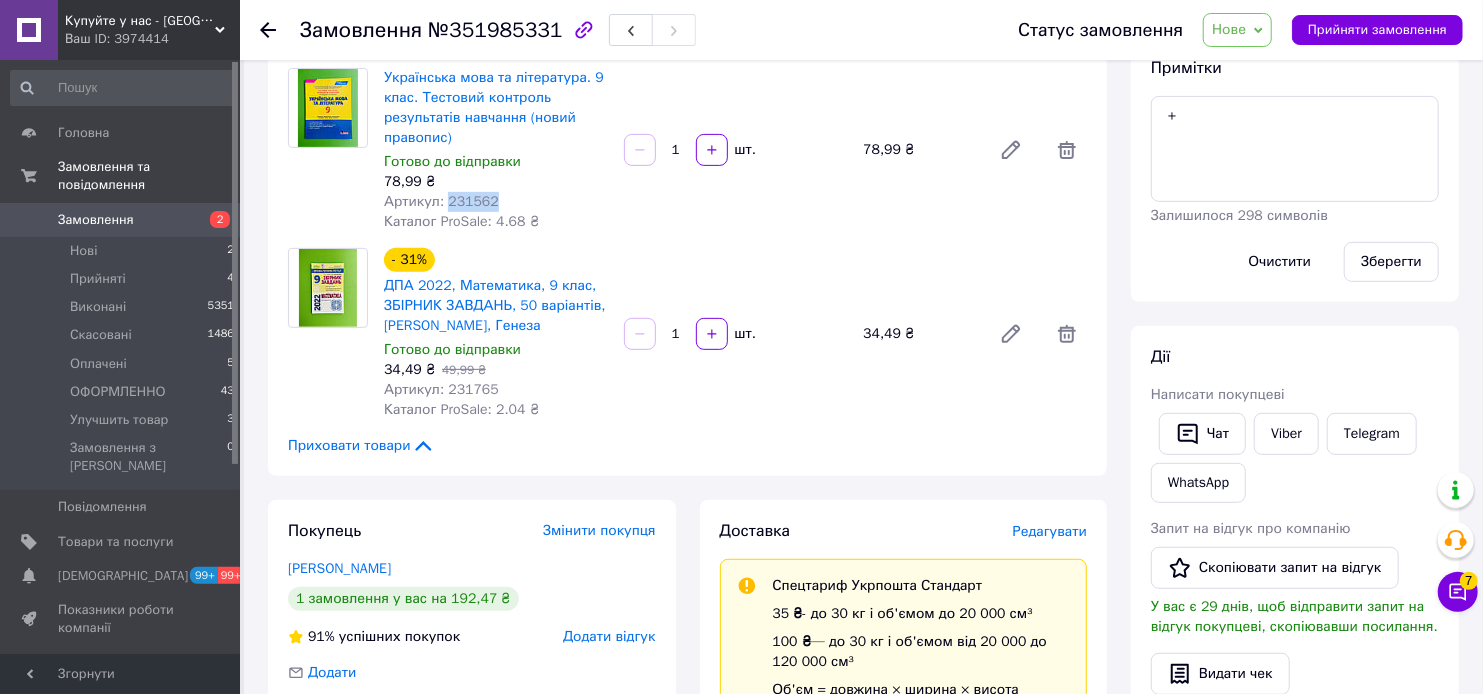scroll, scrollTop: 444, scrollLeft: 0, axis: vertical 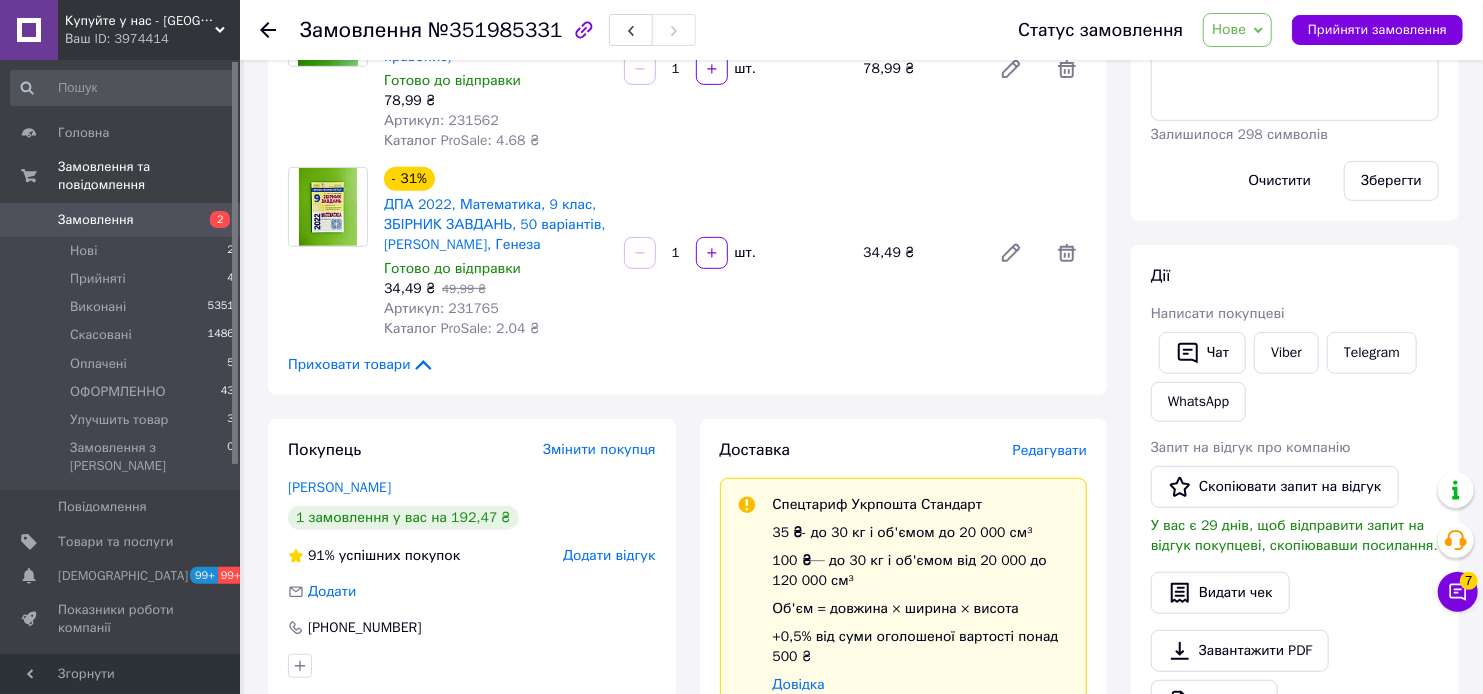 click on "Артикул: 231765" at bounding box center (441, 308) 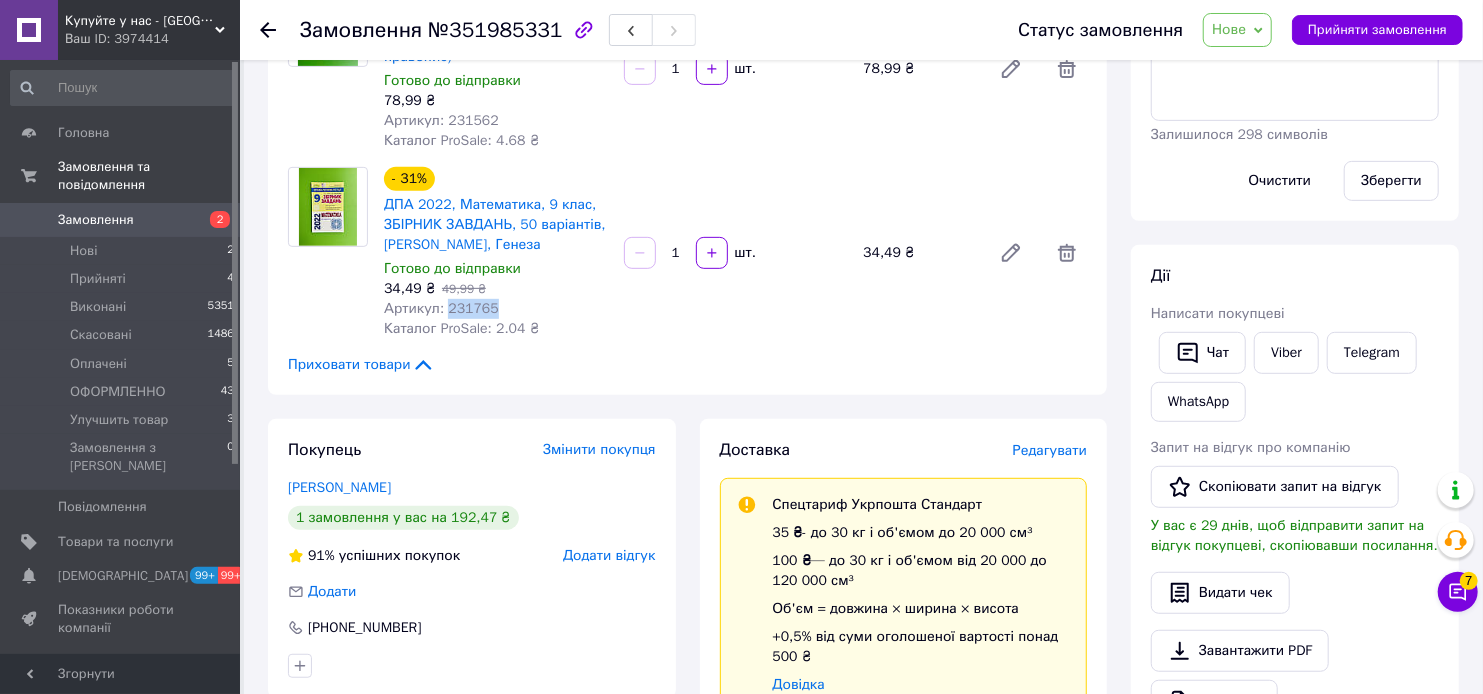 copy on "231765" 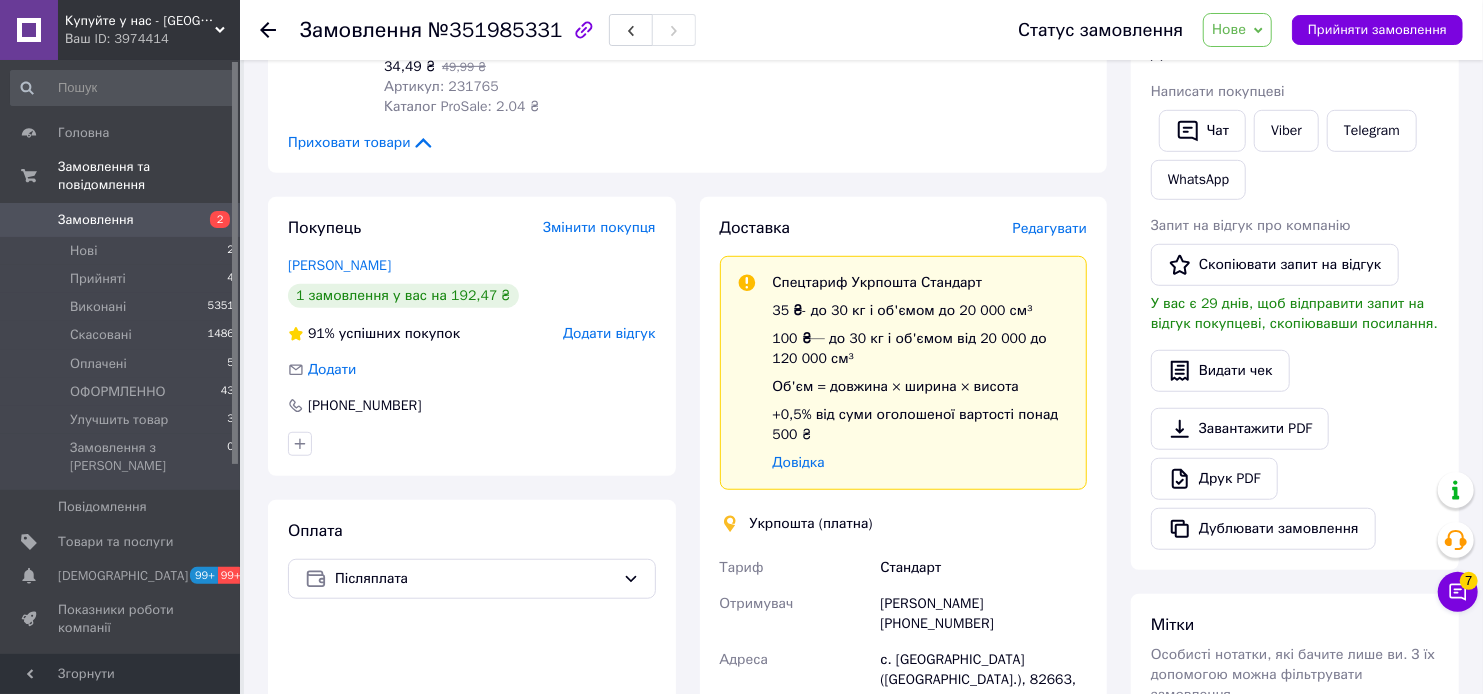 click on "Покупець Змінити покупця Луцик Софія 1 замовлення у вас на 192,47 ₴ 91%   успішних покупок Додати відгук Додати +380686543361 Оплата Післяплата" at bounding box center (472, 646) 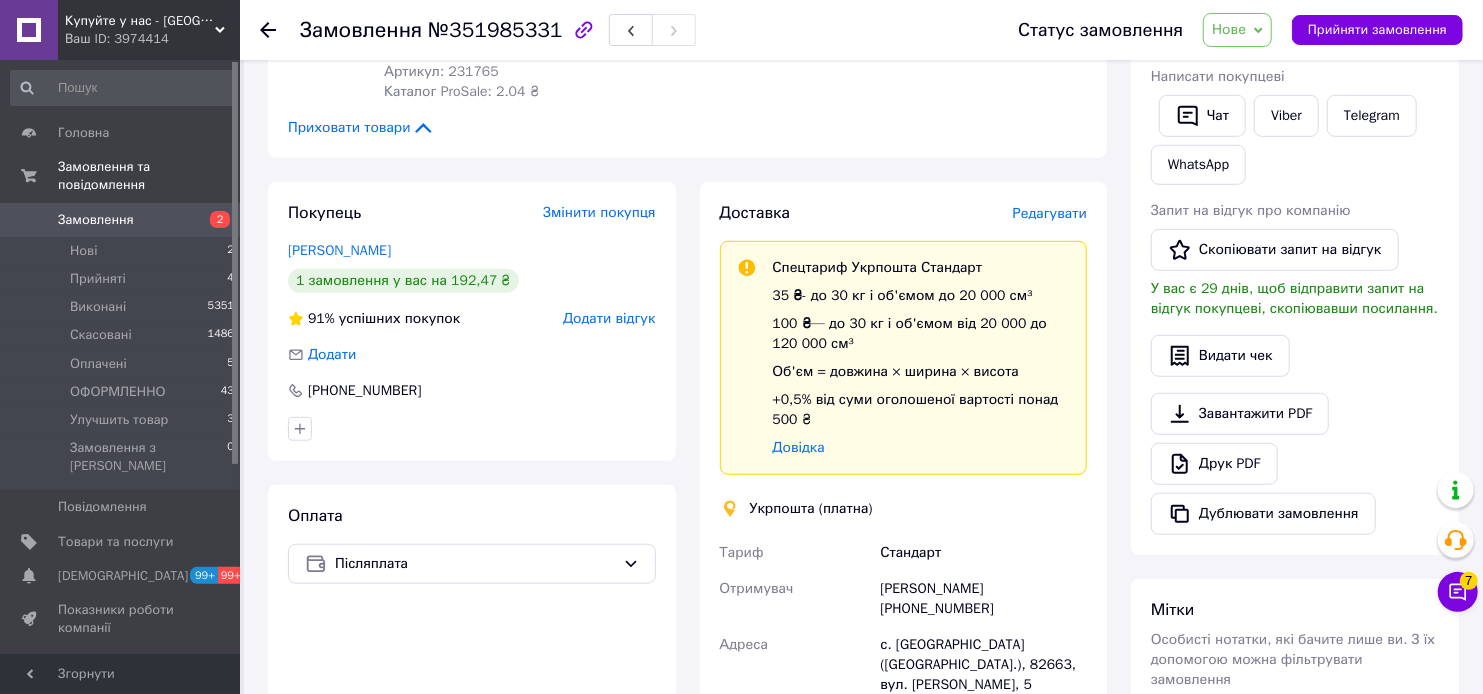 scroll, scrollTop: 777, scrollLeft: 0, axis: vertical 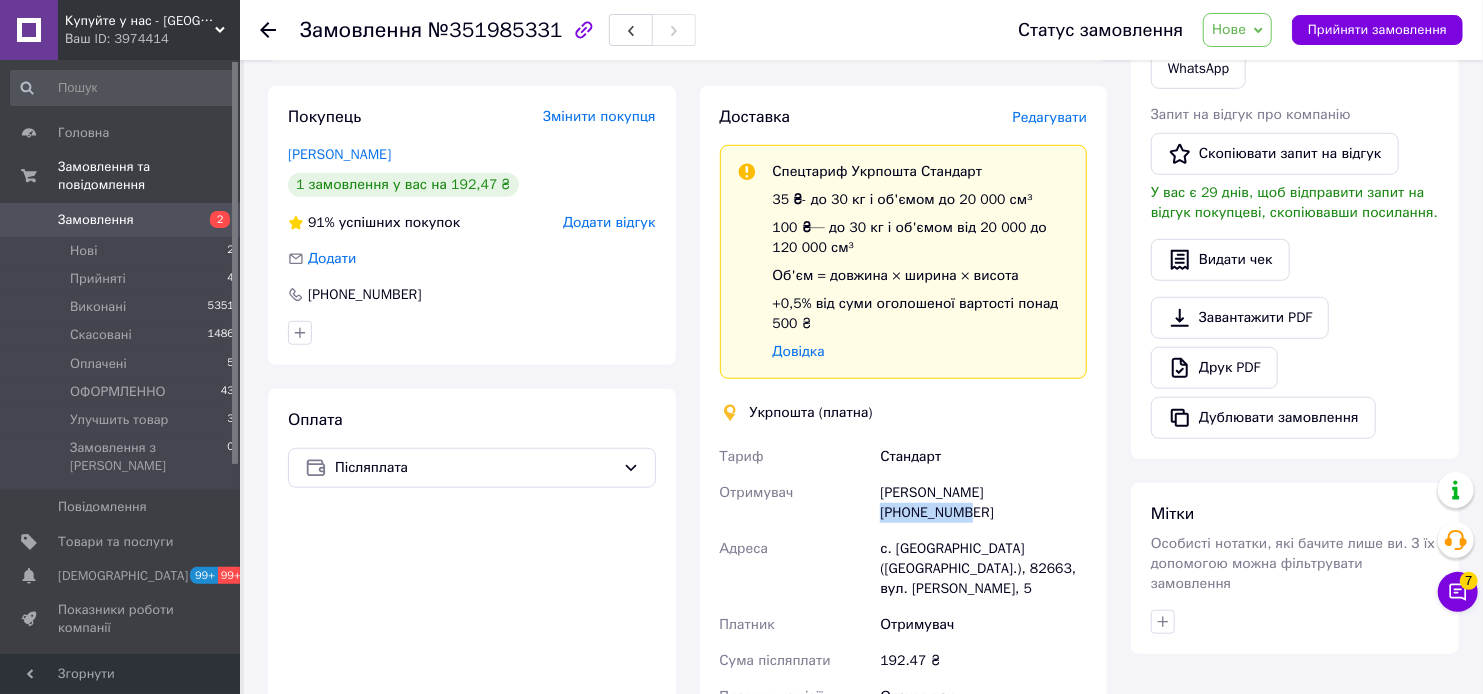 drag, startPoint x: 1090, startPoint y: 474, endPoint x: 970, endPoint y: 477, distance: 120.03749 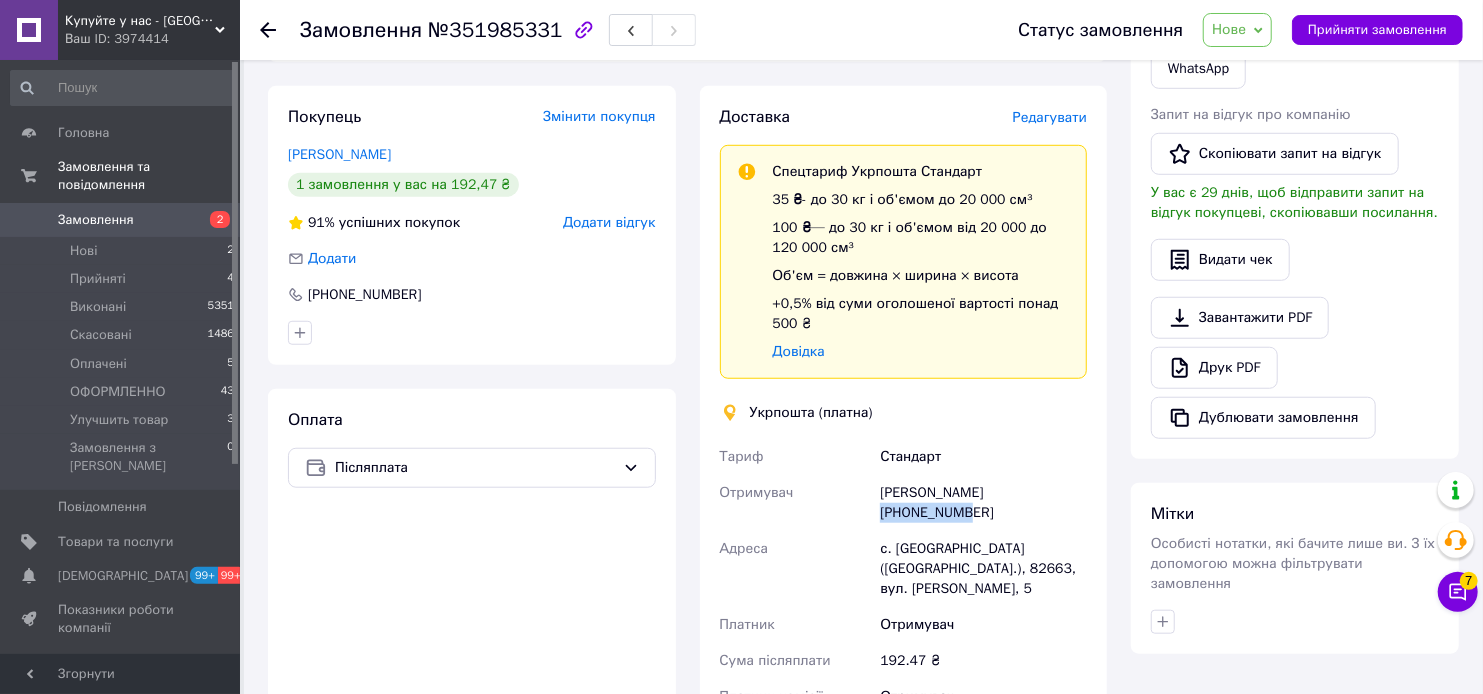 click on "Софія Луцик +380686543361" at bounding box center (983, 503) 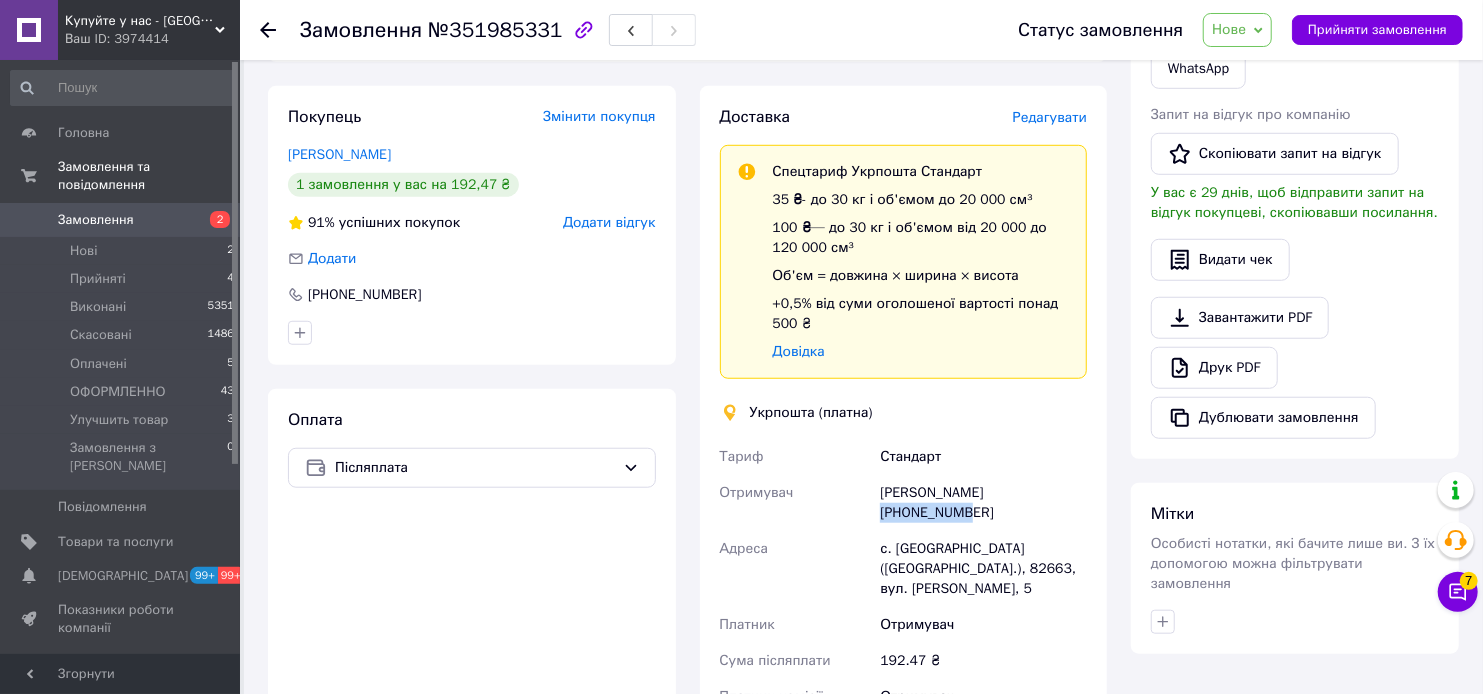 copy on "380686543361" 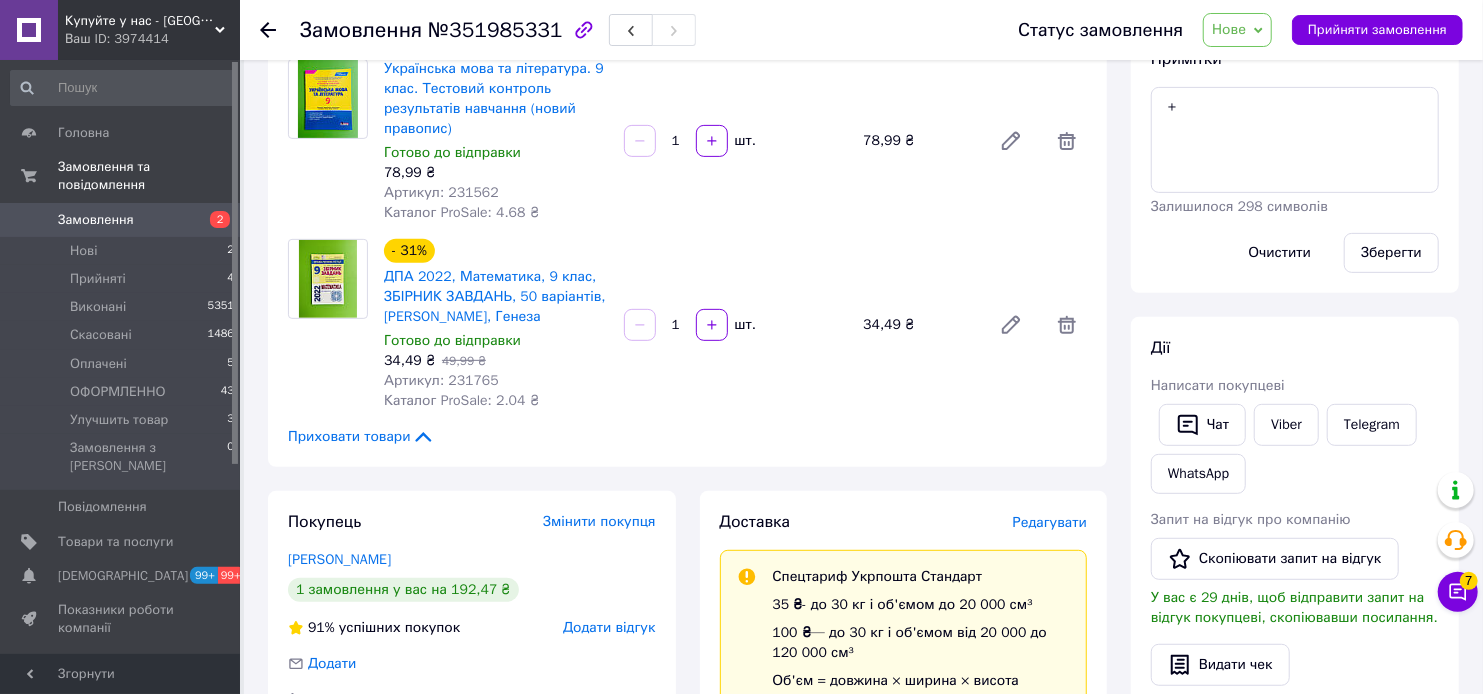 scroll, scrollTop: 444, scrollLeft: 0, axis: vertical 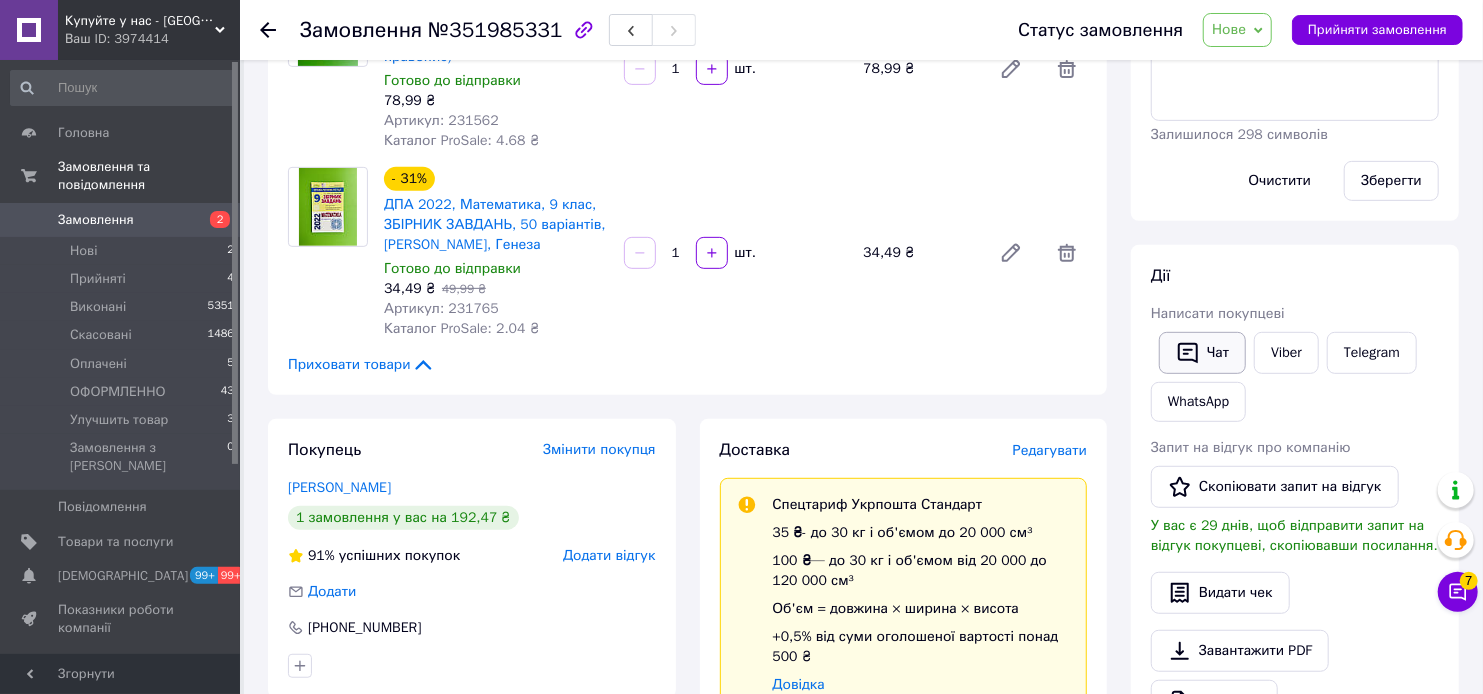 click on "Чат" at bounding box center (1202, 353) 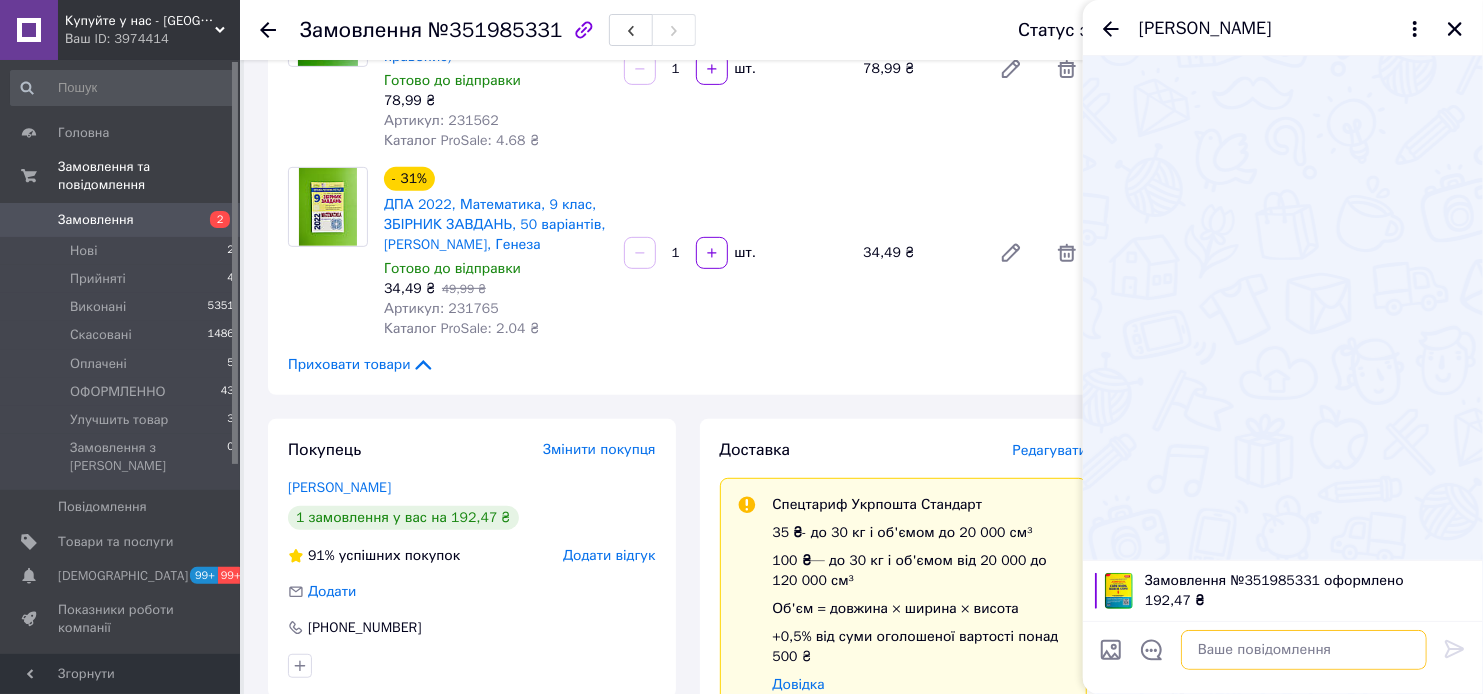 click at bounding box center [1304, 650] 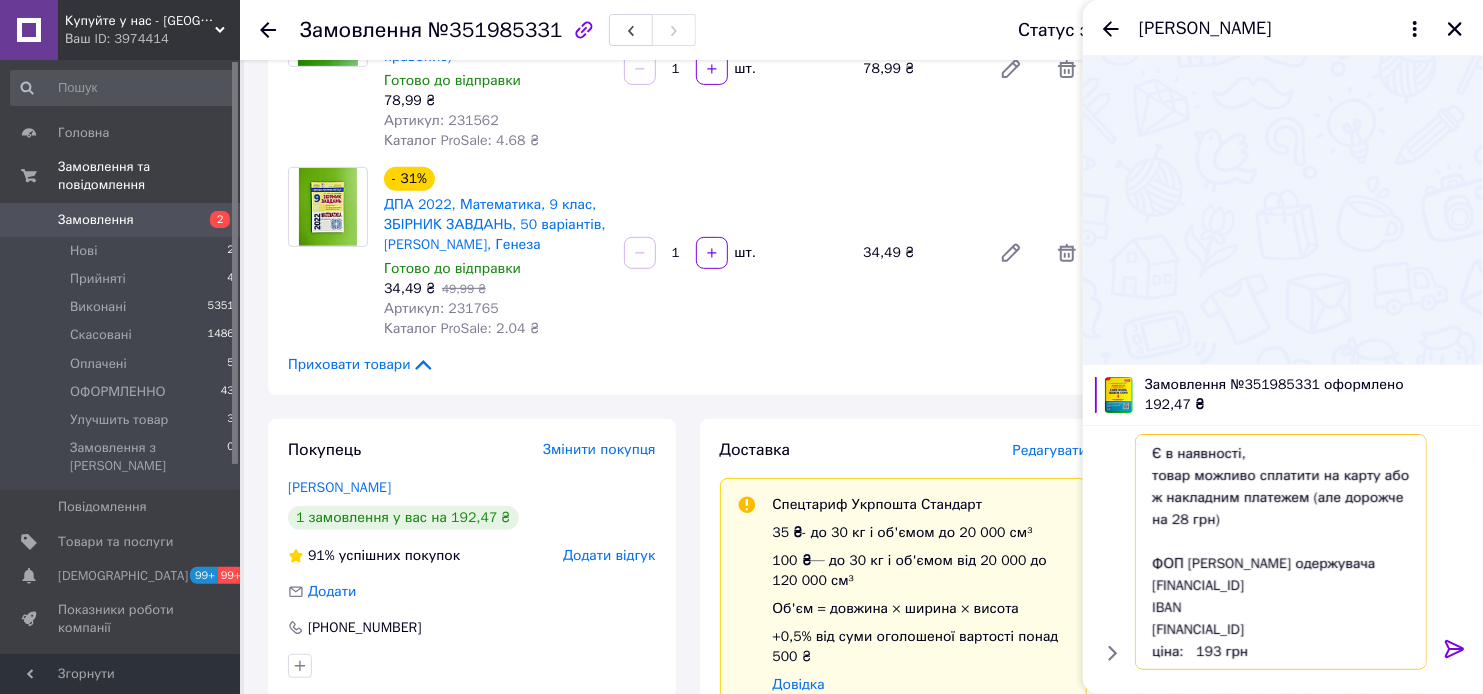 scroll, scrollTop: 91, scrollLeft: 0, axis: vertical 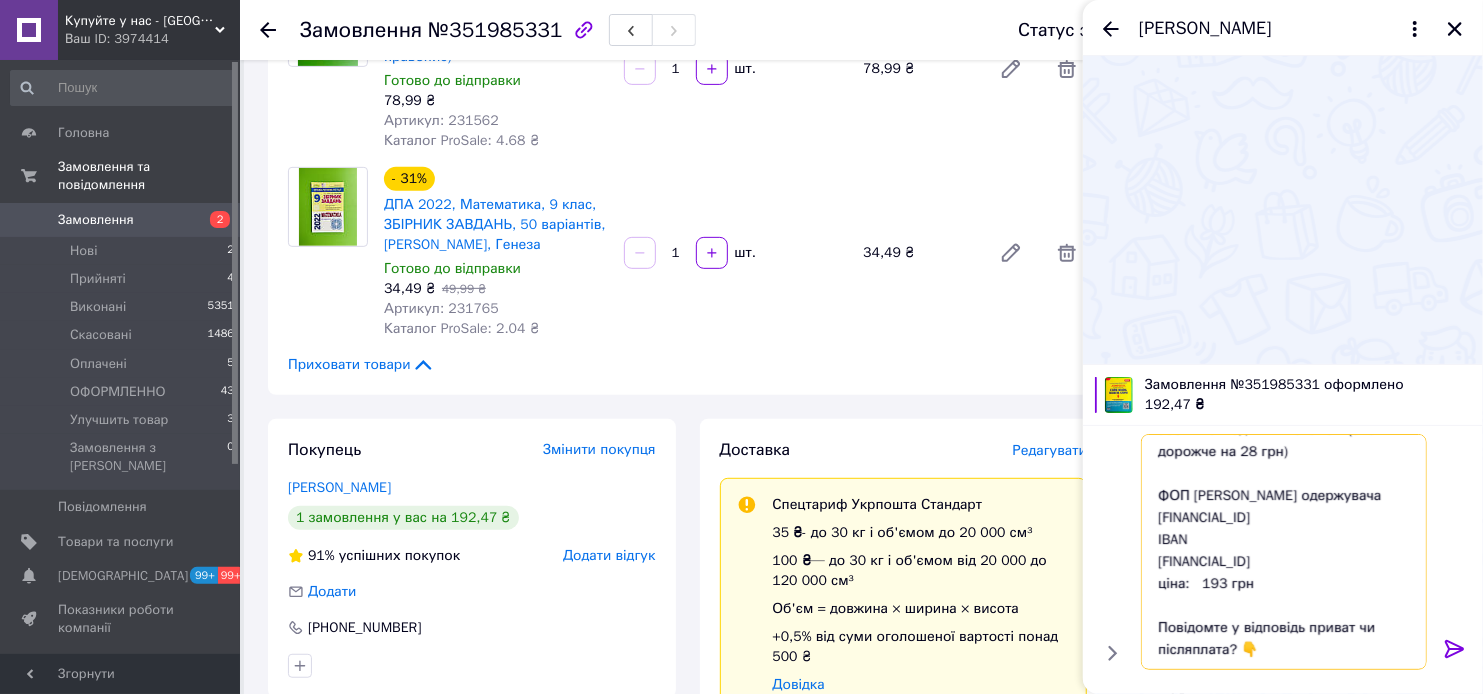 type on "Є в наявності,
товар можливо сплатити на карту або ж накладним платежем (але дорожче на 28 грн)
ФОП Мотузюк Олена Павлівна
Код одержувача
2875401308
IBAN
UA363052990000026001030129856
ціна:   193 грн
Повідомте у відповідь приват чи післяплата? 👇" 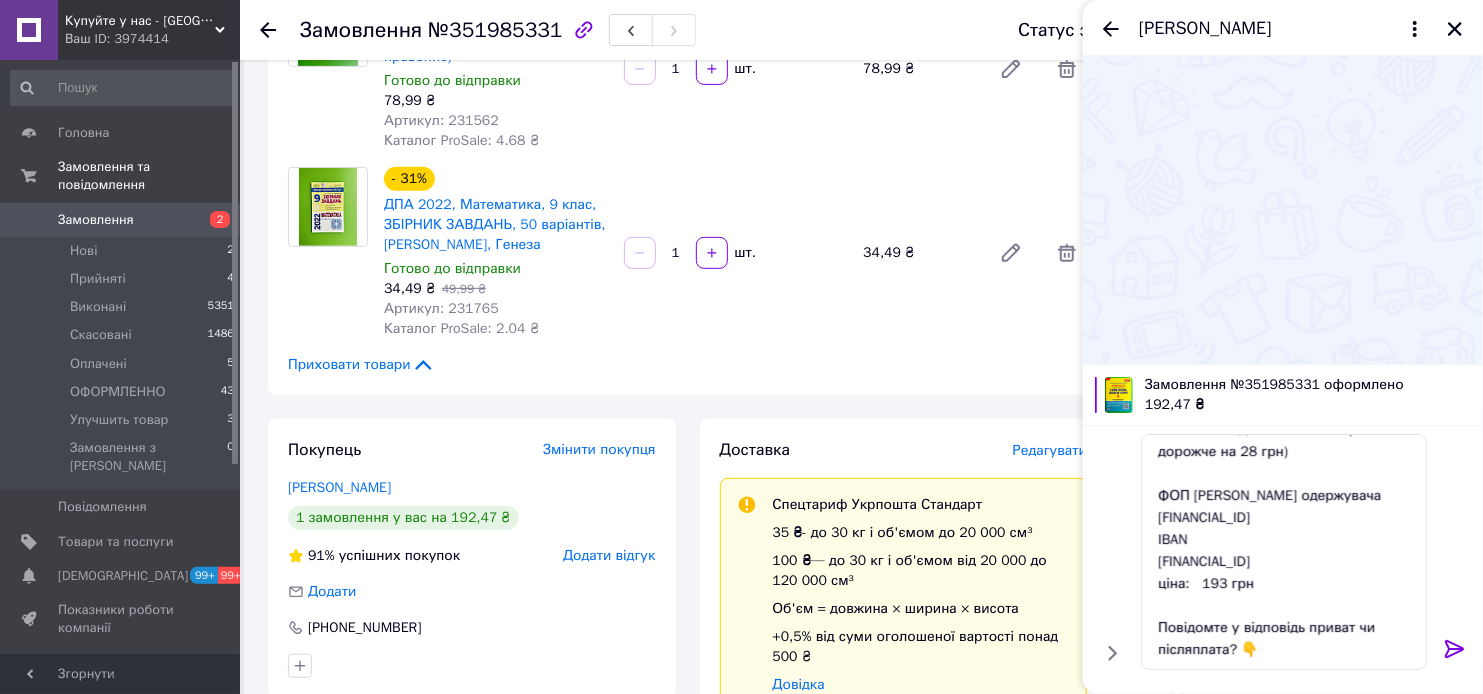 click 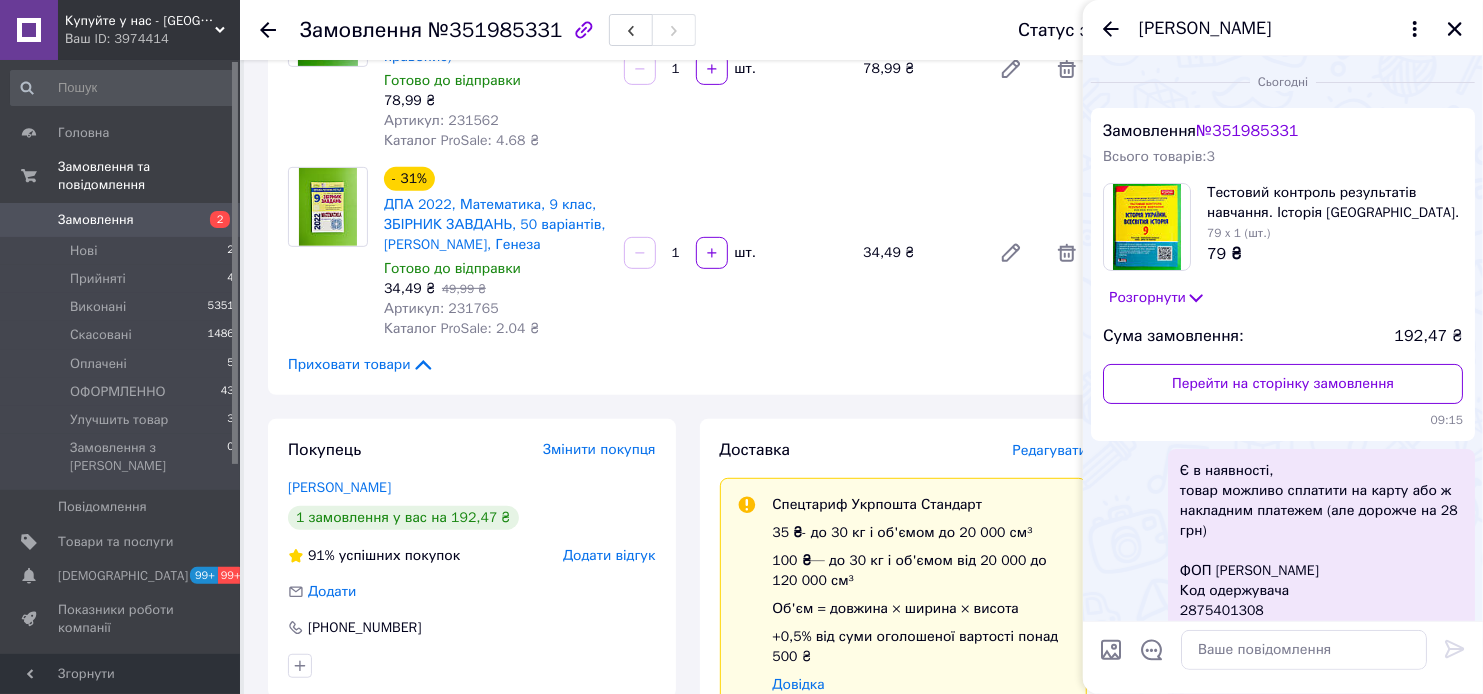 scroll, scrollTop: 0, scrollLeft: 0, axis: both 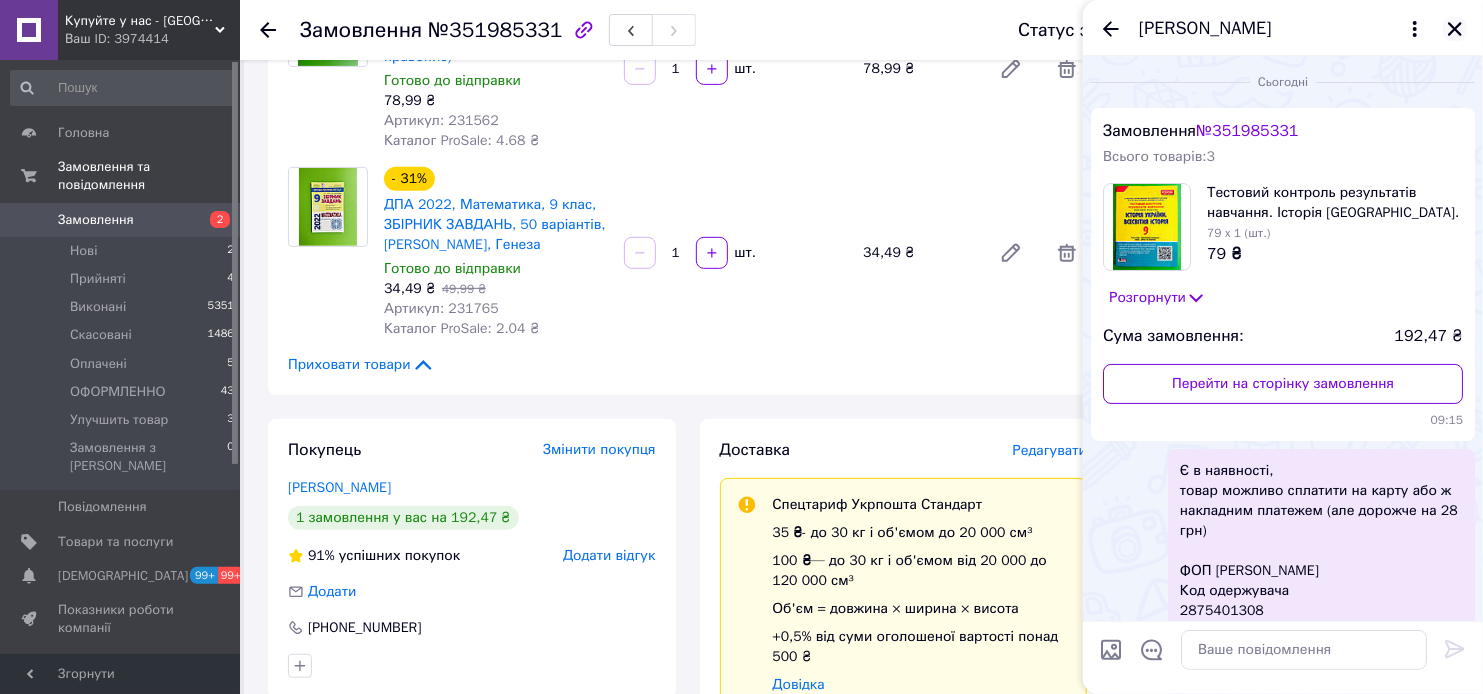 drag, startPoint x: 1458, startPoint y: 27, endPoint x: 1448, endPoint y: 35, distance: 12.806249 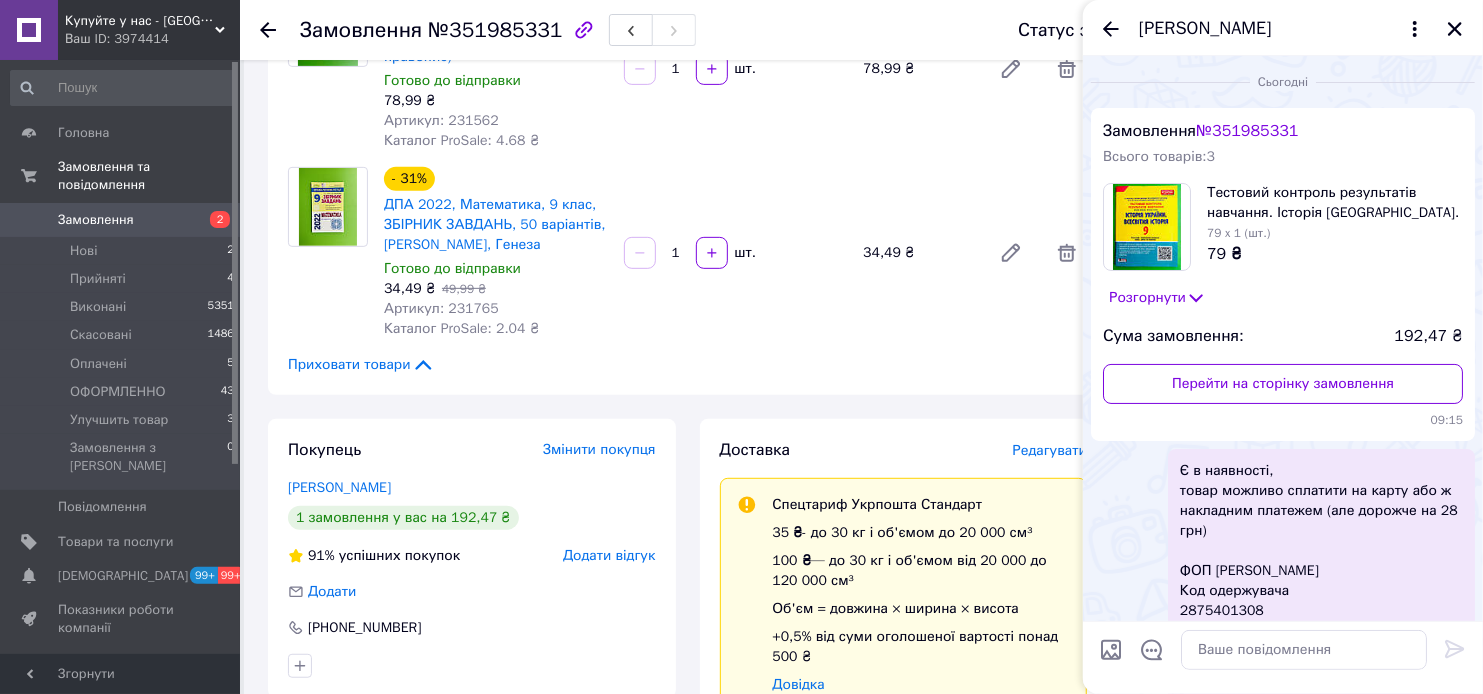 click 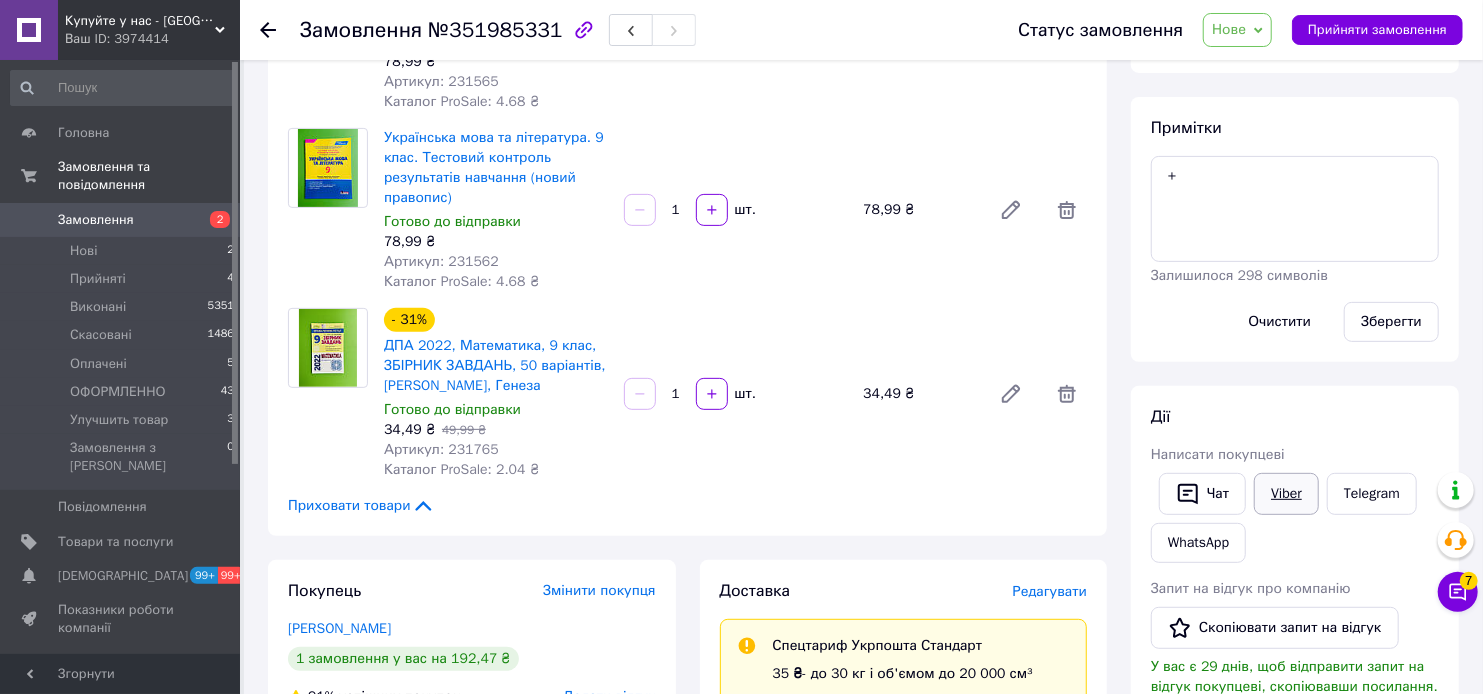 scroll, scrollTop: 111, scrollLeft: 0, axis: vertical 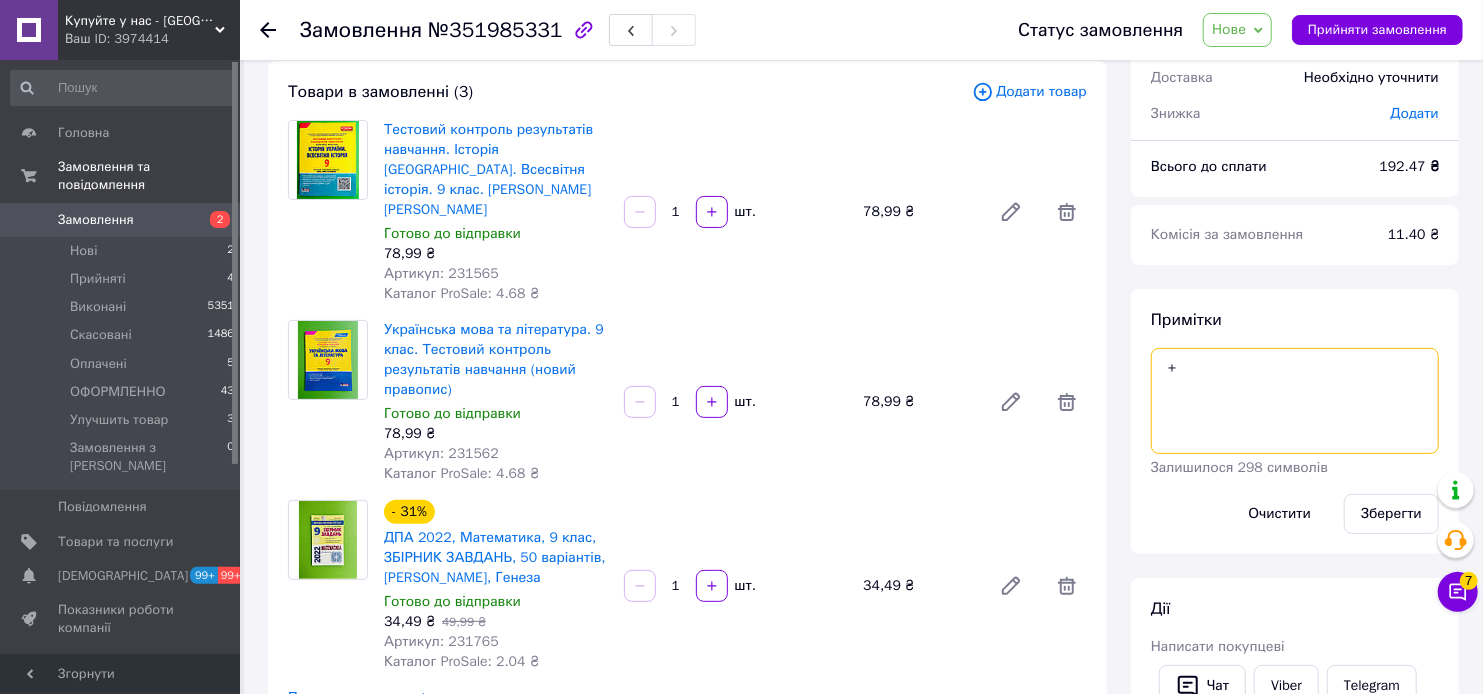 click on "+" at bounding box center [1295, 401] 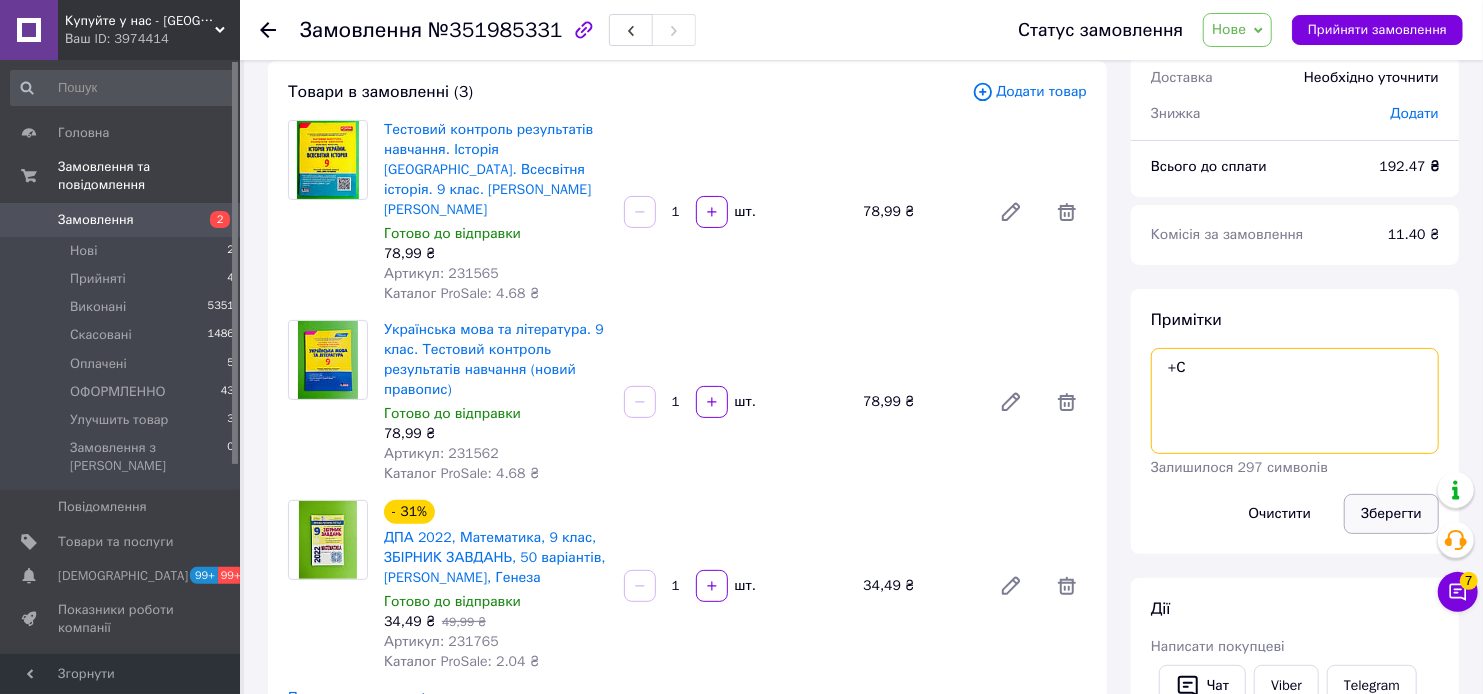 type on "+С" 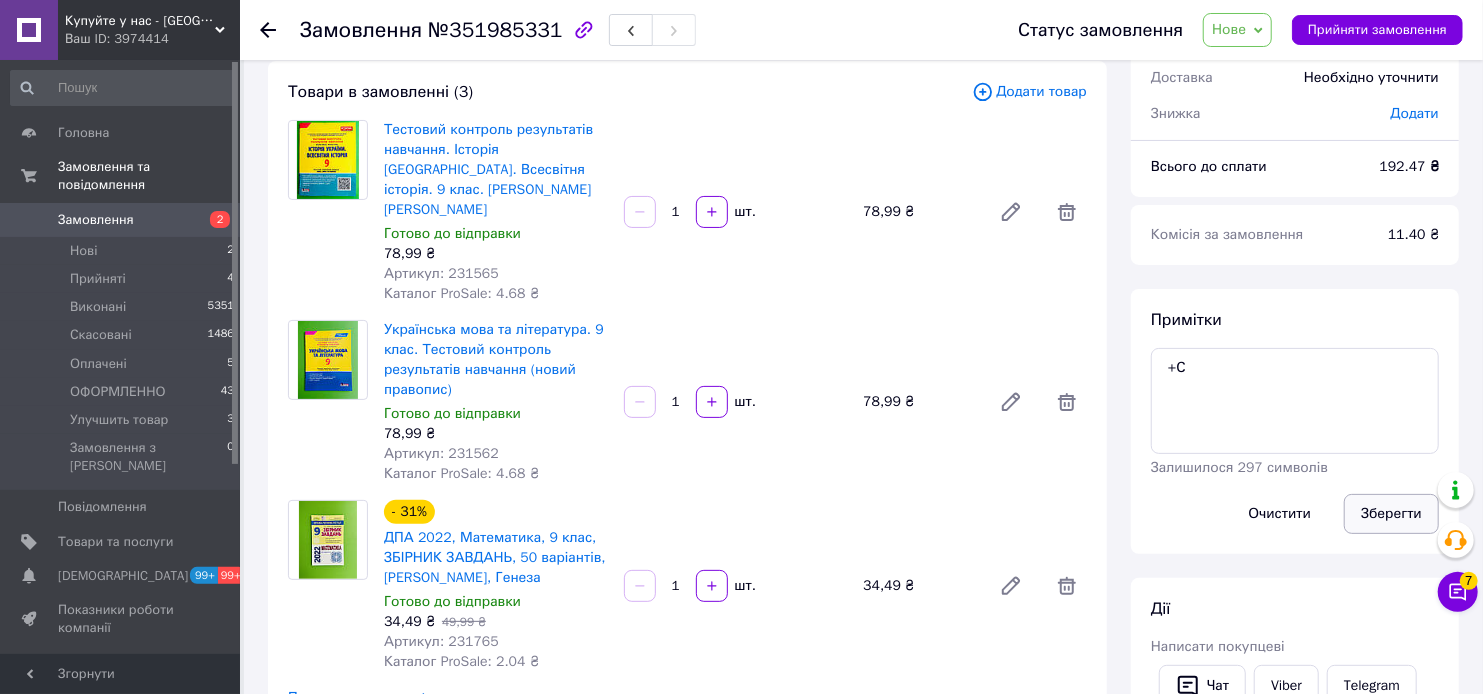 click on "Зберегти" at bounding box center (1391, 514) 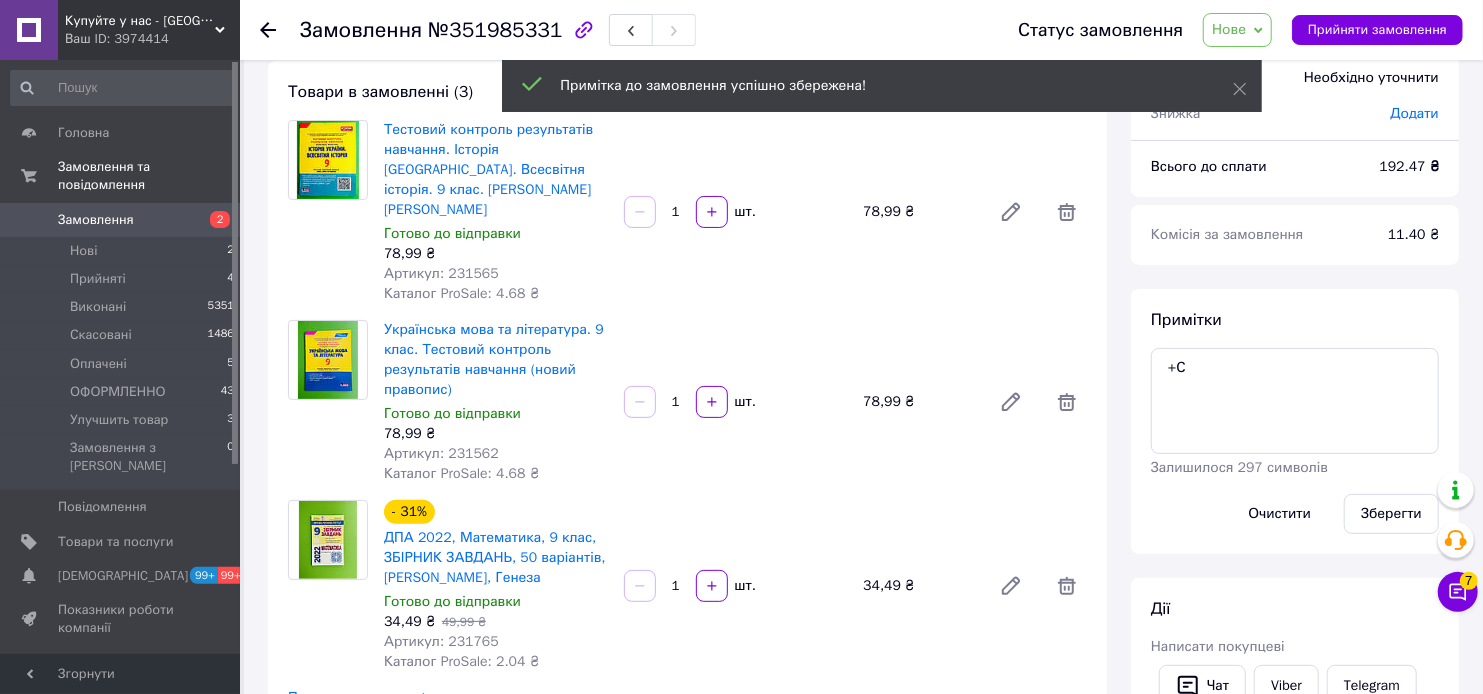 click on "Прийняти замовлення" at bounding box center (1377, 30) 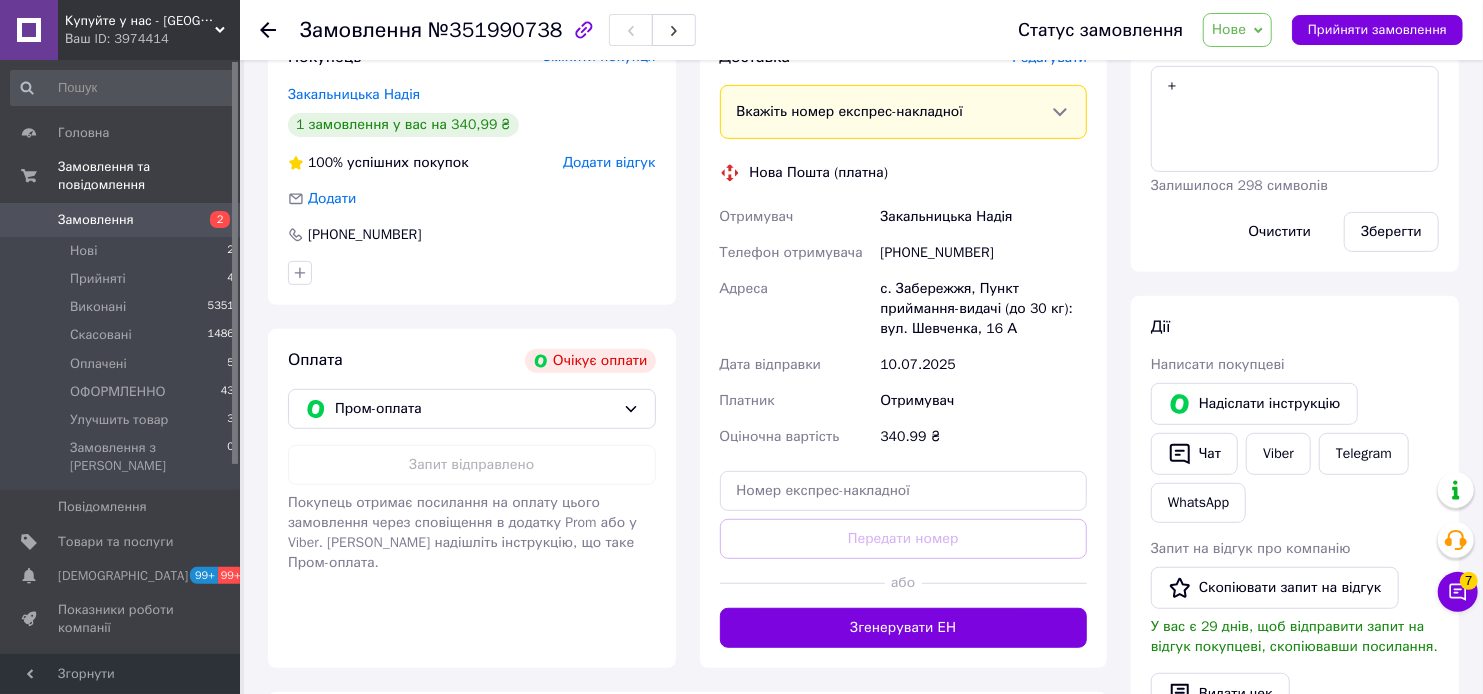 scroll, scrollTop: 444, scrollLeft: 0, axis: vertical 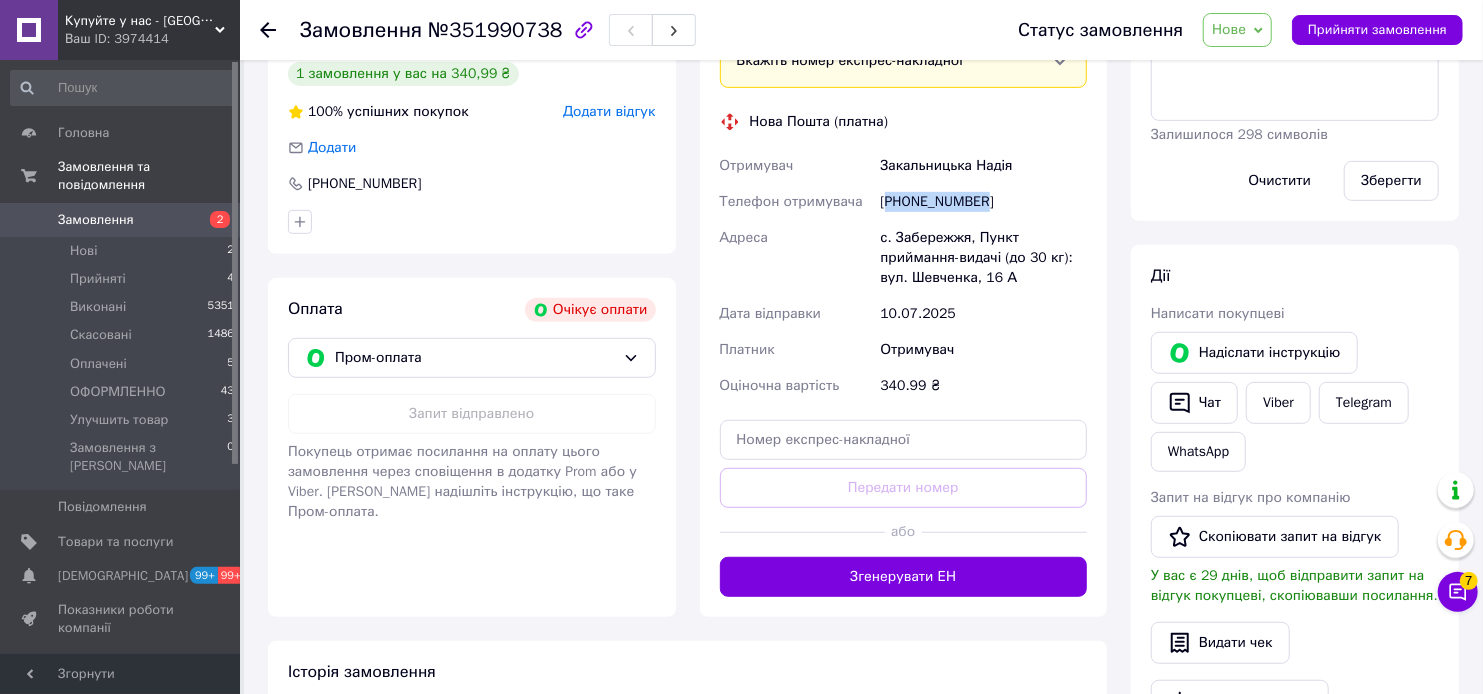 drag, startPoint x: 971, startPoint y: 175, endPoint x: 893, endPoint y: 173, distance: 78.025635 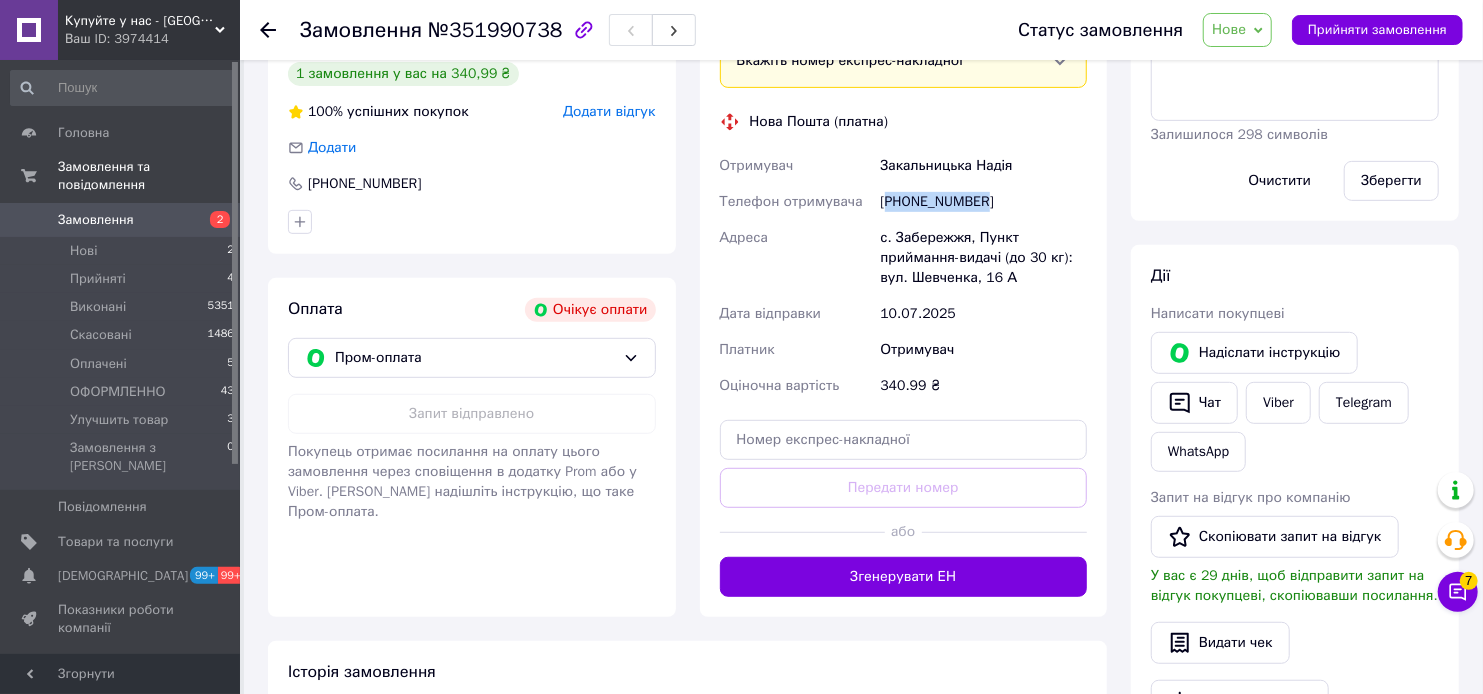scroll, scrollTop: 0, scrollLeft: 0, axis: both 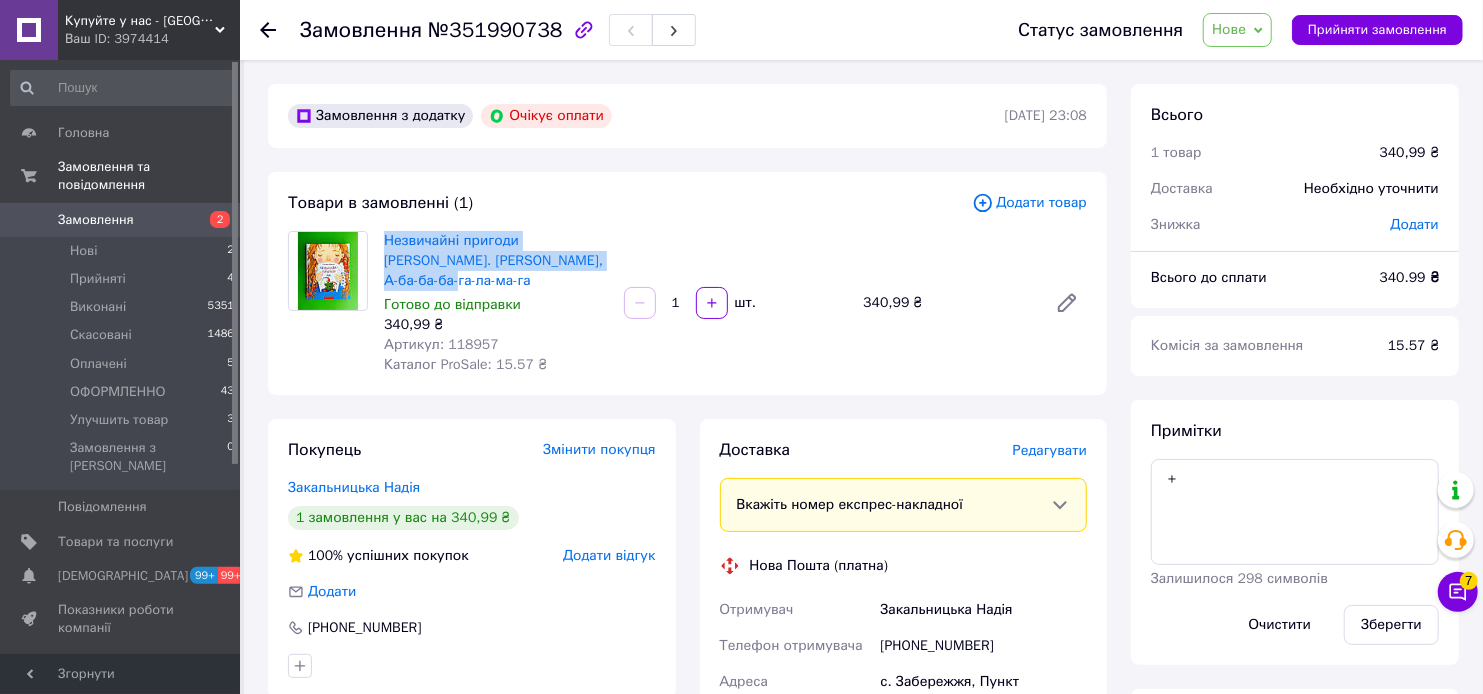 drag, startPoint x: 571, startPoint y: 251, endPoint x: 377, endPoint y: 242, distance: 194.20865 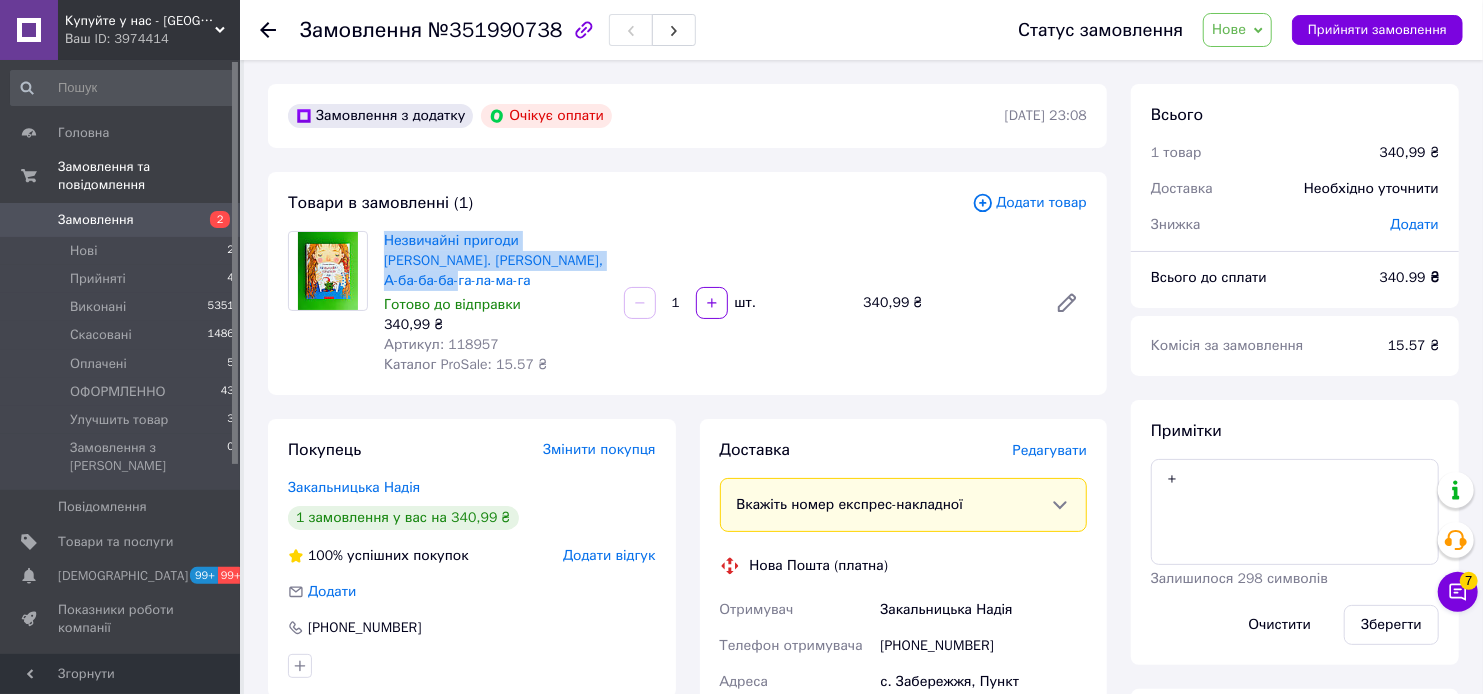 click on "Незвичайні пригоди [PERSON_NAME]. [PERSON_NAME], А-ба-ба-ба-га-ла-ма-га Готово до відправки 340,99 ₴ Артикул: 118957 Каталог ProSale: 15.57 ₴" at bounding box center [496, 303] 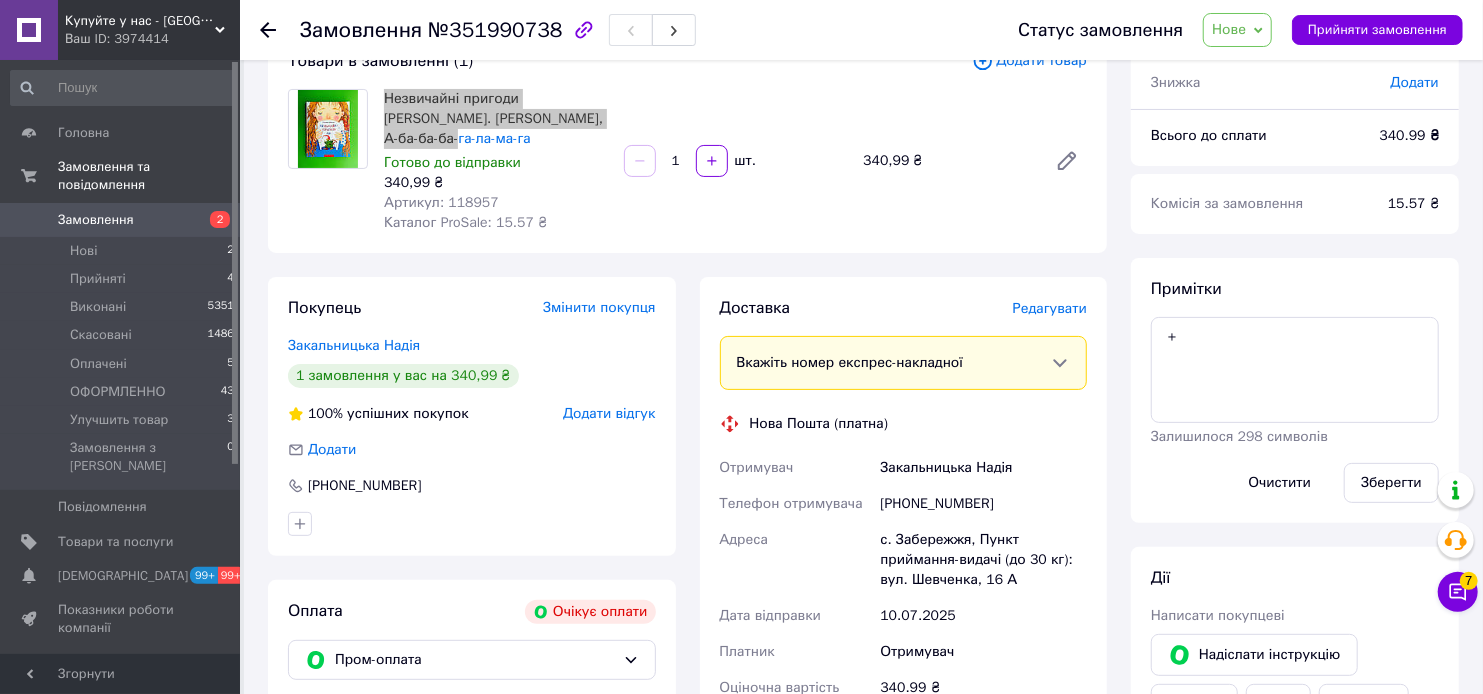 scroll, scrollTop: 444, scrollLeft: 0, axis: vertical 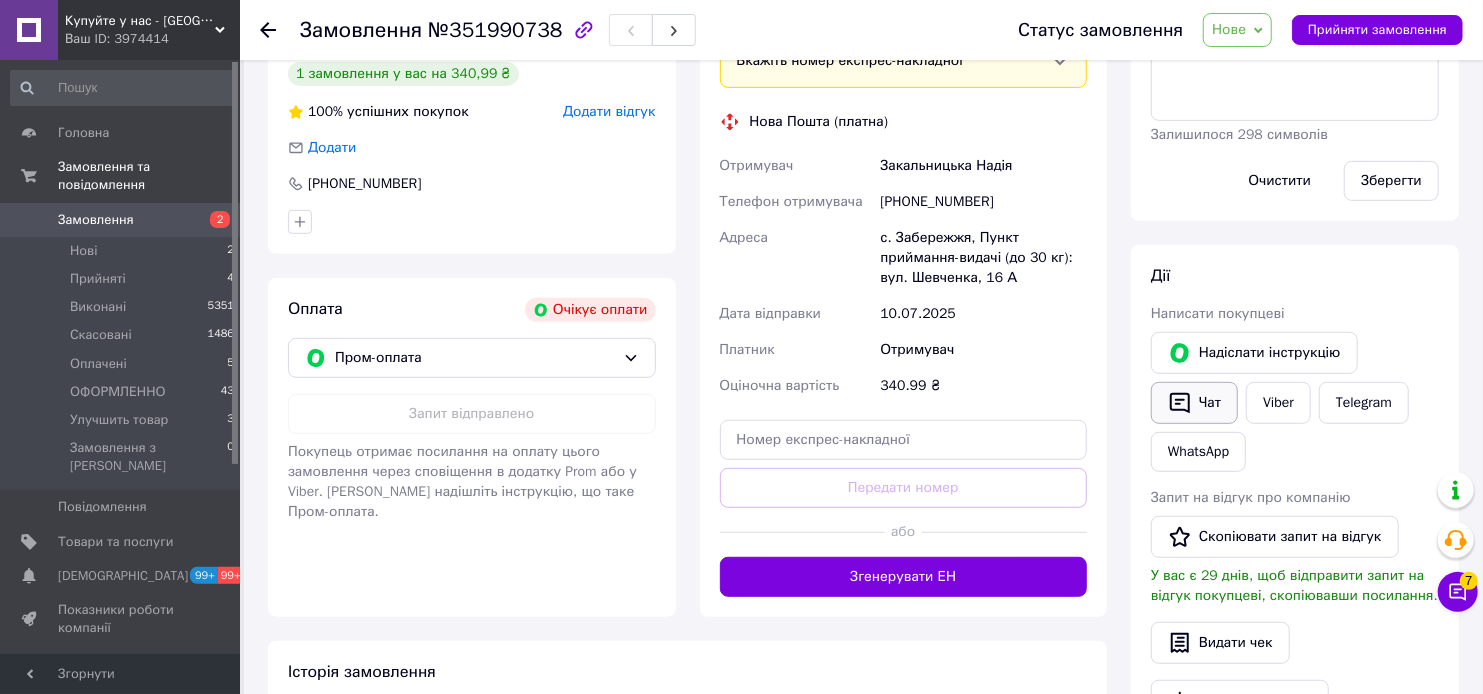 click 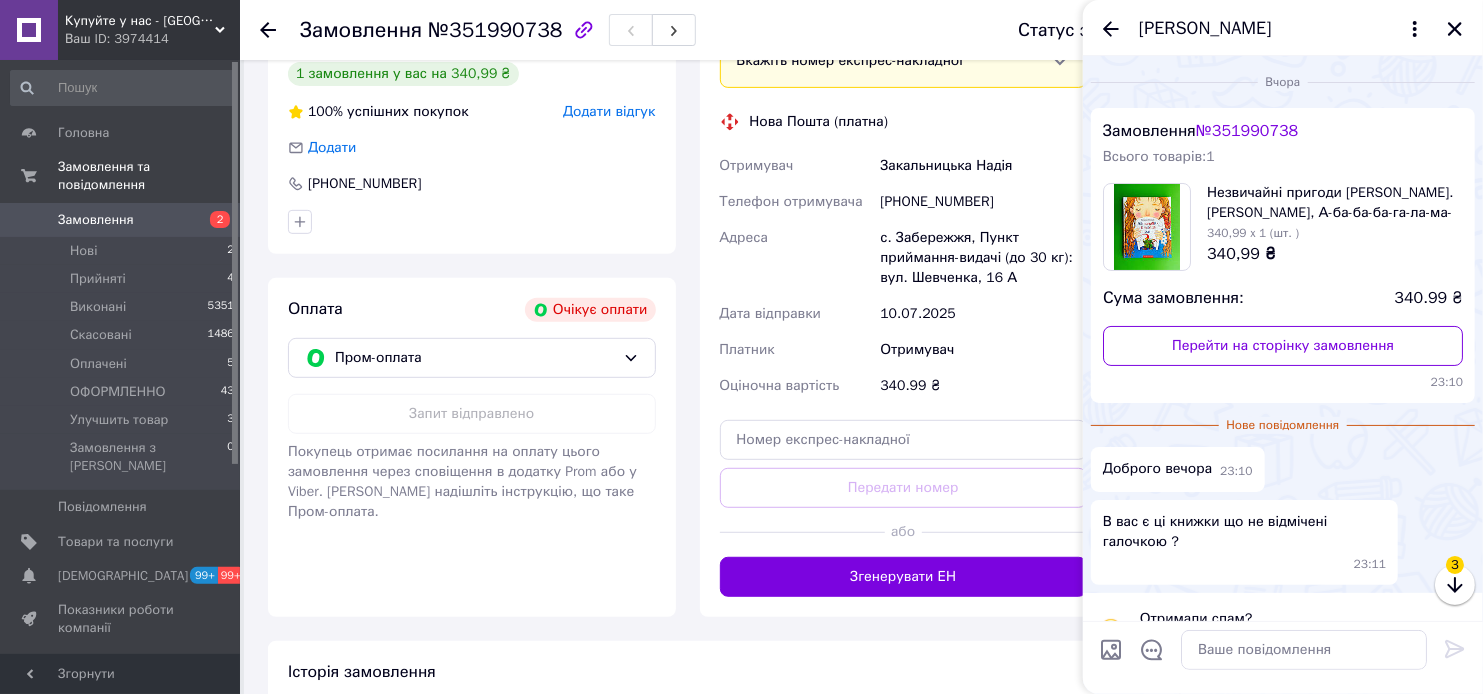 scroll, scrollTop: 45, scrollLeft: 0, axis: vertical 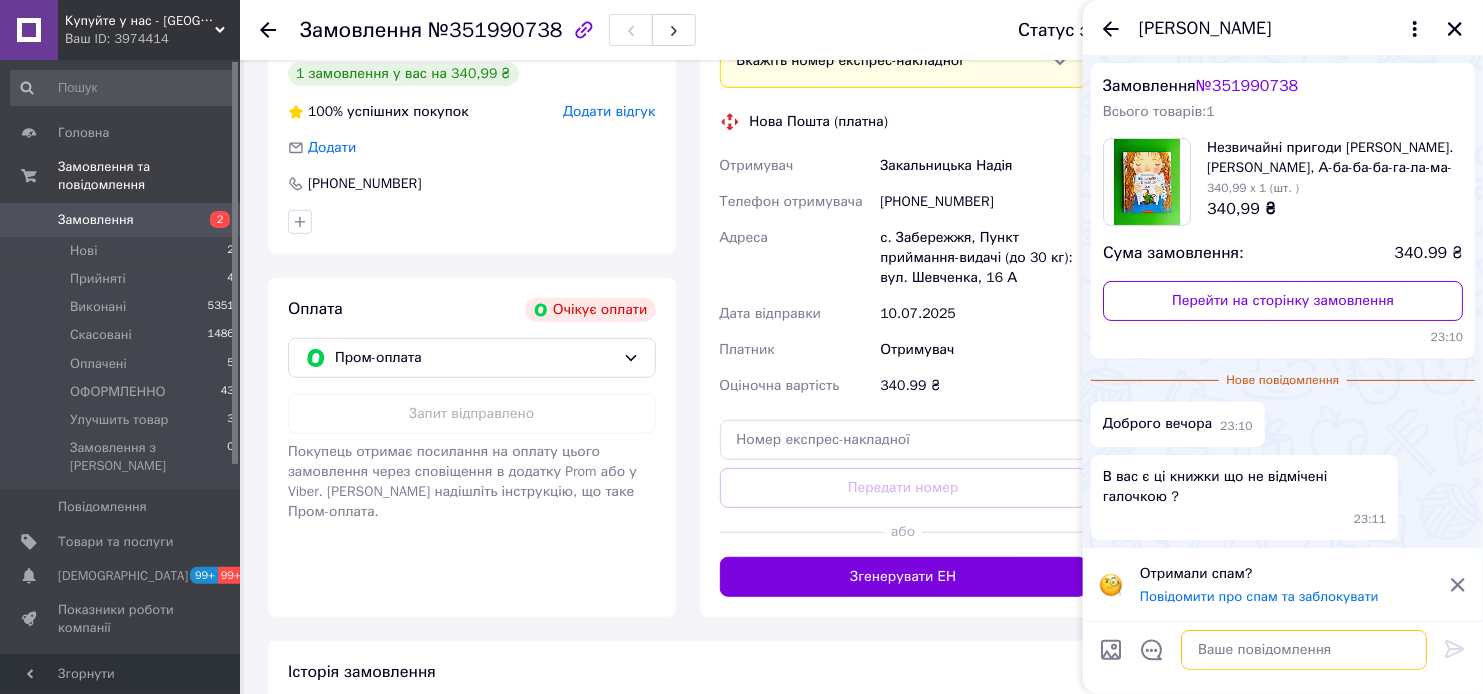 click at bounding box center [1304, 650] 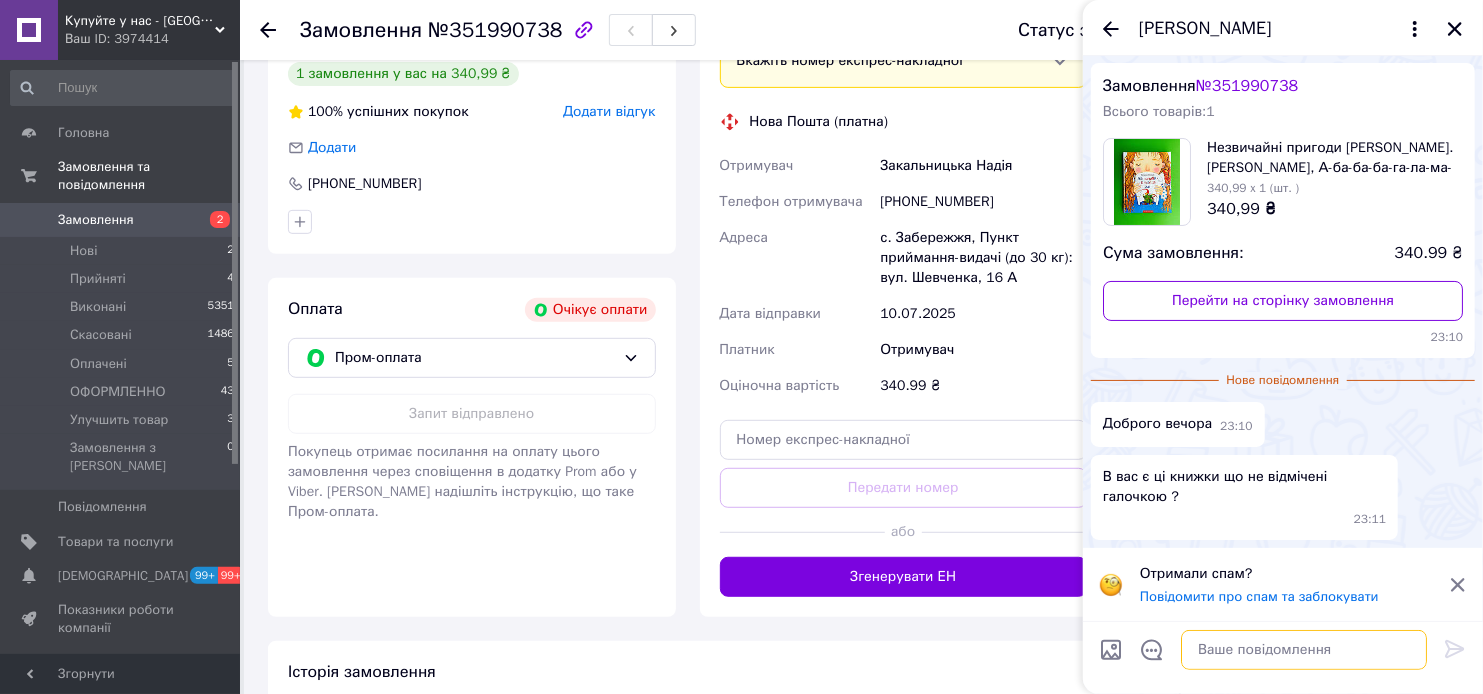 paste on "Є в наявності,
товар можливо сплатити на карту або ж накладним платежем (але дорожче на 28 грн)
ФОП [PERSON_NAME] одержувача
[FINANCIAL_ID]
IBAN
[FINANCIAL_ID]
ціна:   341 грн
Повідомте у відповідь приват чи післяплата? 👇" 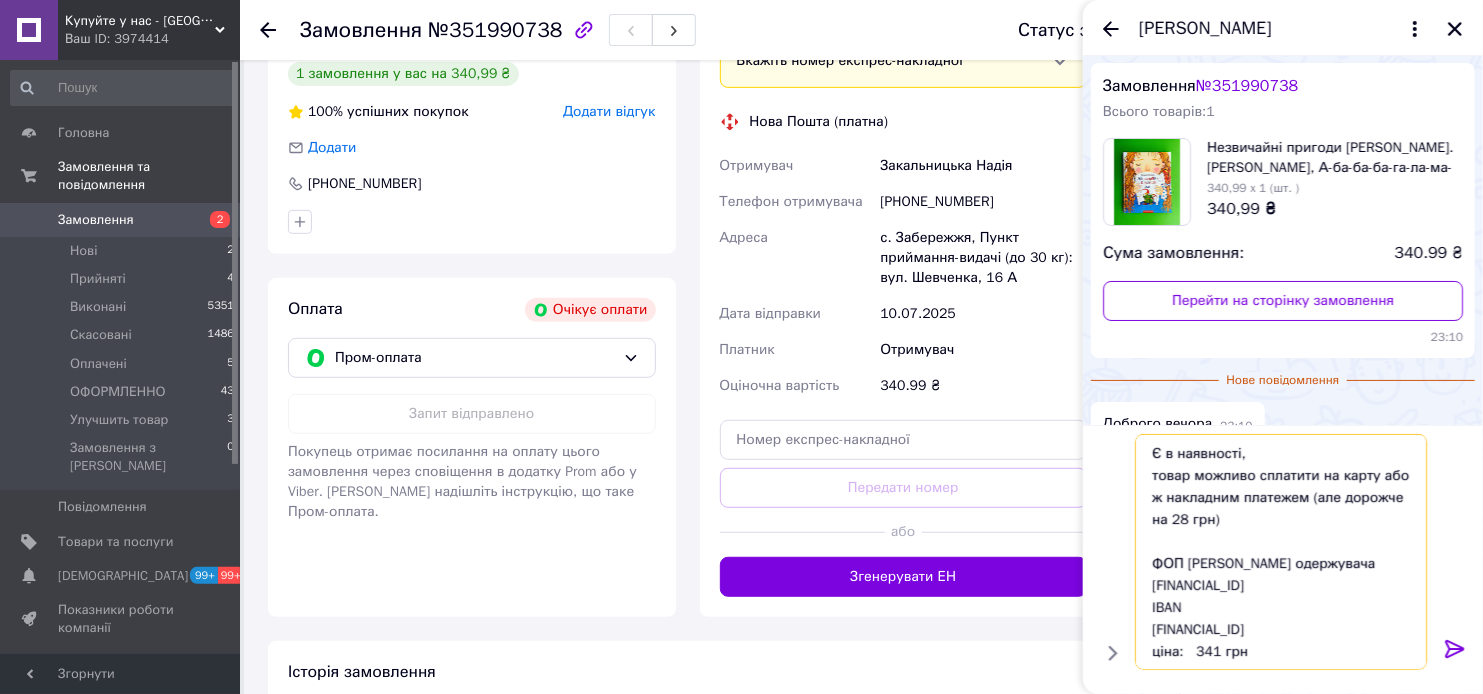 scroll, scrollTop: 91, scrollLeft: 0, axis: vertical 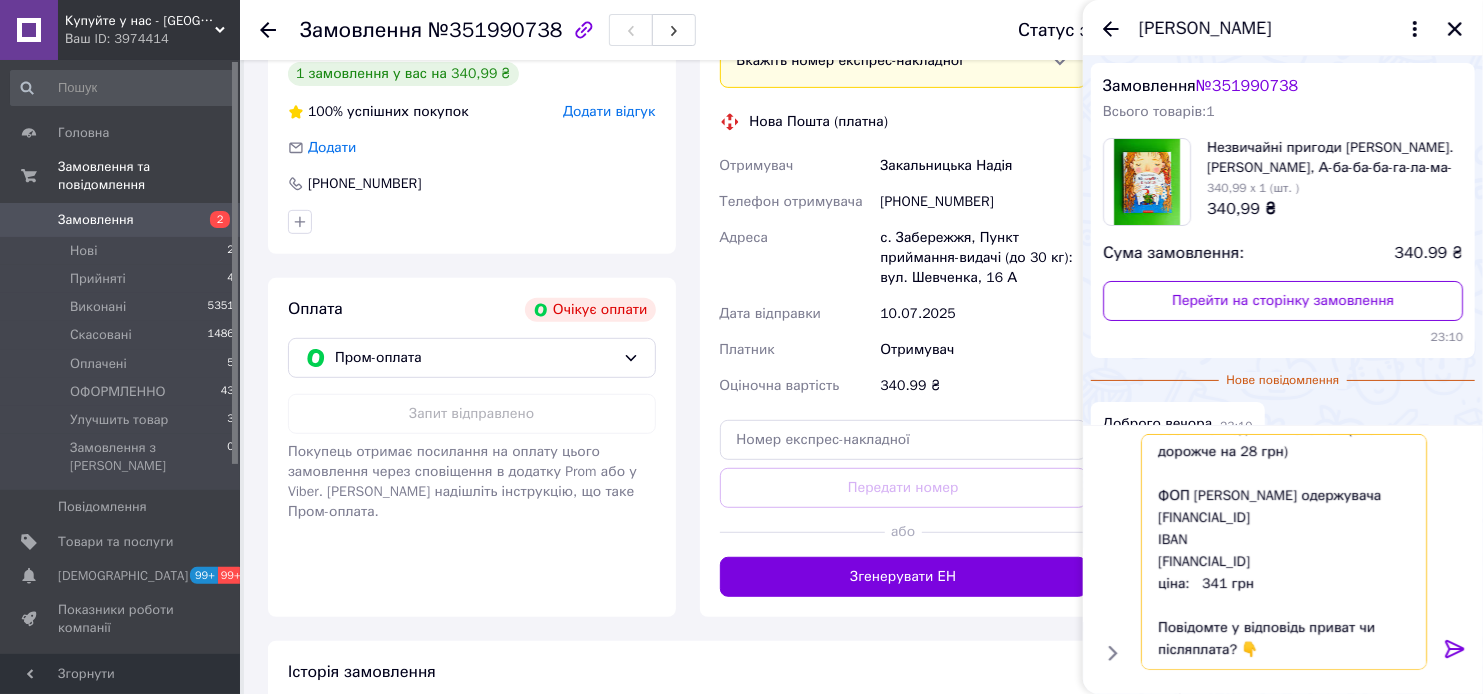 type on "Є в наявності,
товар можливо сплатити на карту або ж накладним платежем (але дорожче на 28 грн)
ФОП [PERSON_NAME] одержувача
[FINANCIAL_ID]
IBAN
[FINANCIAL_ID]
ціна:   341 грн
Повідомте у відповідь приват чи післяплата? 👇" 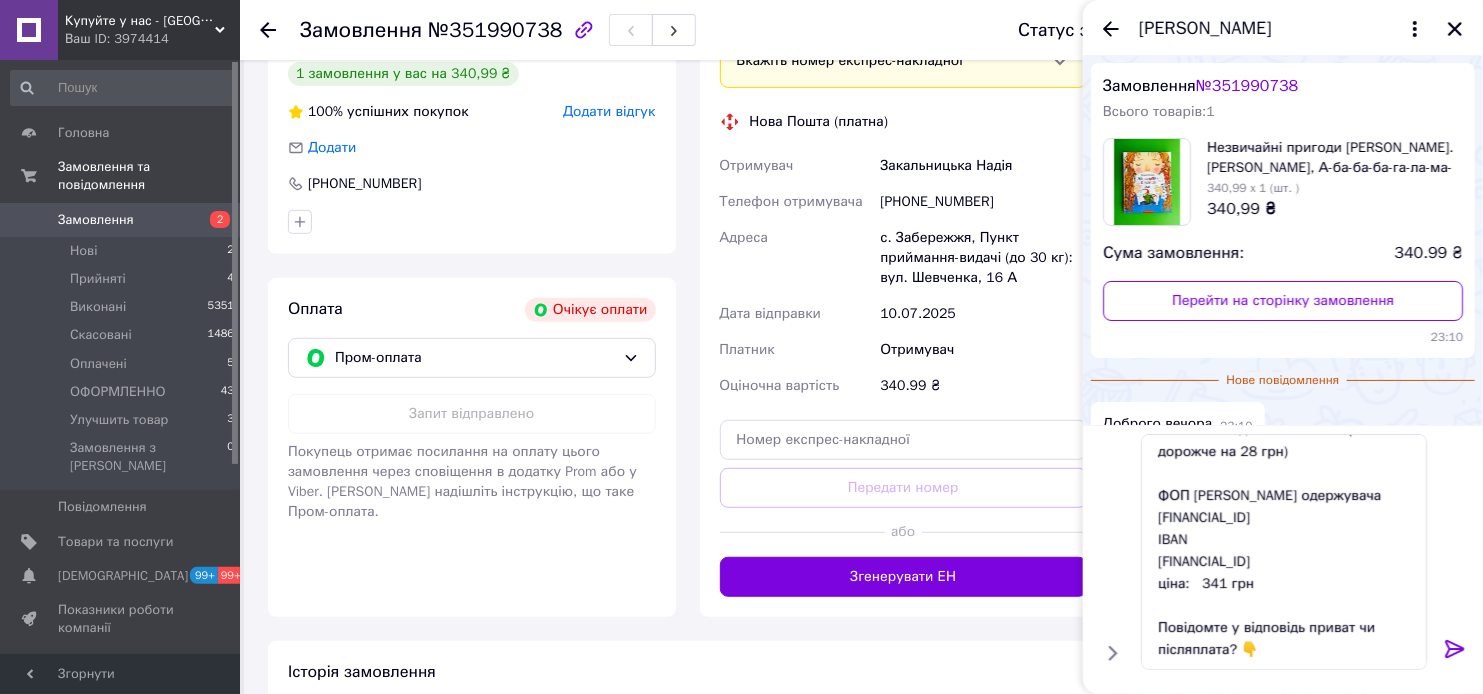 drag, startPoint x: 1460, startPoint y: 658, endPoint x: 1423, endPoint y: 676, distance: 41.14608 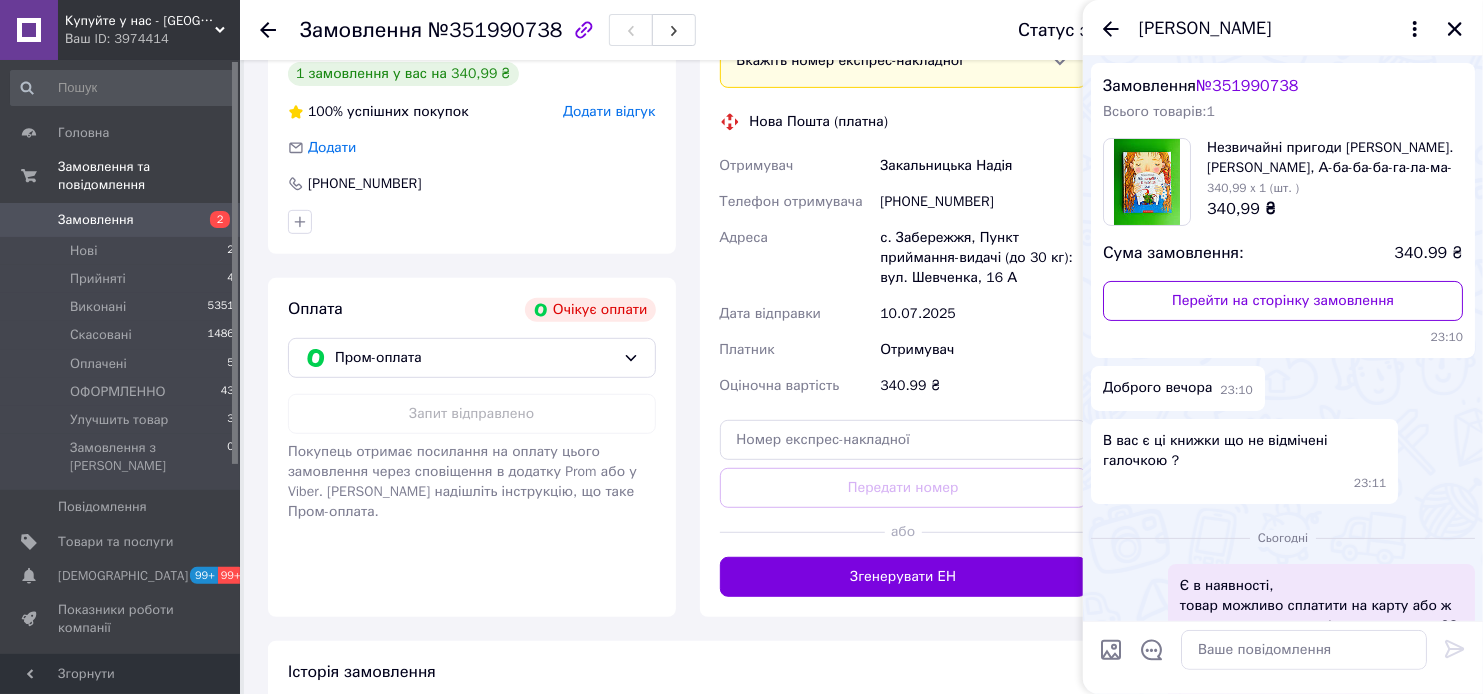 scroll, scrollTop: 0, scrollLeft: 0, axis: both 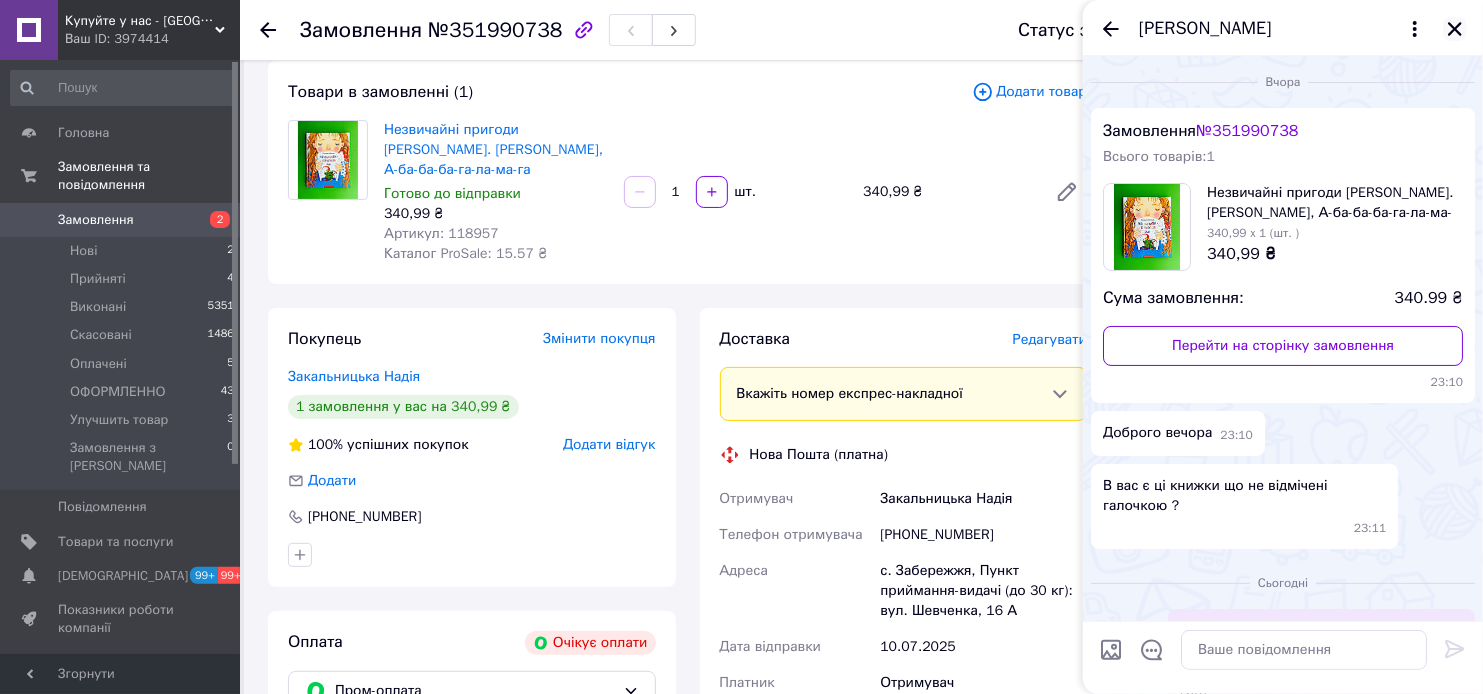 click 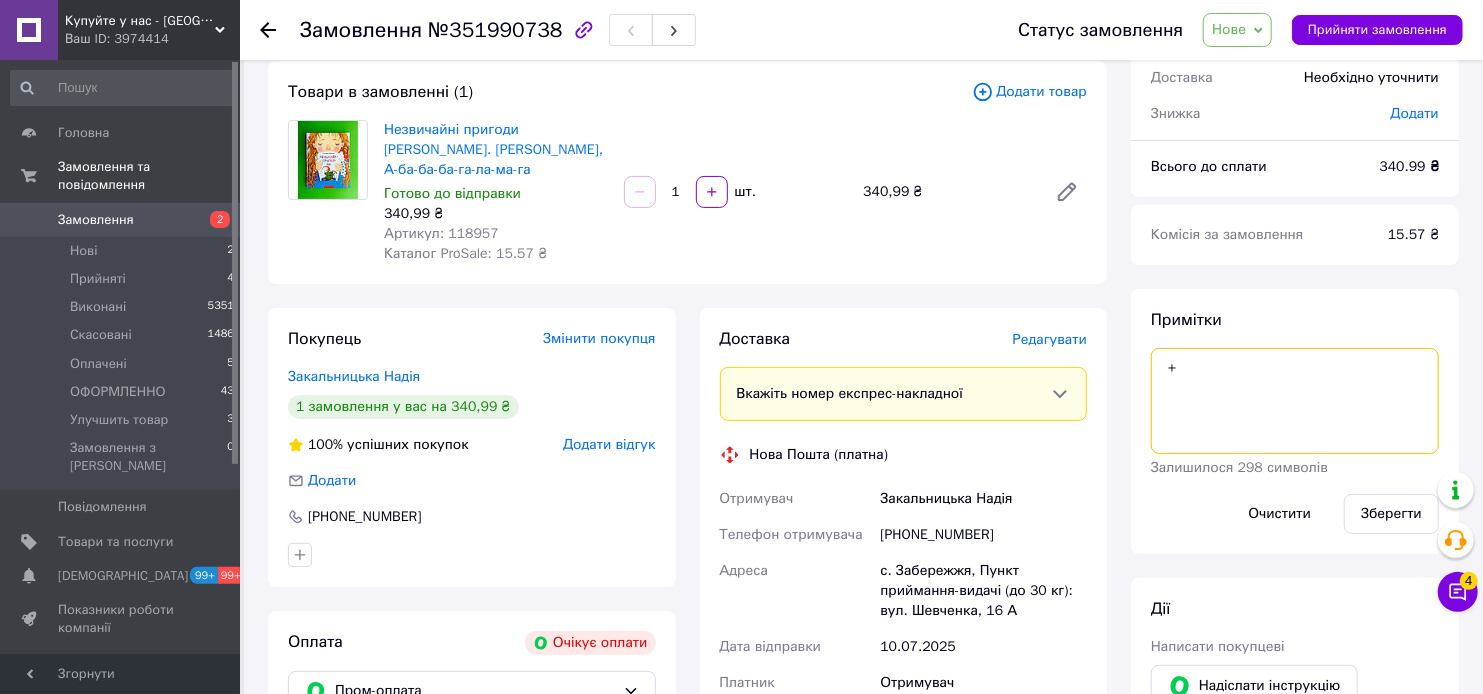 click on "+" at bounding box center (1295, 401) 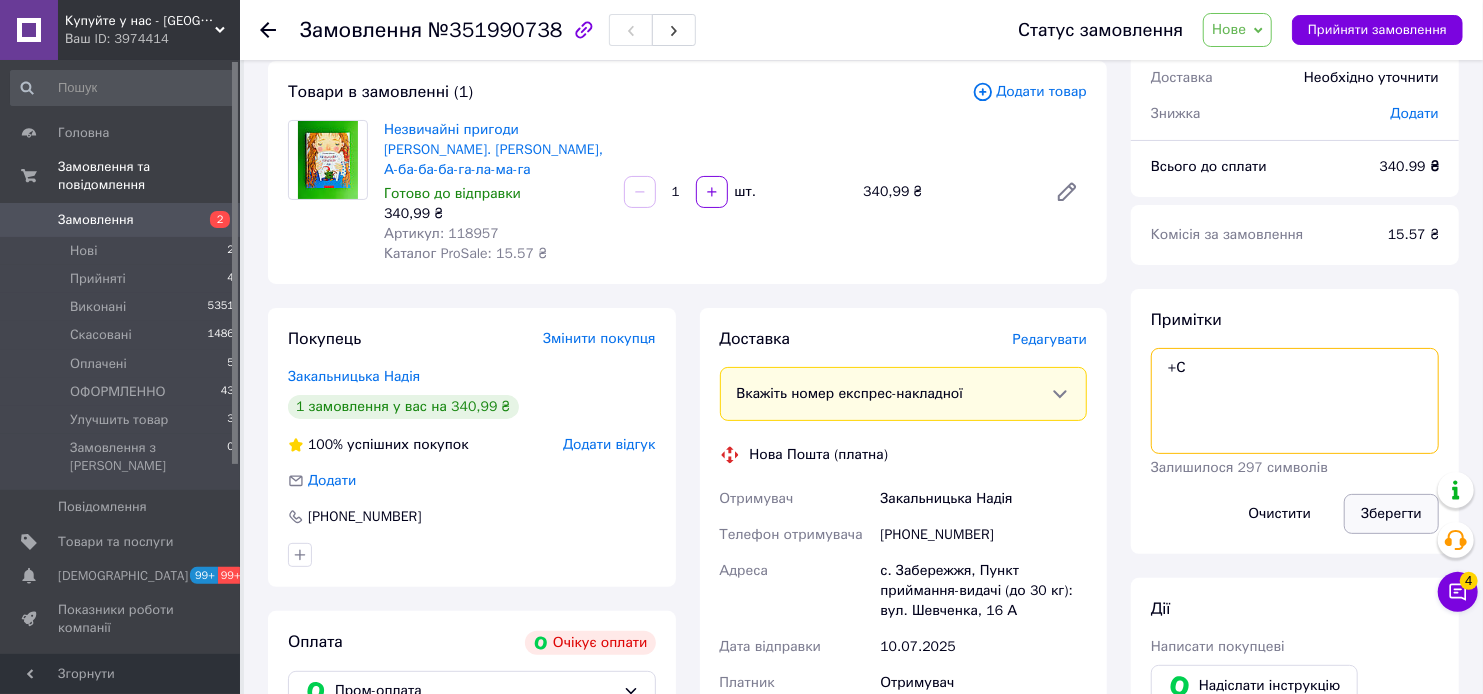 type on "+С" 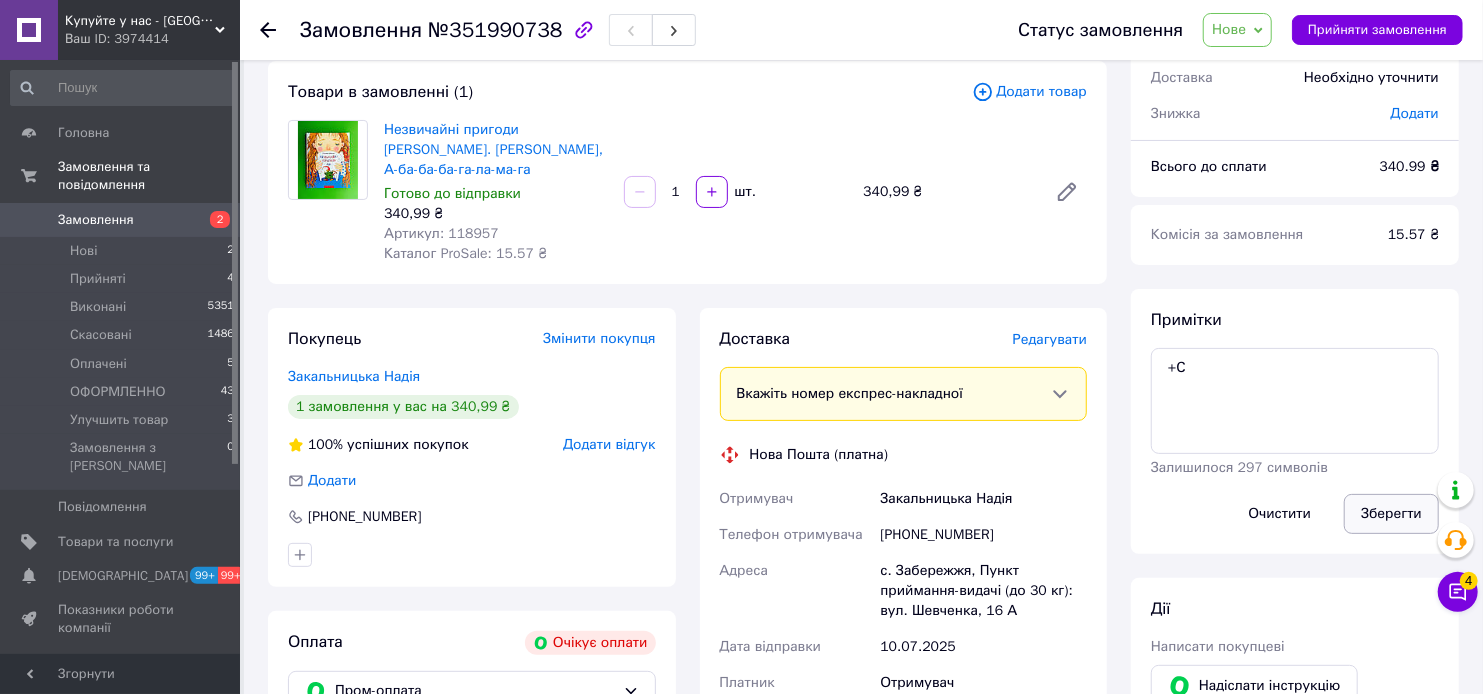 click on "Зберегти" at bounding box center (1391, 514) 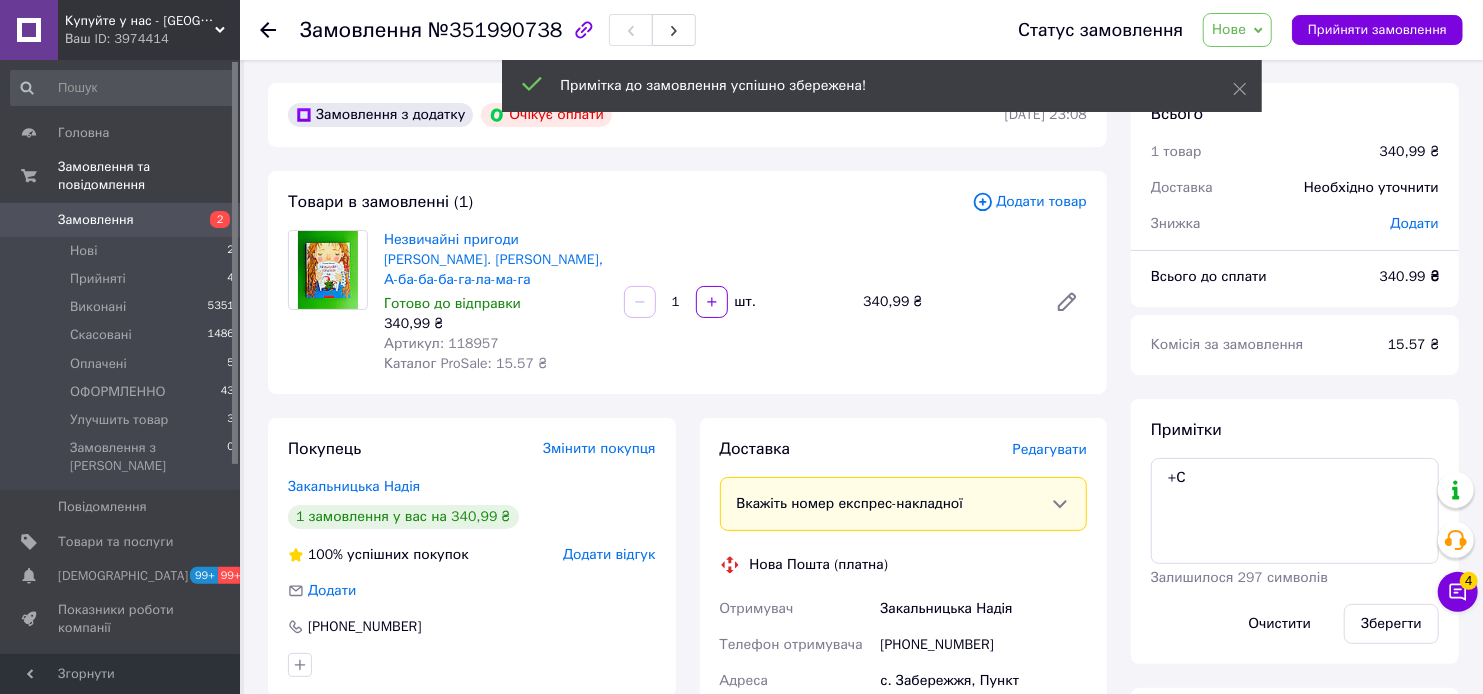 scroll, scrollTop: 0, scrollLeft: 0, axis: both 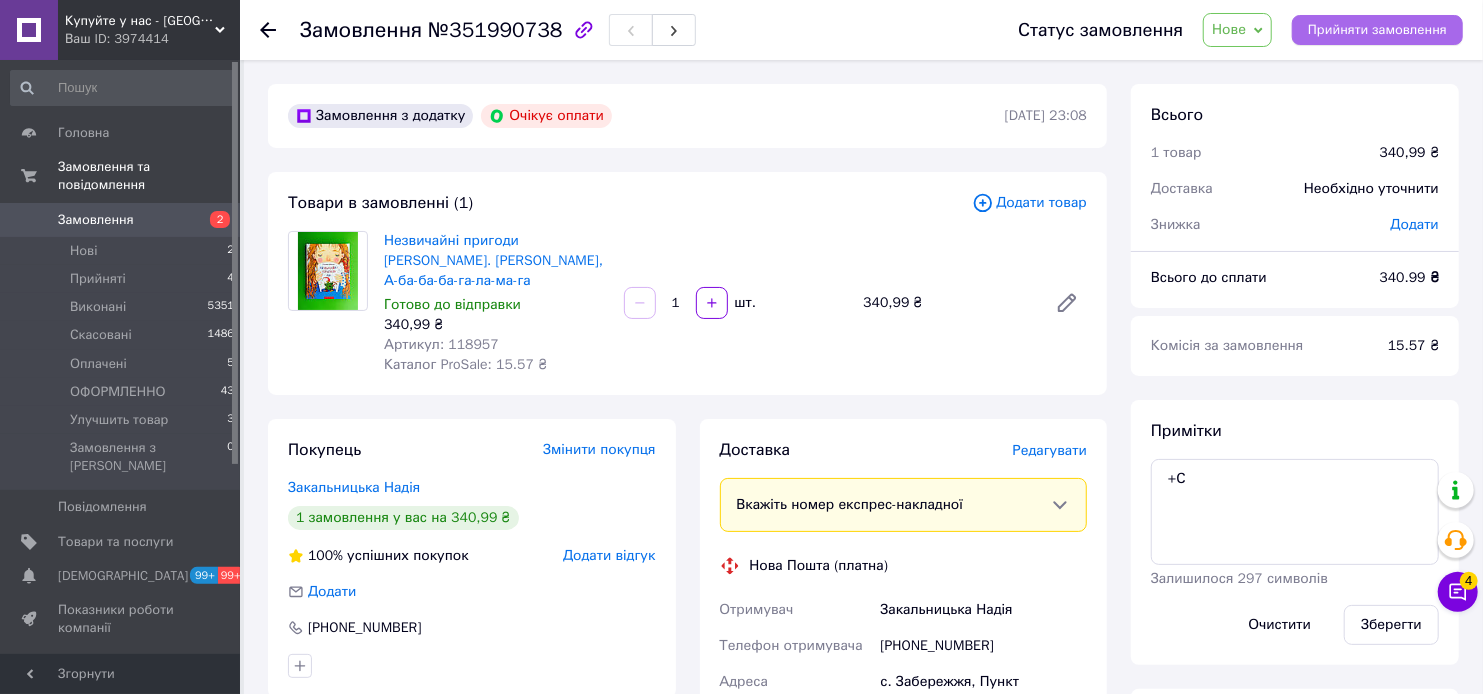 click on "Прийняти замовлення" at bounding box center (1377, 30) 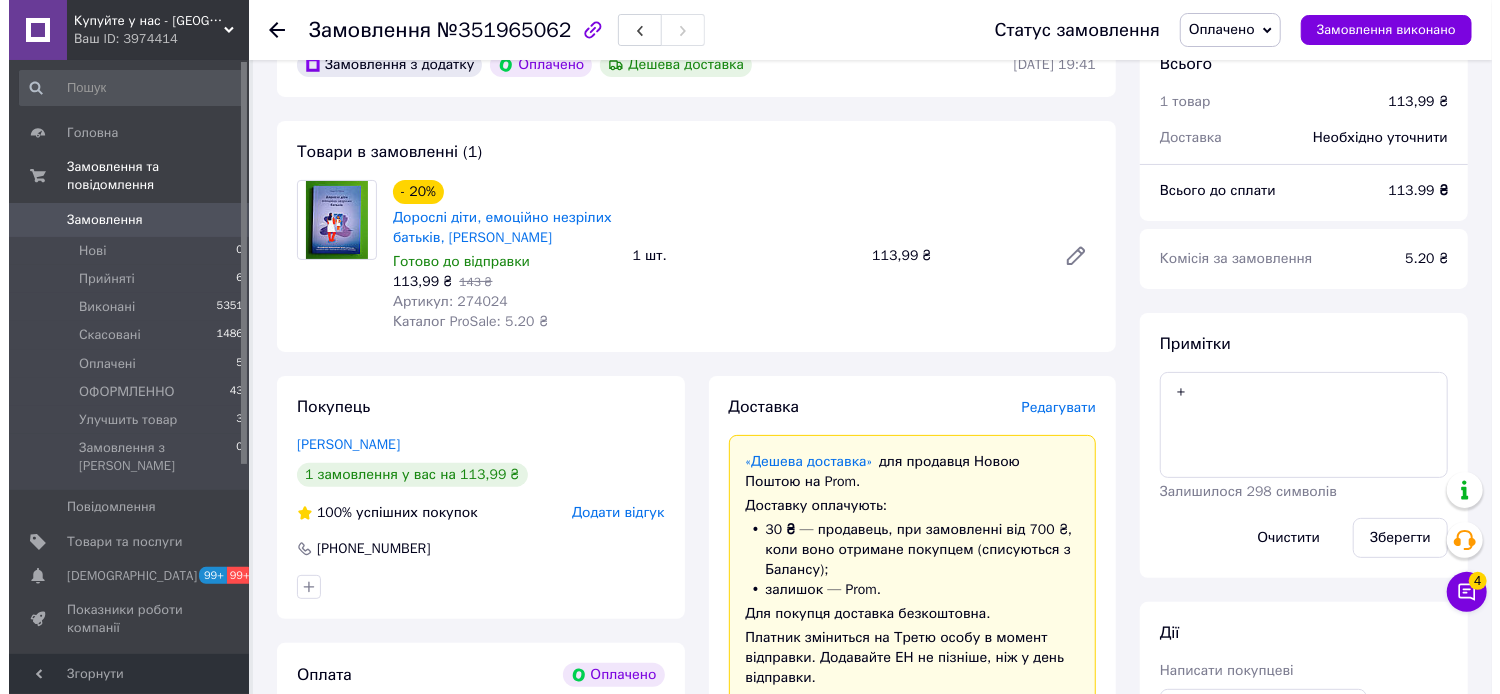 scroll, scrollTop: 111, scrollLeft: 0, axis: vertical 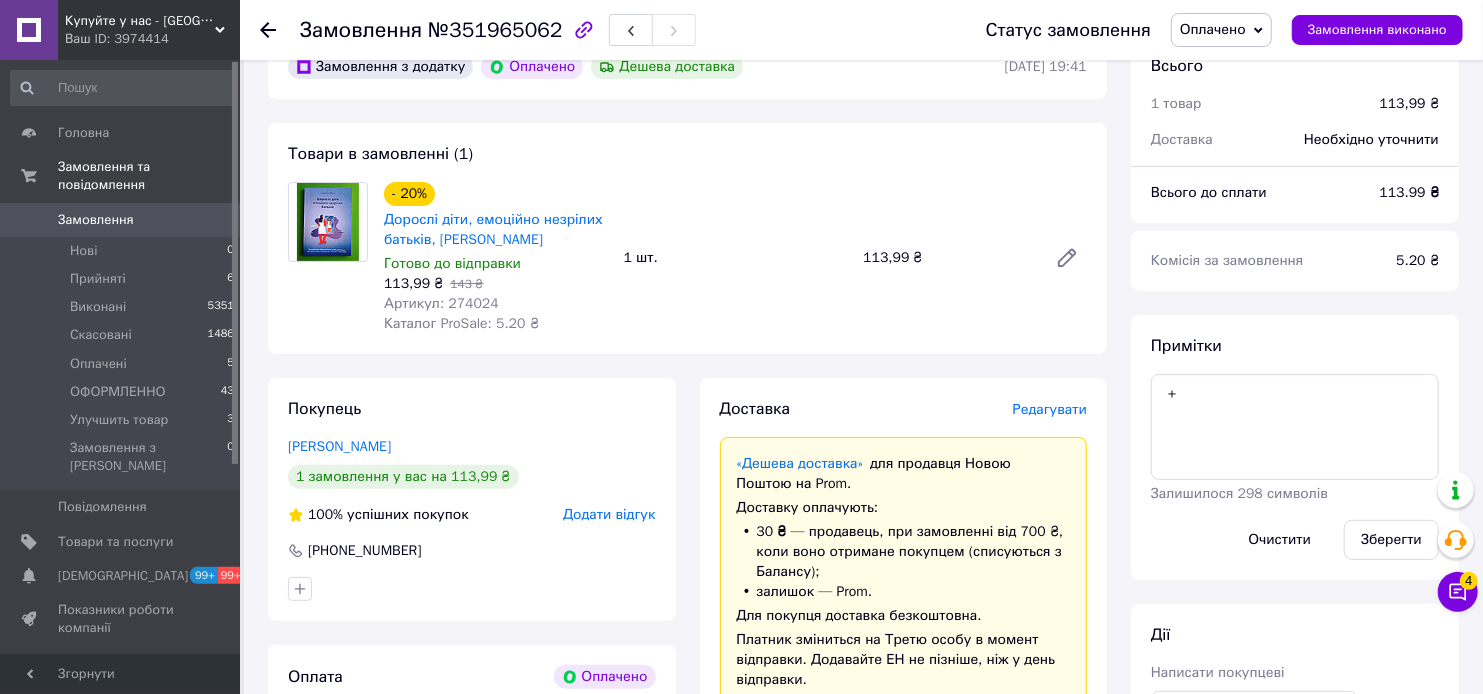 click on "Артикул: 274024" at bounding box center (441, 303) 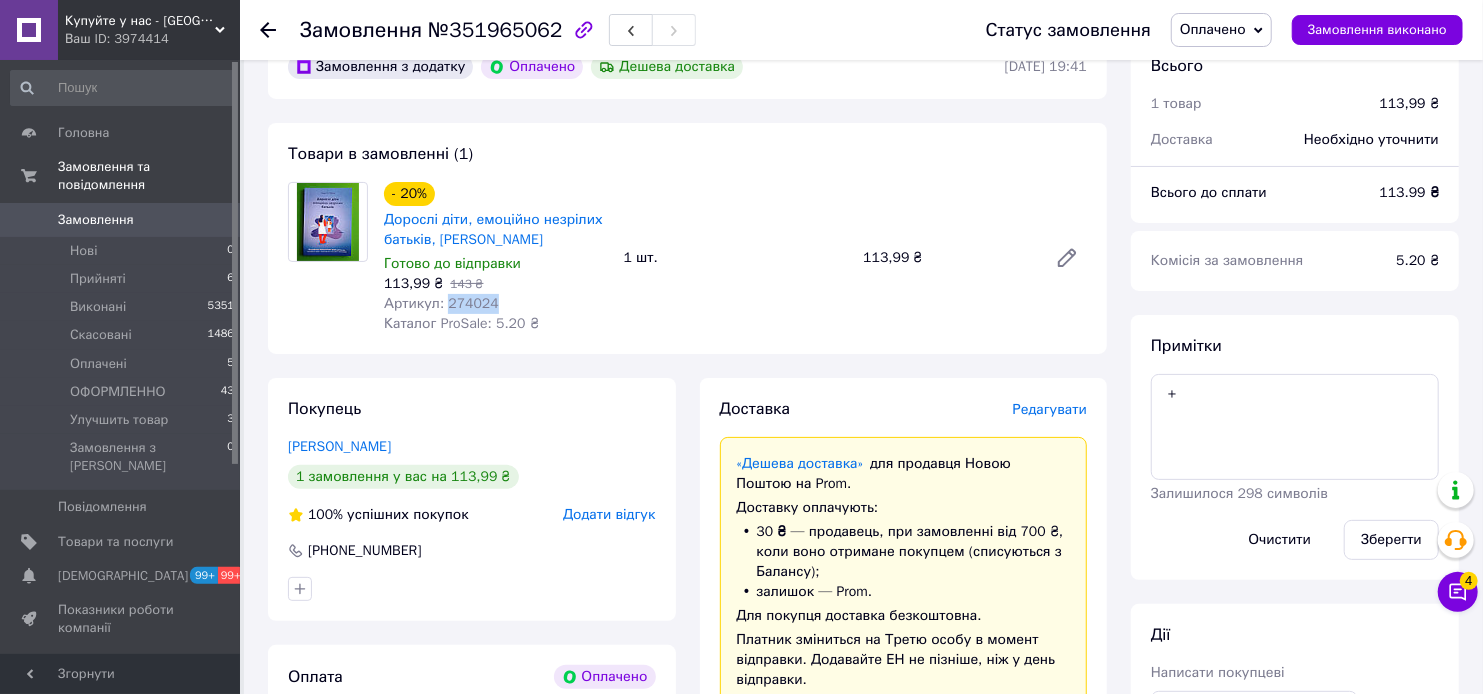 click on "Артикул: 274024" at bounding box center (441, 303) 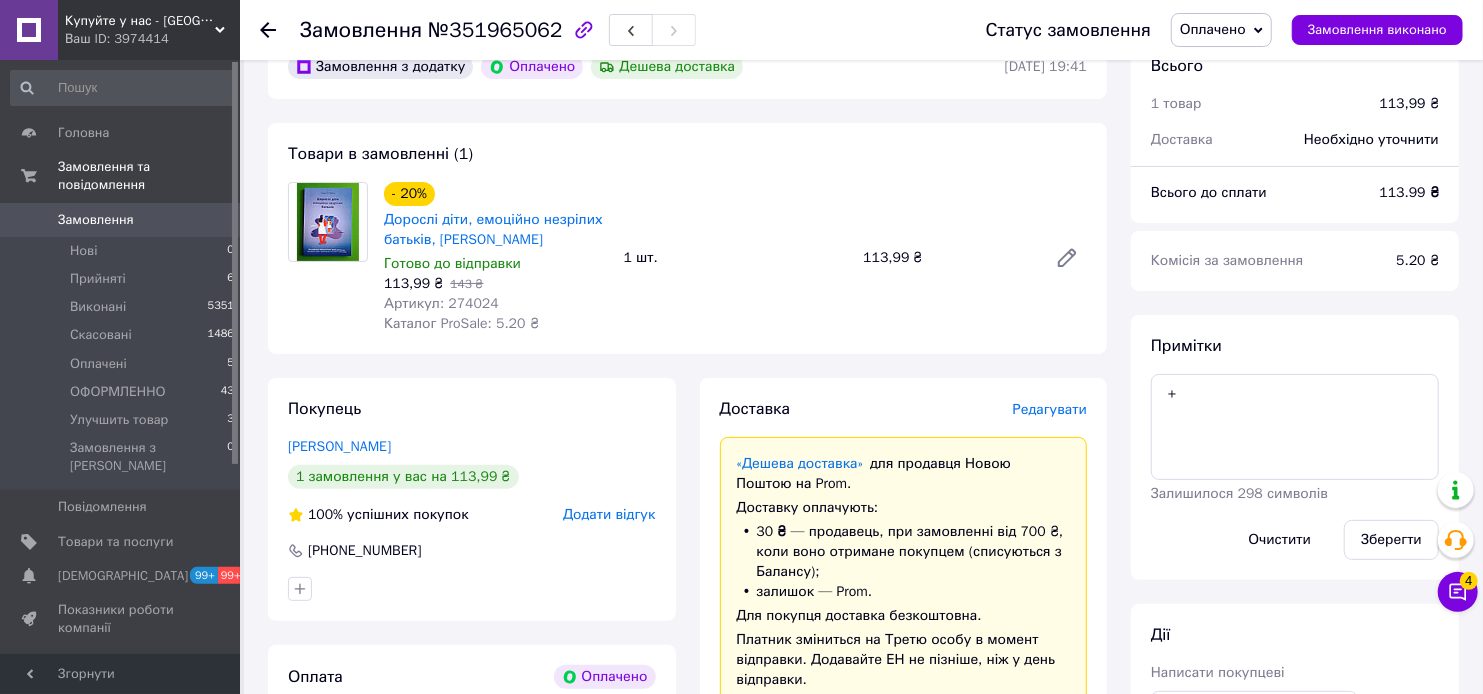 click on "Редагувати" at bounding box center [1050, 409] 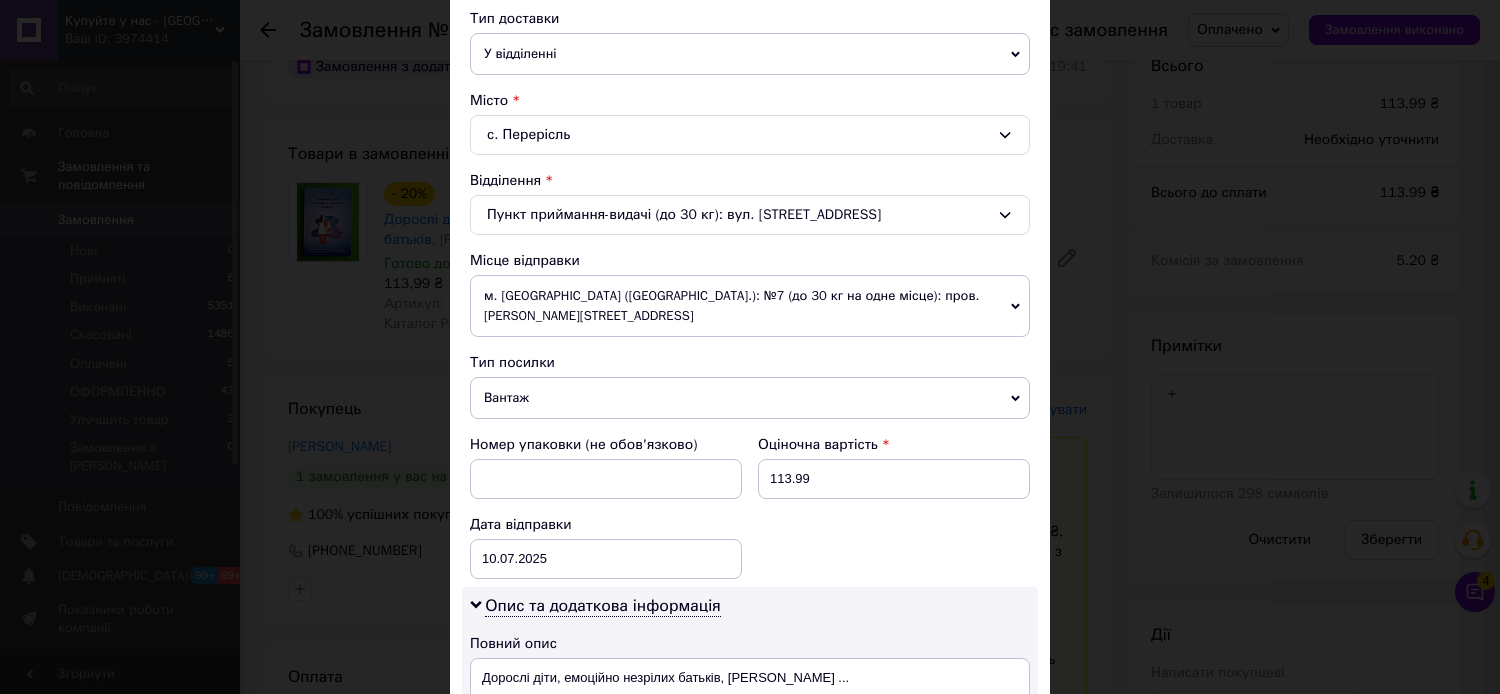 scroll, scrollTop: 666, scrollLeft: 0, axis: vertical 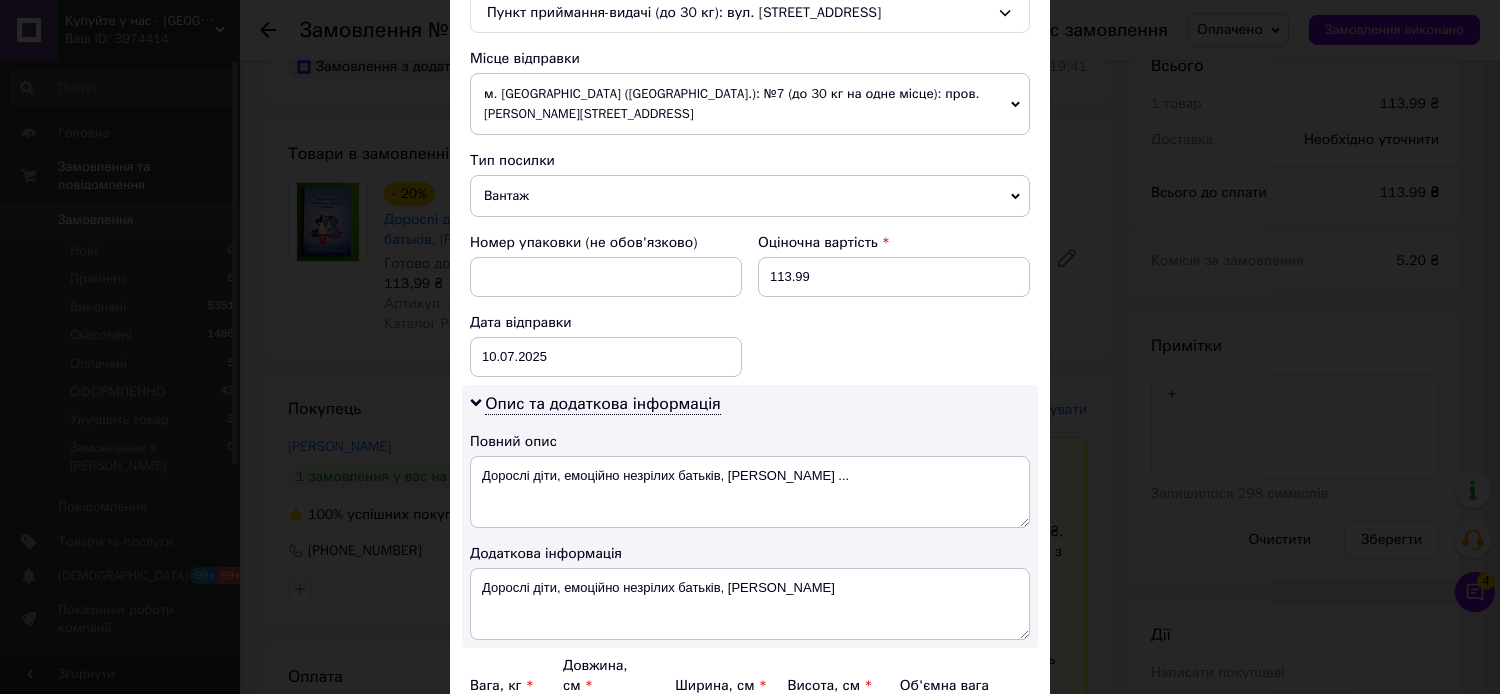 click on "Вантаж" at bounding box center [750, 196] 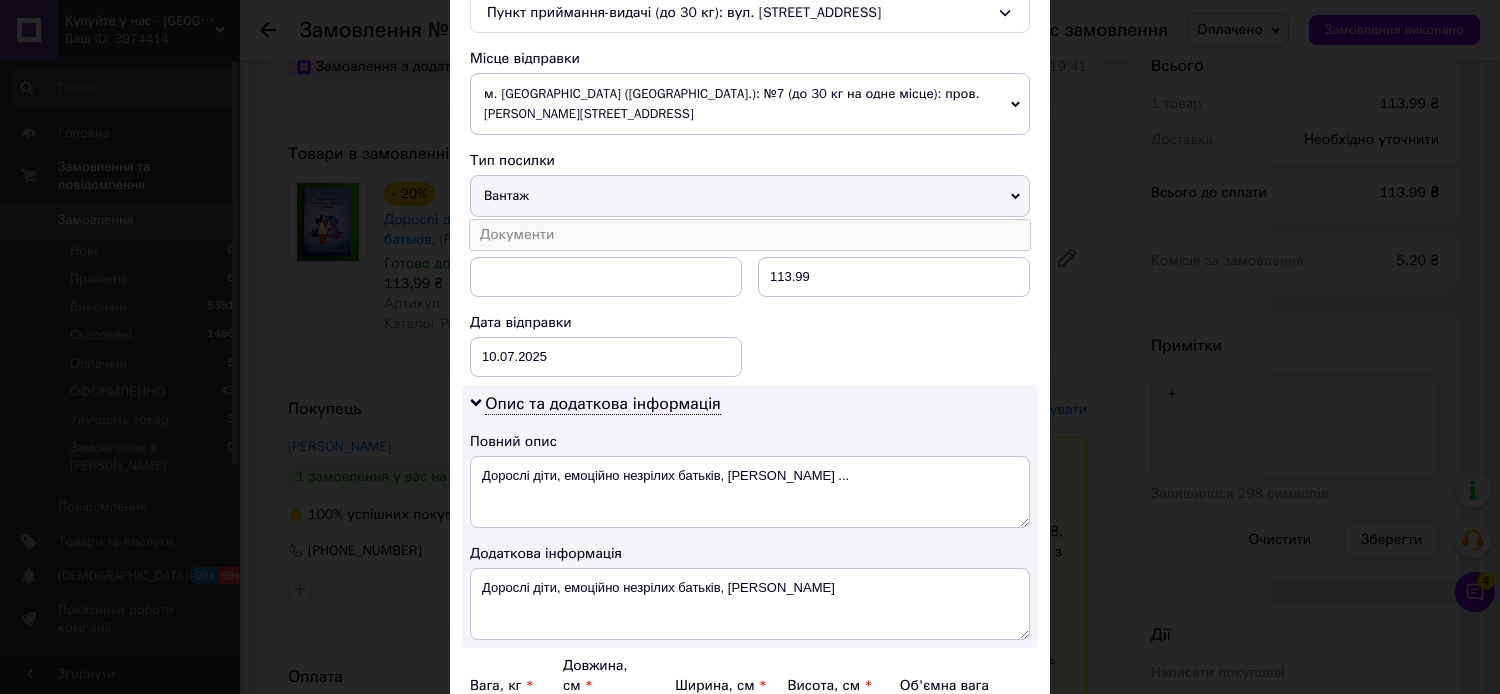 click on "Документи" at bounding box center (750, 235) 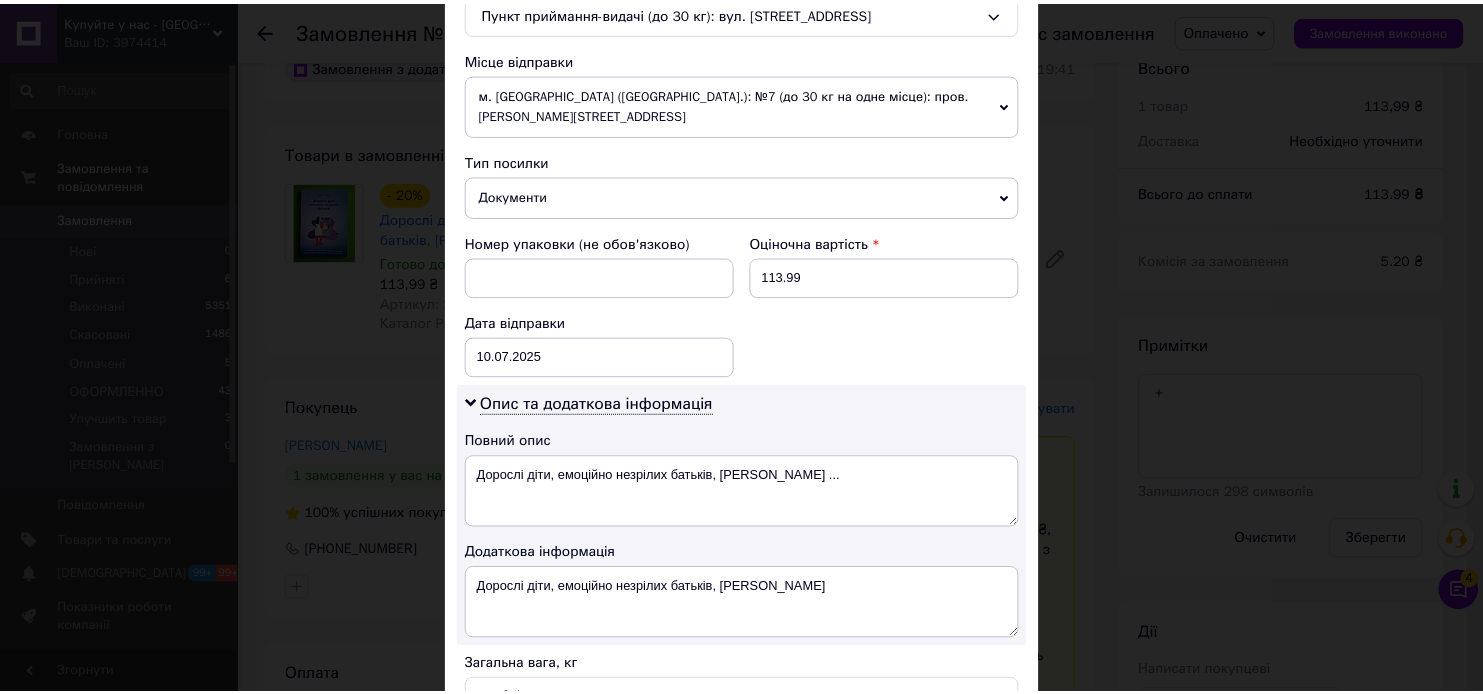 scroll, scrollTop: 888, scrollLeft: 0, axis: vertical 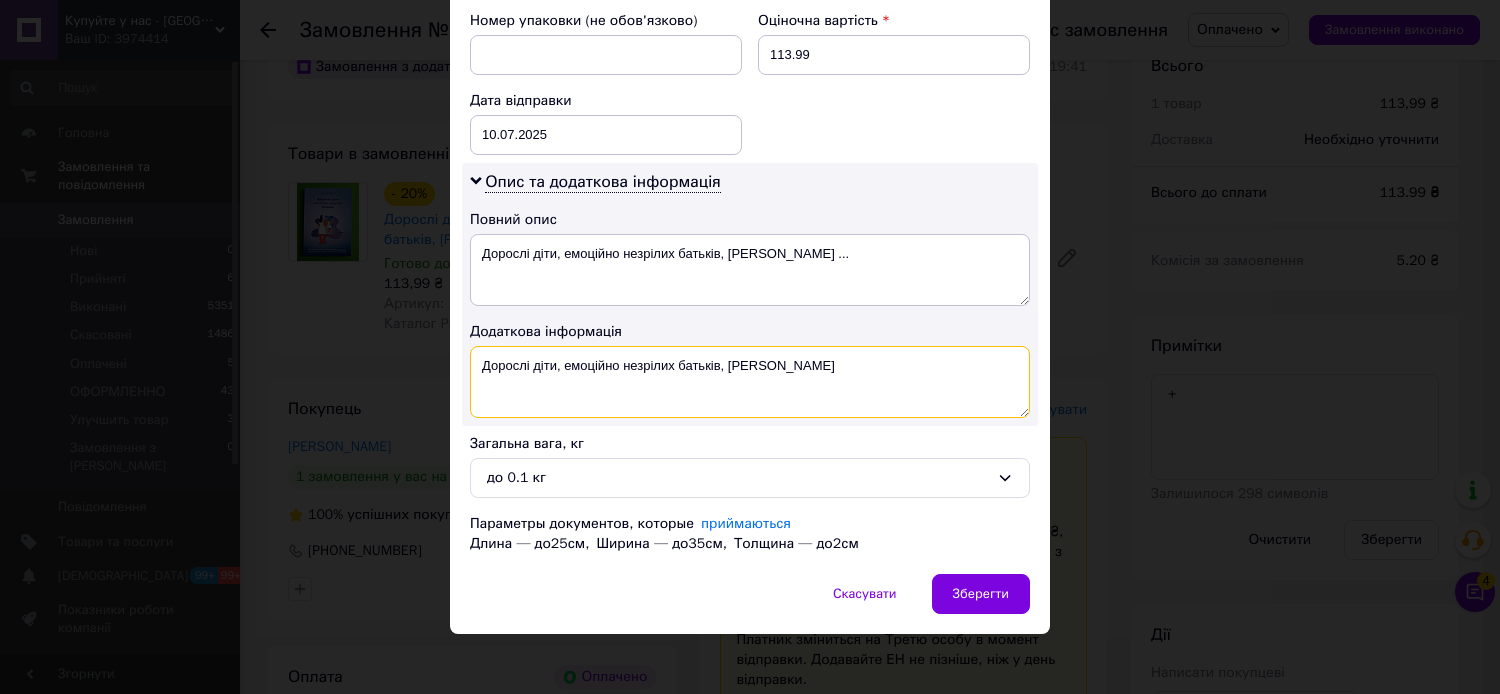 click on "Дорослі діти, емоційно незрілих батьків, Лінда Гібсон" at bounding box center (750, 382) 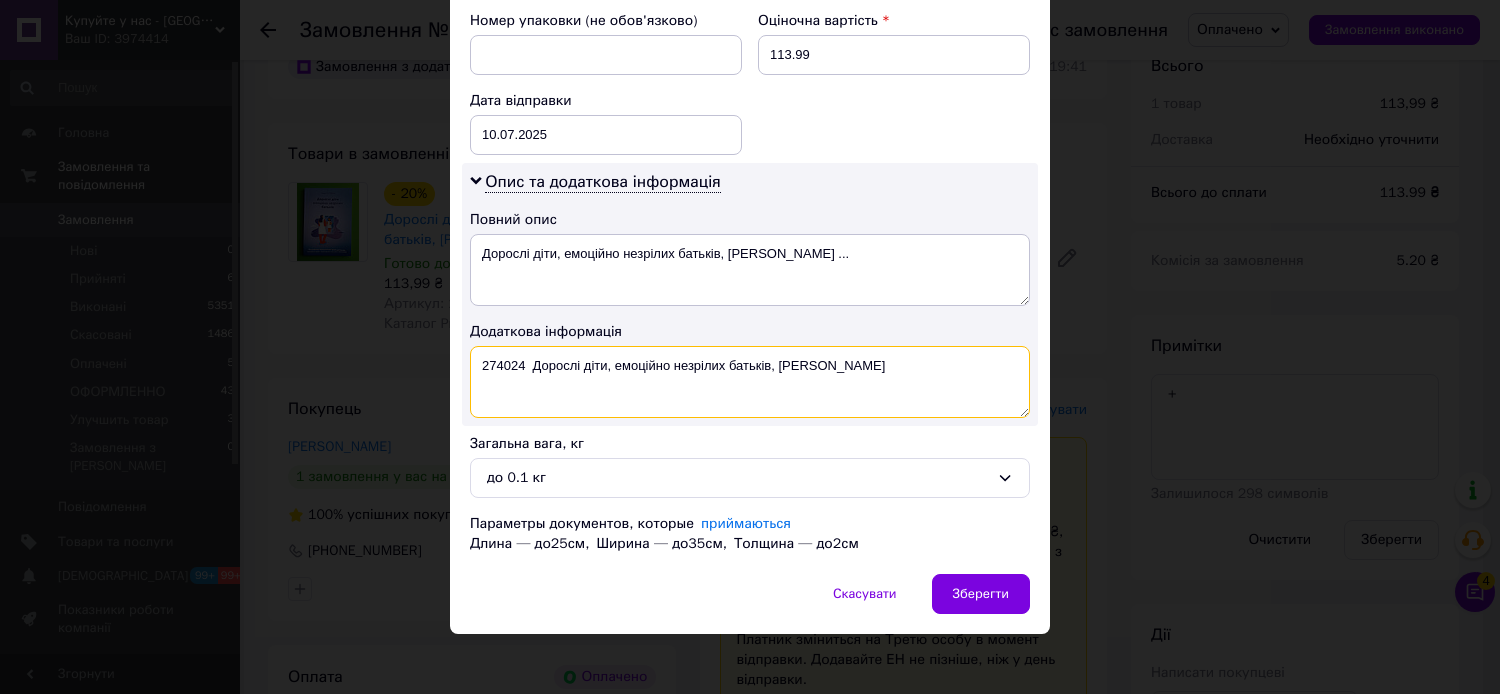 click on "274024  Дорослі діти, емоційно незрілих батьків, Лінда Гібсон" at bounding box center [750, 382] 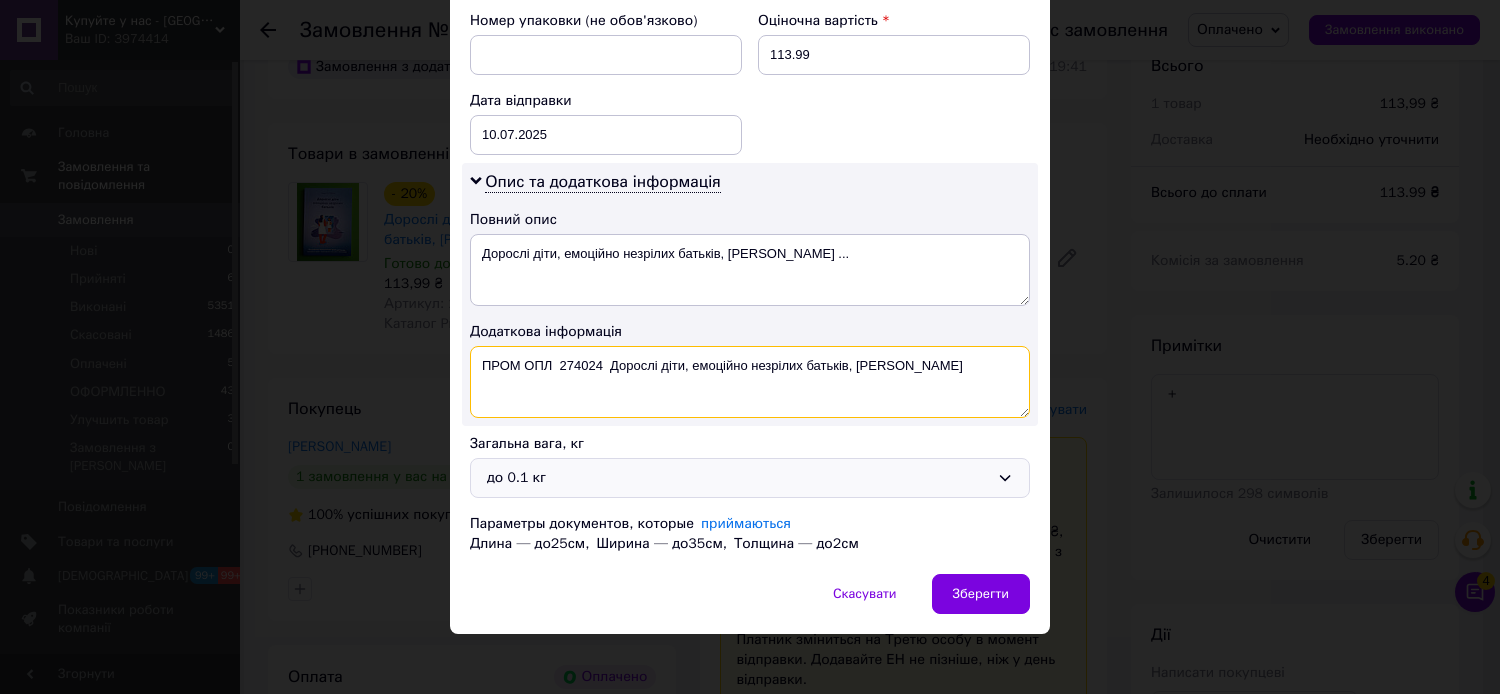 type on "ПРОМ ОПЛ  274024  Дорослі діти, емоційно незрілих батьків, Лінда Гібсон" 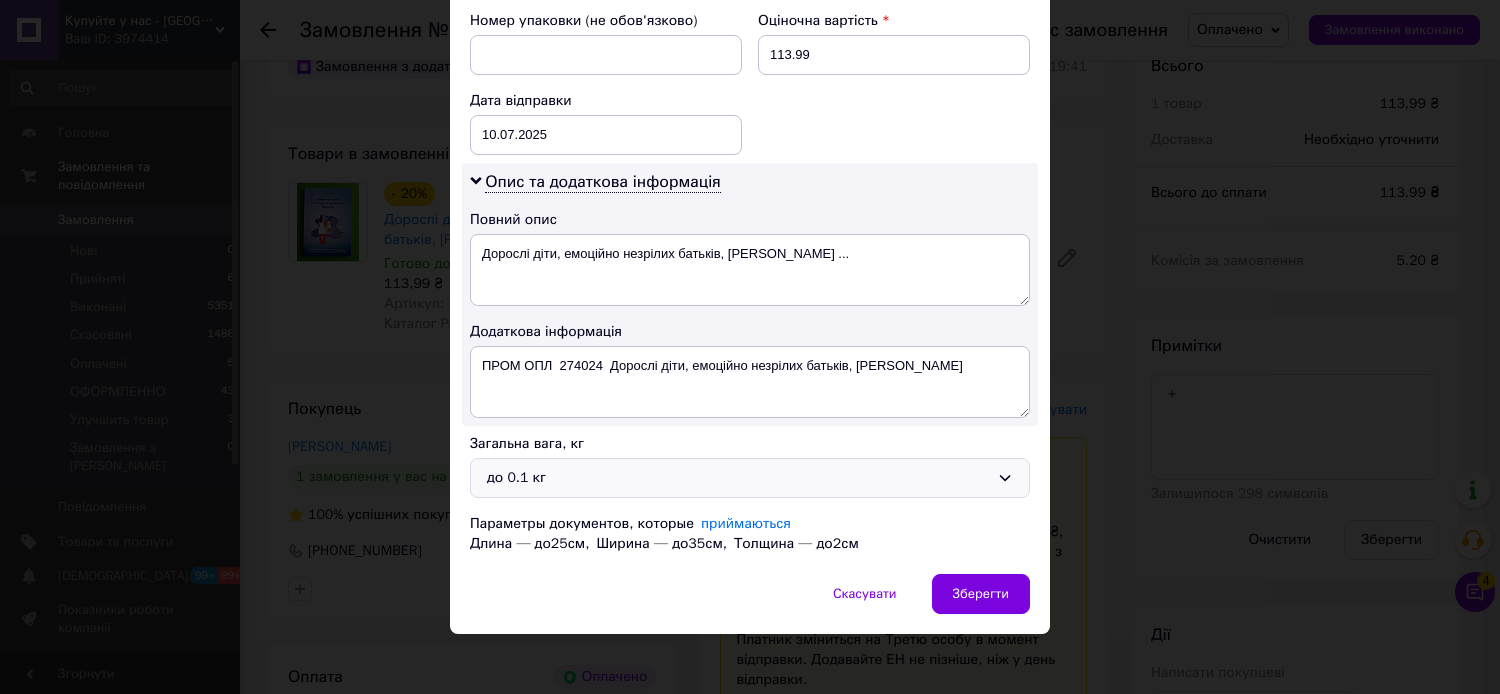 click on "до 0.1 кг" at bounding box center [738, 478] 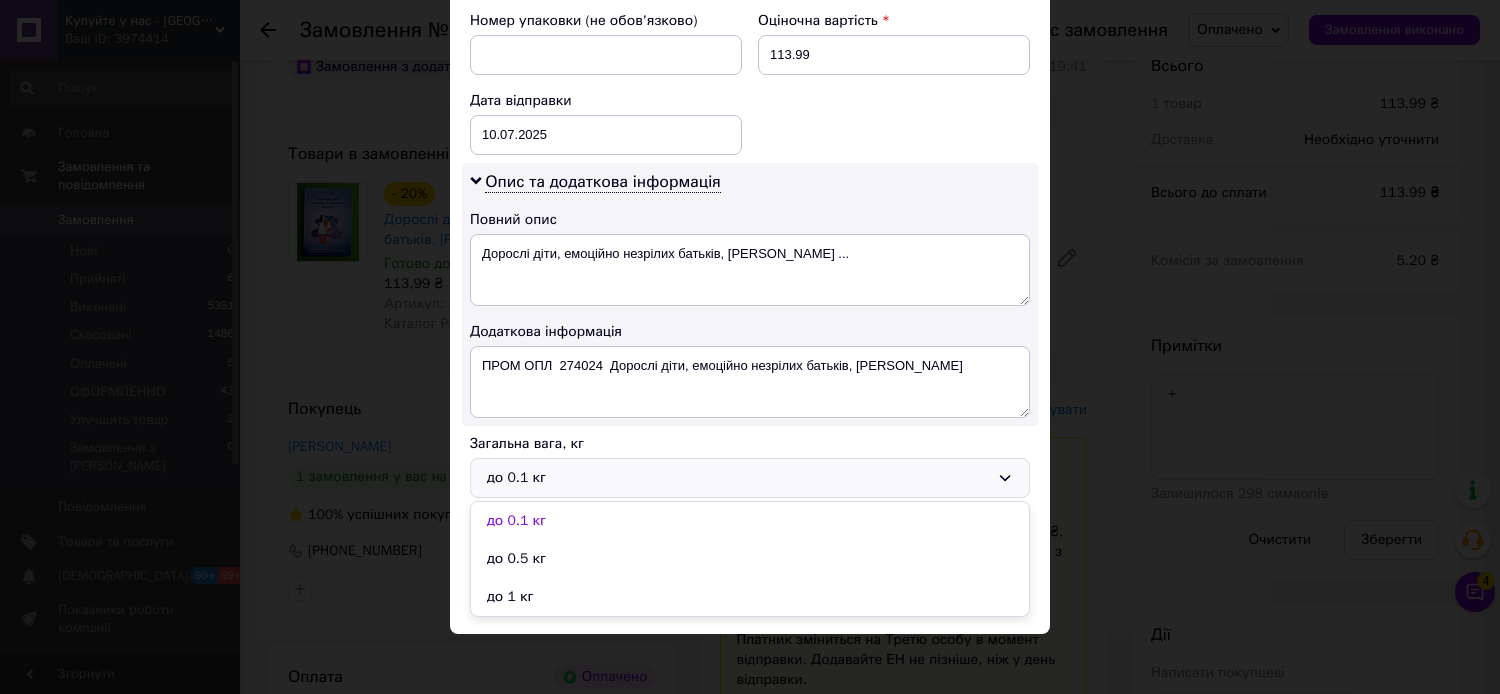 drag, startPoint x: 561, startPoint y: 595, endPoint x: 575, endPoint y: 596, distance: 14.035668 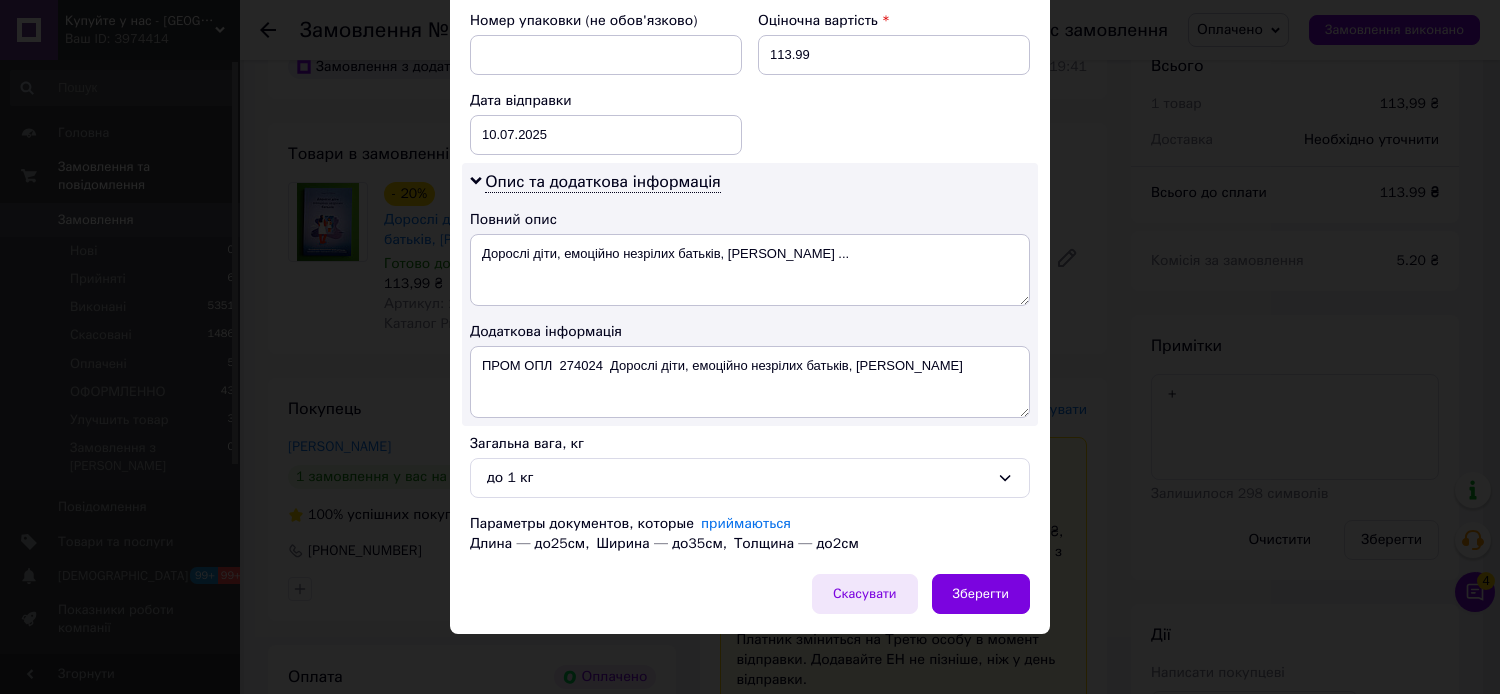 drag, startPoint x: 948, startPoint y: 600, endPoint x: 884, endPoint y: 610, distance: 64.77654 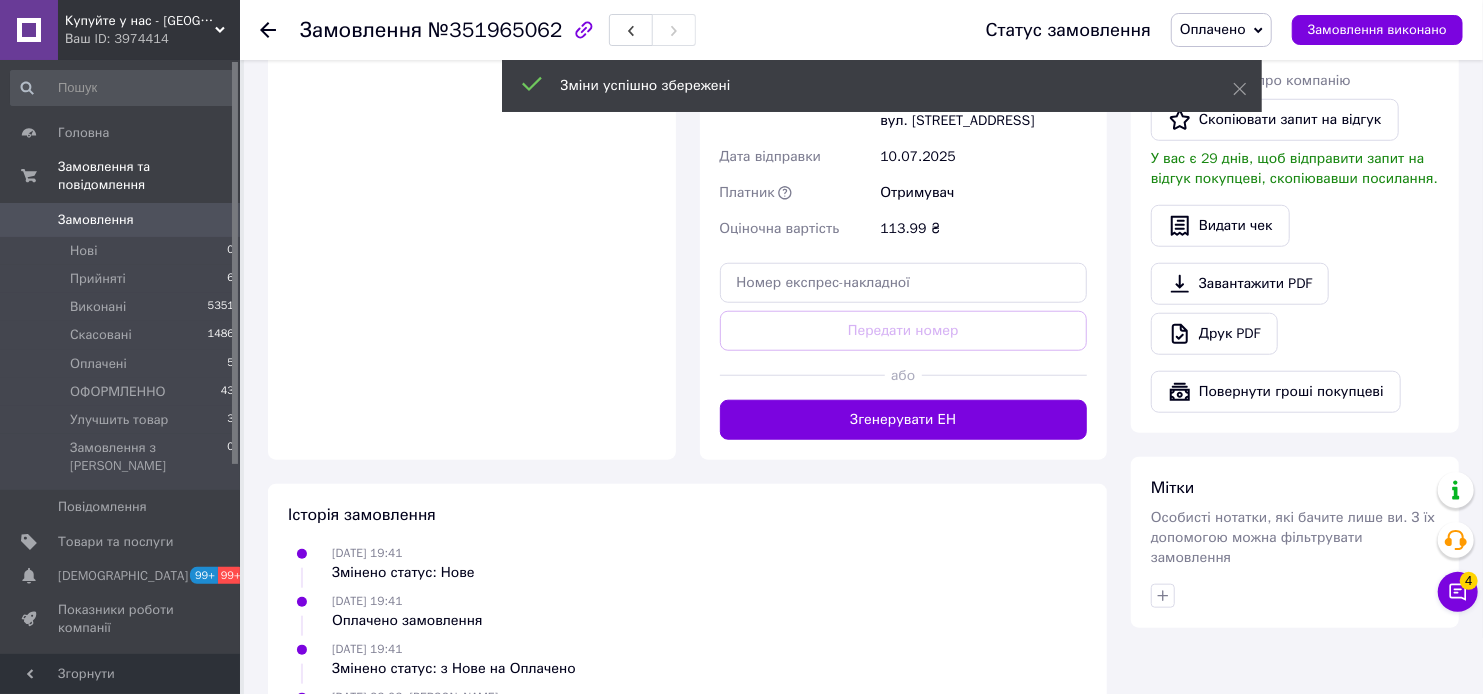 scroll, scrollTop: 888, scrollLeft: 0, axis: vertical 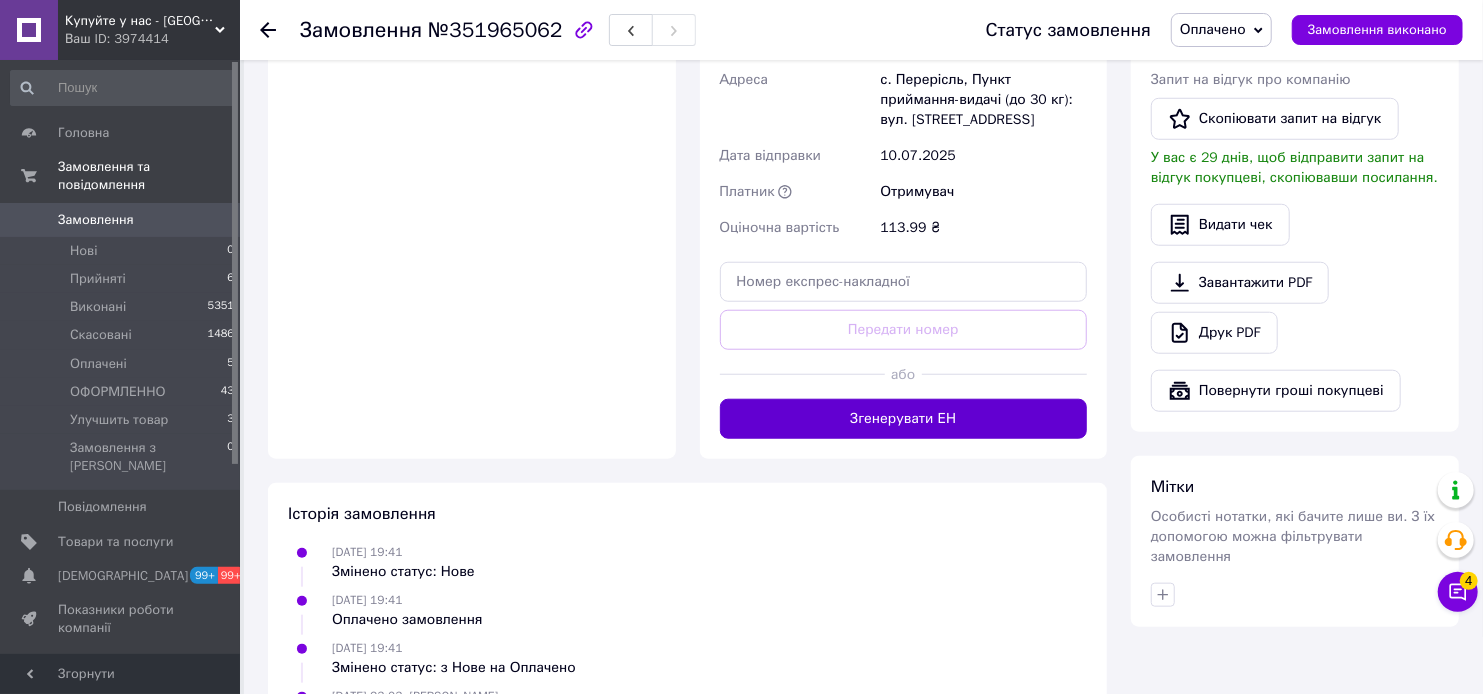 click on "Згенерувати ЕН" at bounding box center [904, 419] 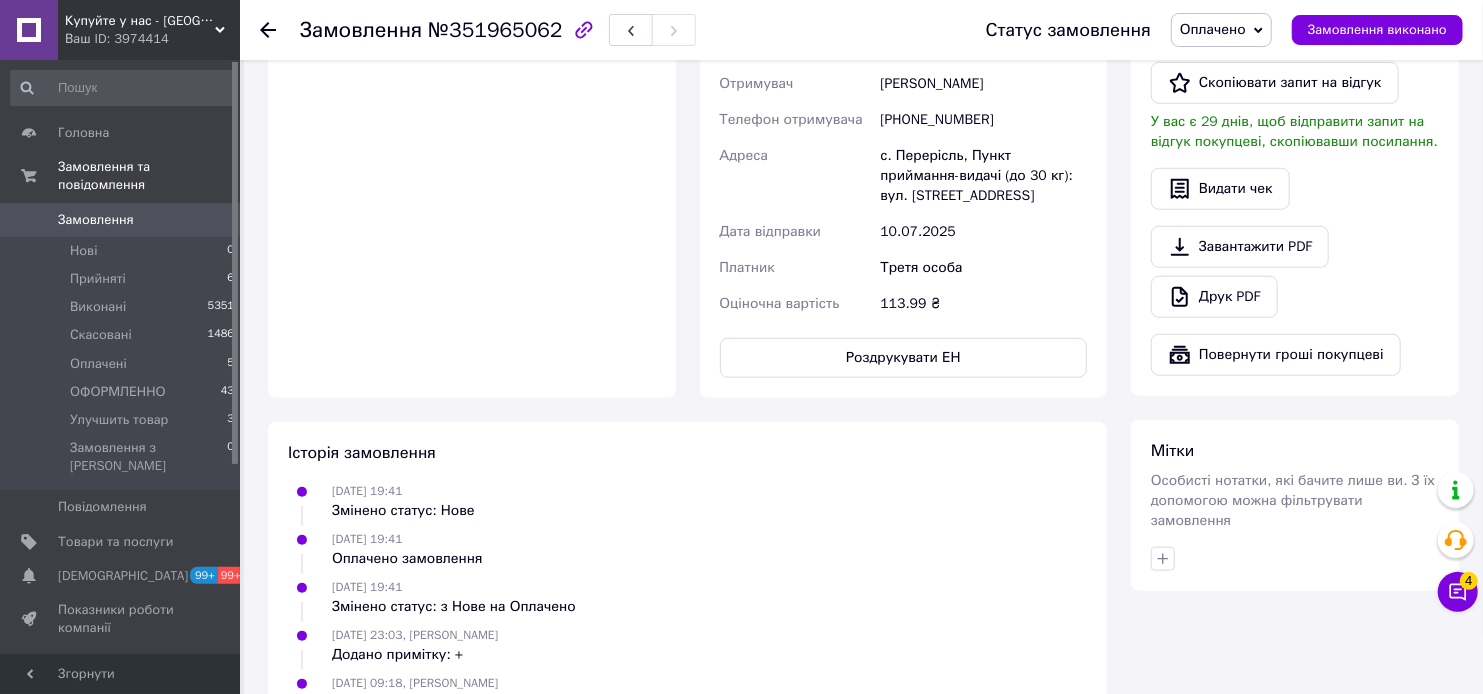 click on "Оплачено" at bounding box center (1213, 29) 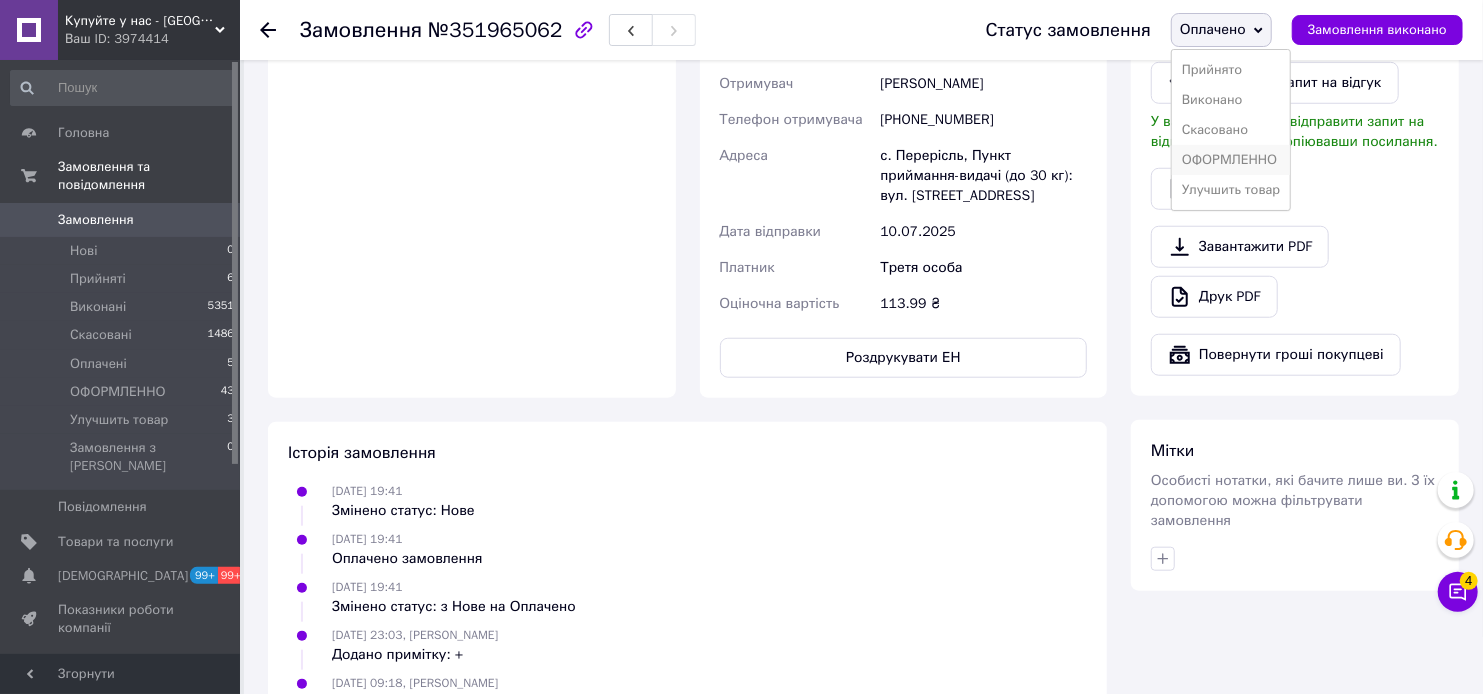 drag, startPoint x: 1238, startPoint y: 158, endPoint x: 1143, endPoint y: 211, distance: 108.78419 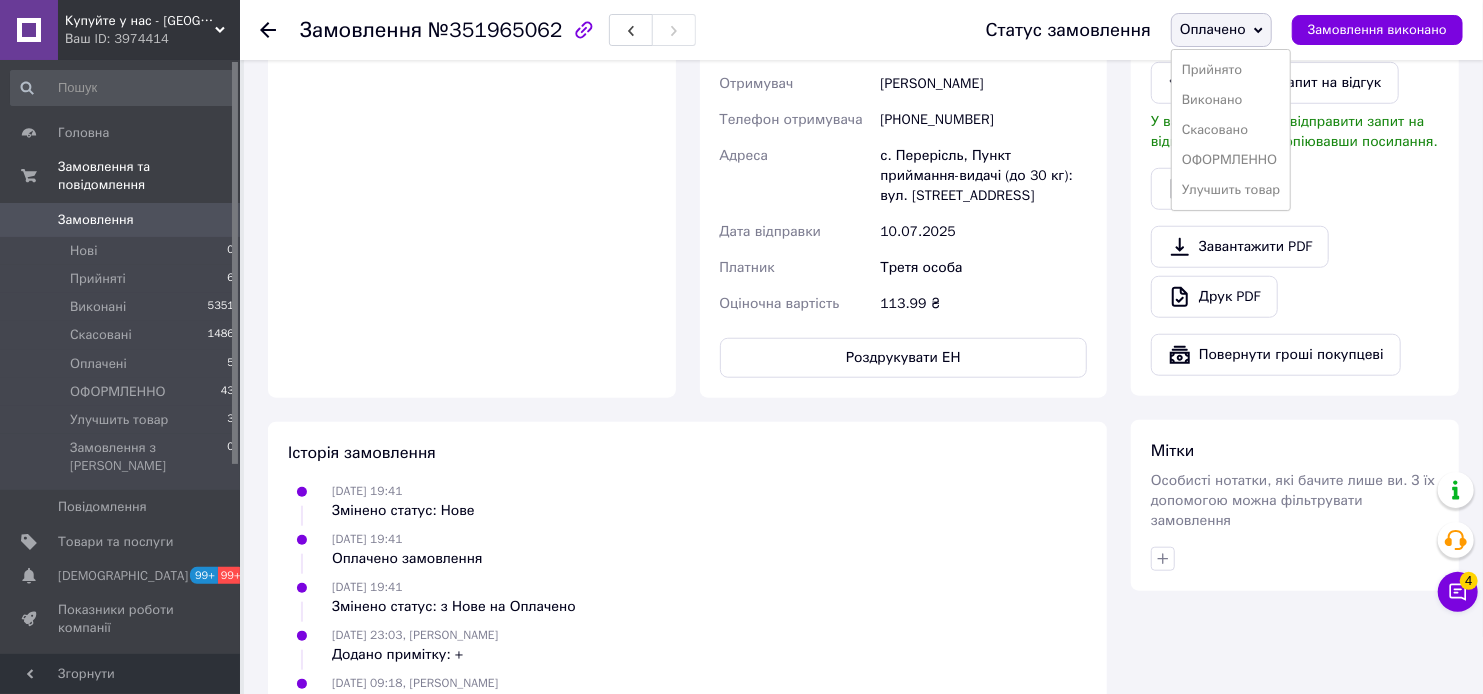 click on "ОФОРМЛЕННО" at bounding box center (1231, 160) 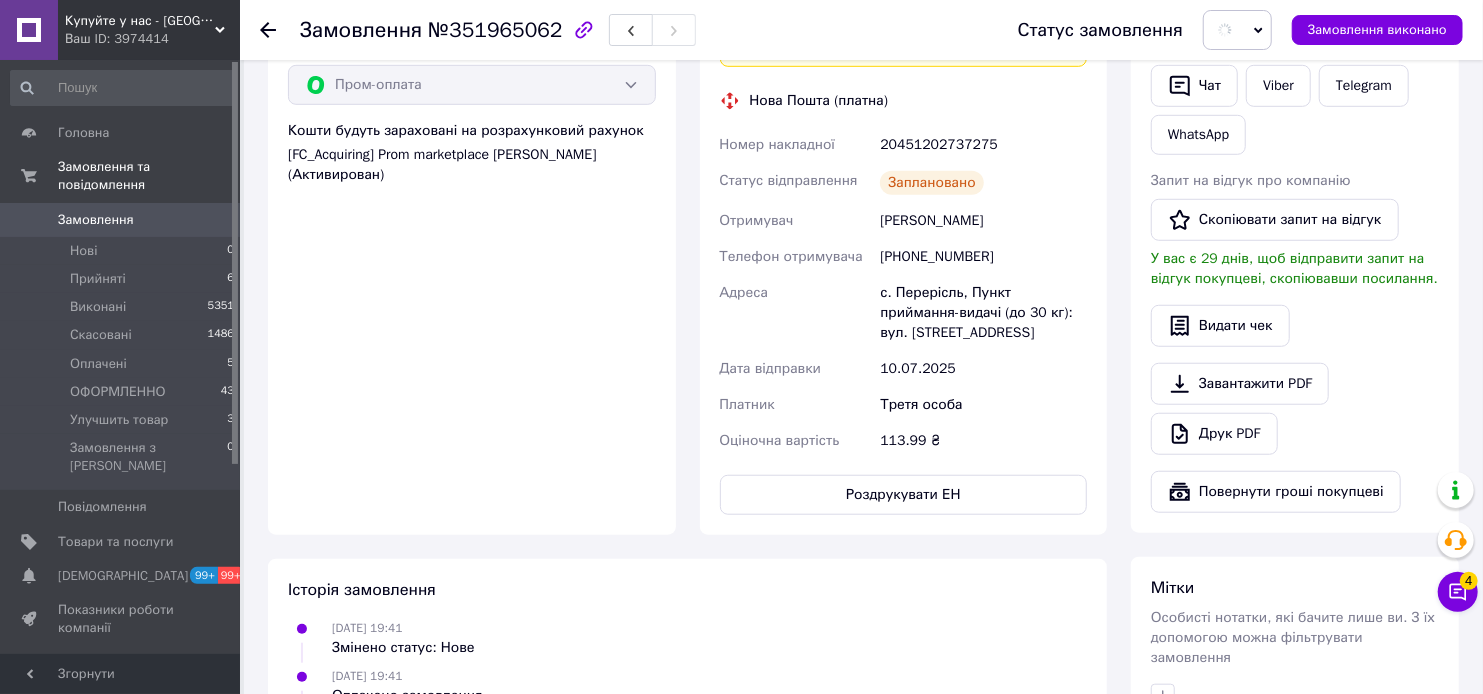 scroll, scrollTop: 555, scrollLeft: 0, axis: vertical 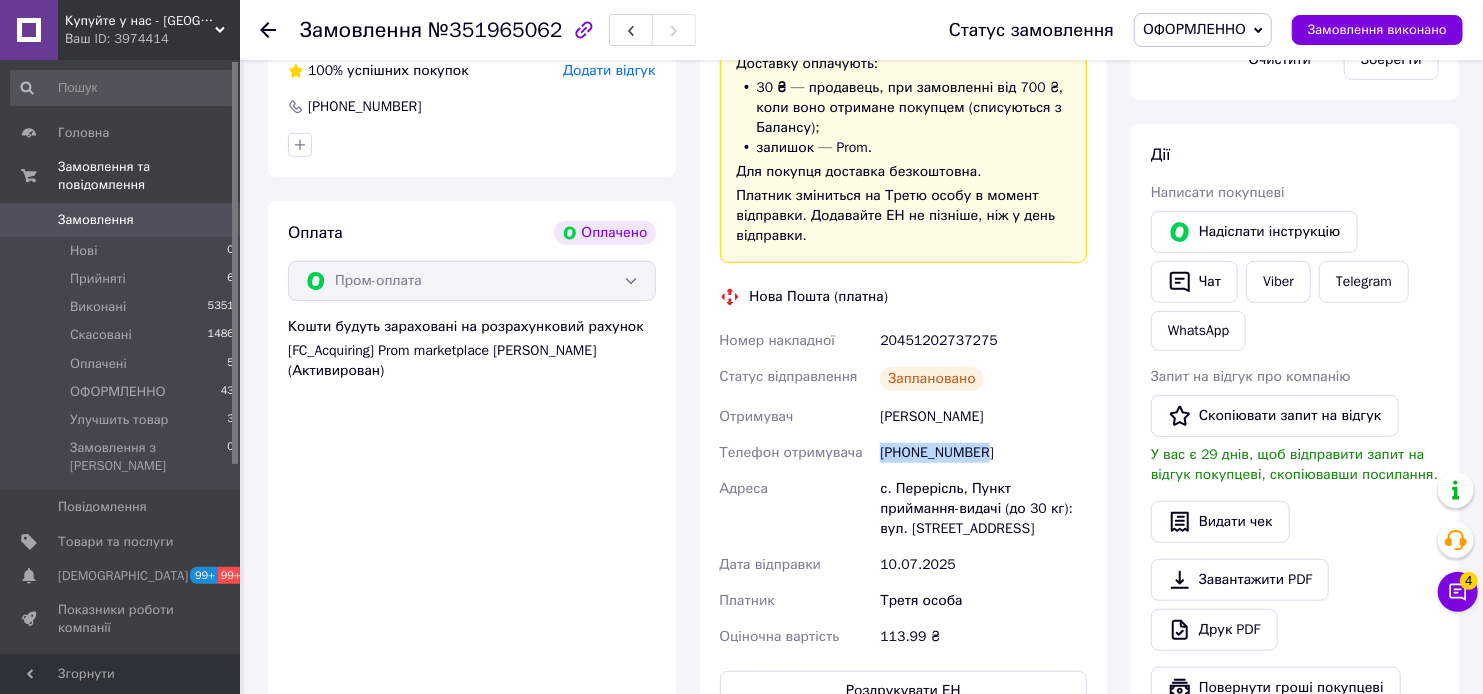drag, startPoint x: 1013, startPoint y: 457, endPoint x: 882, endPoint y: 457, distance: 131 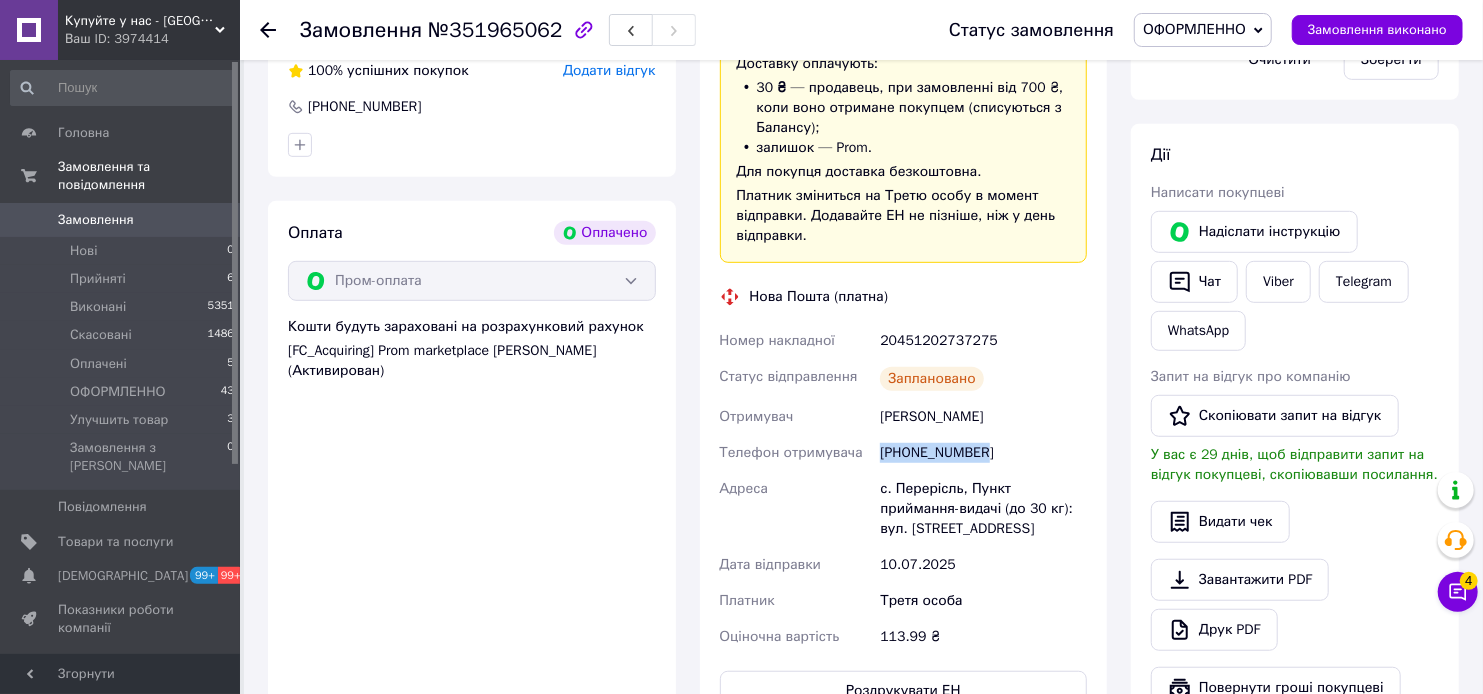 click on "+380961420023" at bounding box center (983, 453) 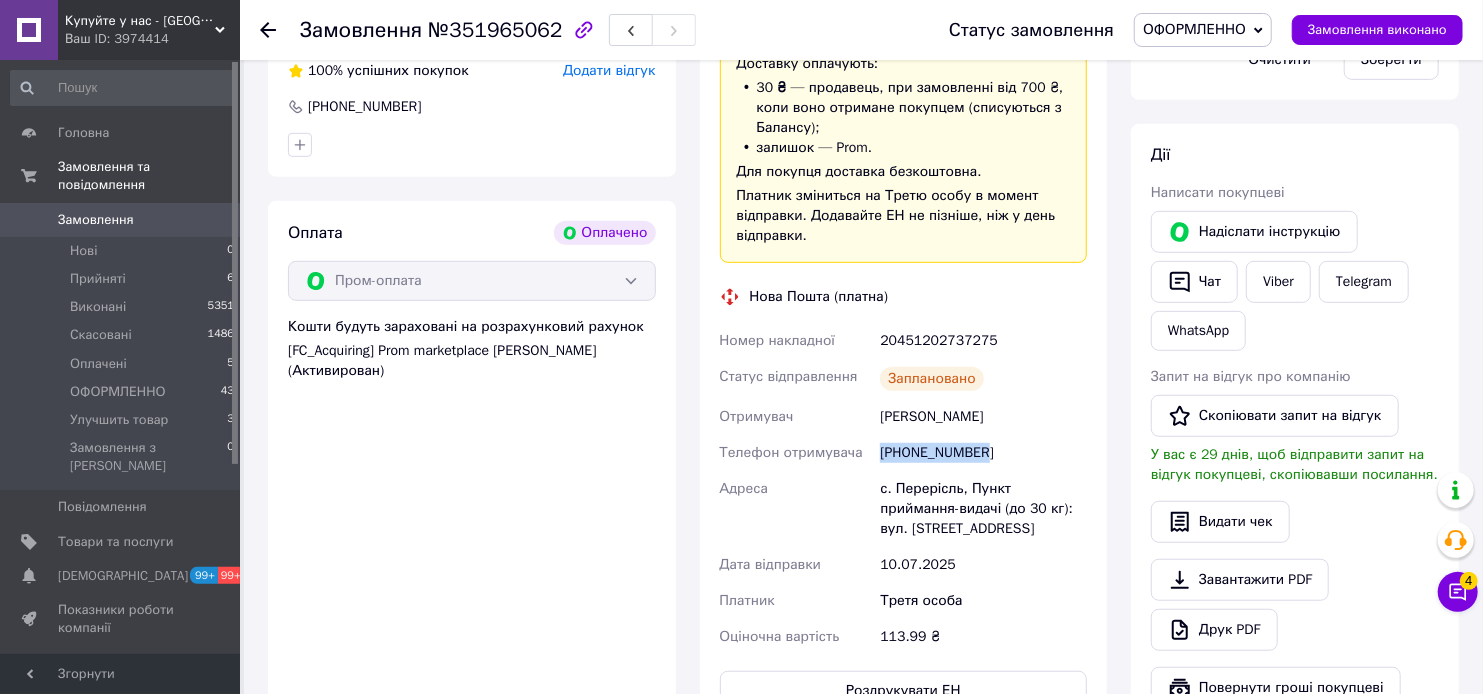 copy on "+380961420023" 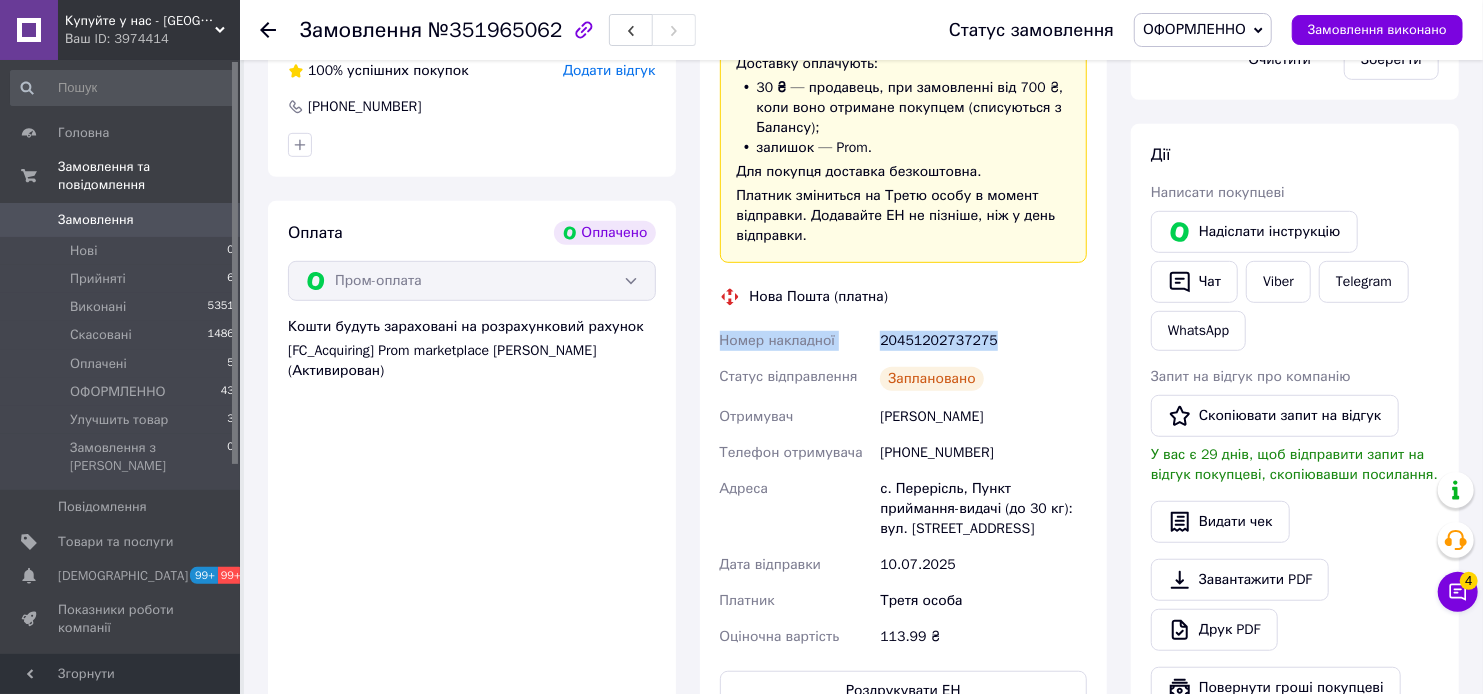 drag, startPoint x: 1015, startPoint y: 333, endPoint x: 715, endPoint y: 344, distance: 300.2016 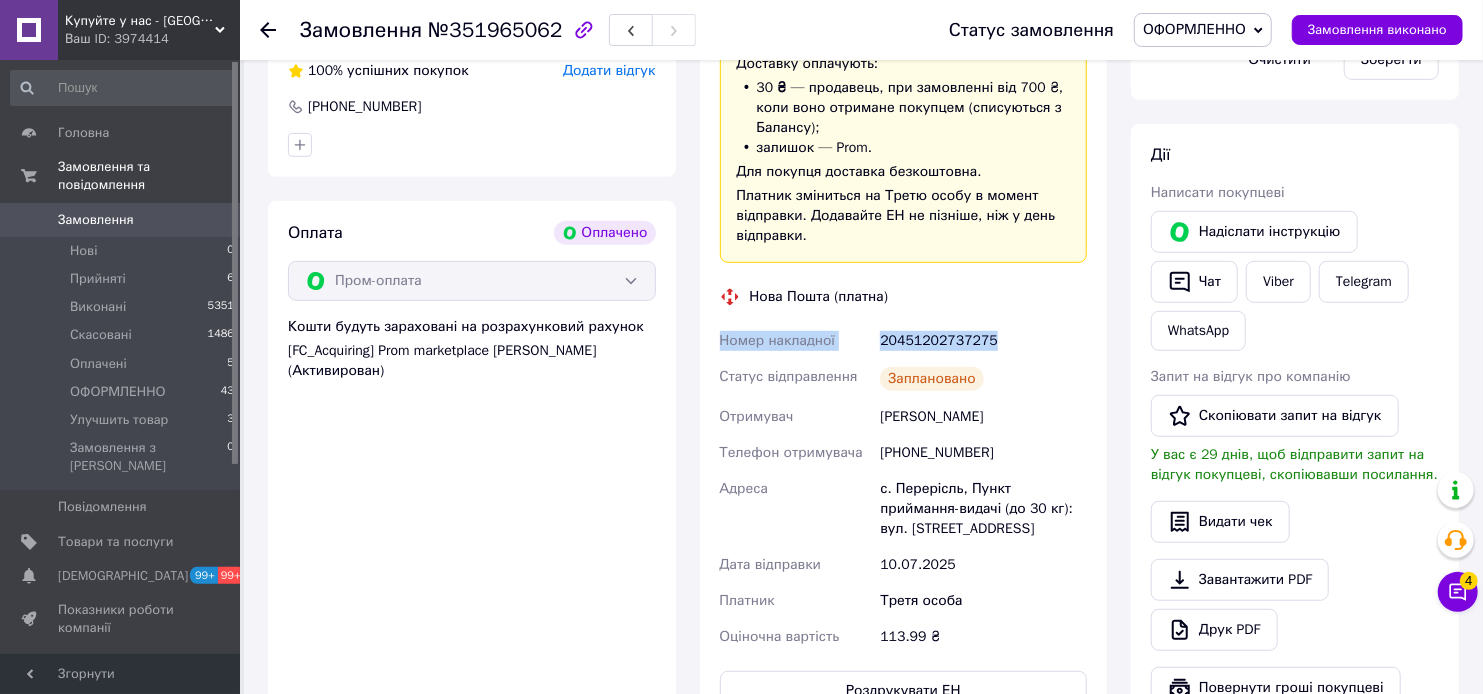 click on "Номер накладної 20451202737275 Статус відправлення Заплановано Отримувач Світлана Янцюк Телефон отримувача +380961420023 Адреса с. Перерісль, Пункт приймання-видачі (до 30 кг): вул. Січових Стрільців, 37 Дата відправки 10.07.2025 Платник Третя особа Оціночна вартість 113.99 ₴" at bounding box center (904, 489) 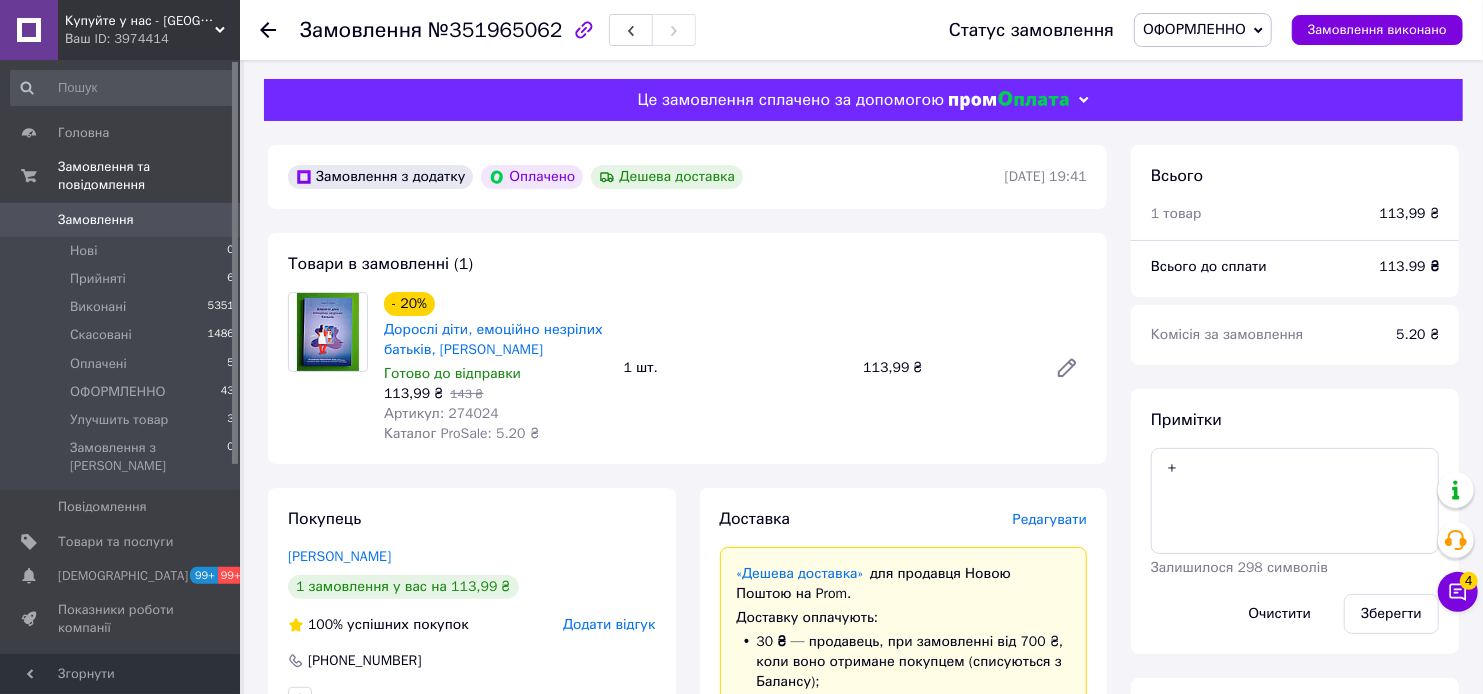 scroll, scrollTop: 0, scrollLeft: 0, axis: both 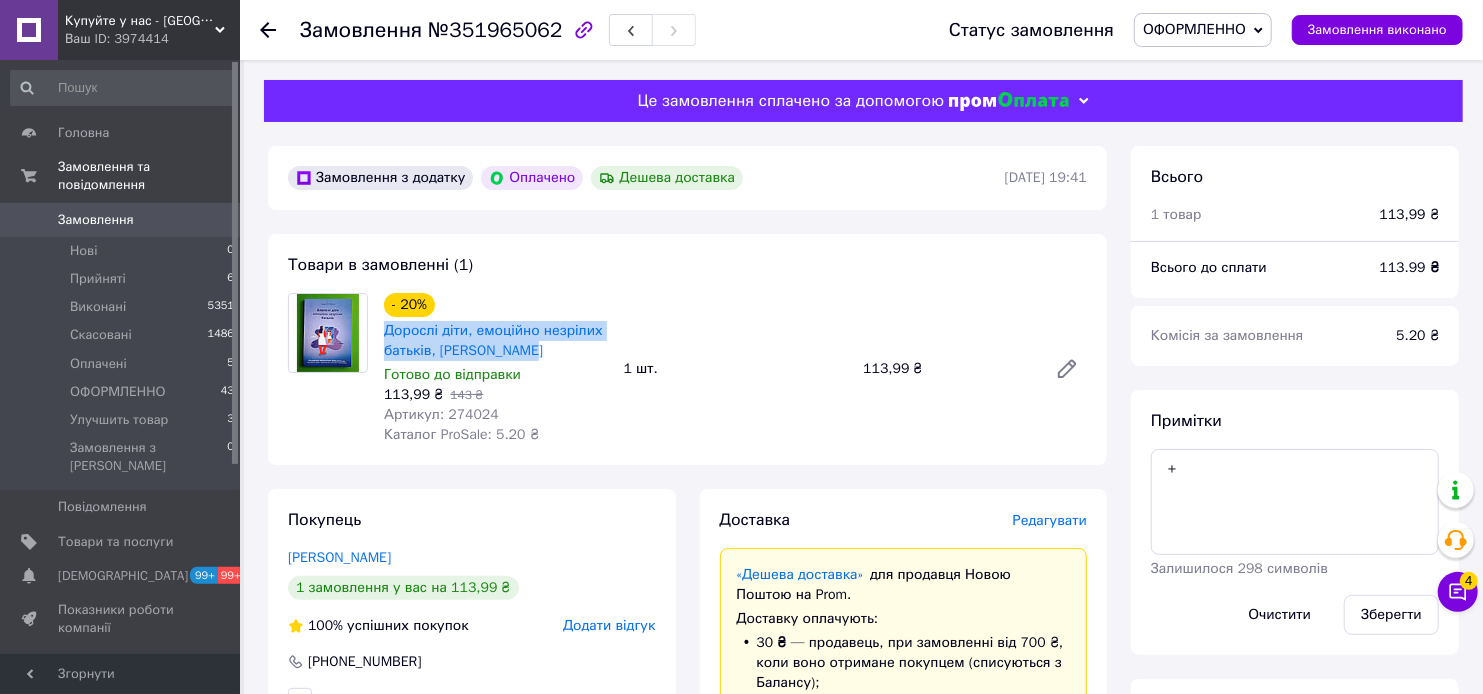 drag, startPoint x: 544, startPoint y: 347, endPoint x: 378, endPoint y: 333, distance: 166.58931 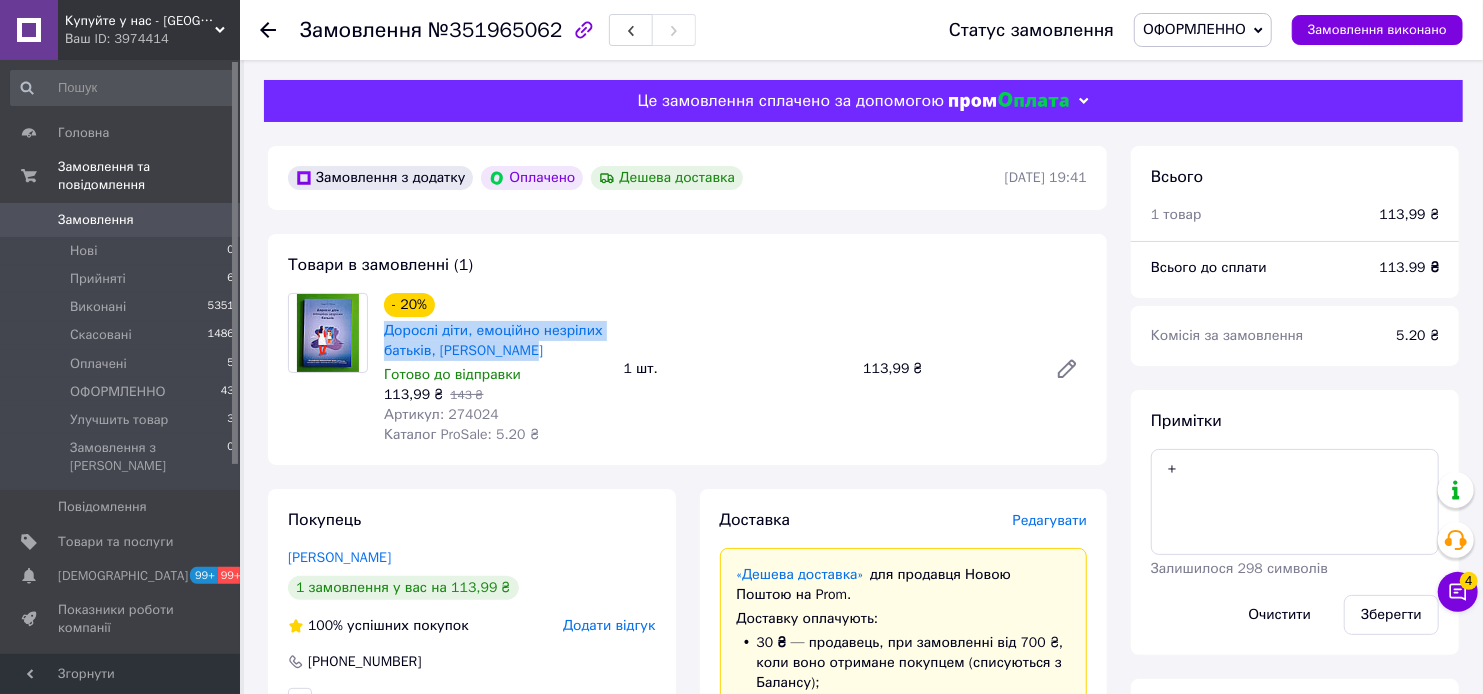 click on "- 20% Дорослі діти, емоційно незрілих батьків, Лінда Гібсон Готово до відправки 113,99 ₴   143 ₴ Артикул: 274024 Каталог ProSale: 5.20 ₴" at bounding box center [496, 369] 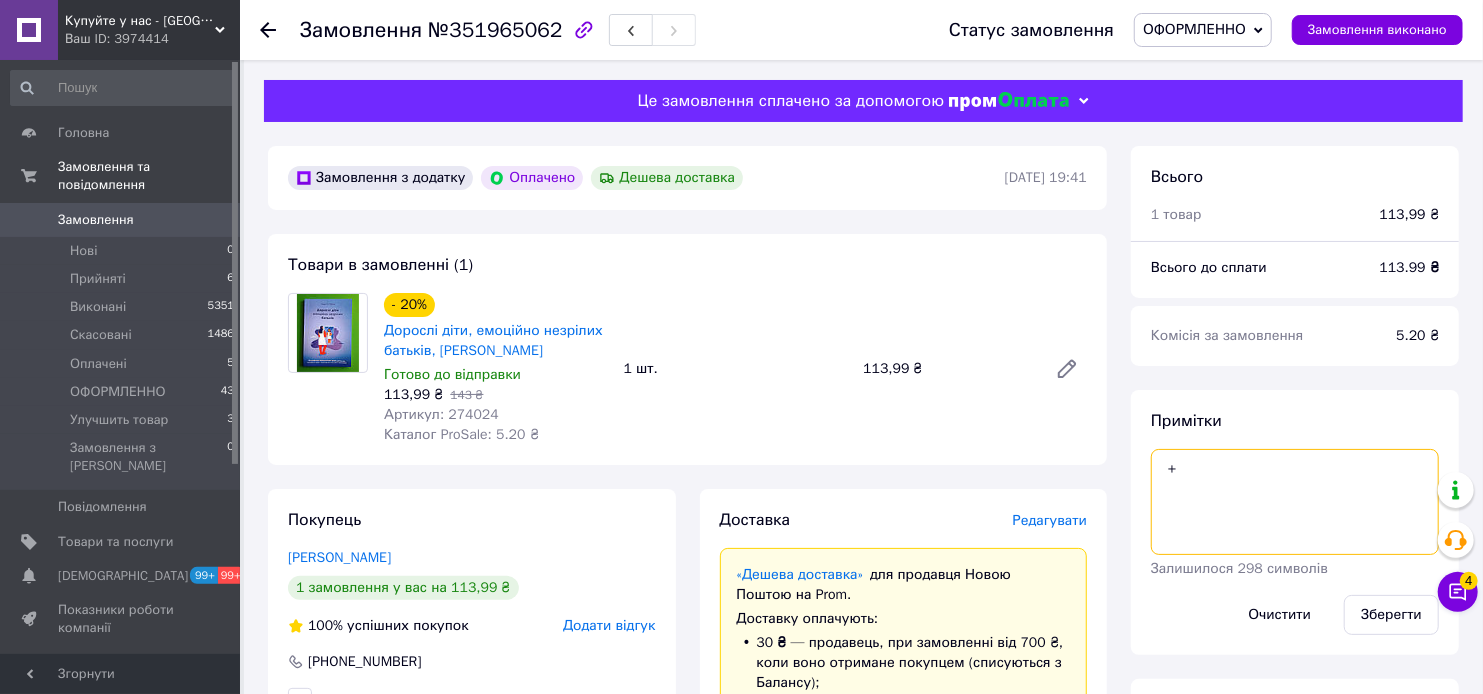click on "+" at bounding box center (1295, 502) 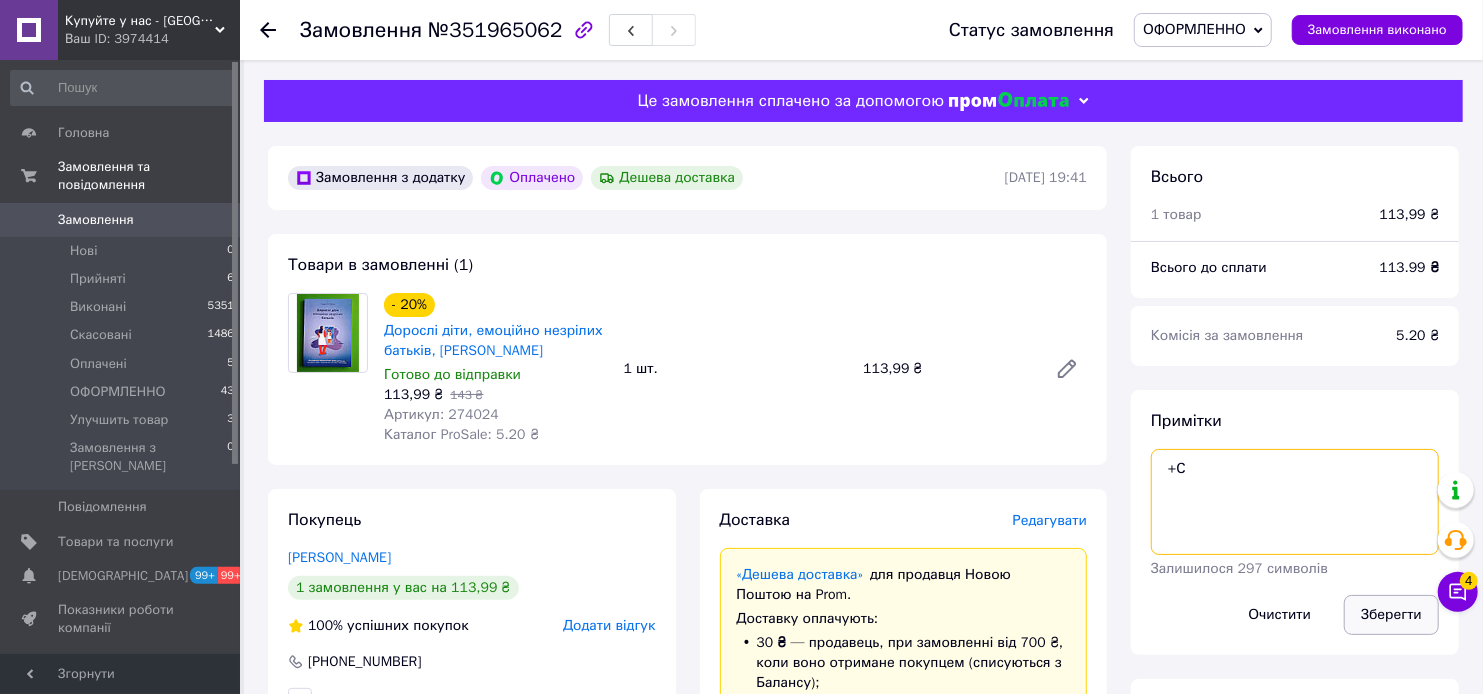 type on "+С" 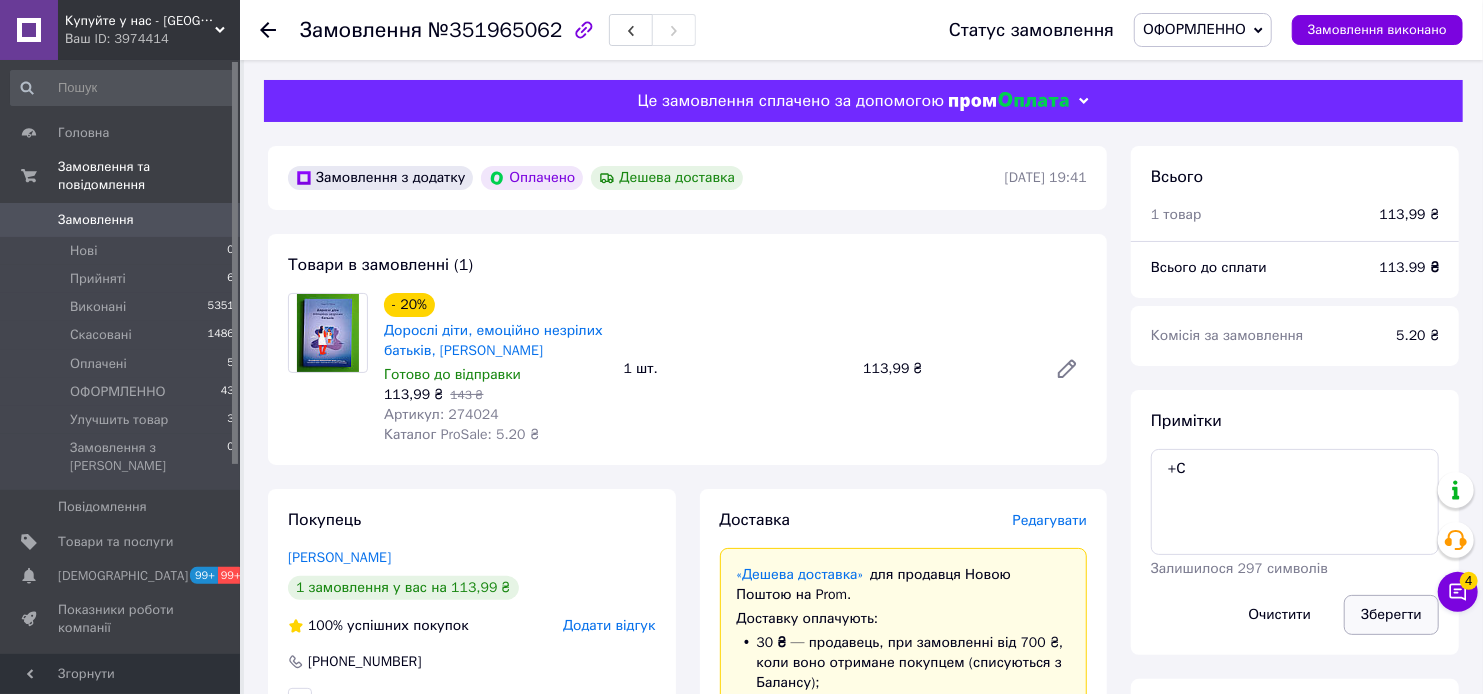 click on "Зберегти" at bounding box center (1391, 615) 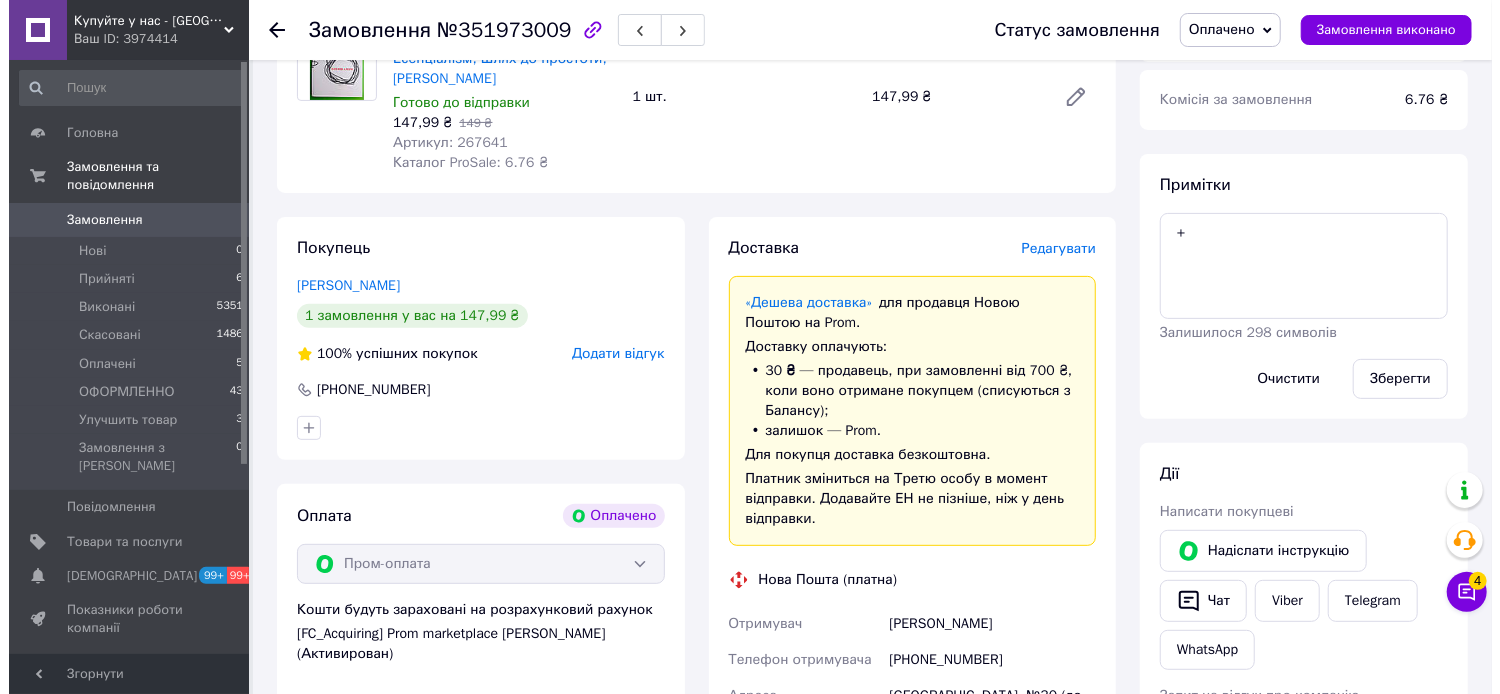 scroll, scrollTop: 222, scrollLeft: 0, axis: vertical 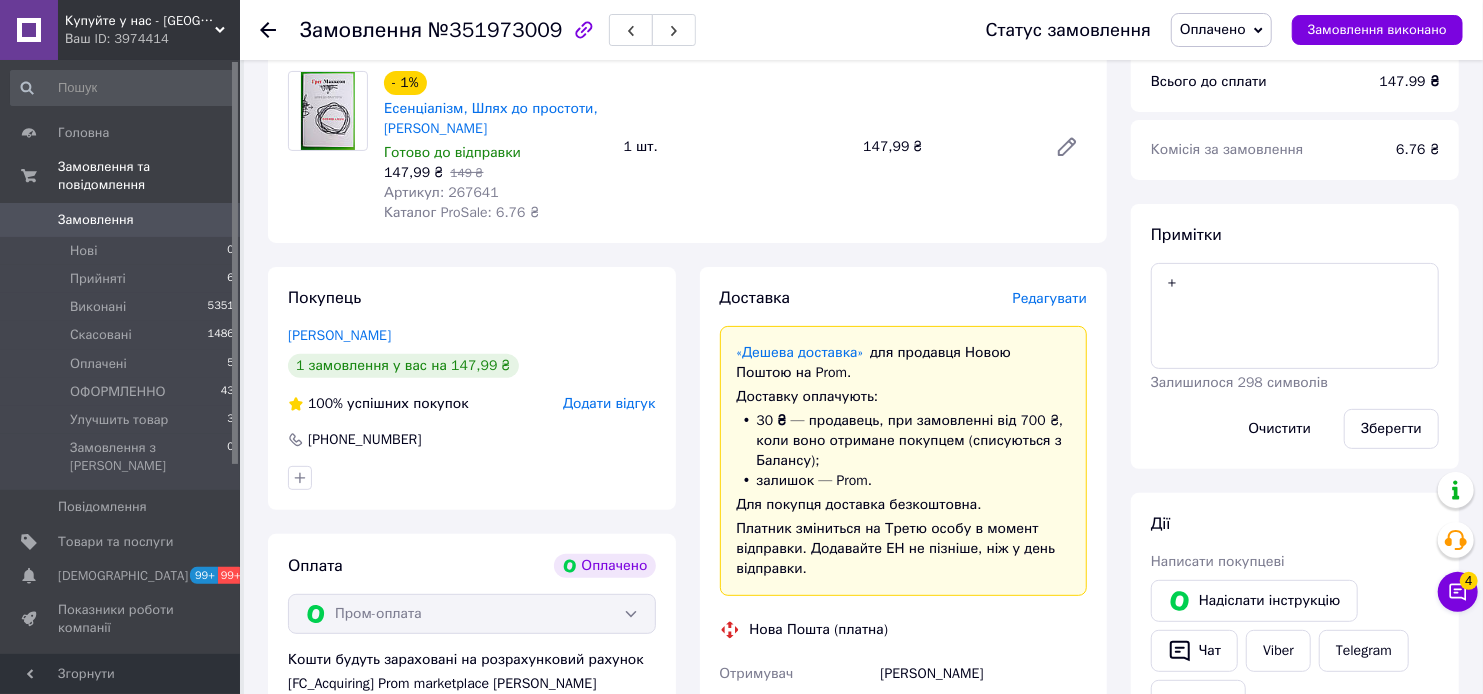 click on "Артикул: 267641" at bounding box center (441, 192) 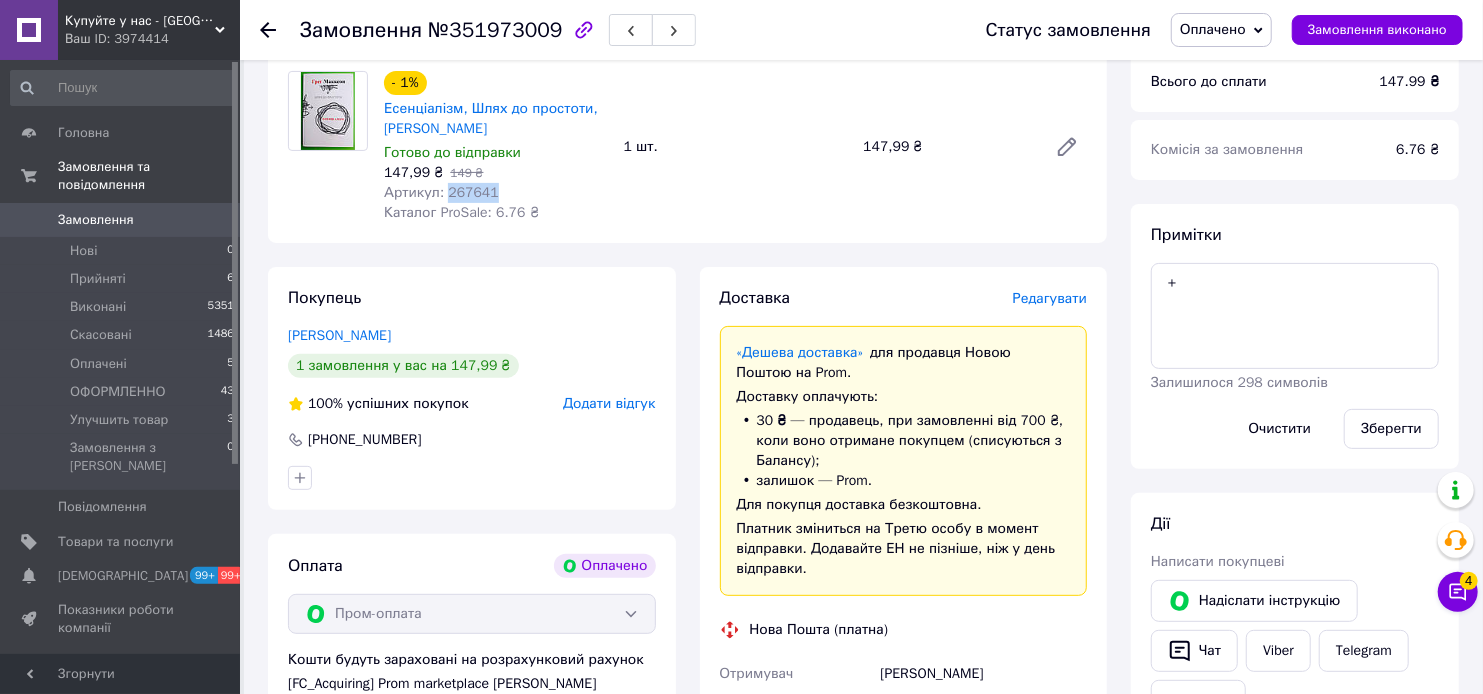 click on "Артикул: 267641" at bounding box center [441, 192] 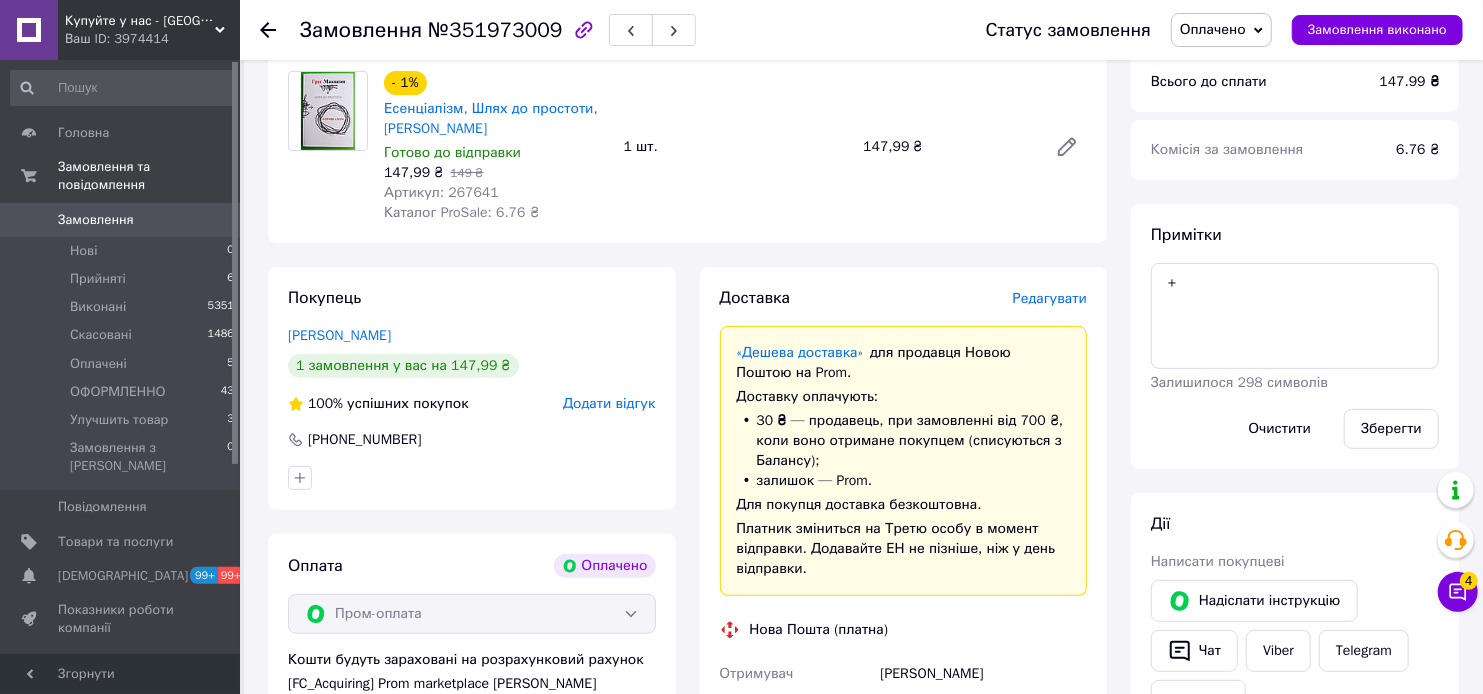 click on "Редагувати" at bounding box center (1050, 298) 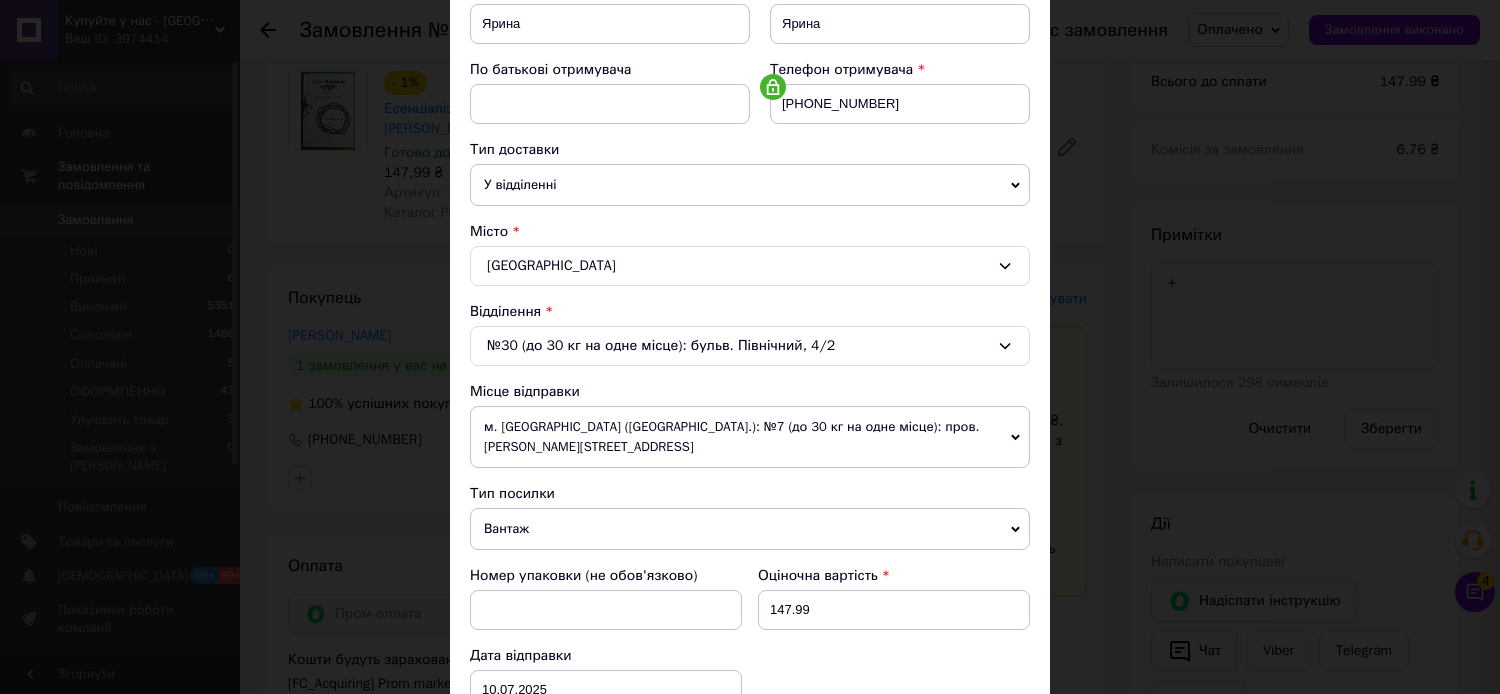 scroll, scrollTop: 655, scrollLeft: 0, axis: vertical 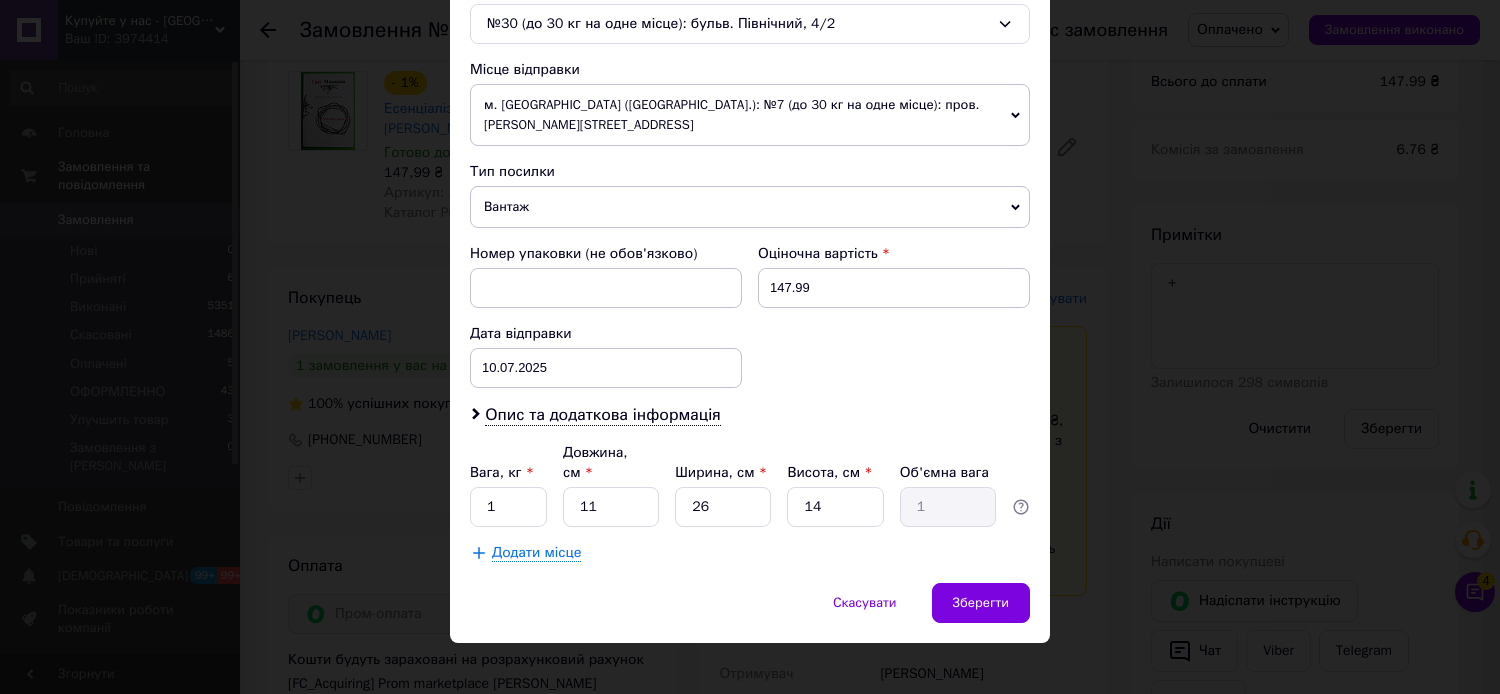 click on "Вантаж" at bounding box center [750, 207] 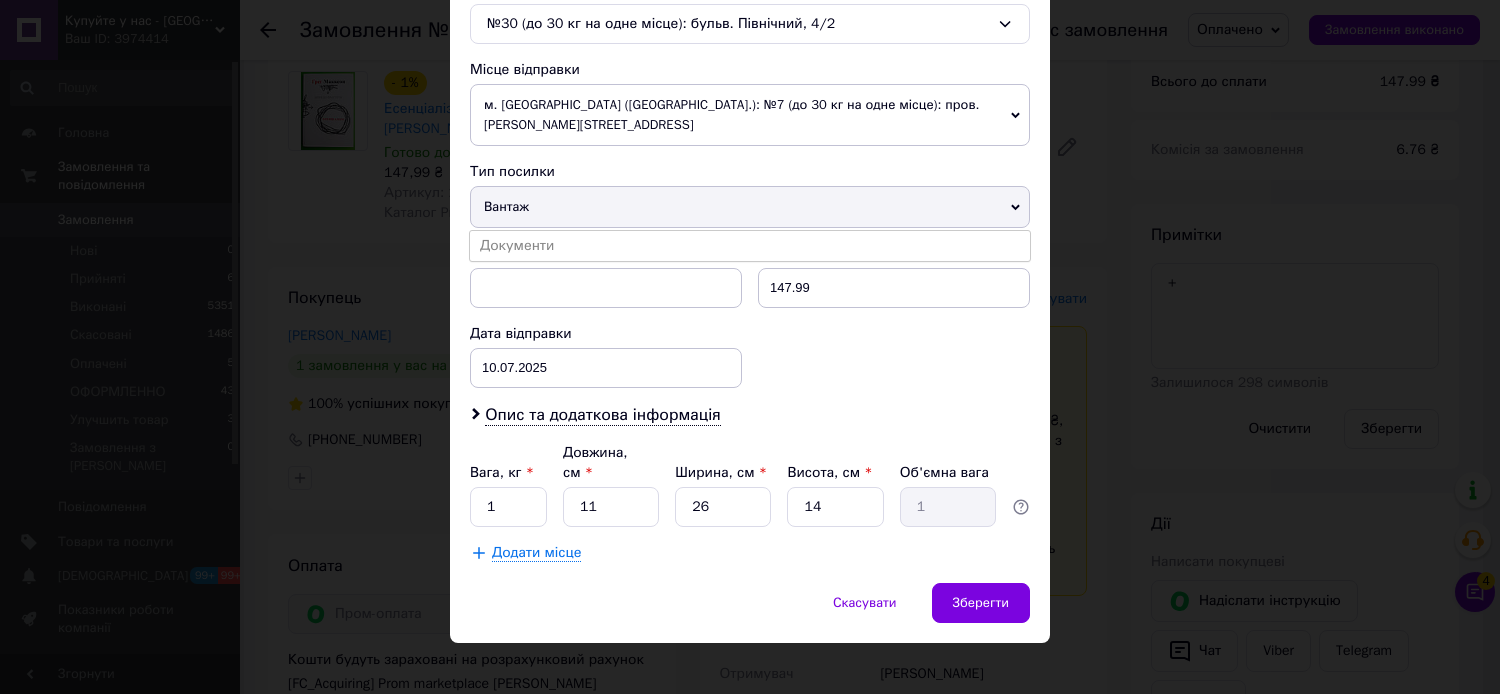 click on "Документи" at bounding box center [750, 246] 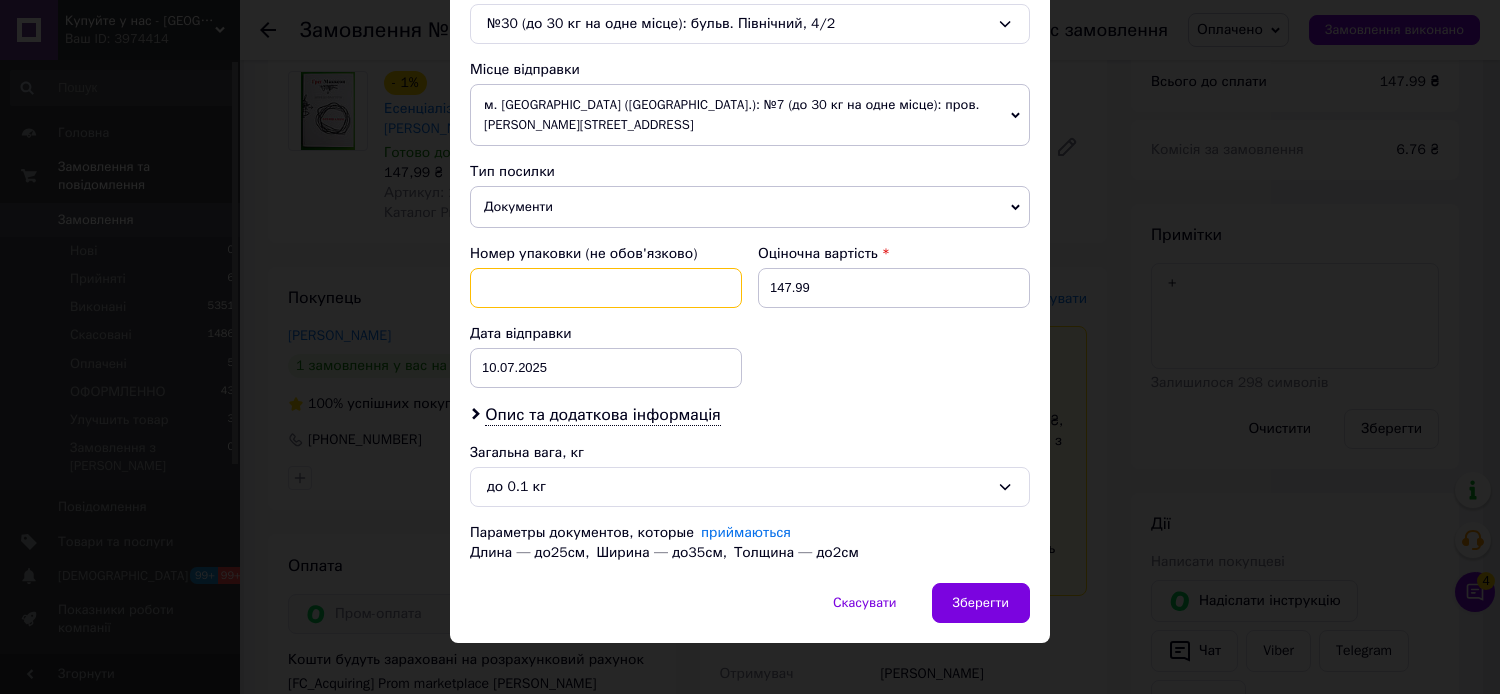 drag, startPoint x: 613, startPoint y: 300, endPoint x: 825, endPoint y: 324, distance: 213.35417 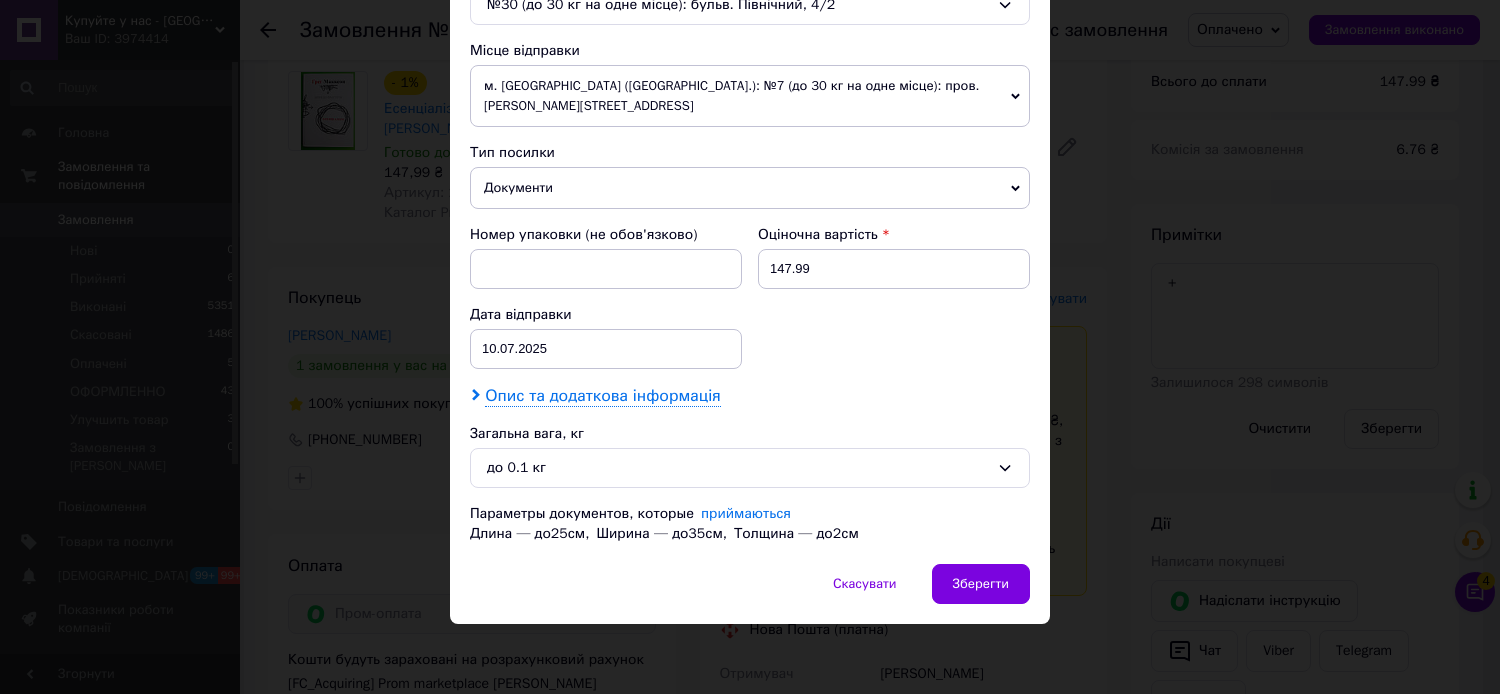 click on "Опис та додаткова інформація" at bounding box center (602, 396) 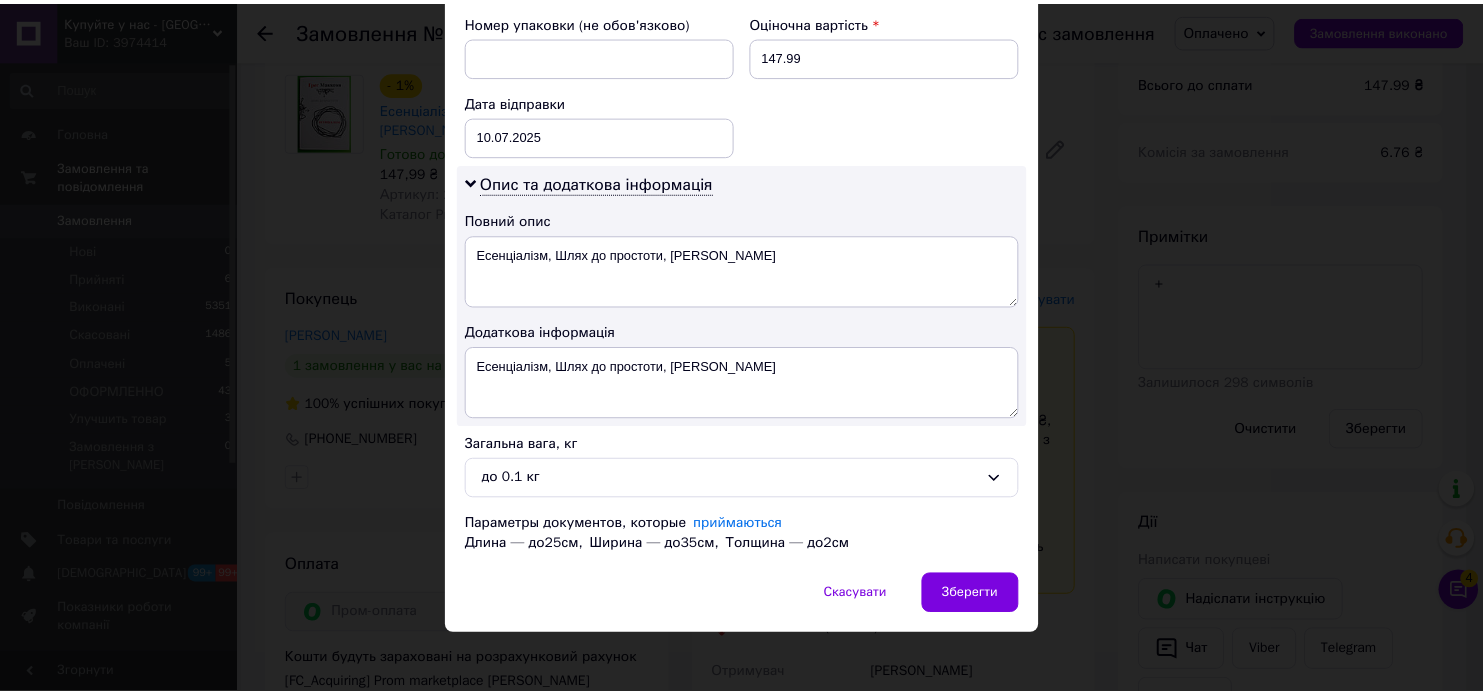 scroll, scrollTop: 900, scrollLeft: 0, axis: vertical 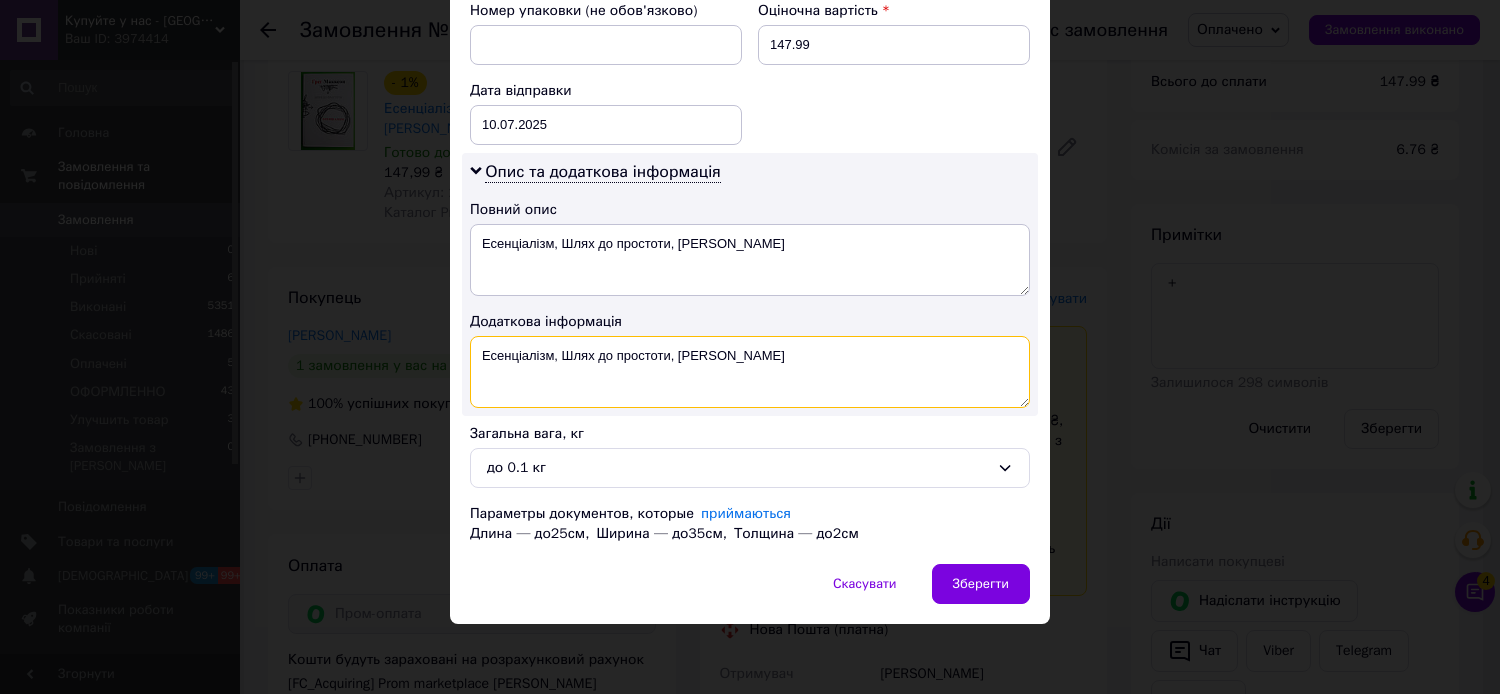 click on "Есенціалізм, Шлях до простоти, Грег Маккеон" at bounding box center (750, 372) 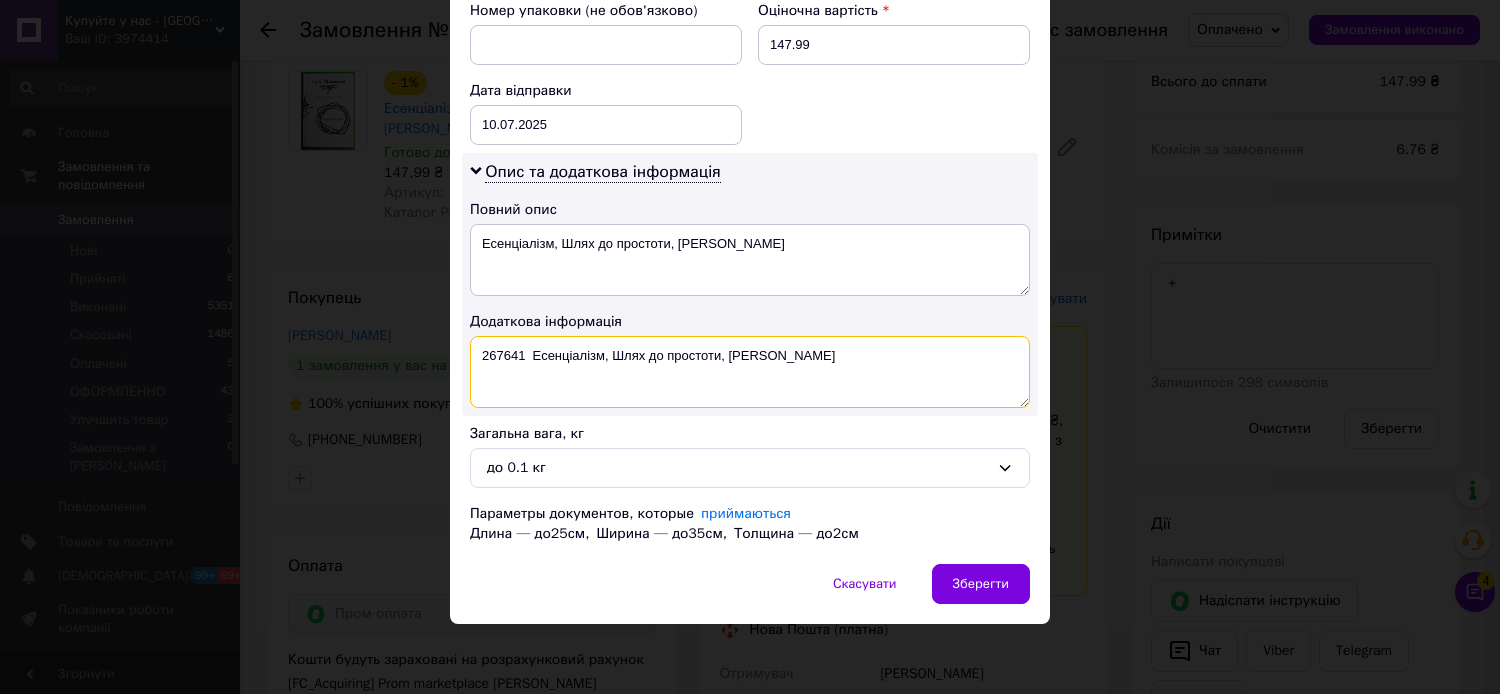 click on "267641  Есенціалізм, Шлях до простоти, Грег Маккеон" at bounding box center [750, 372] 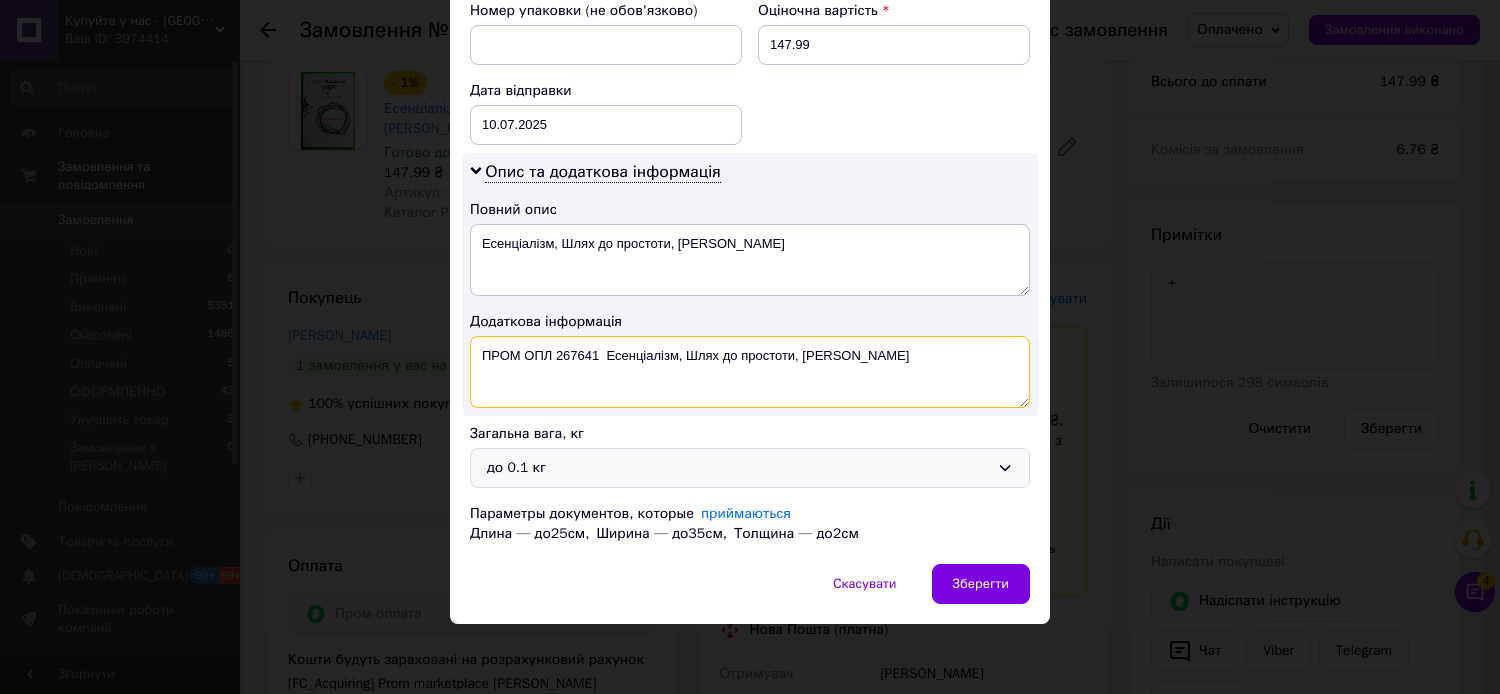type on "ПРОМ ОПЛ 267641  Есенціалізм, Шлях до простоти, Грег Маккеон" 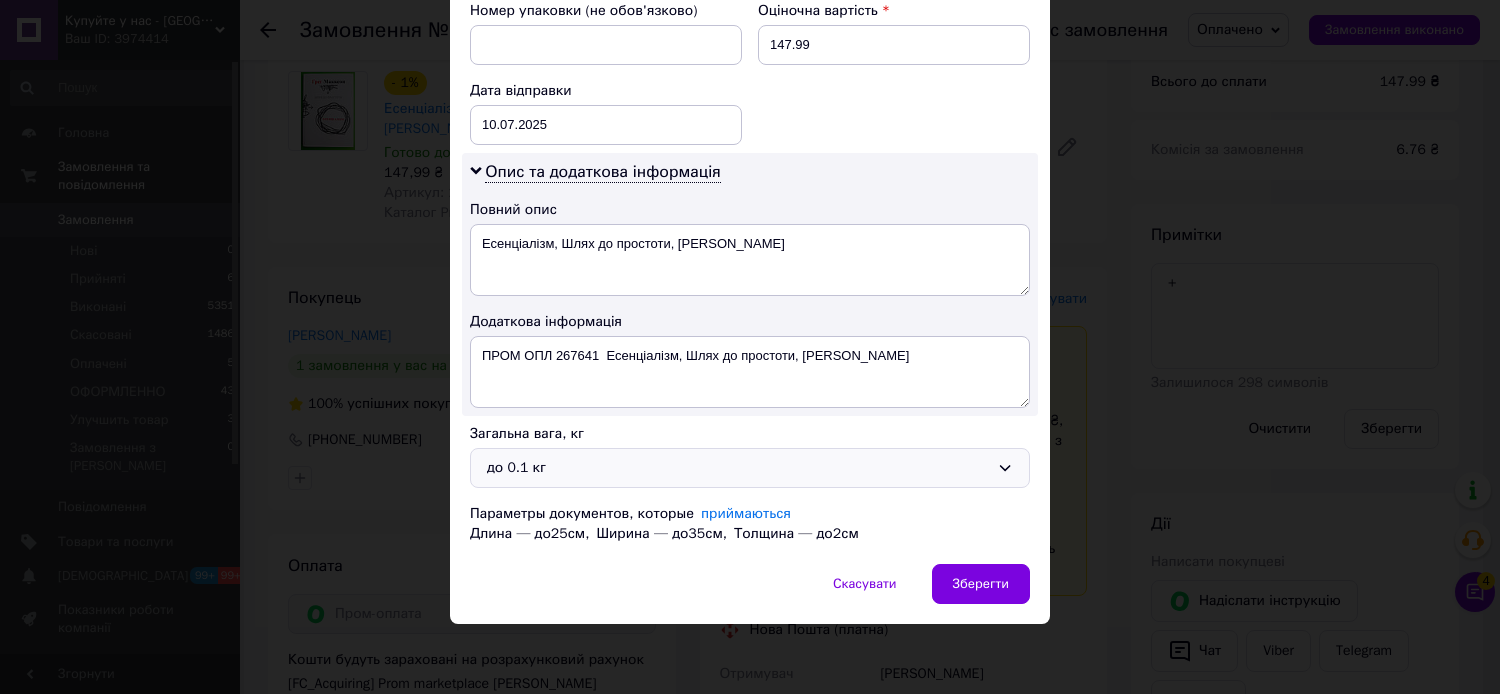 click on "до 0.1 кг" at bounding box center (750, 468) 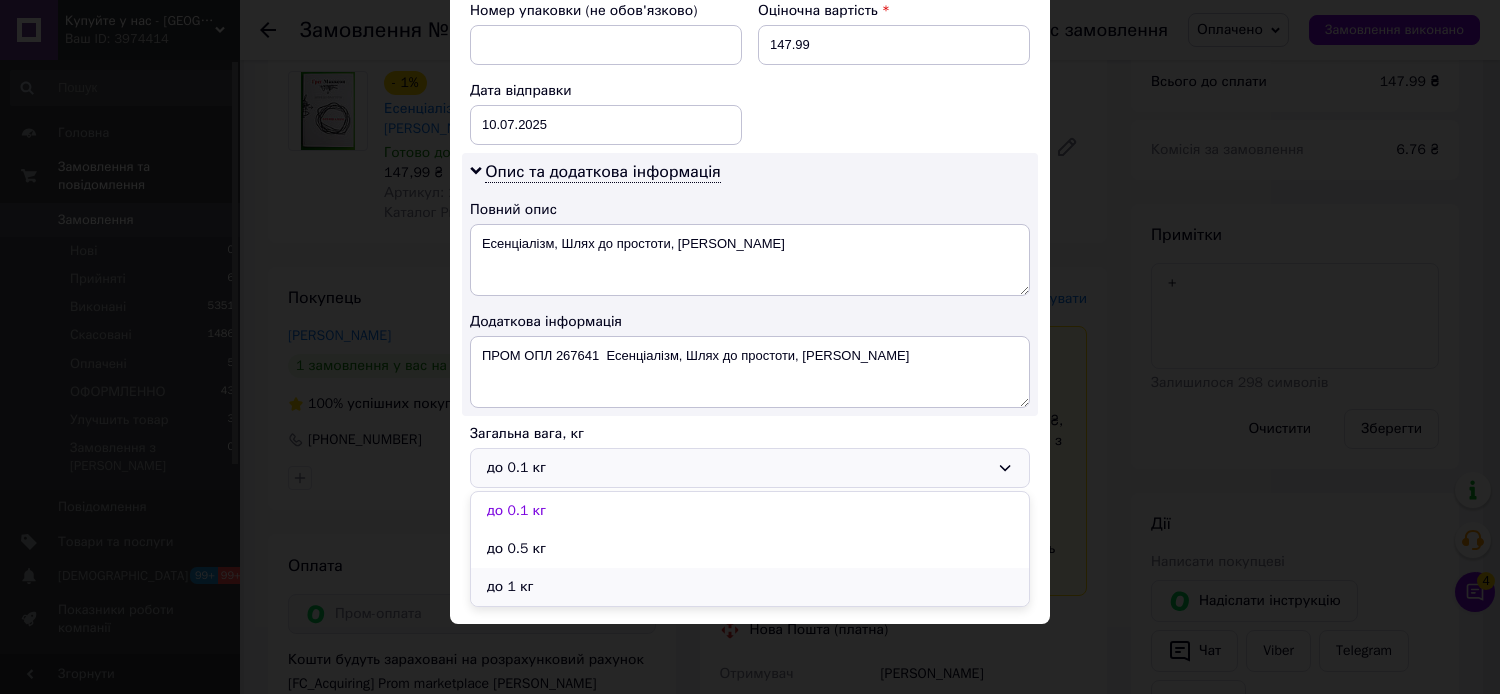 click on "до 1 кг" at bounding box center (750, 587) 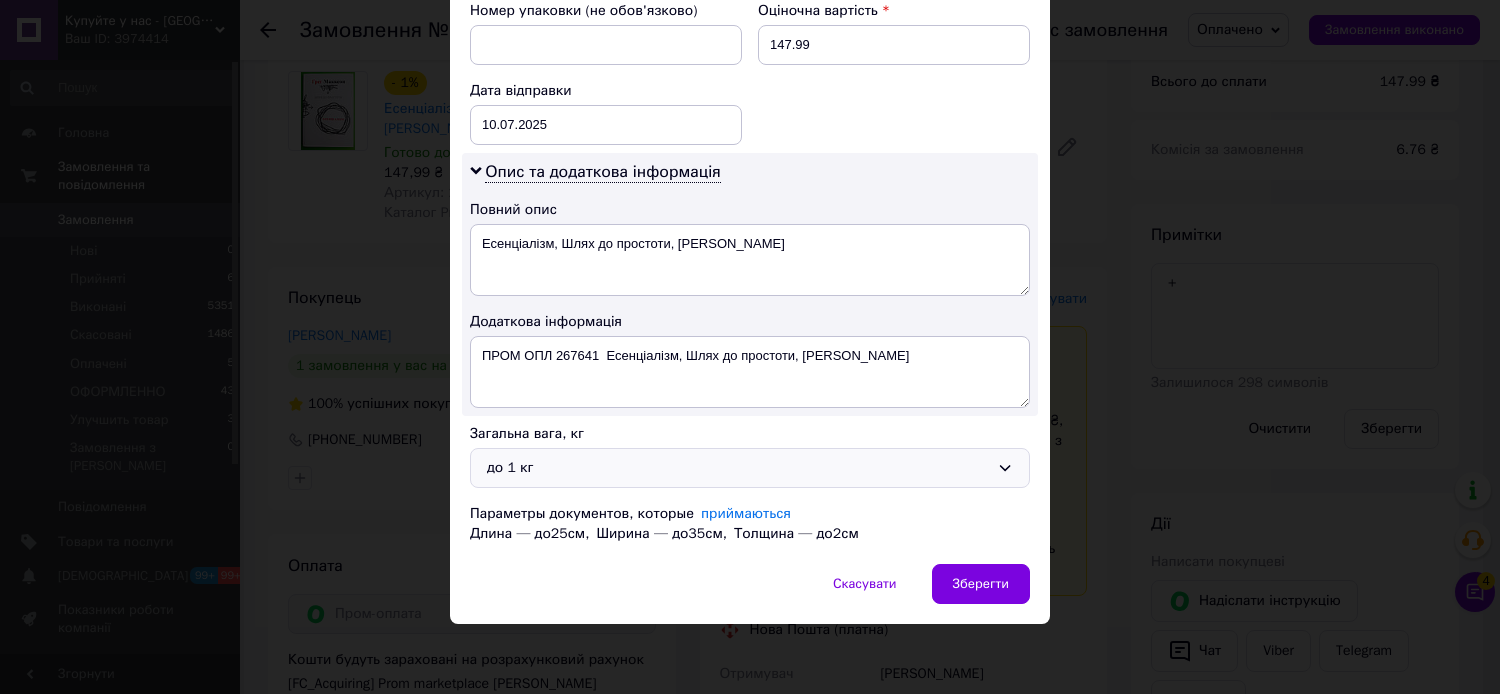 drag, startPoint x: 946, startPoint y: 574, endPoint x: 930, endPoint y: 583, distance: 18.35756 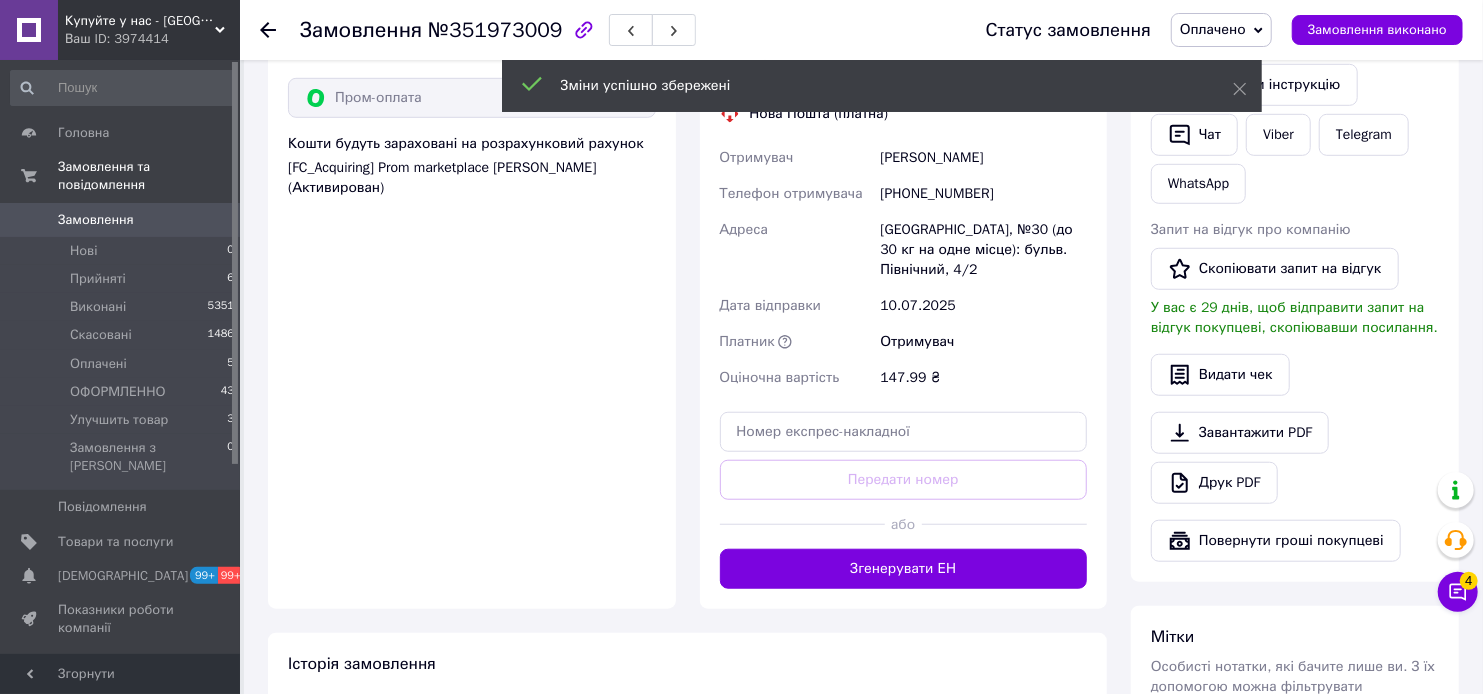 scroll, scrollTop: 777, scrollLeft: 0, axis: vertical 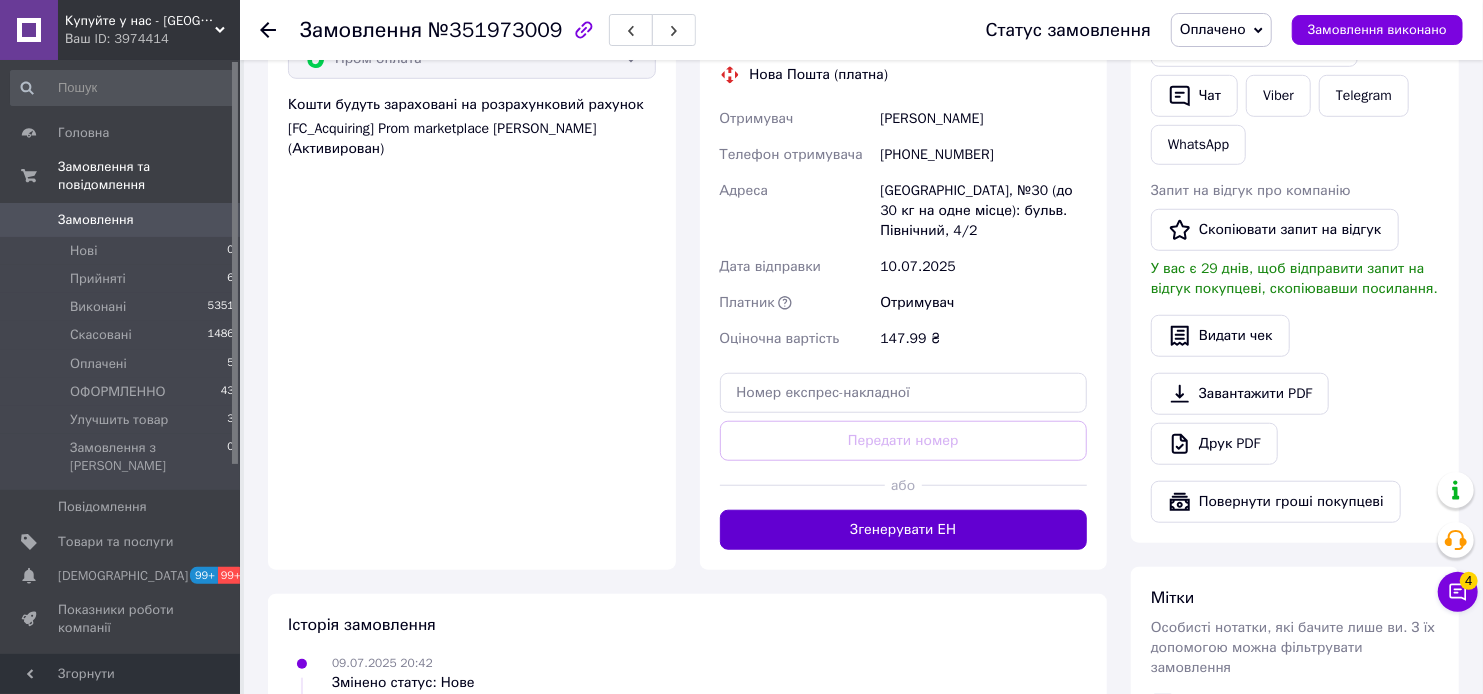 click on "Згенерувати ЕН" at bounding box center (904, 530) 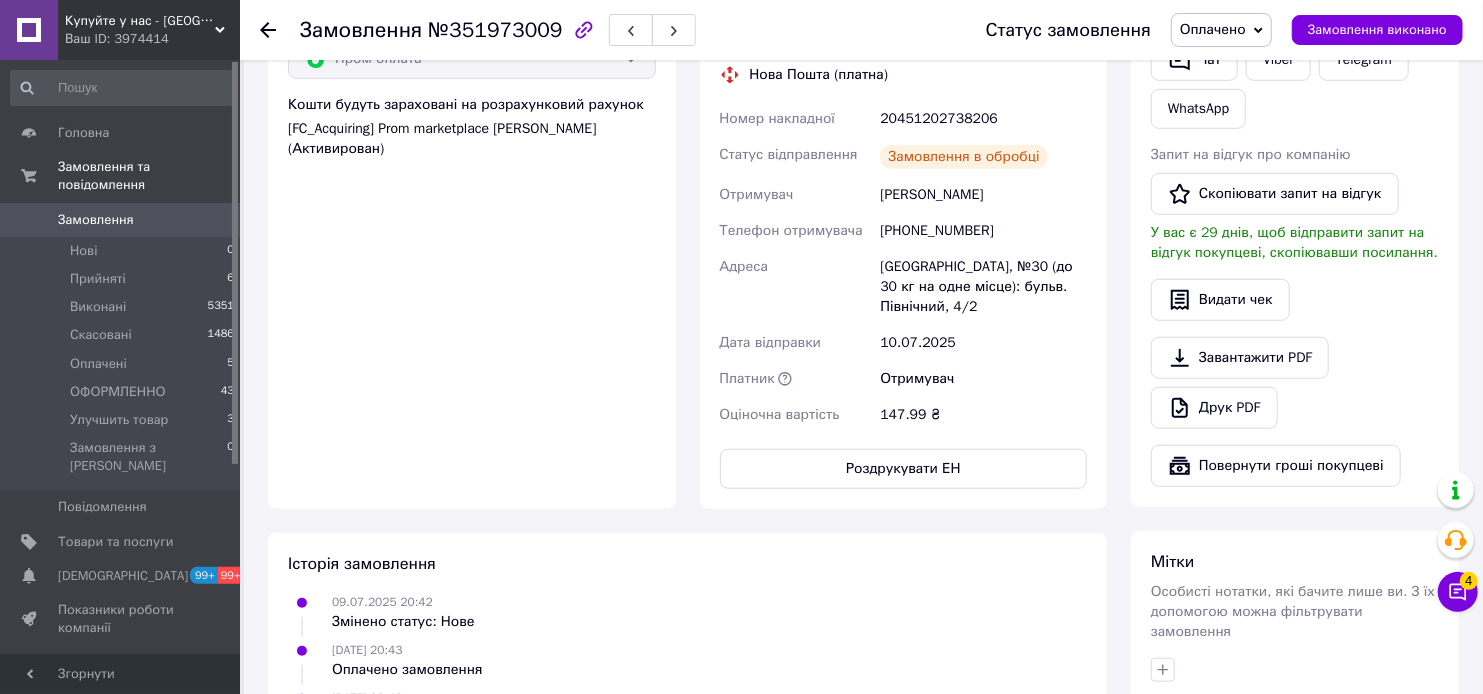 click on "Оплачено" at bounding box center [1213, 29] 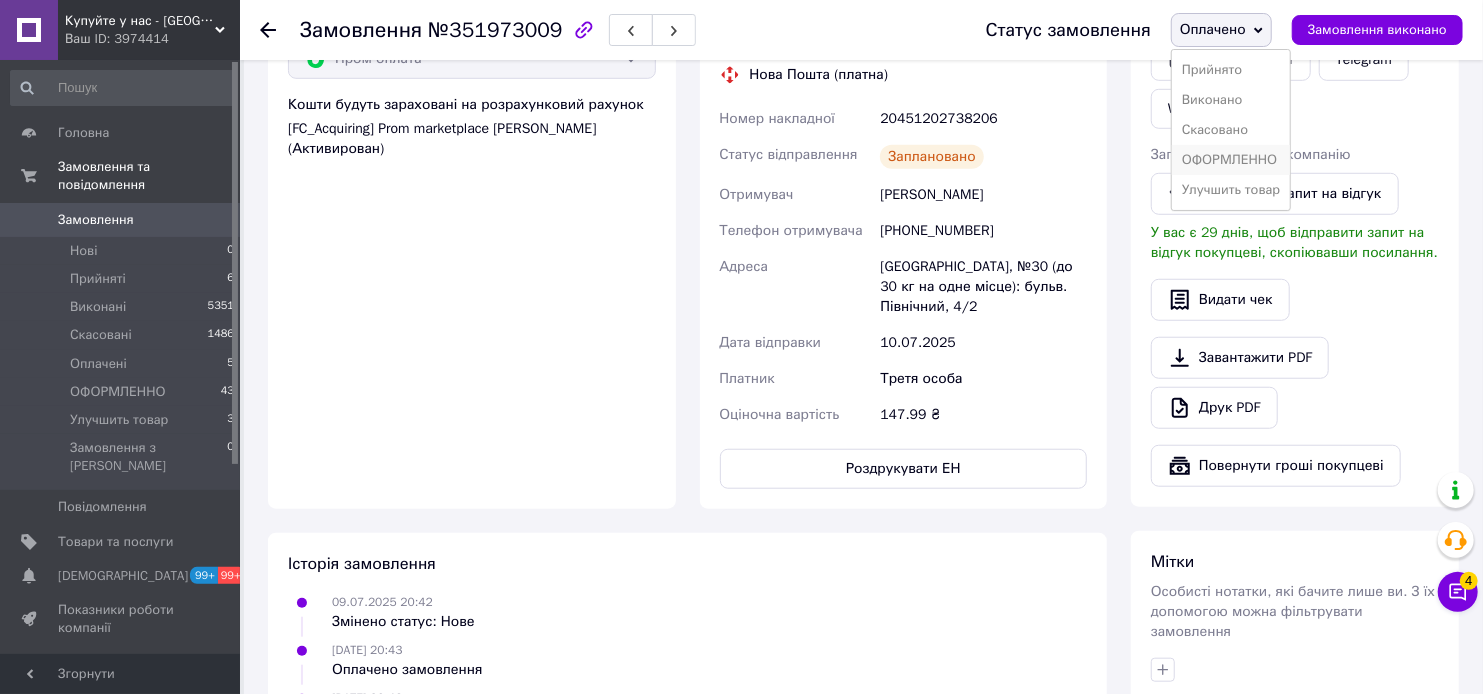 click on "ОФОРМЛЕННО" at bounding box center (1231, 160) 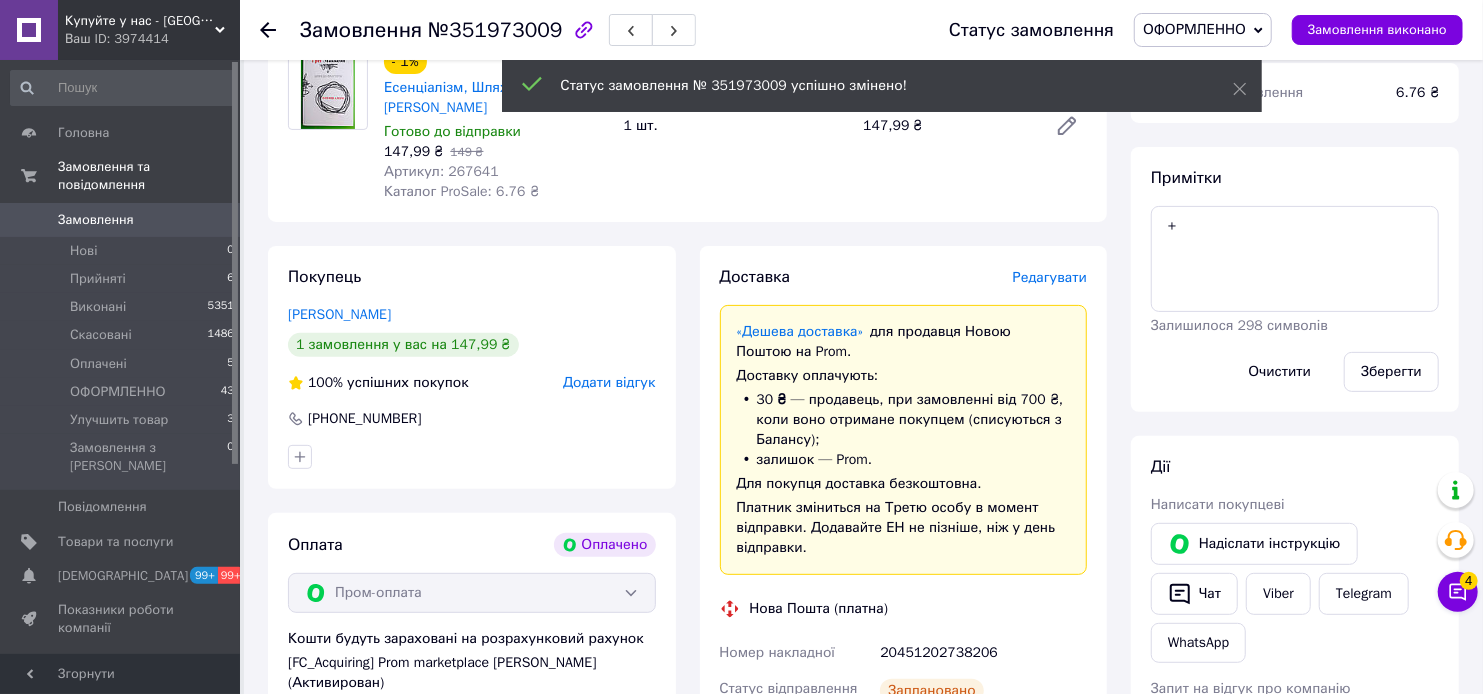 scroll, scrollTop: 555, scrollLeft: 0, axis: vertical 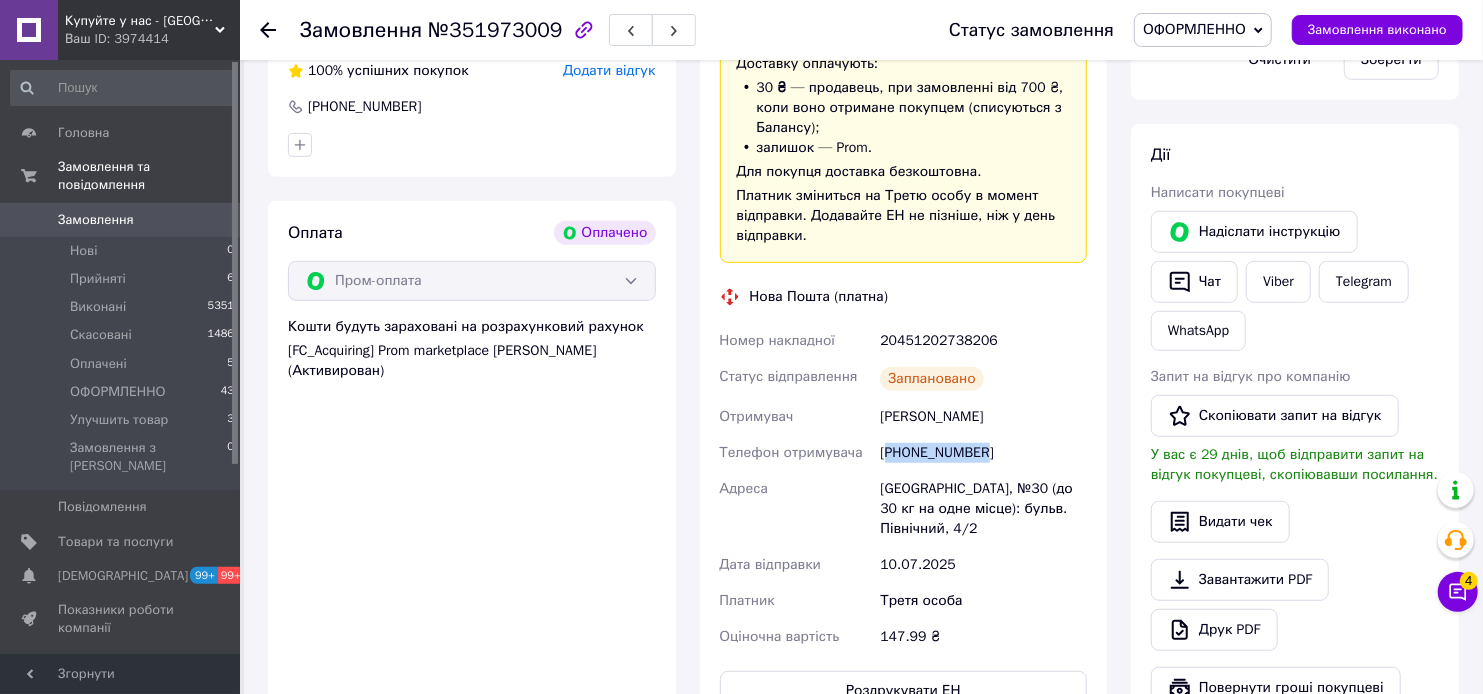drag, startPoint x: 1018, startPoint y: 447, endPoint x: 885, endPoint y: 466, distance: 134.3503 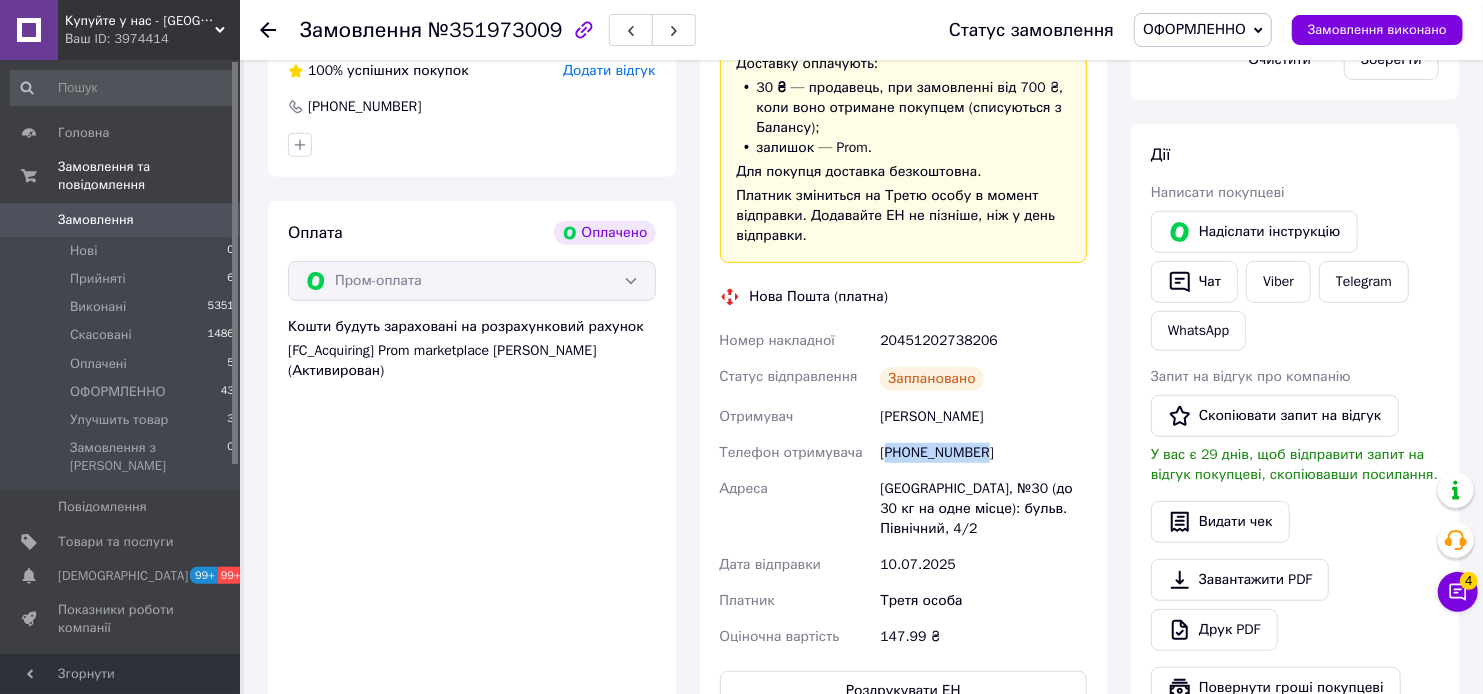 click on "+380979905352" at bounding box center (983, 453) 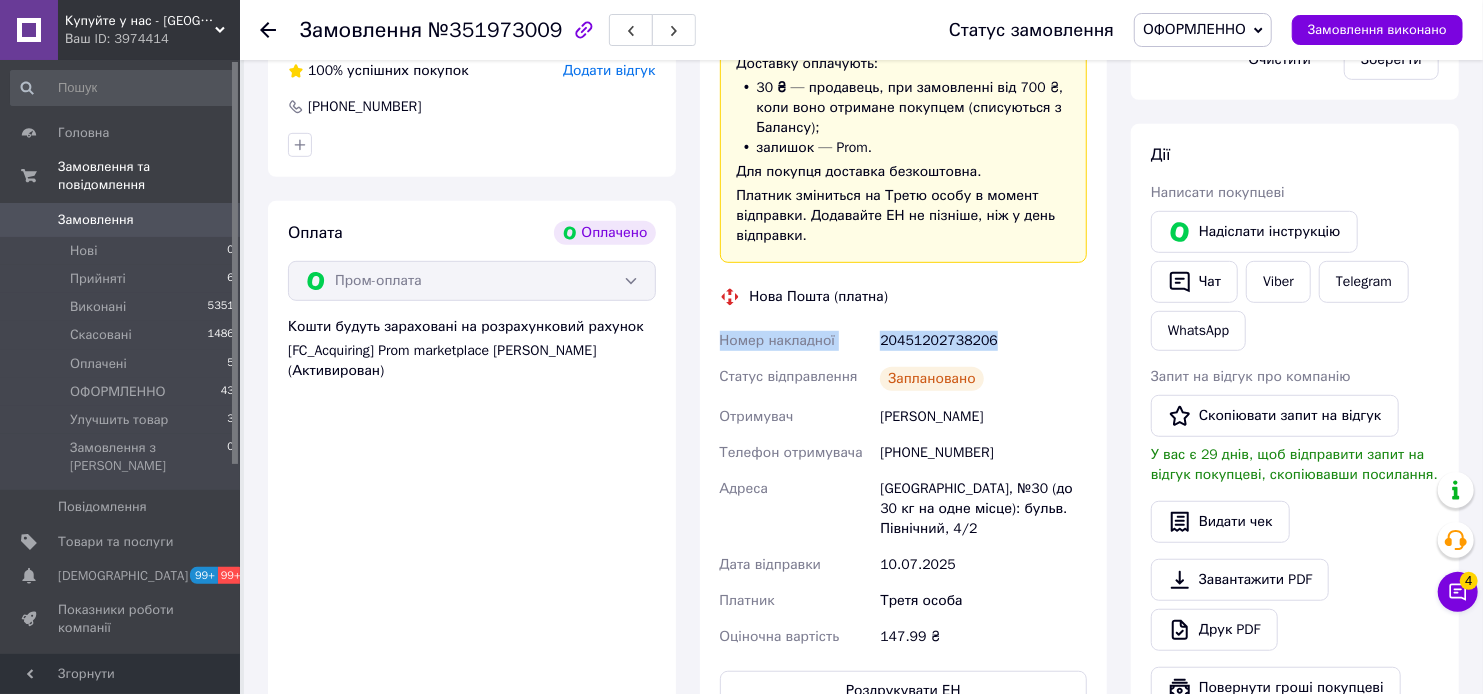 drag, startPoint x: 985, startPoint y: 346, endPoint x: 722, endPoint y: 347, distance: 263.0019 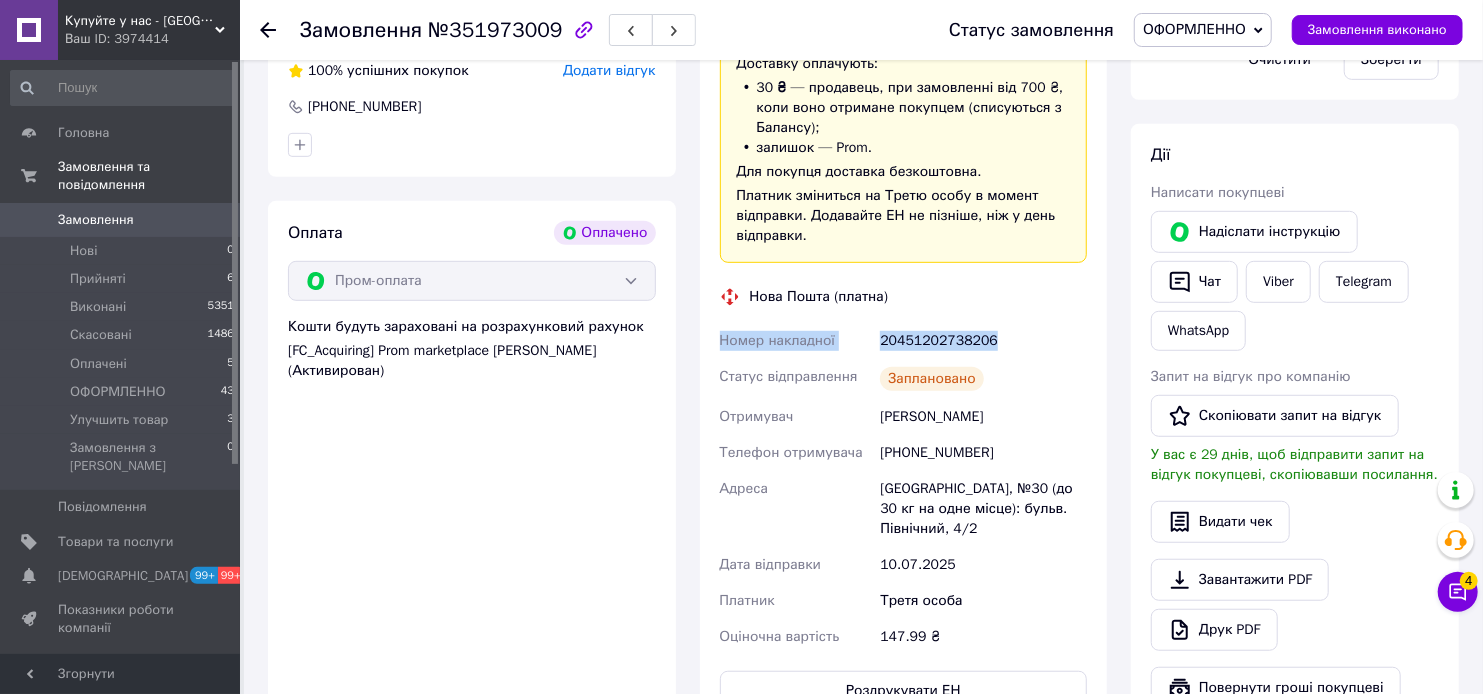click on "Номер накладної 20451202738206 Статус відправлення Заплановано Отримувач Ярина Ярина Телефон отримувача +380979905352 Адреса Івано-Франківськ, №30 (до 30 кг на одне місце): бульв. Північний, 4/2 Дата відправки 10.07.2025 Платник Третя особа Оціночна вартість 147.99 ₴" at bounding box center (904, 489) 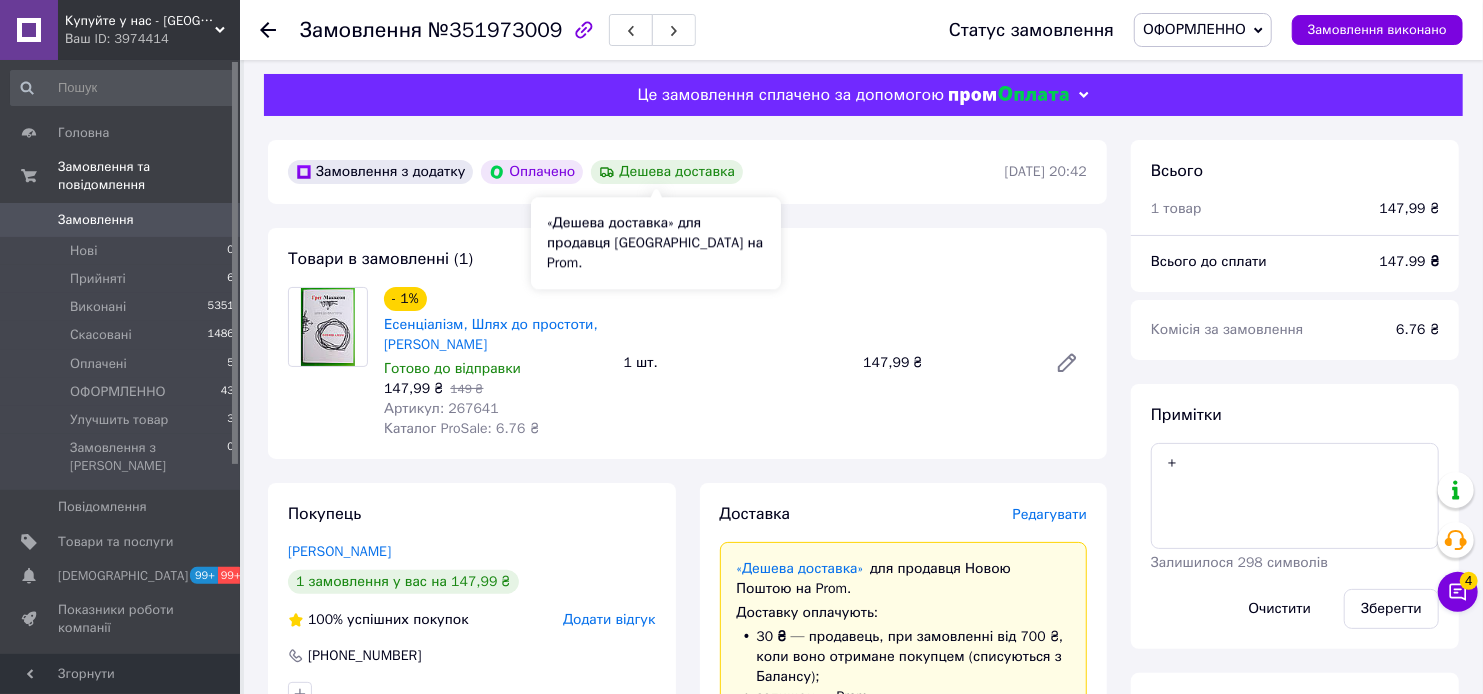 scroll, scrollTop: 0, scrollLeft: 0, axis: both 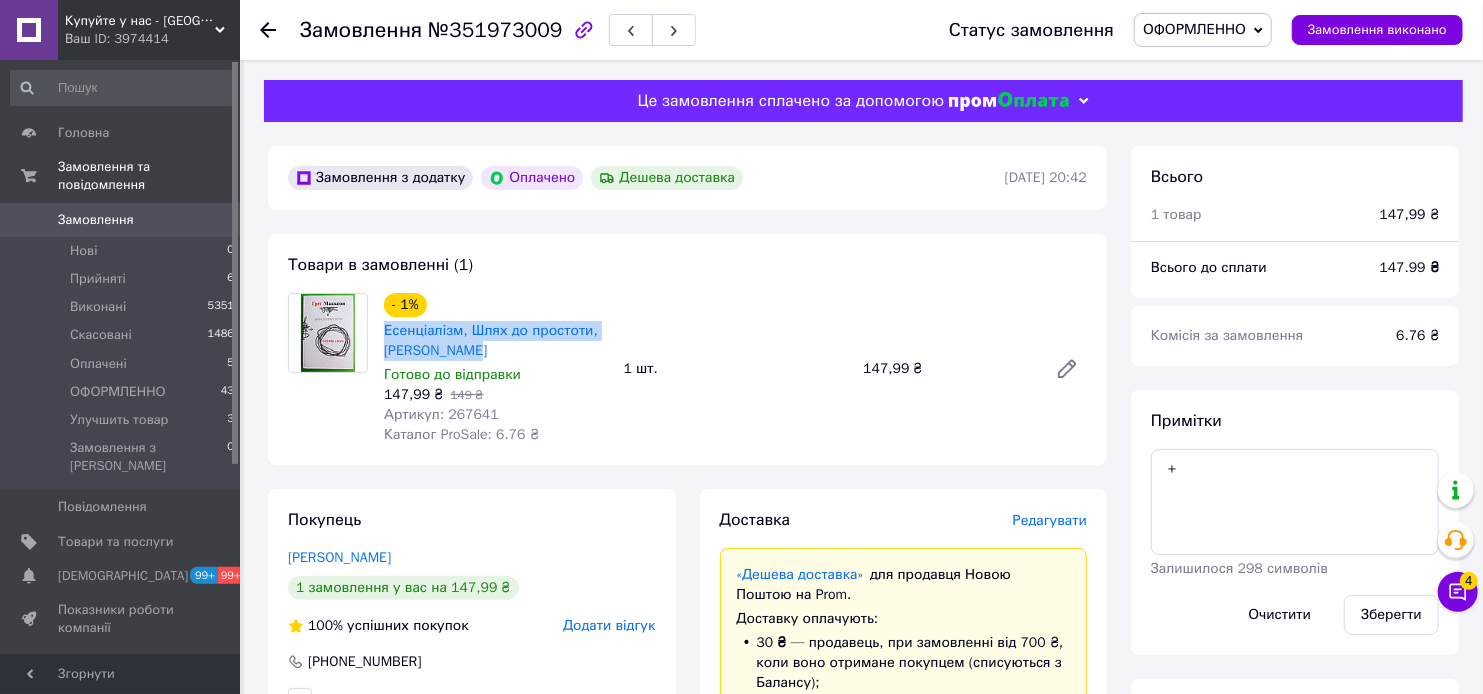 drag, startPoint x: 488, startPoint y: 348, endPoint x: 380, endPoint y: 334, distance: 108.903625 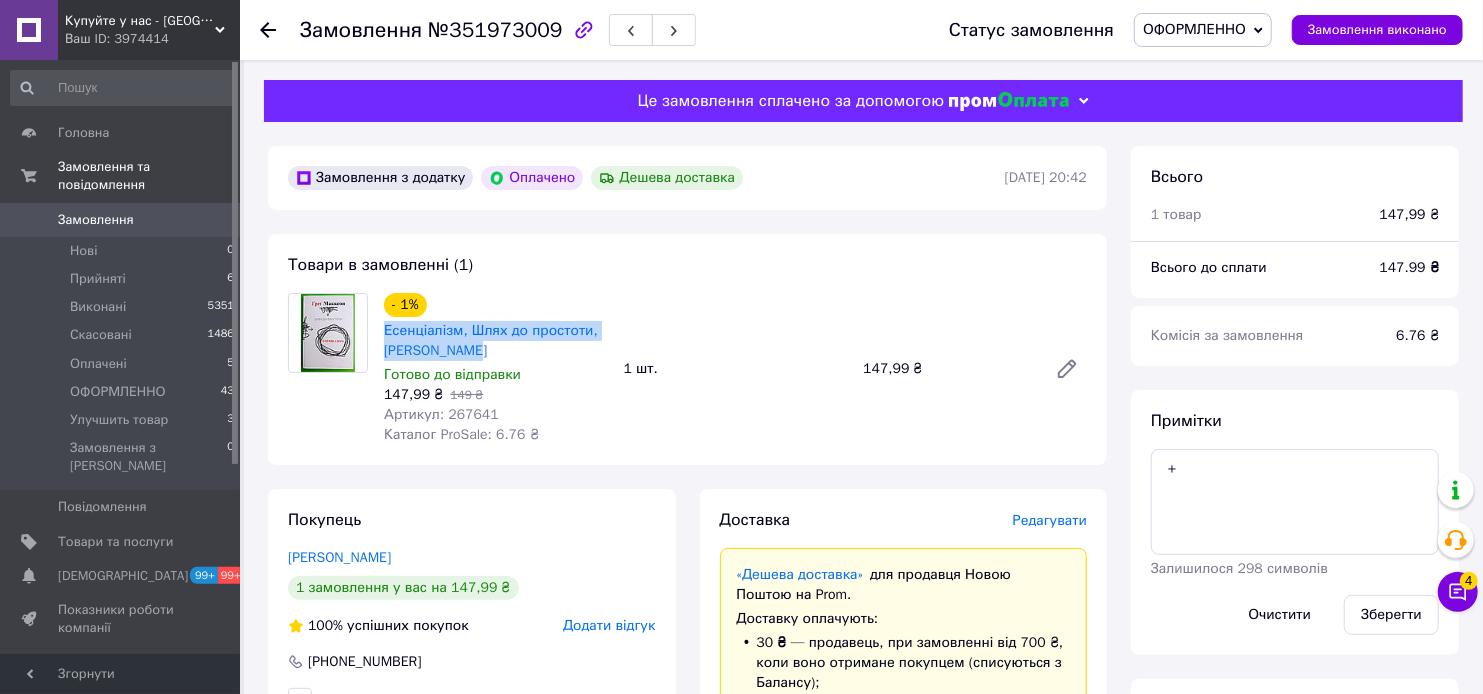 click on "- 1% Есенціалізм, Шлях до простоти, Грег Маккеон Готово до відправки 147,99 ₴   149 ₴ Артикул: 267641 Каталог ProSale: 6.76 ₴" at bounding box center (496, 369) 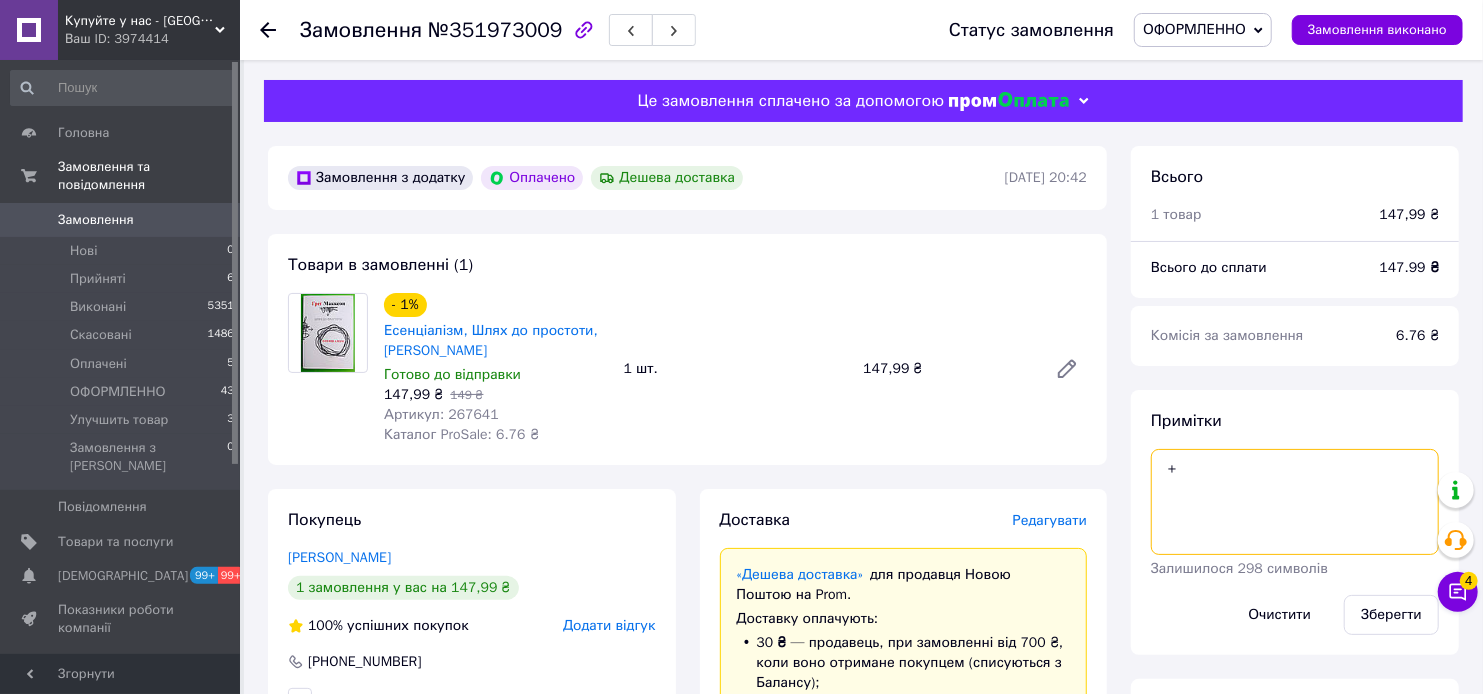 click on "+" at bounding box center (1295, 502) 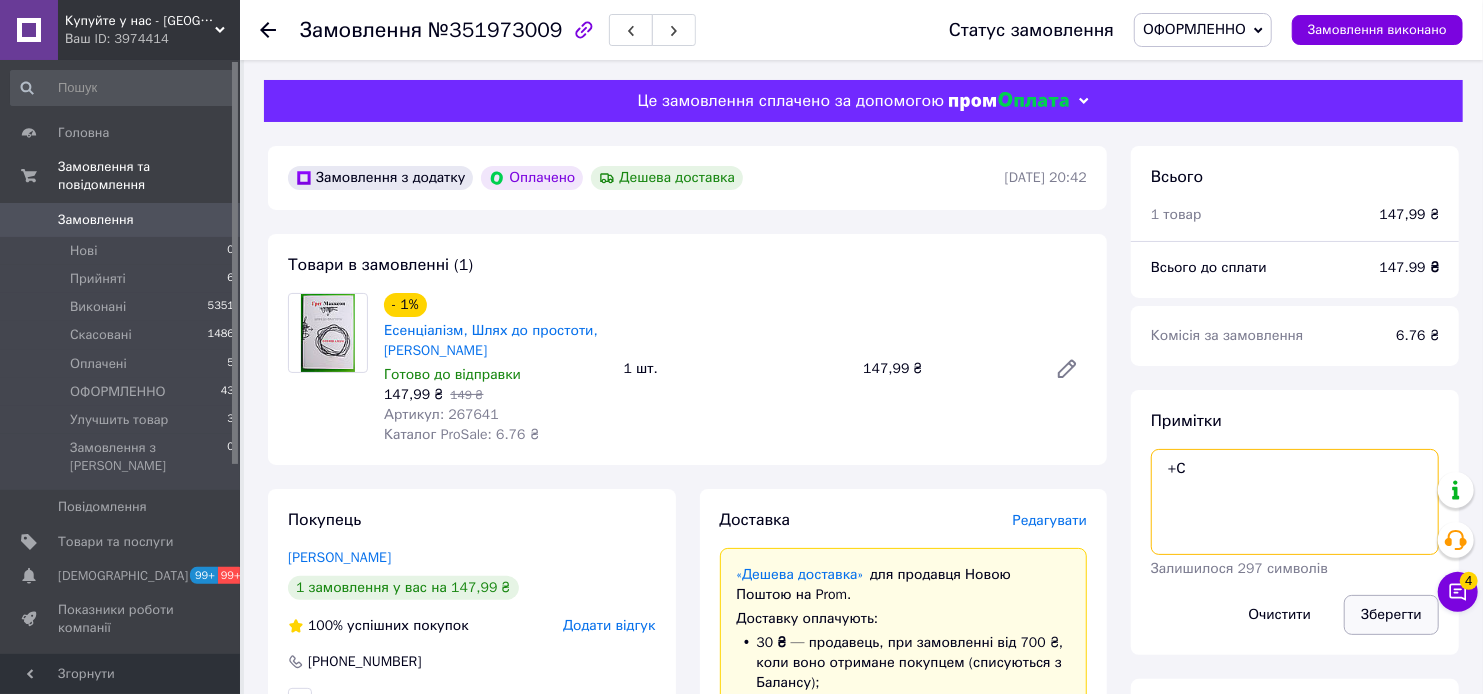 type on "+С" 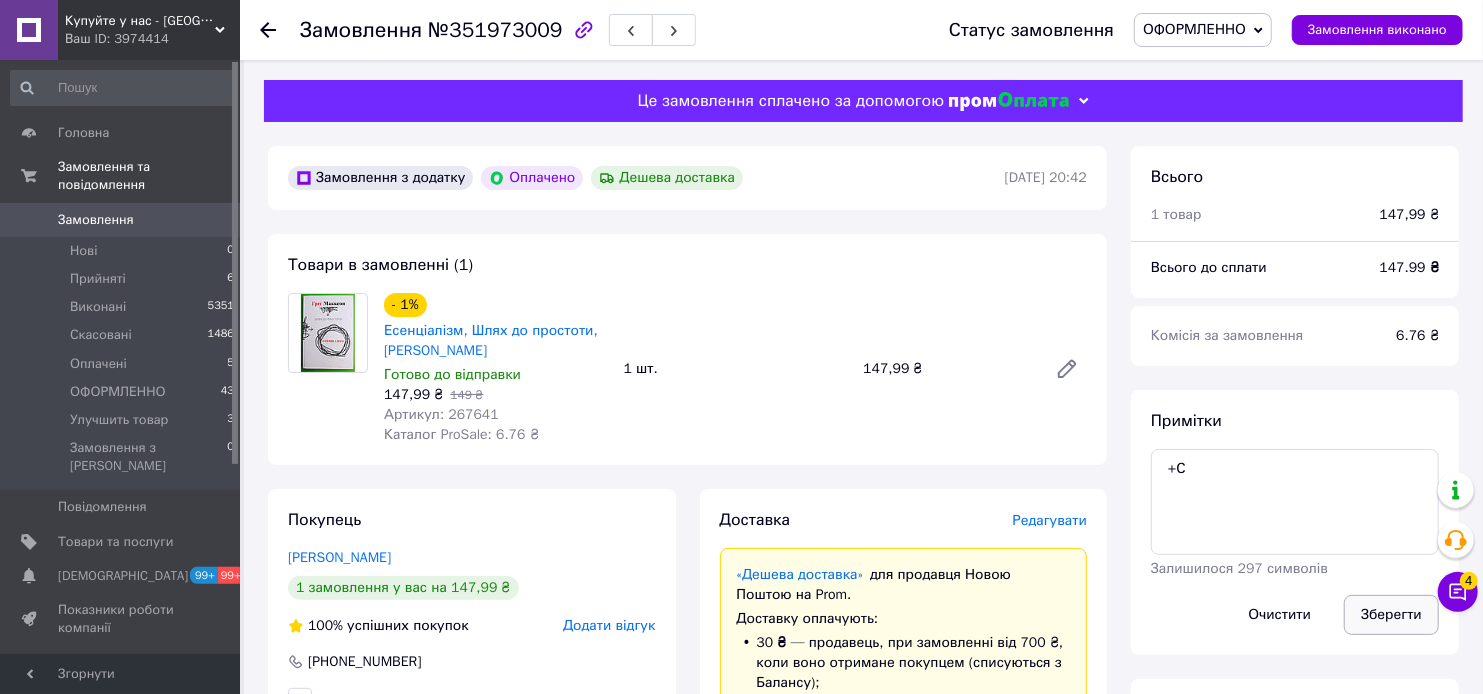 drag, startPoint x: 1390, startPoint y: 618, endPoint x: 1352, endPoint y: 615, distance: 38.118237 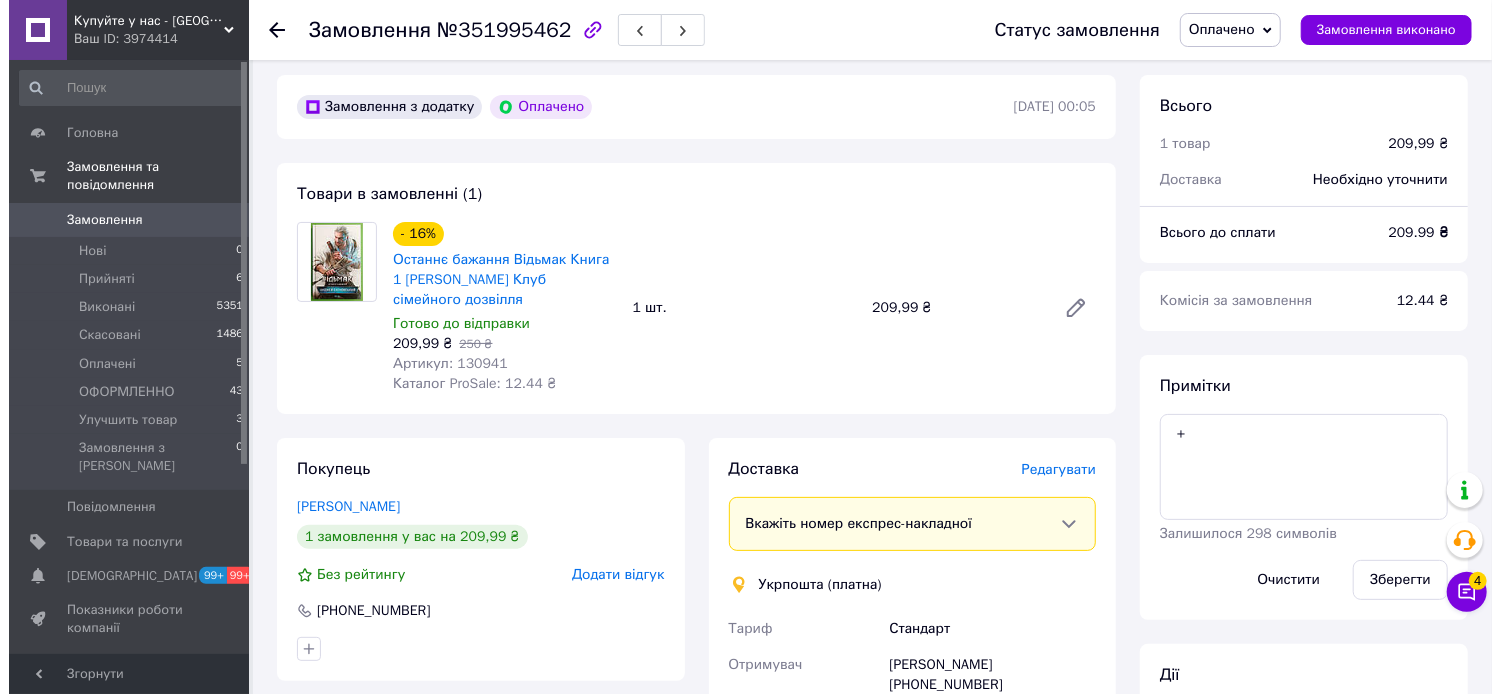 scroll, scrollTop: 111, scrollLeft: 0, axis: vertical 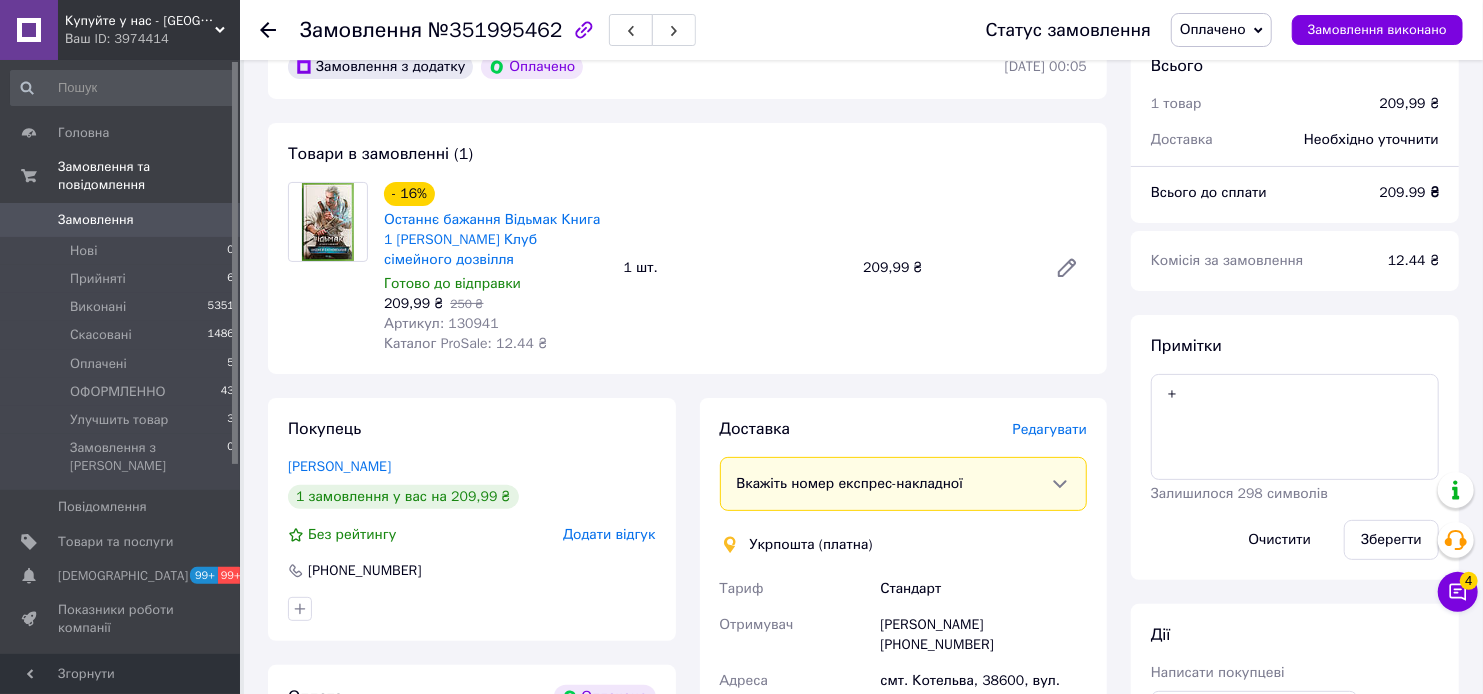click on "Редагувати" at bounding box center [1050, 429] 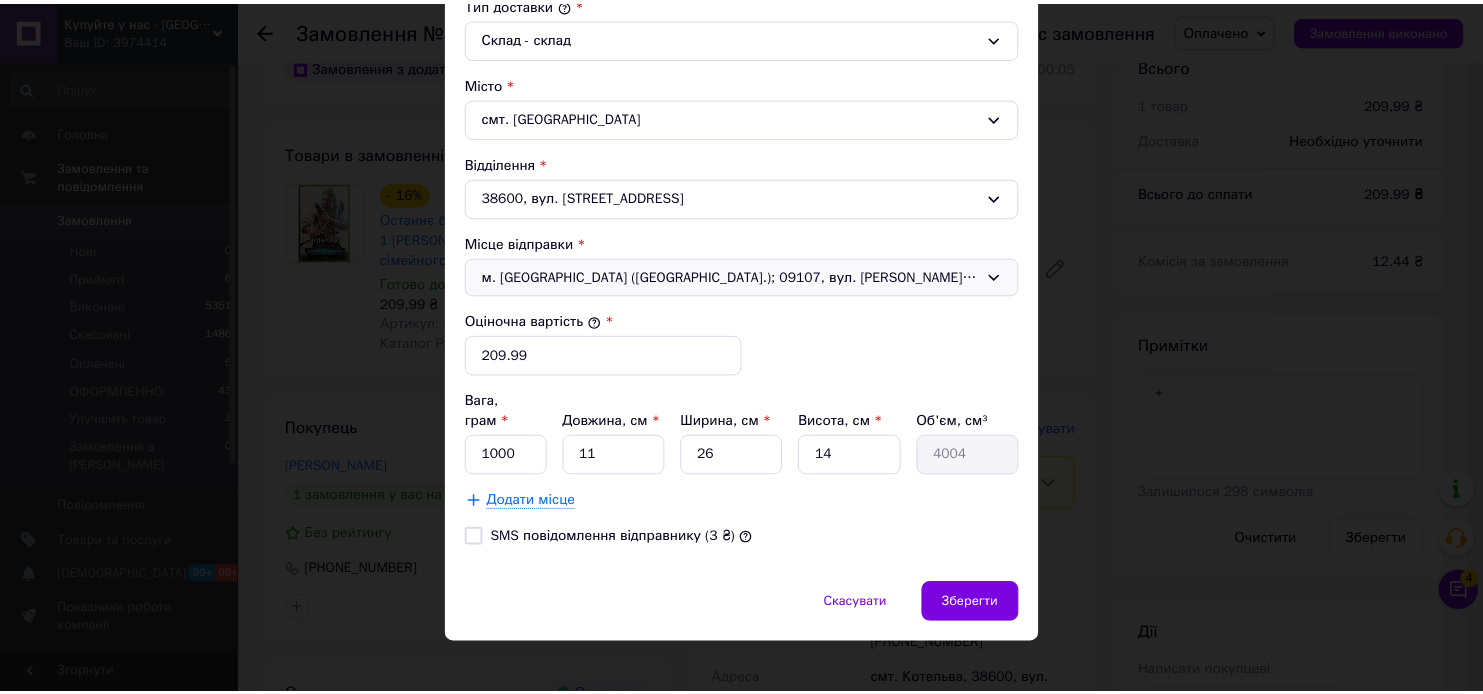 scroll, scrollTop: 558, scrollLeft: 0, axis: vertical 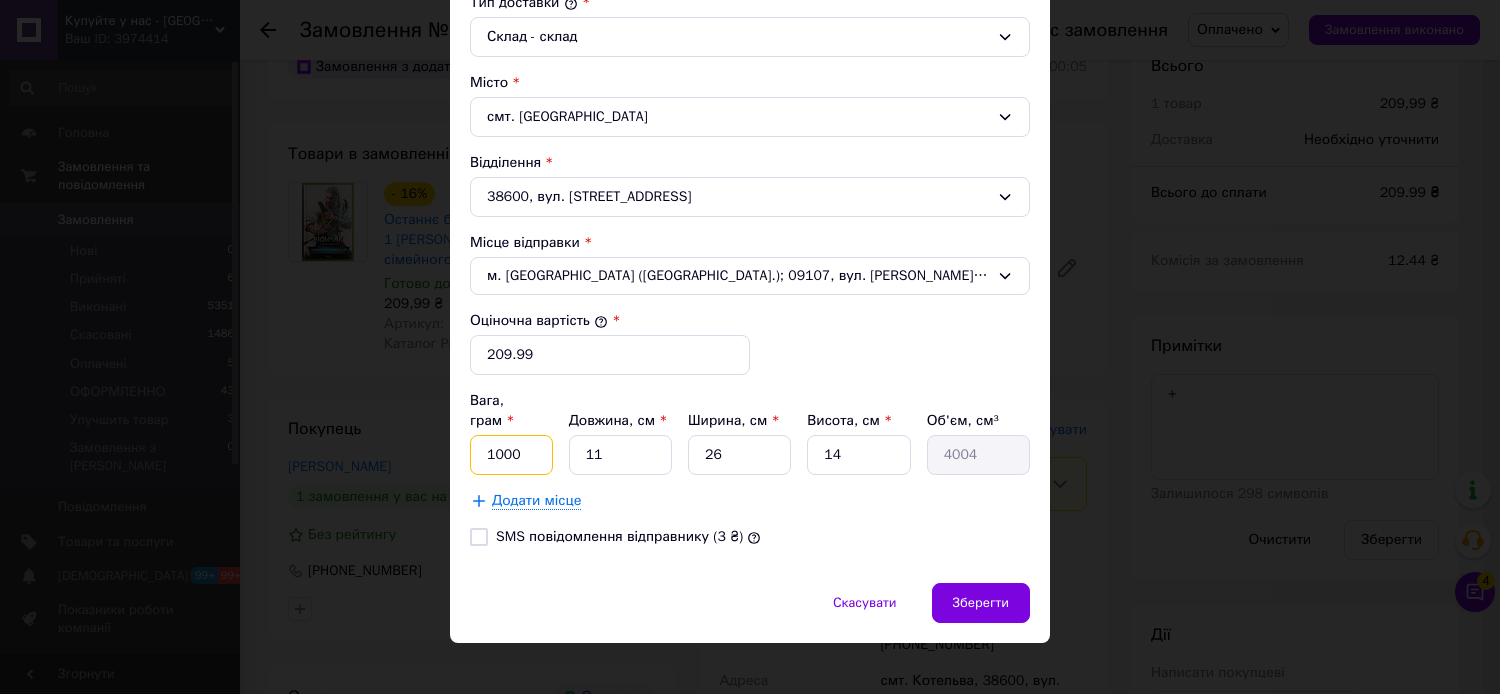drag, startPoint x: 516, startPoint y: 437, endPoint x: 484, endPoint y: 438, distance: 32.01562 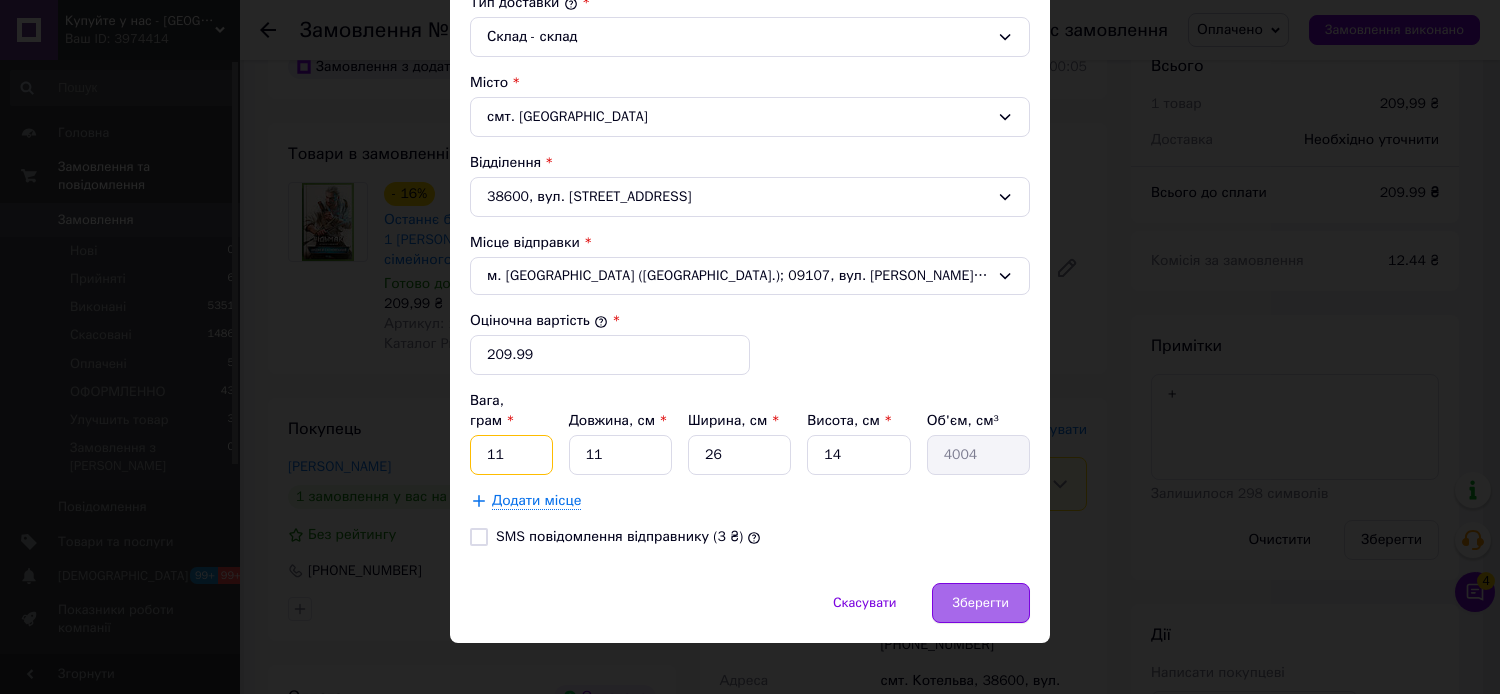 type on "11" 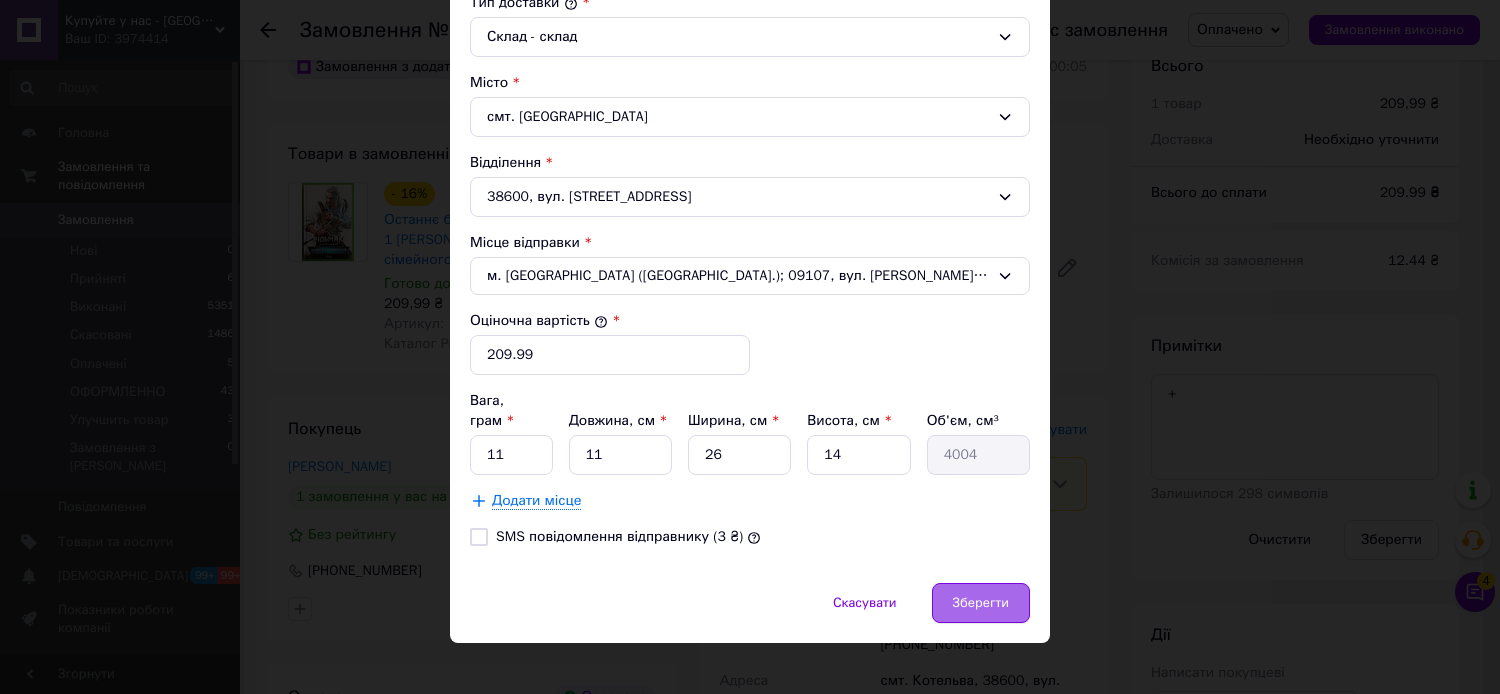 click on "Зберегти" at bounding box center (981, 603) 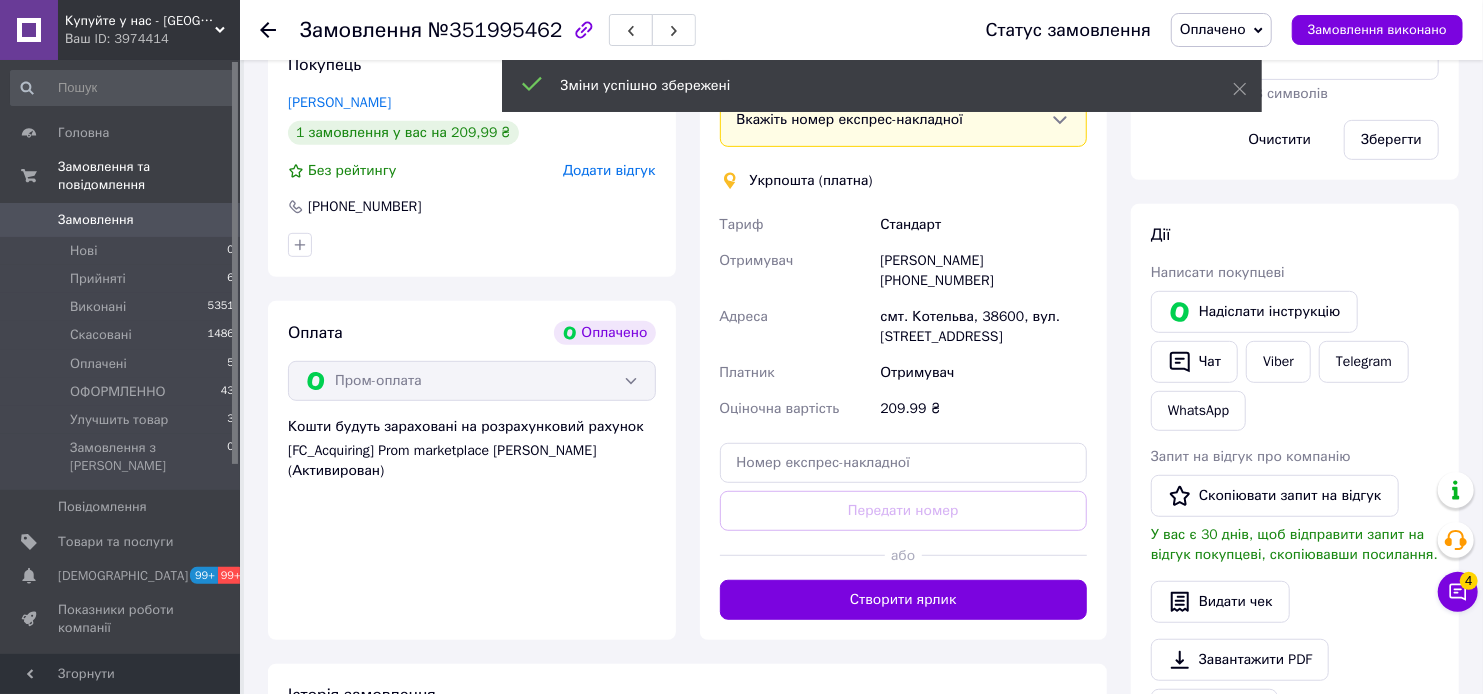 scroll, scrollTop: 555, scrollLeft: 0, axis: vertical 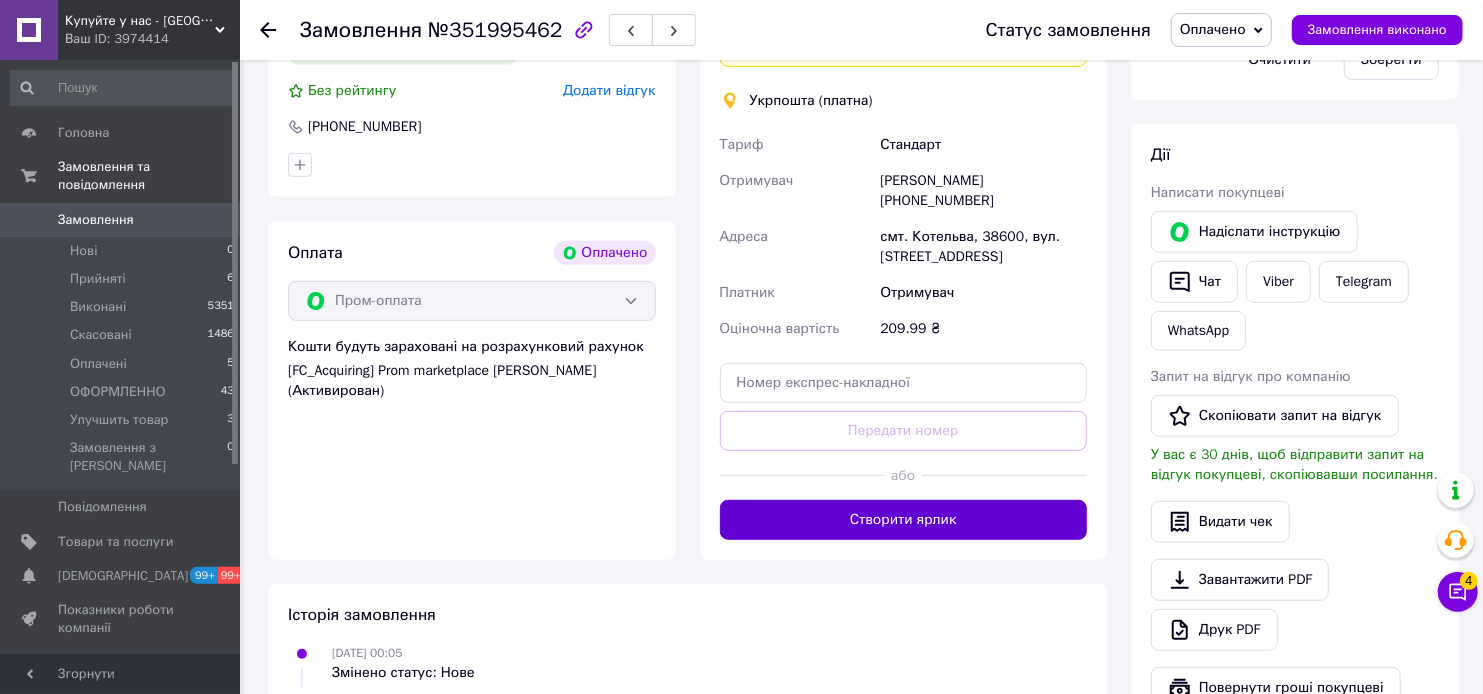 click on "Створити ярлик" at bounding box center [904, 520] 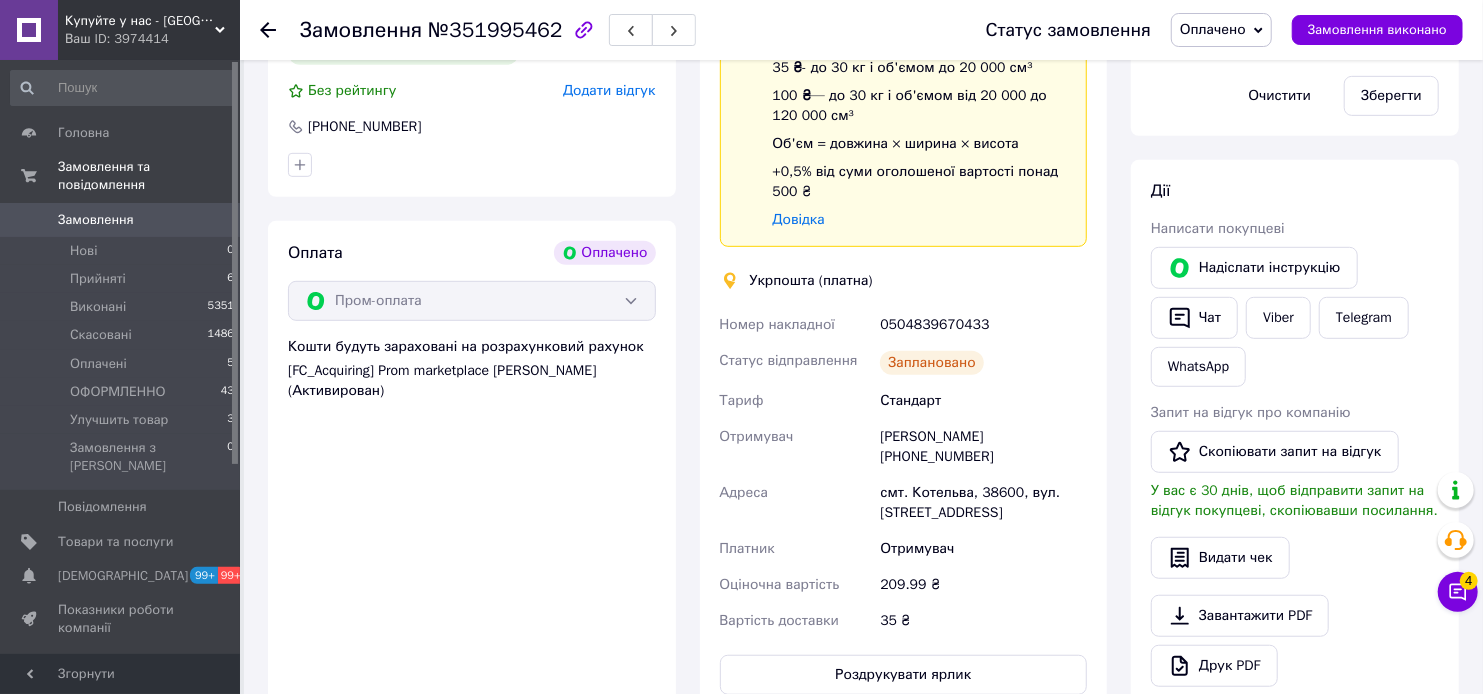 click on "Оплачено" at bounding box center (1213, 29) 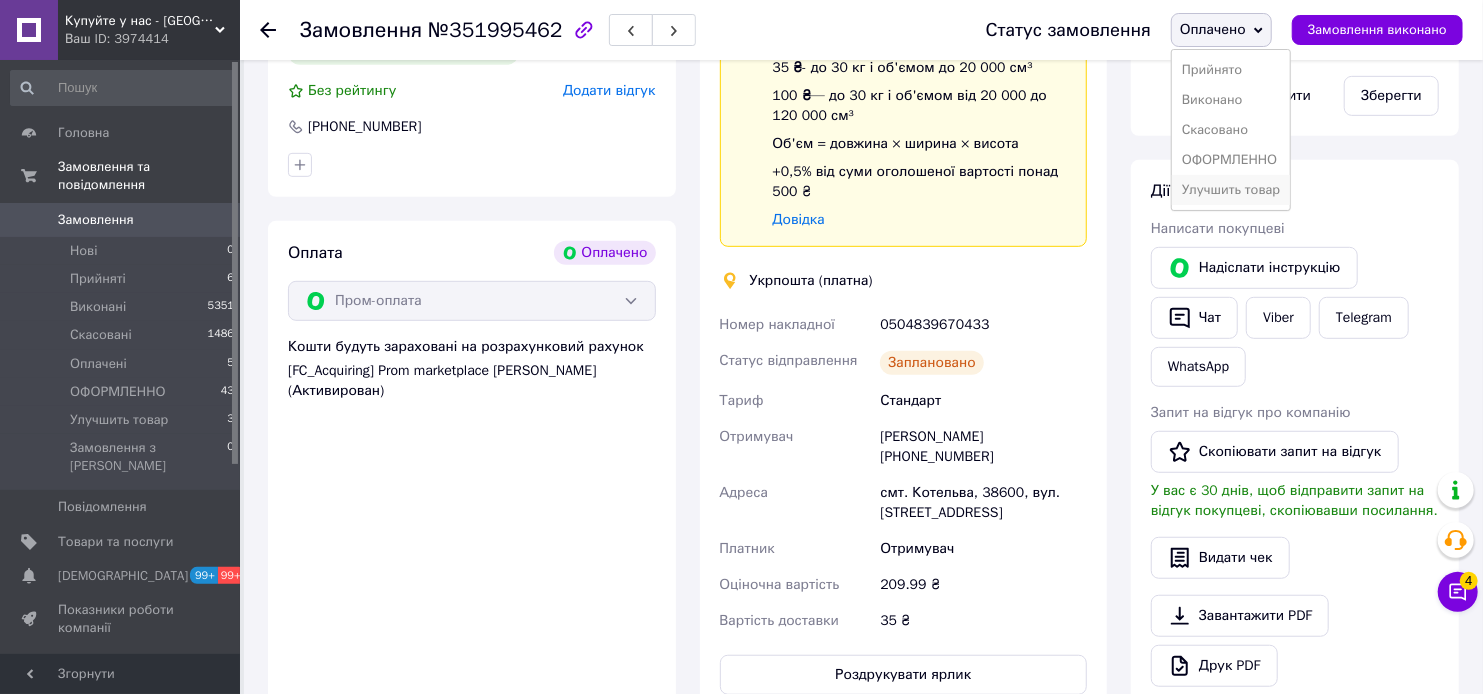 click on "Улучшить товар" at bounding box center [1231, 190] 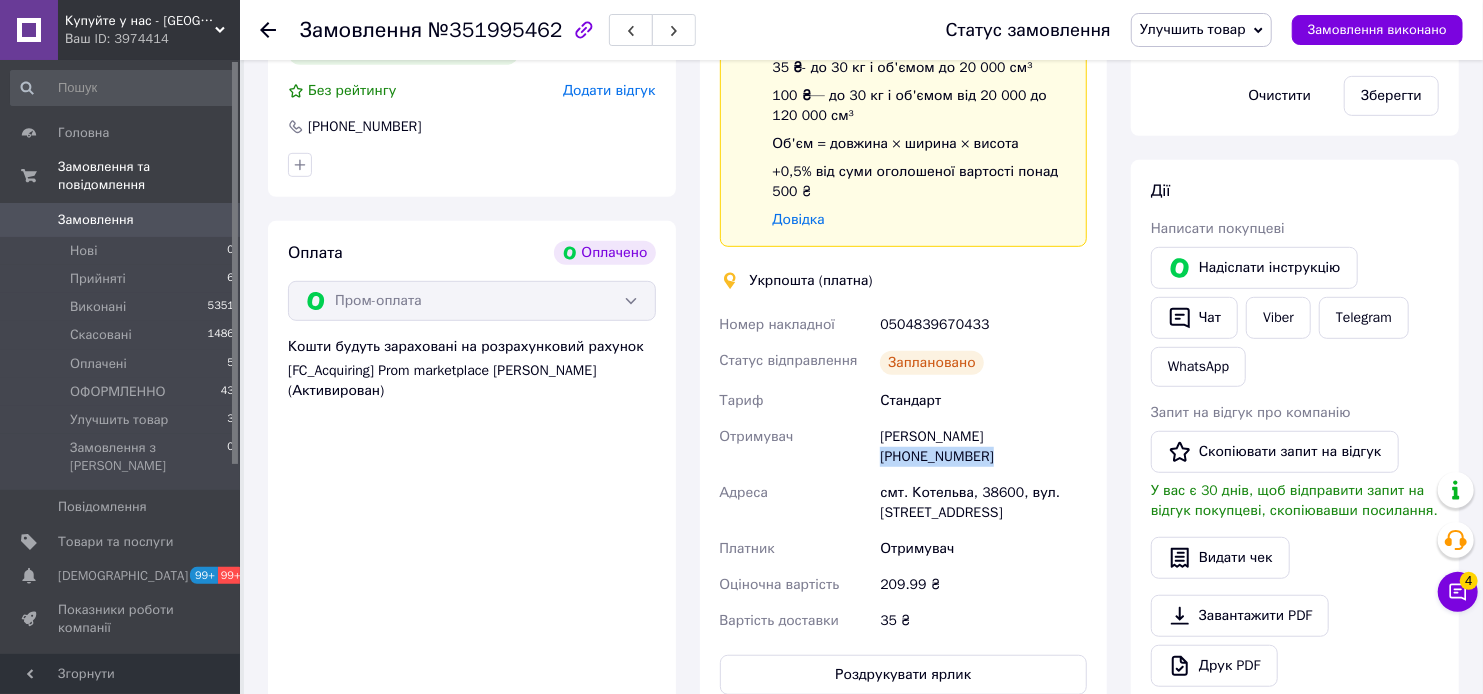 drag, startPoint x: 1090, startPoint y: 431, endPoint x: 980, endPoint y: 438, distance: 110.2225 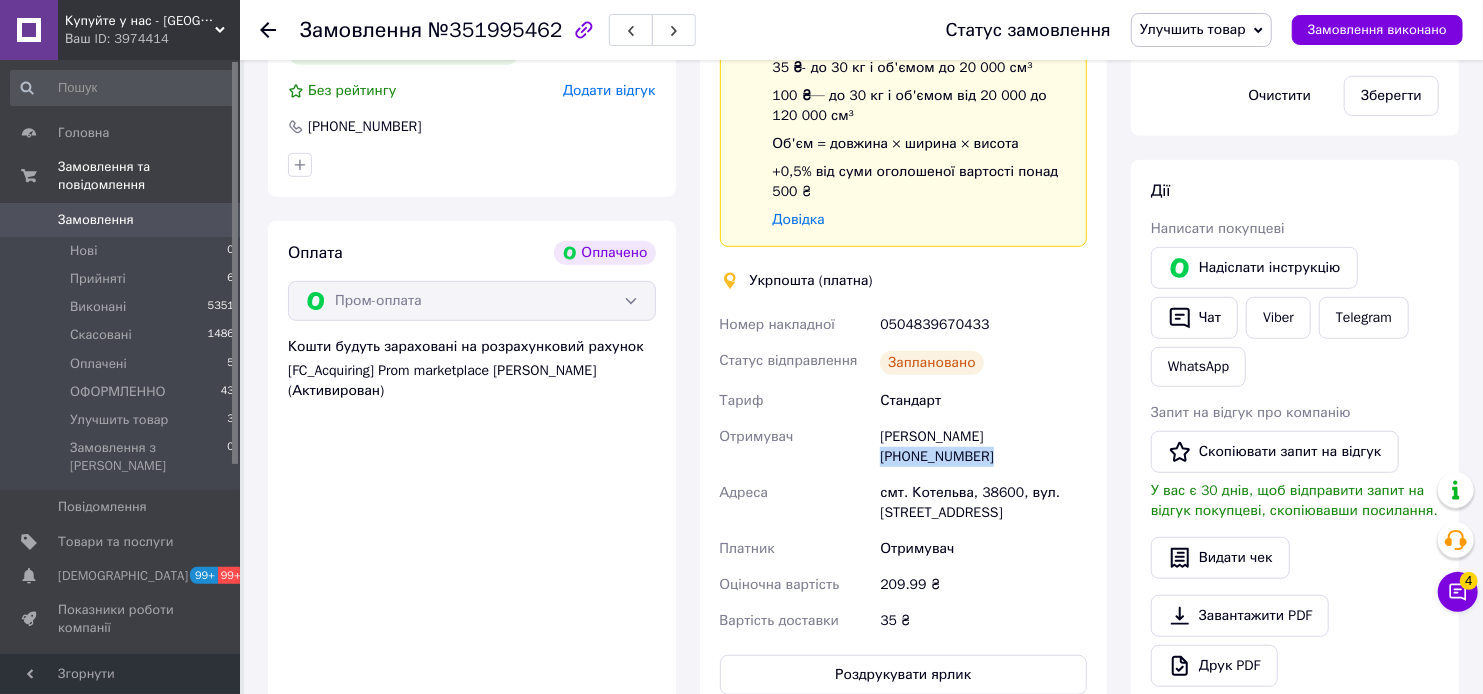 click on "Доставка Редагувати Спецтариф Укрпошта Стандарт 35 ₴  - до 30 кг і об'ємом до 20 000 см³ 100 ₴  — до 30 кг і об'ємом від 20 000 до 120 000 см³ Об'єм = довжина × ширина × висота +0,5% від суми оголошеної вартості понад 500 ₴ Довідка Укрпошта (платна) Номер накладної 0504839670433 Статус відправлення Заплановано Тариф Стандарт Отримувач Вероніка Чайка +380636842767 Адреса смт. Котельва, 38600, вул. Полтавський шлях, 239 Платник Отримувач Оціночна вартість 209.99 ₴ Вартість доставки 35 ₴ Роздрукувати ярлик Тариф     * Стандарт Платник   * Отримувач Прізвище отримувача   * Чайка Ім'я отримувача   *" at bounding box center [904, 334] 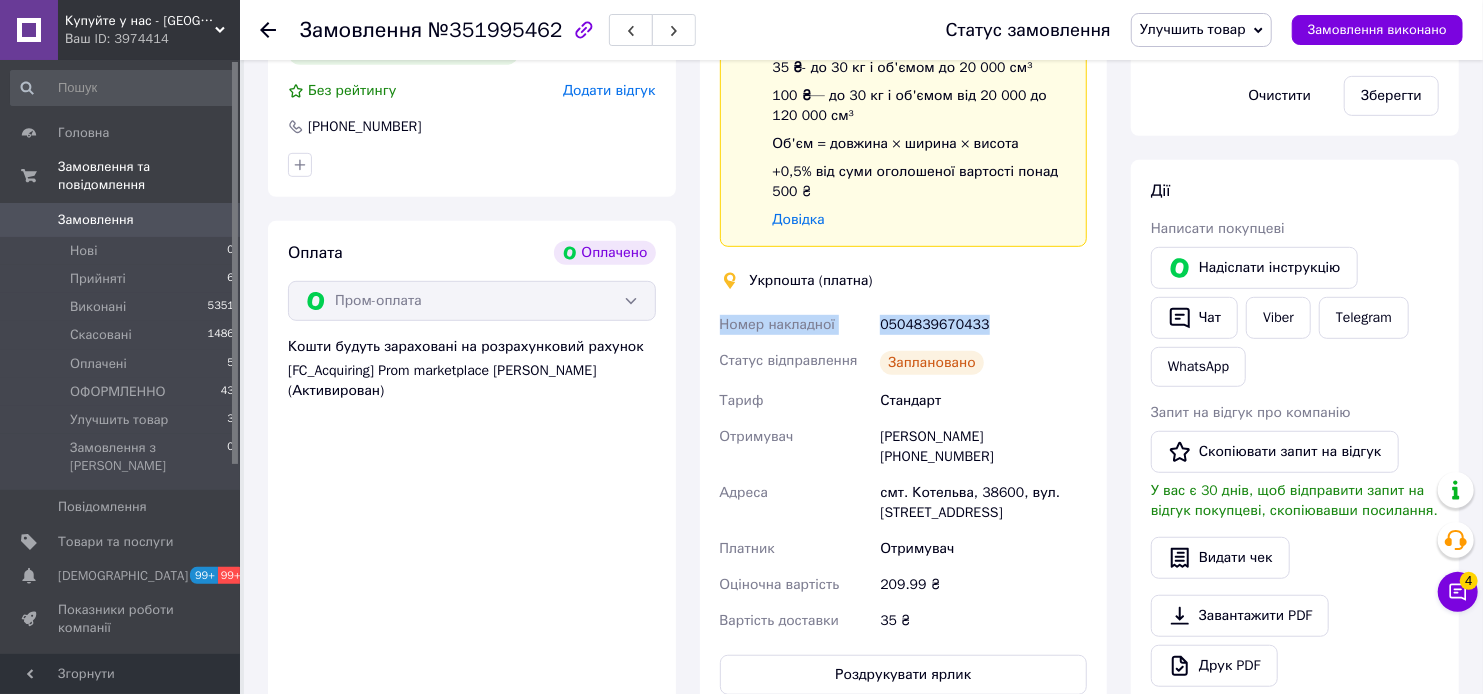 drag, startPoint x: 994, startPoint y: 317, endPoint x: 707, endPoint y: 320, distance: 287.0157 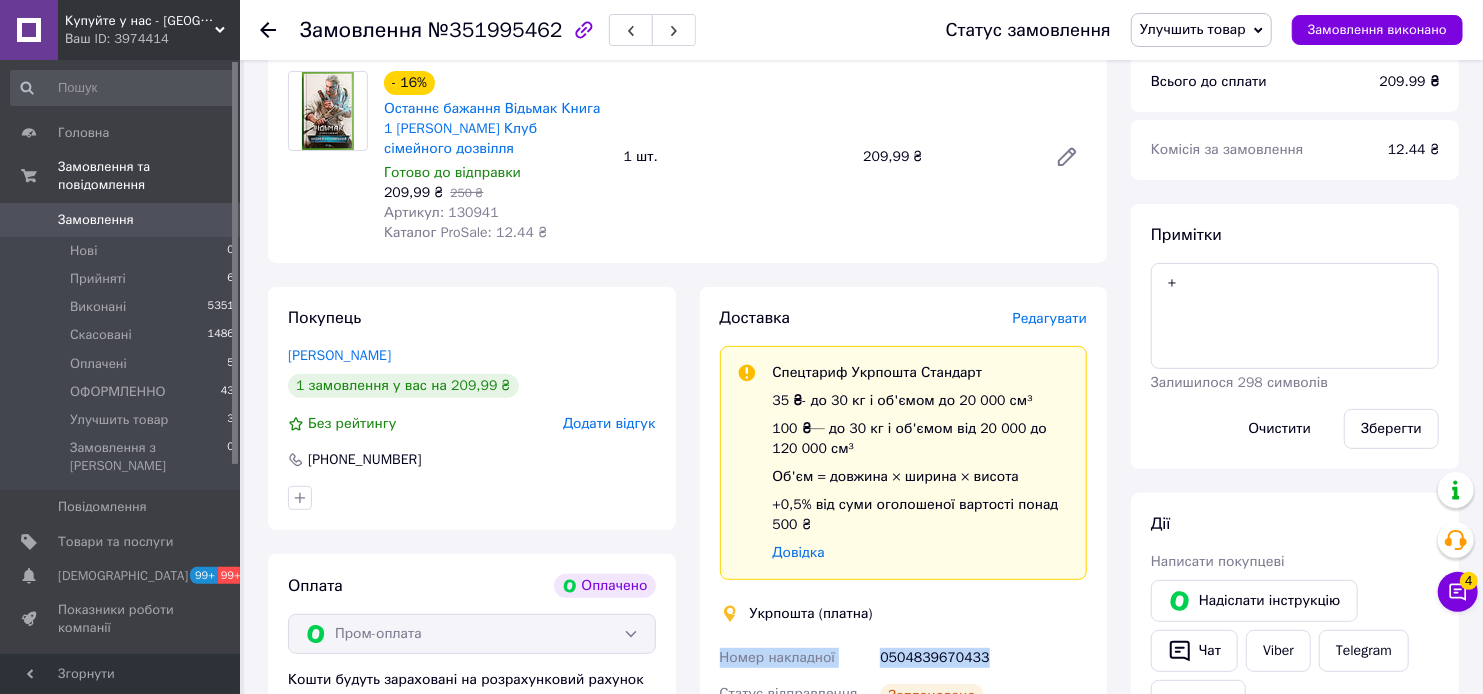 scroll, scrollTop: 0, scrollLeft: 0, axis: both 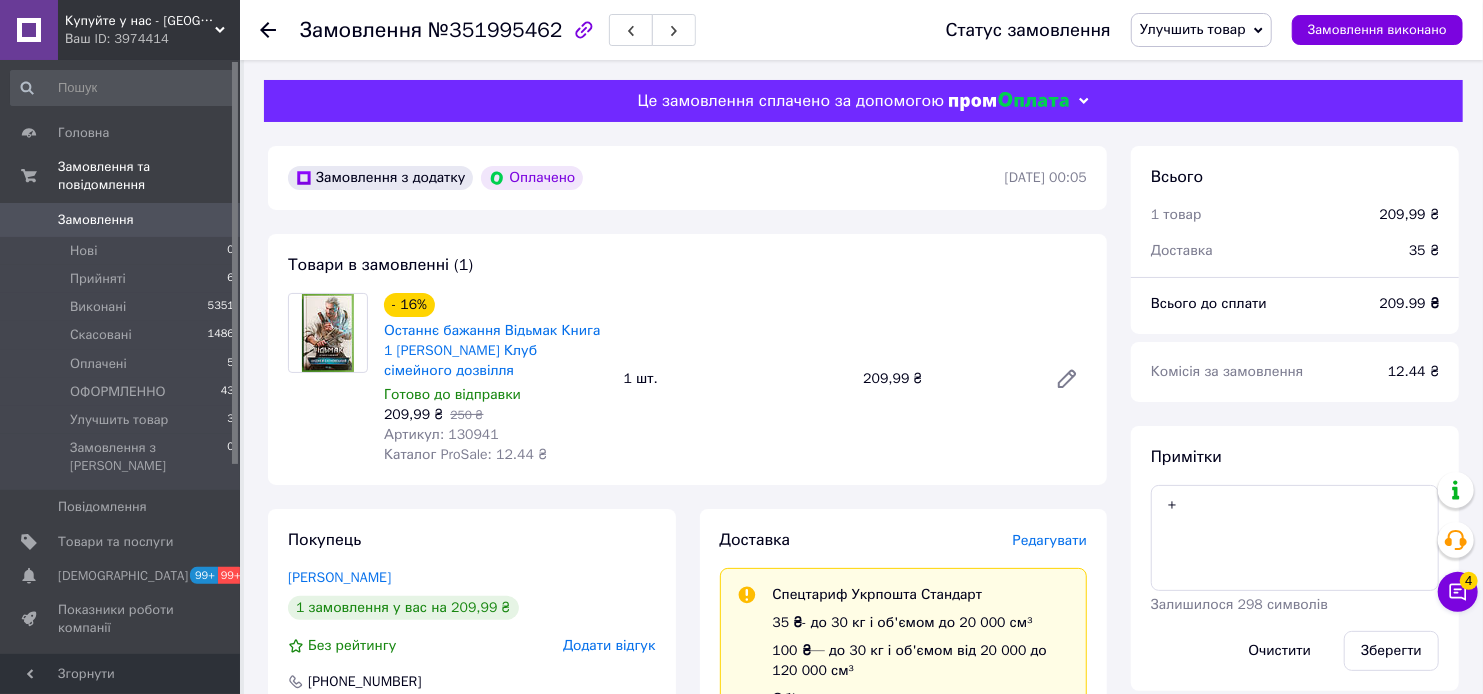 drag, startPoint x: 533, startPoint y: 370, endPoint x: 382, endPoint y: 338, distance: 154.35349 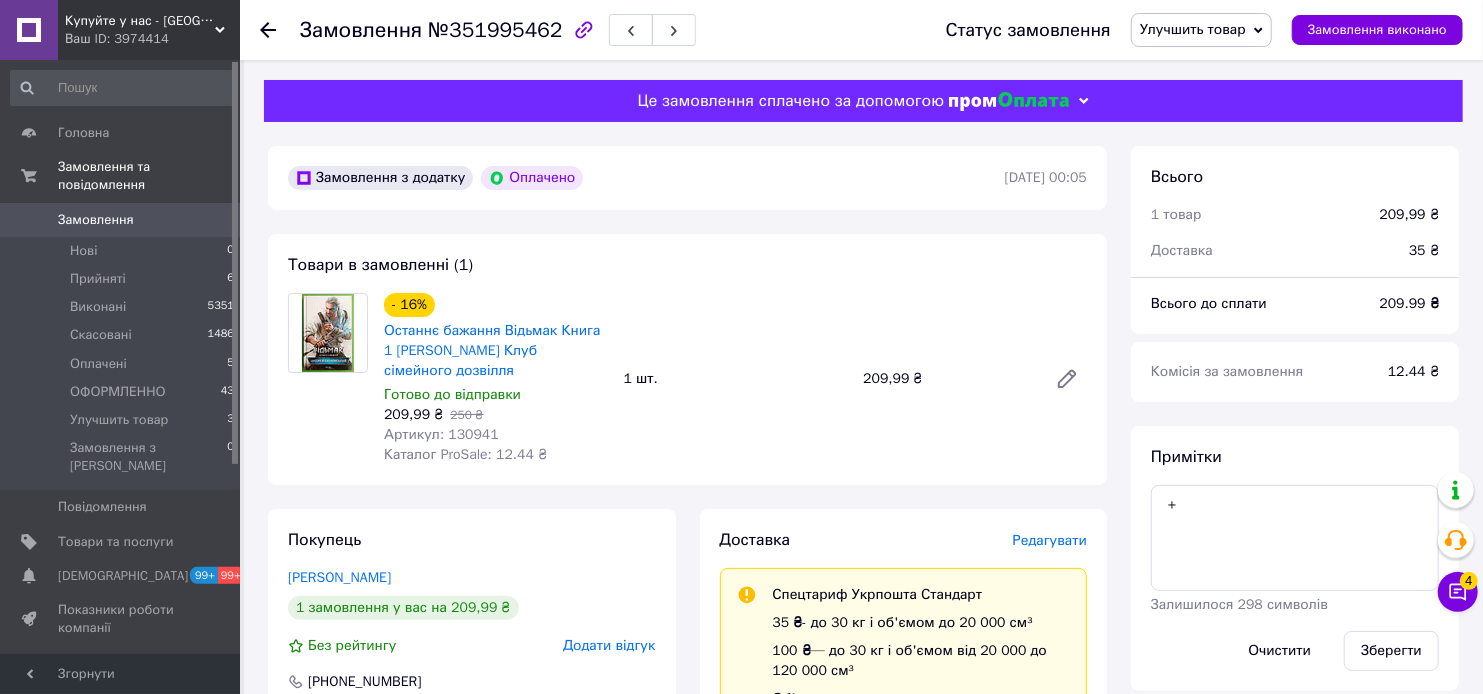 click on "Останнє бажання Відьмак Книга 1 Анджей Сапковський Клуб сімейного дозвілля" at bounding box center [496, 351] 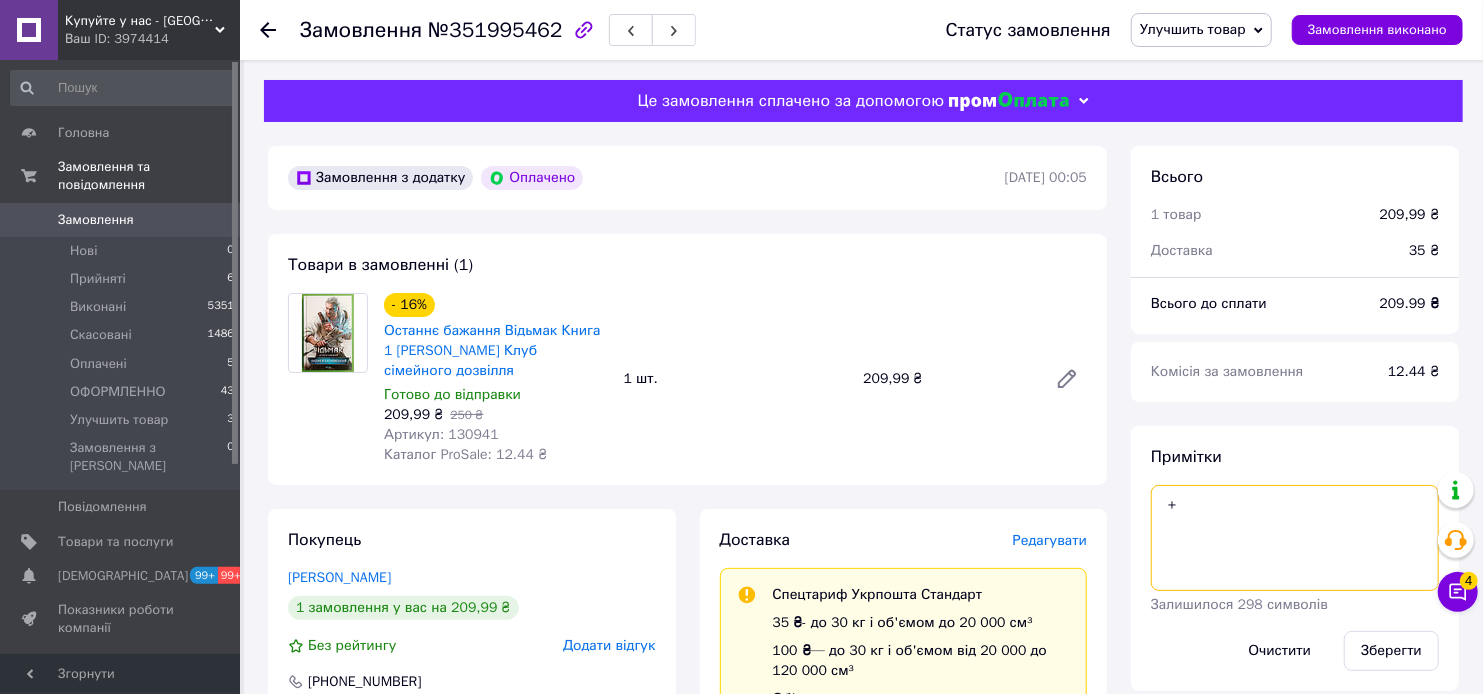 drag, startPoint x: 1201, startPoint y: 508, endPoint x: 1190, endPoint y: 515, distance: 13.038404 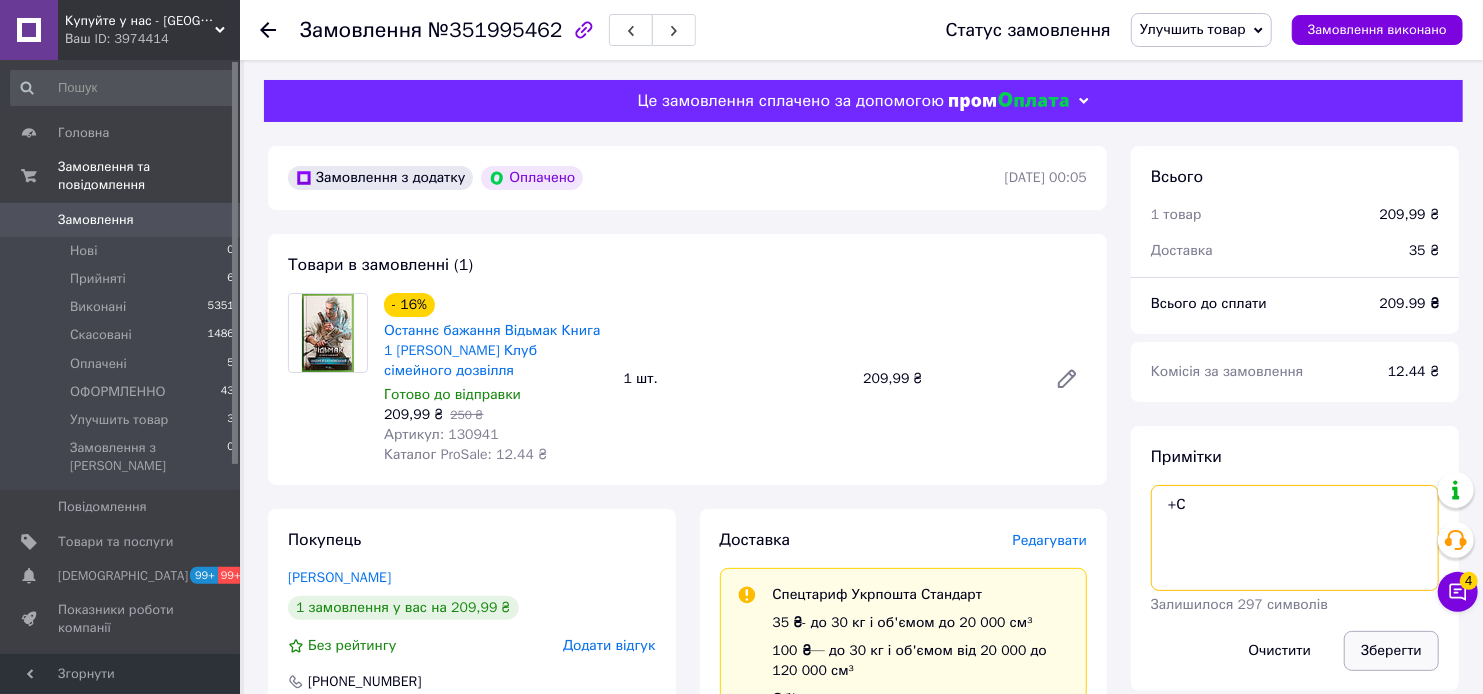 type on "+С" 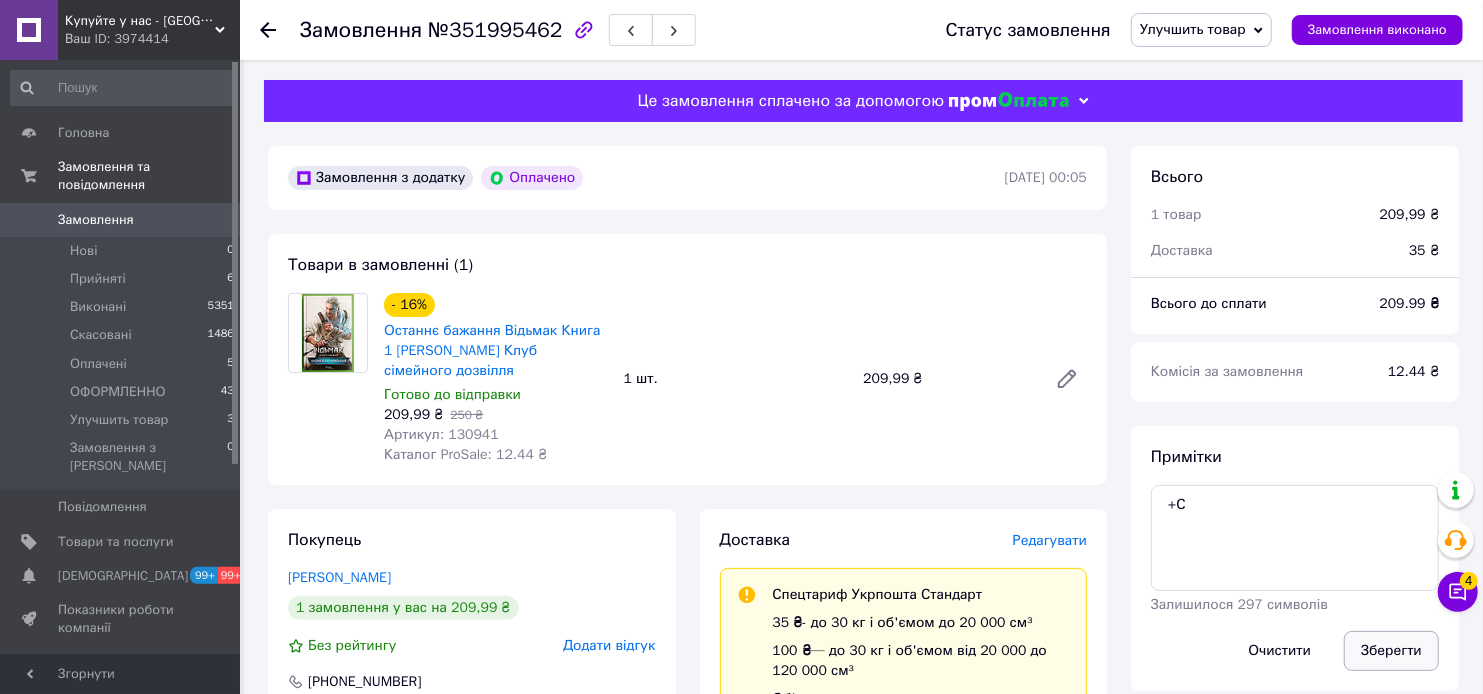 drag, startPoint x: 1398, startPoint y: 651, endPoint x: 1375, endPoint y: 645, distance: 23.769728 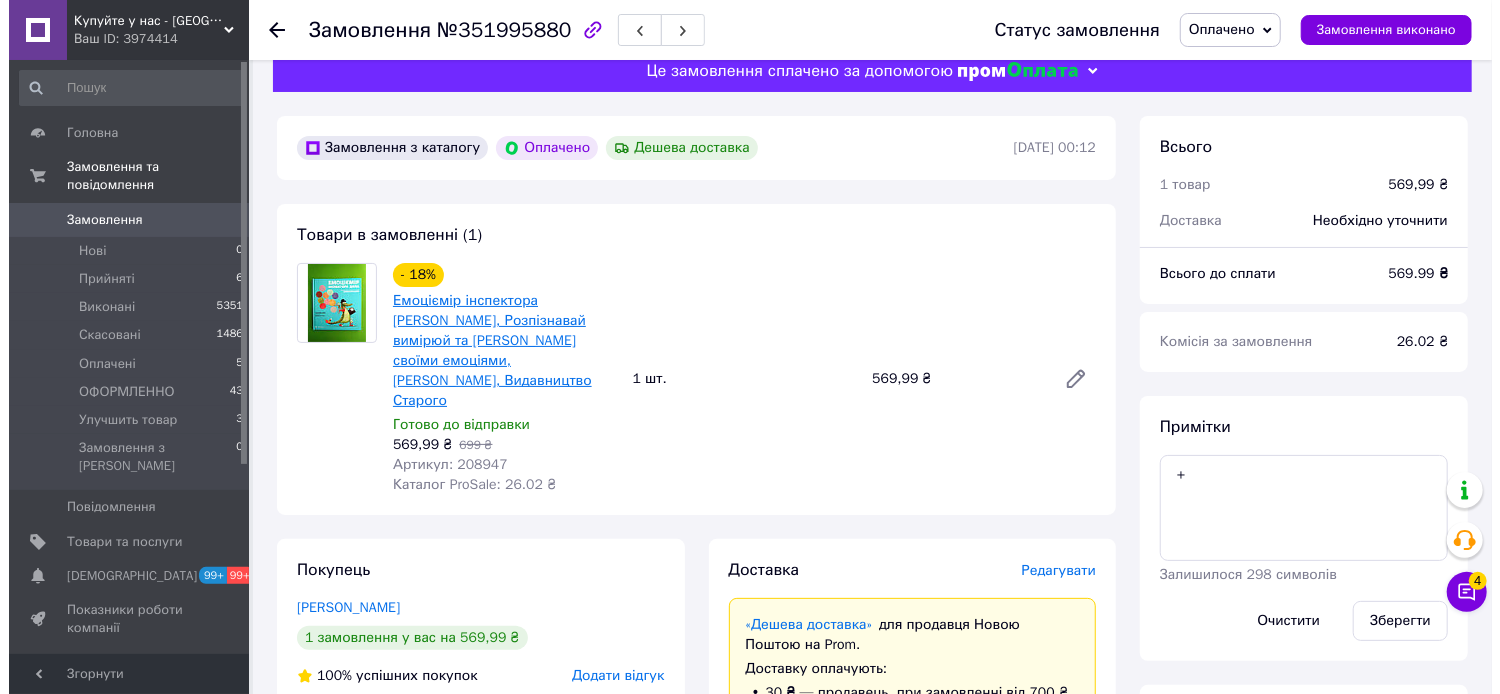 scroll, scrollTop: 0, scrollLeft: 0, axis: both 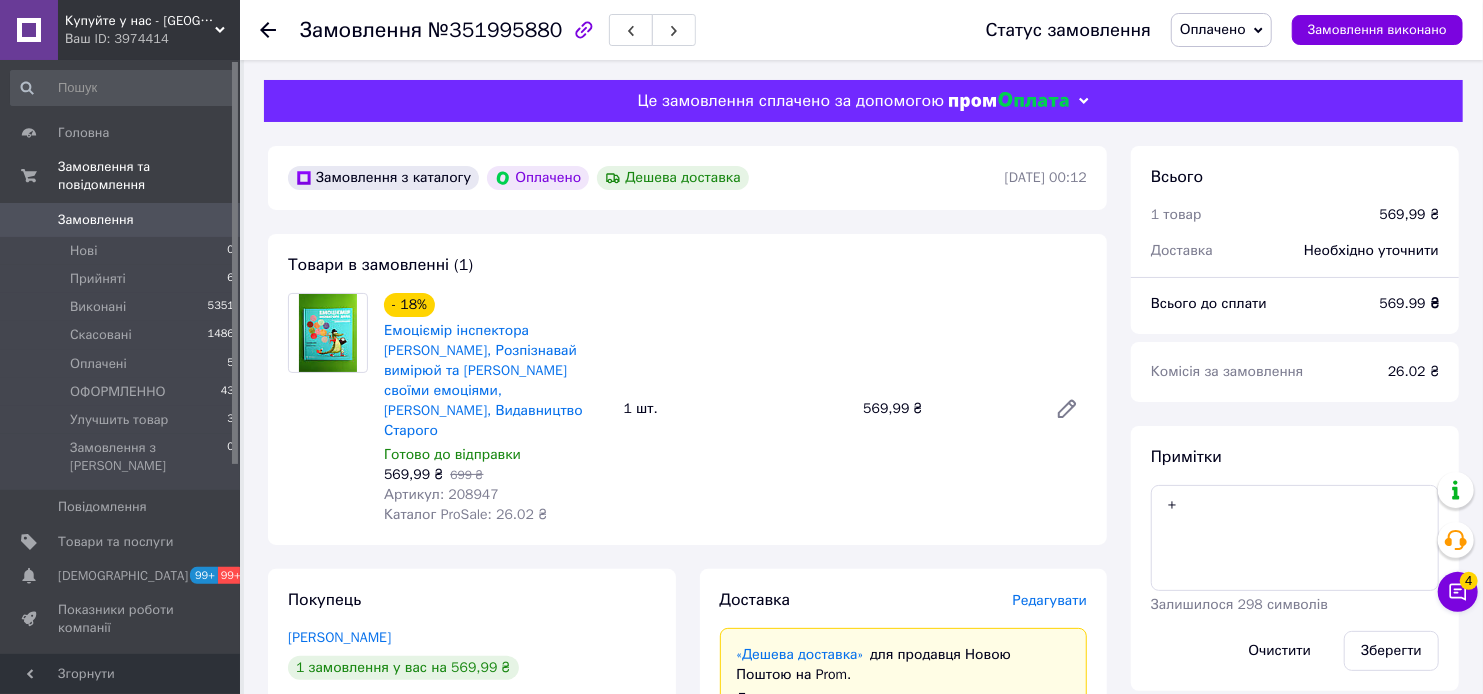click on "Артикул: 208947" at bounding box center (441, 494) 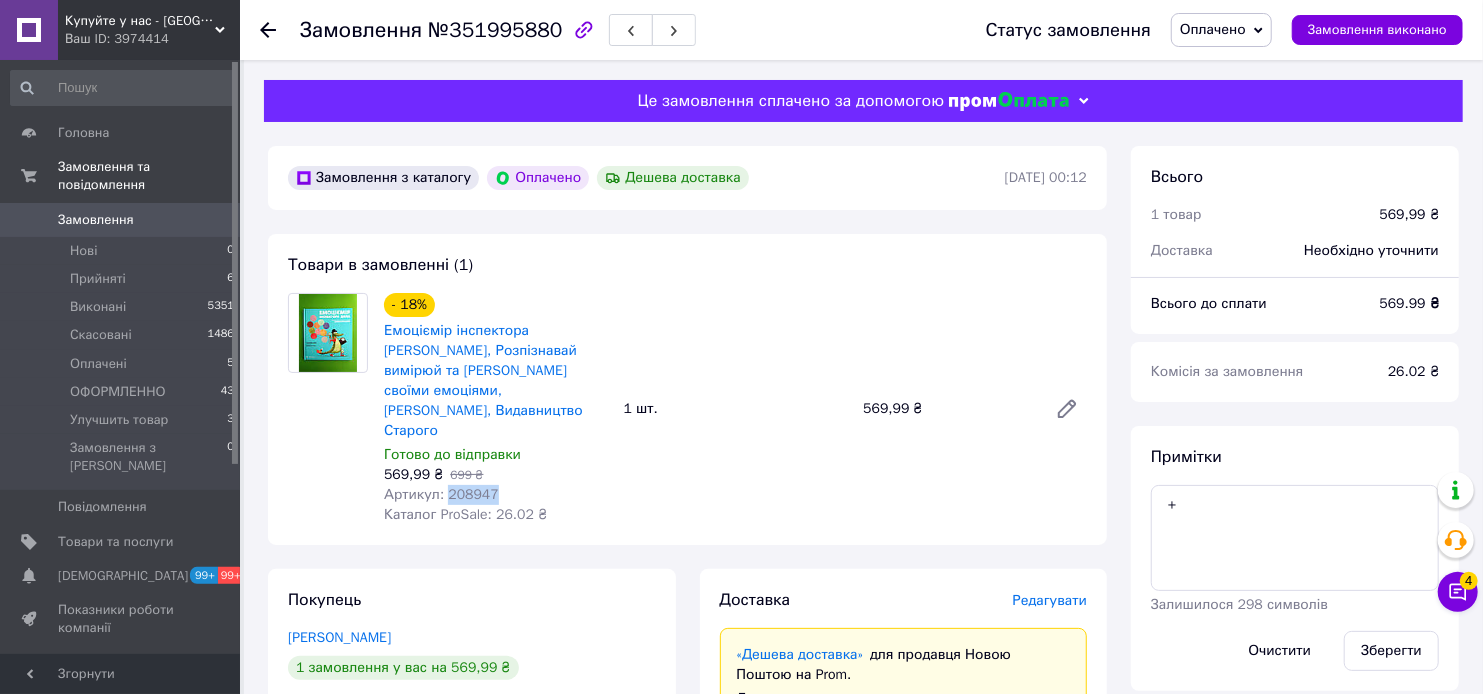 click on "Артикул: 208947" at bounding box center [441, 494] 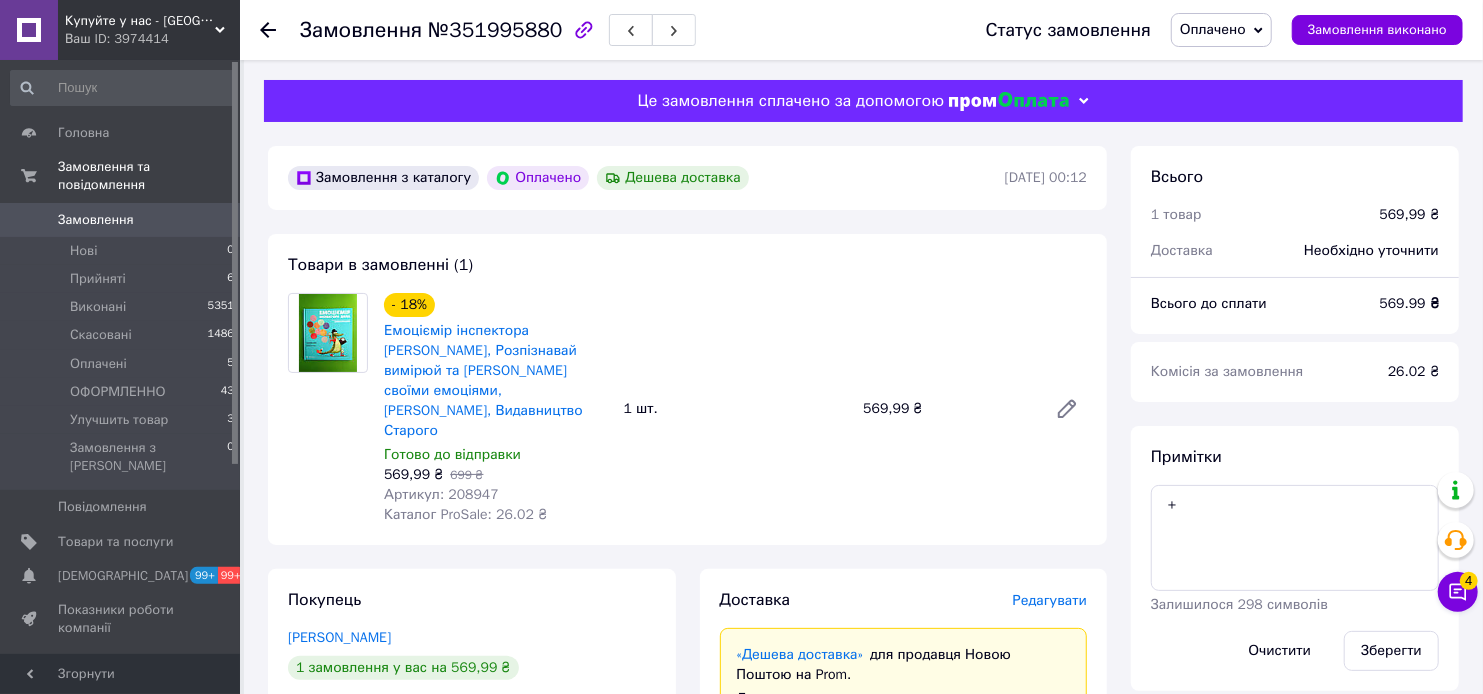 click on "Редагувати" at bounding box center (1050, 600) 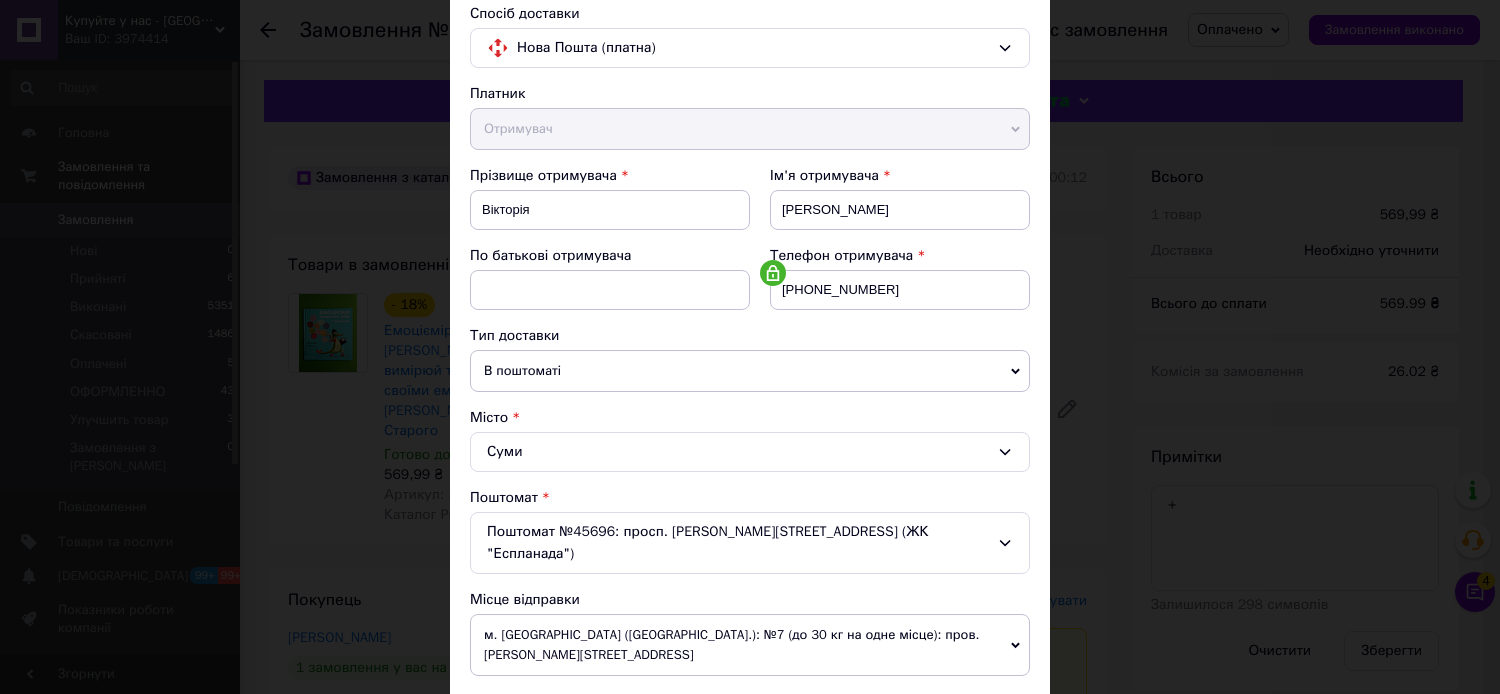 scroll, scrollTop: 444, scrollLeft: 0, axis: vertical 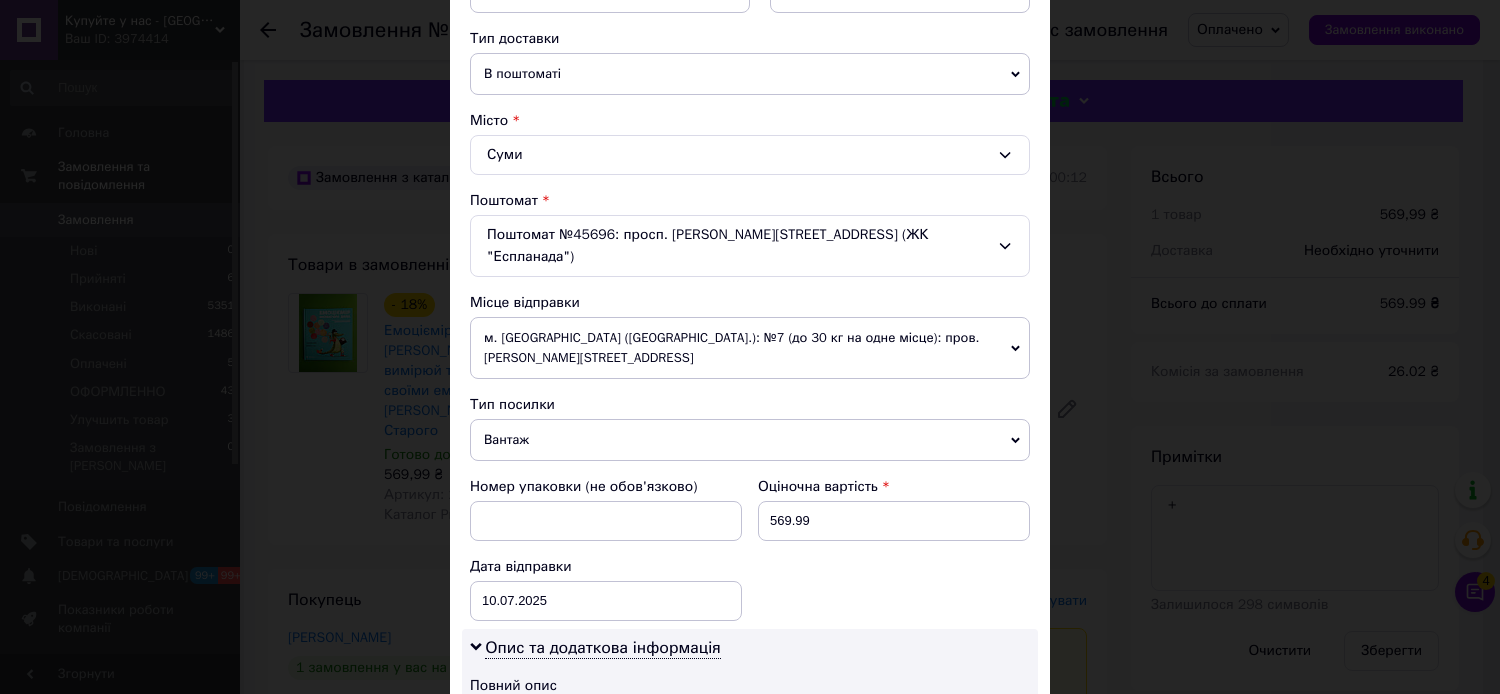 drag, startPoint x: 515, startPoint y: 422, endPoint x: 514, endPoint y: 462, distance: 40.012497 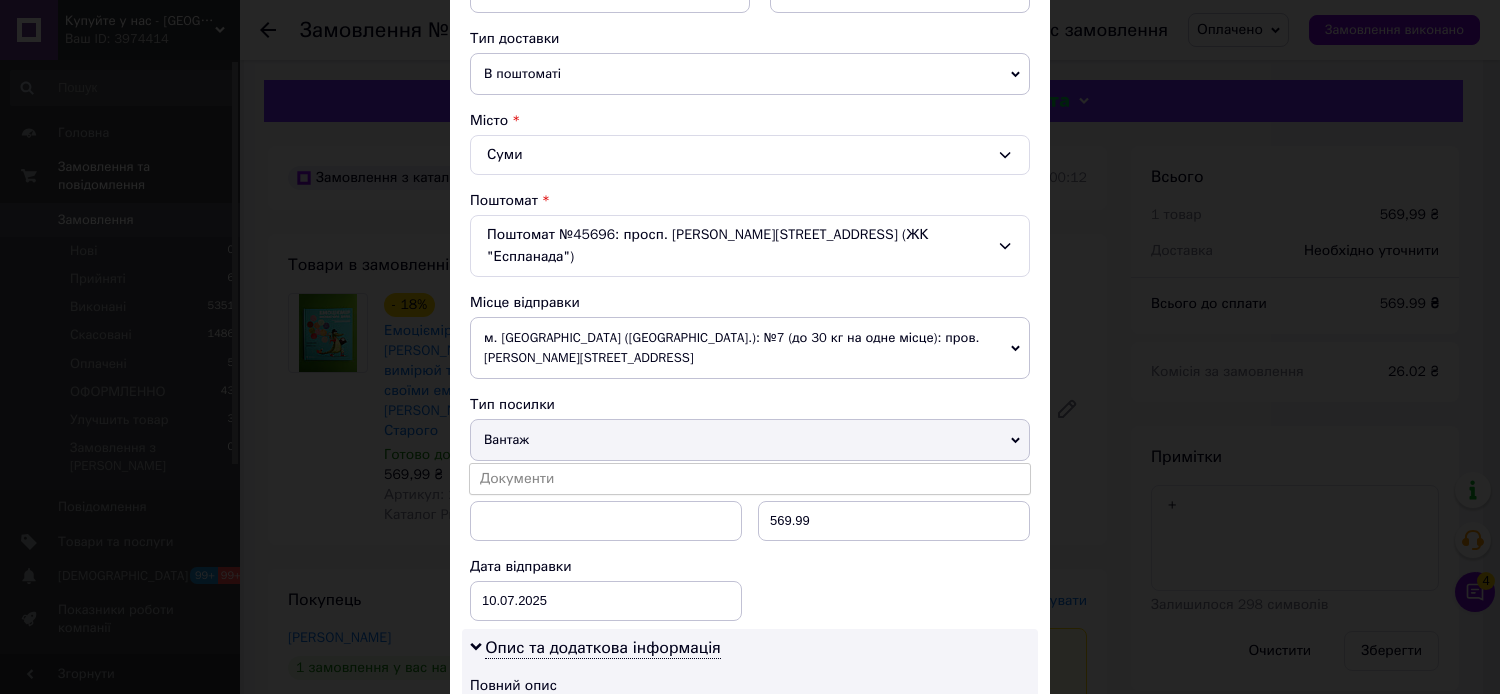 drag, startPoint x: 514, startPoint y: 464, endPoint x: 524, endPoint y: 462, distance: 10.198039 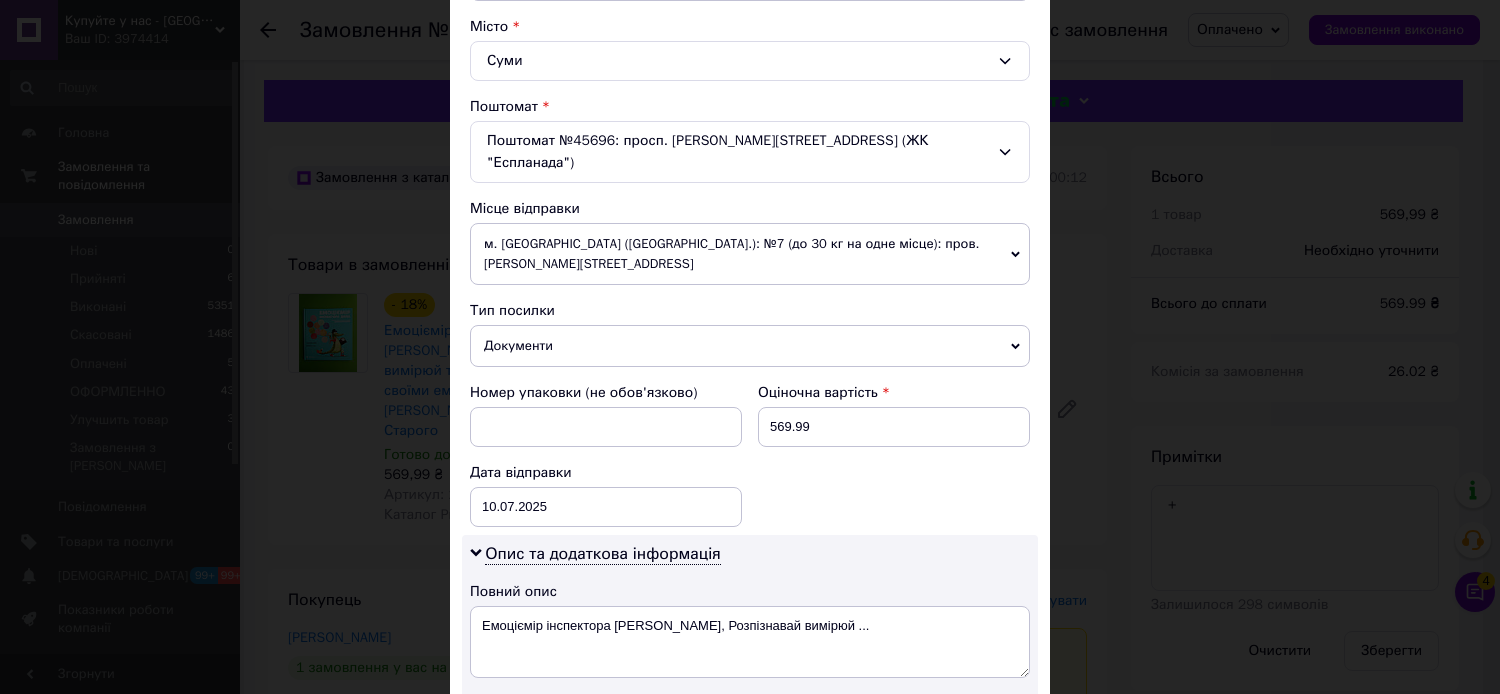 scroll, scrollTop: 666, scrollLeft: 0, axis: vertical 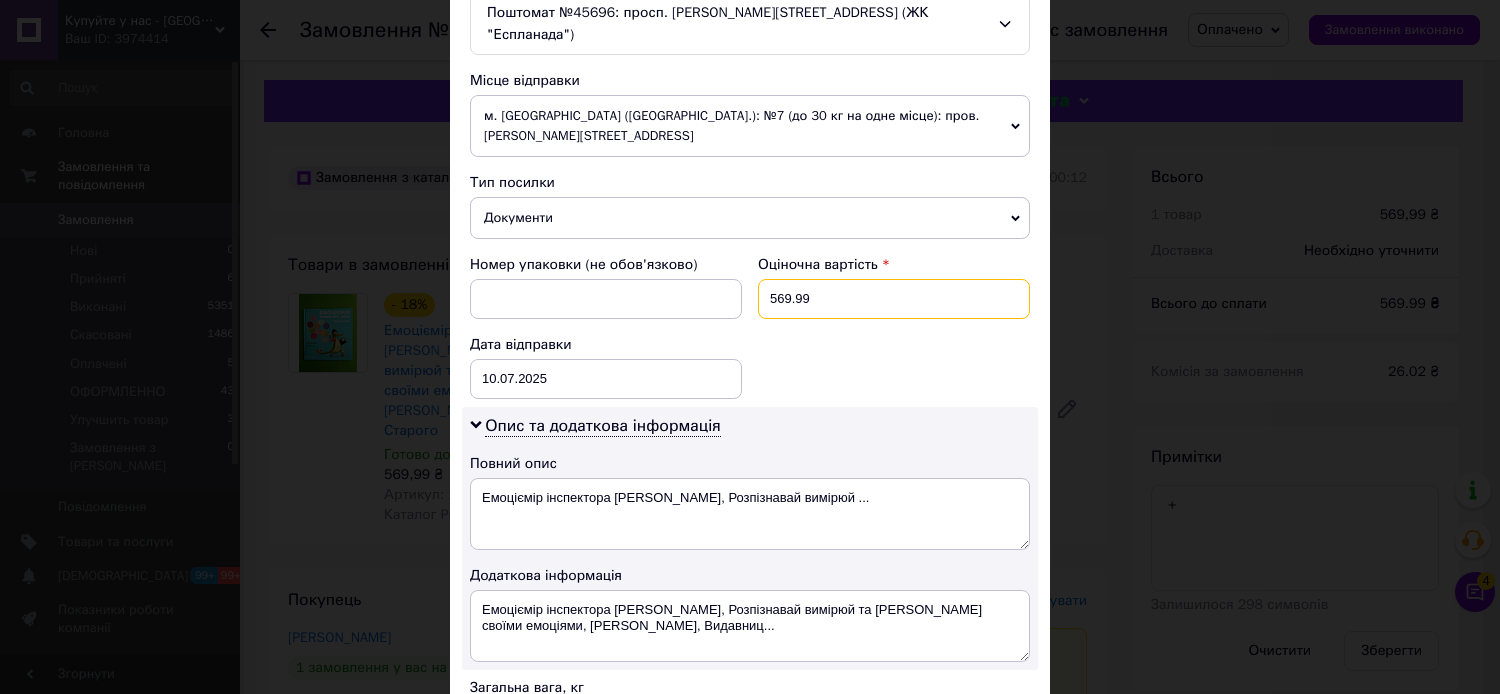drag, startPoint x: 791, startPoint y: 285, endPoint x: 760, endPoint y: 282, distance: 31.144823 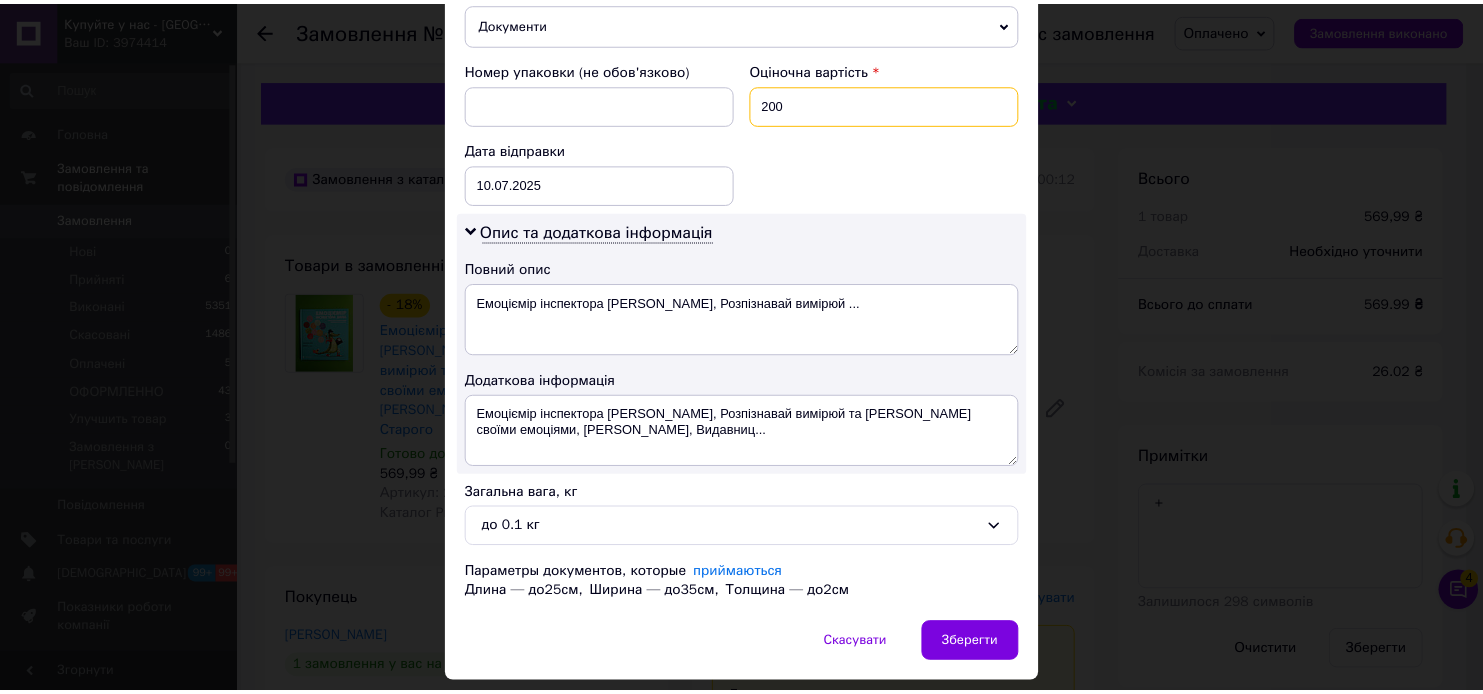 scroll, scrollTop: 900, scrollLeft: 0, axis: vertical 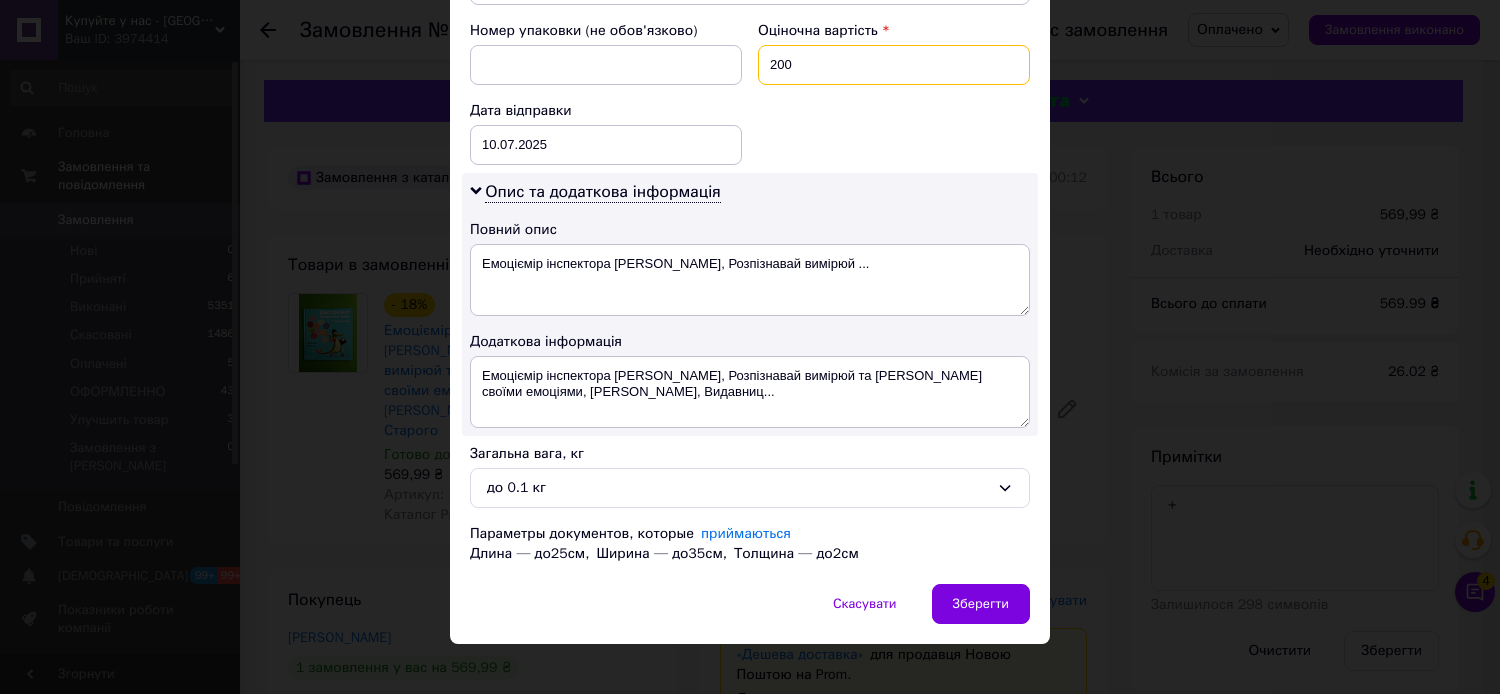 type on "200" 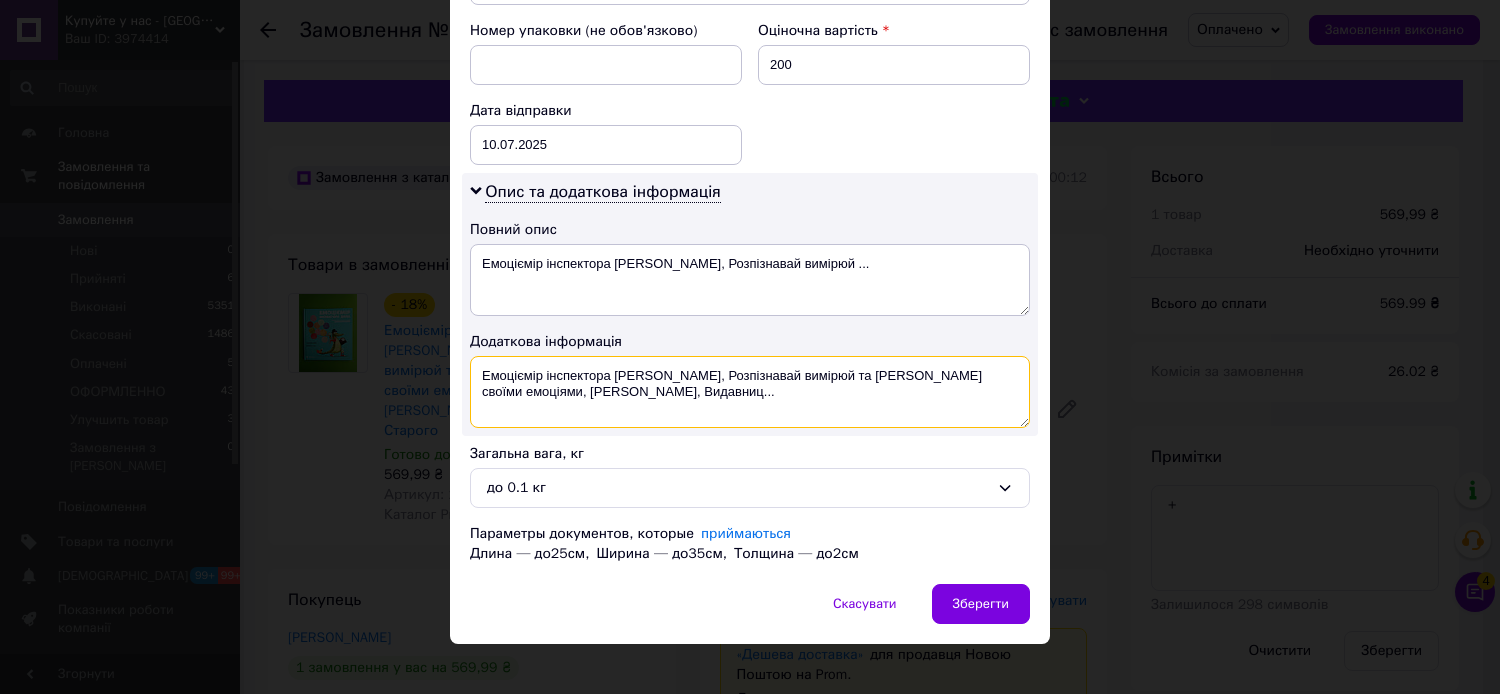 drag, startPoint x: 608, startPoint y: 383, endPoint x: 470, endPoint y: 378, distance: 138.09055 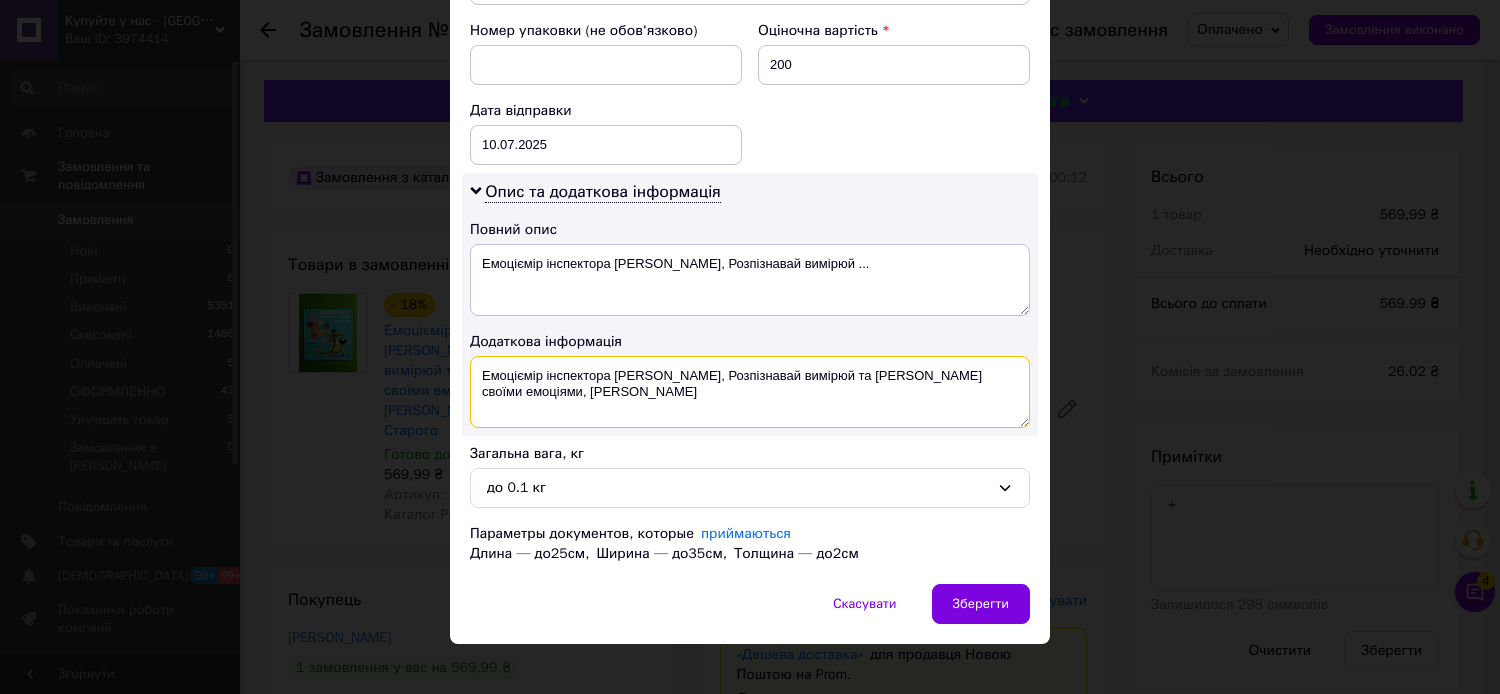 click on "Емоціємір інспектора [PERSON_NAME], Розпізнавай вимірюй та [PERSON_NAME] своїми емоціями, [PERSON_NAME]" at bounding box center [750, 392] 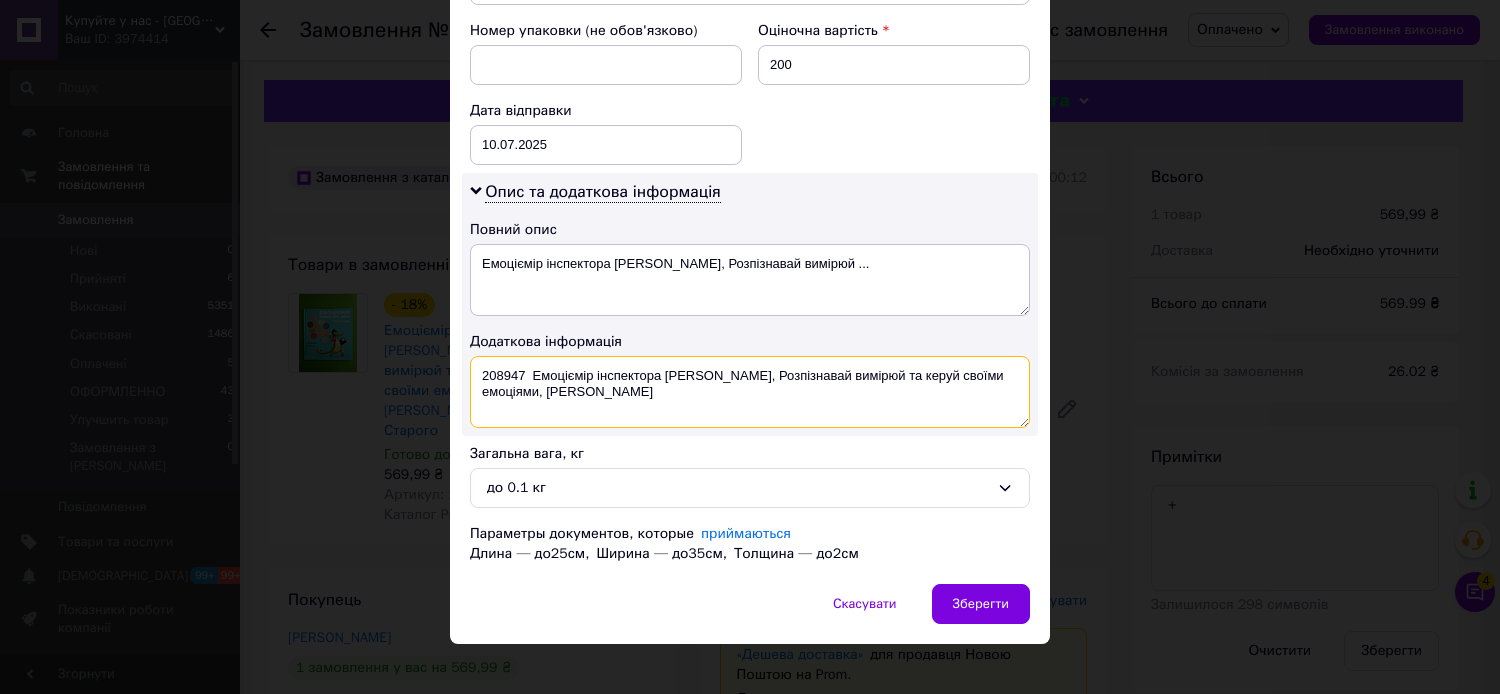 drag, startPoint x: 554, startPoint y: 378, endPoint x: 458, endPoint y: 380, distance: 96.02083 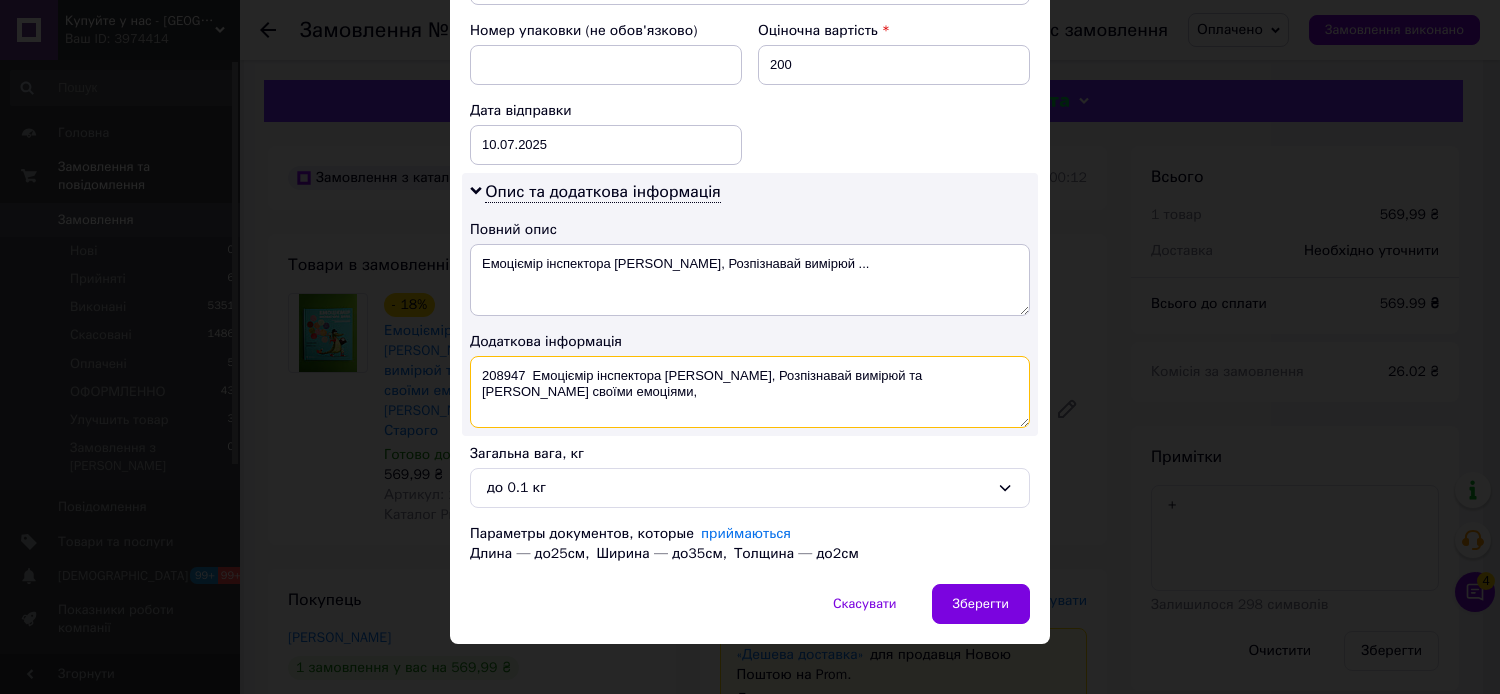 click on "208947  Емоціємір інспектора [PERSON_NAME], Розпізнавай вимірюй та [PERSON_NAME] своїми емоціями," at bounding box center (750, 392) 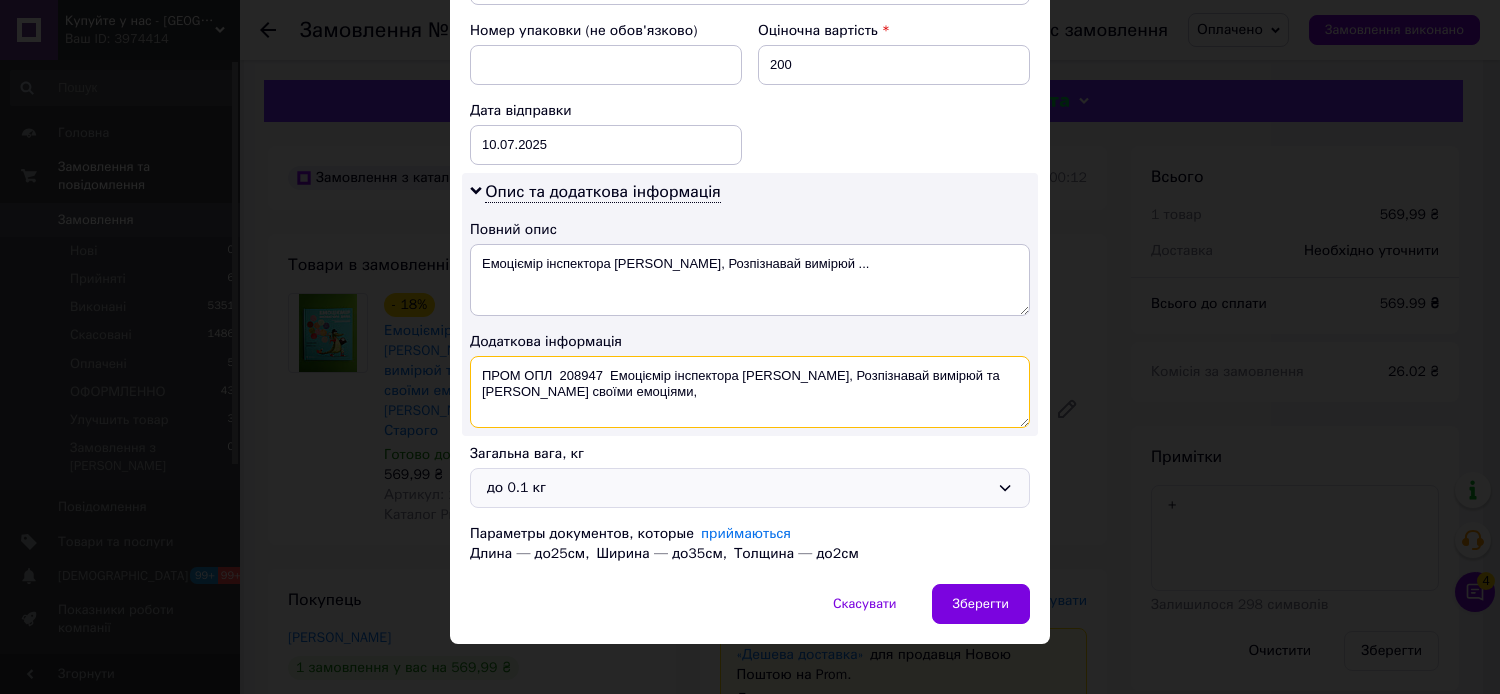 type on "ПРОМ ОПЛ  208947  Емоціємір інспектора [PERSON_NAME], Розпізнавай вимірюй та [PERSON_NAME] своїми емоціями," 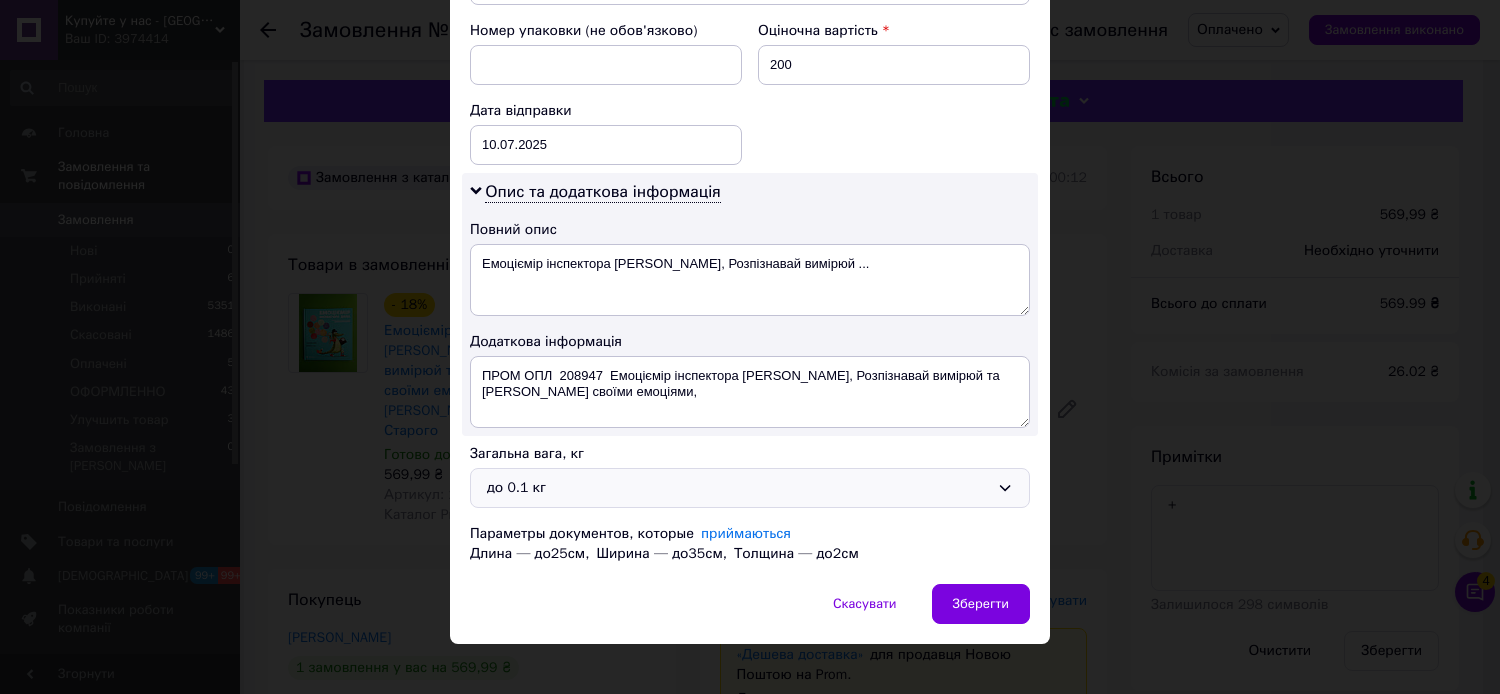 click on "до 0.1 кг" at bounding box center (738, 488) 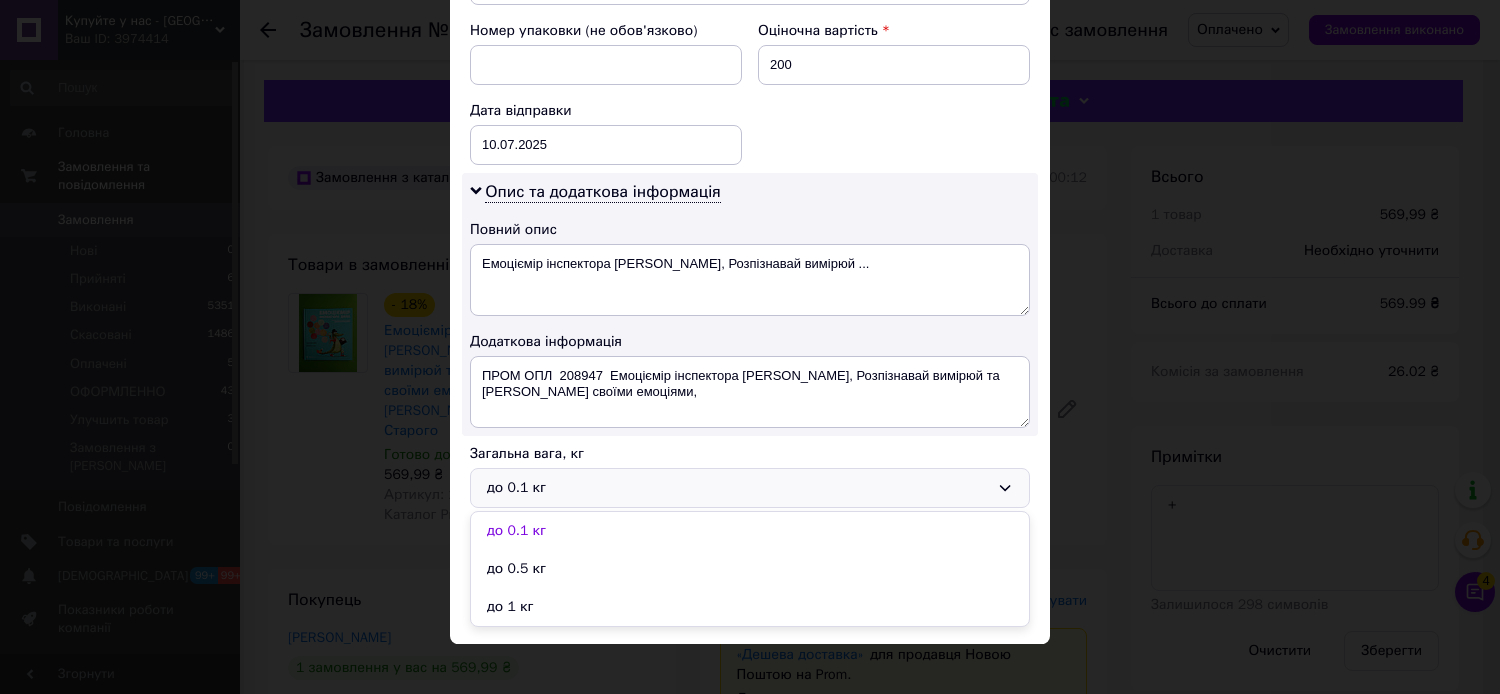 drag, startPoint x: 506, startPoint y: 580, endPoint x: 678, endPoint y: 624, distance: 177.53873 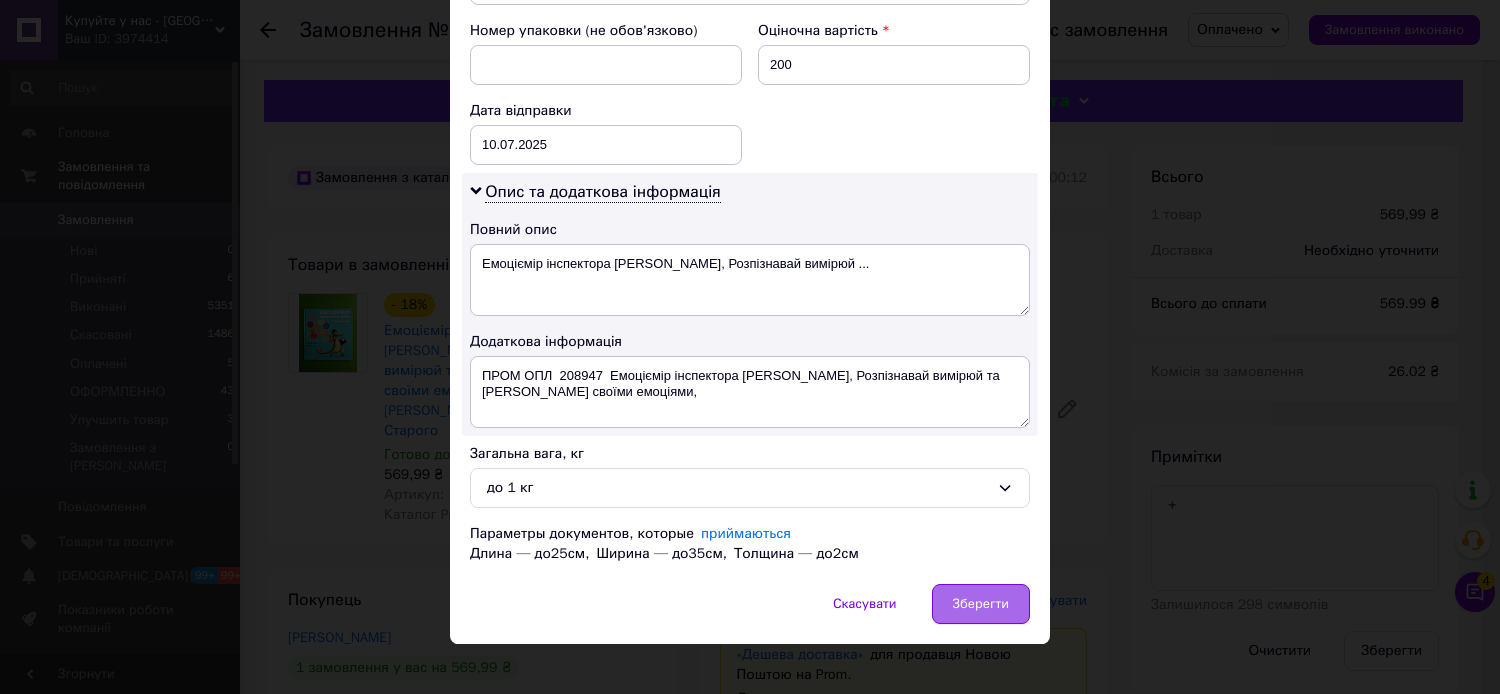 click on "Зберегти" at bounding box center (981, 604) 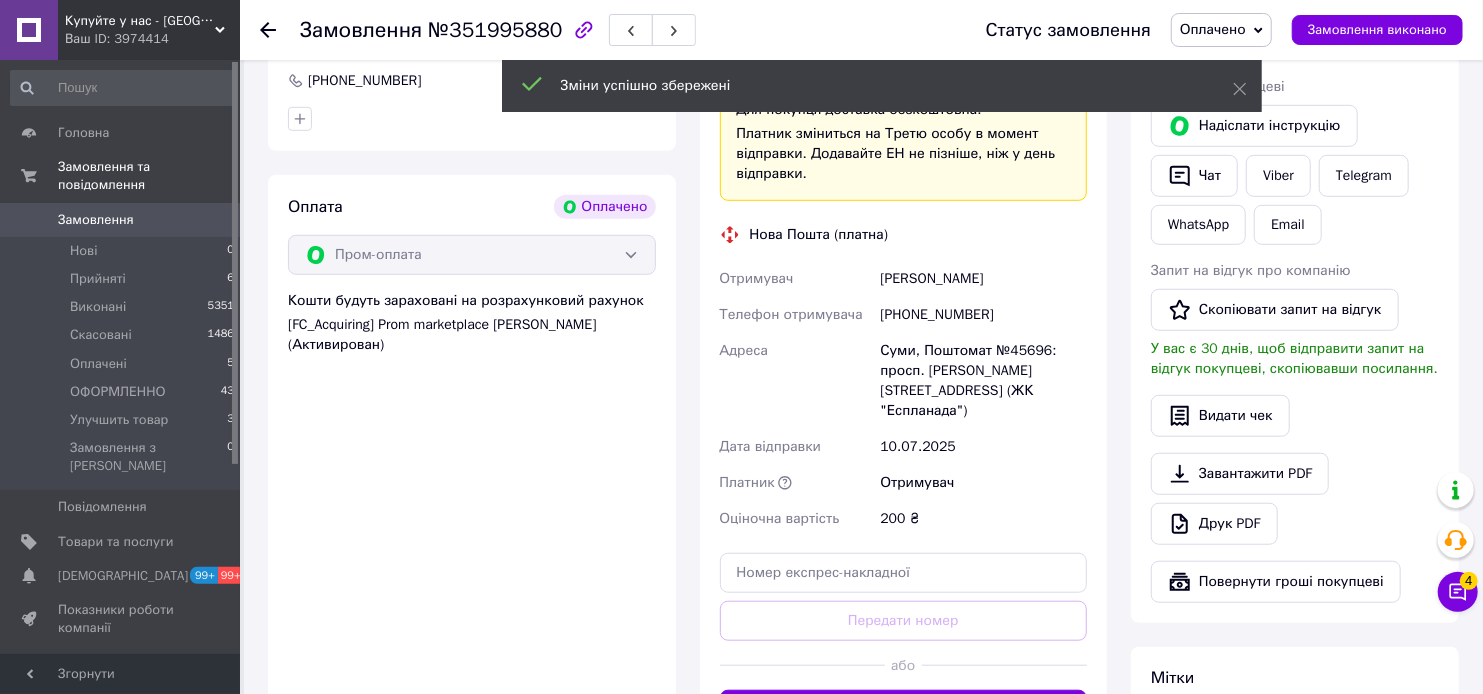 scroll, scrollTop: 888, scrollLeft: 0, axis: vertical 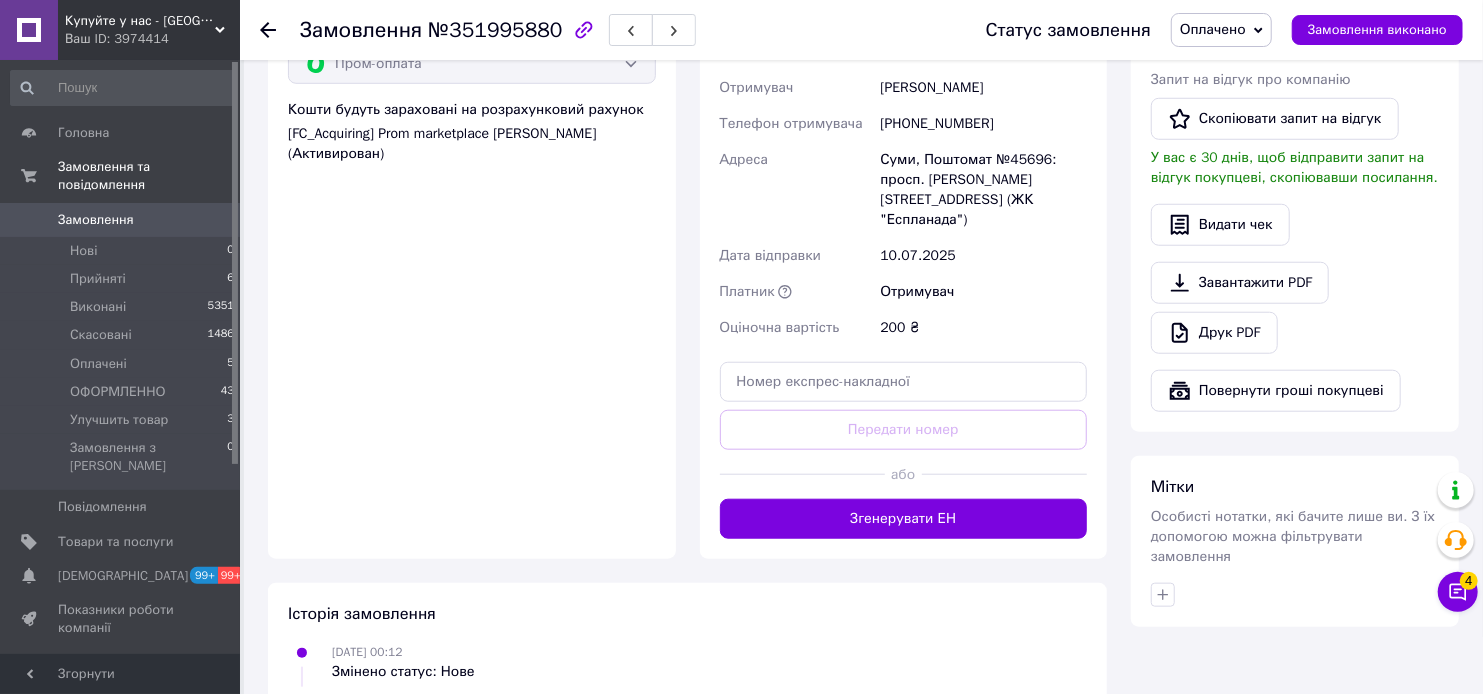 drag, startPoint x: 913, startPoint y: 457, endPoint x: 956, endPoint y: 424, distance: 54.20332 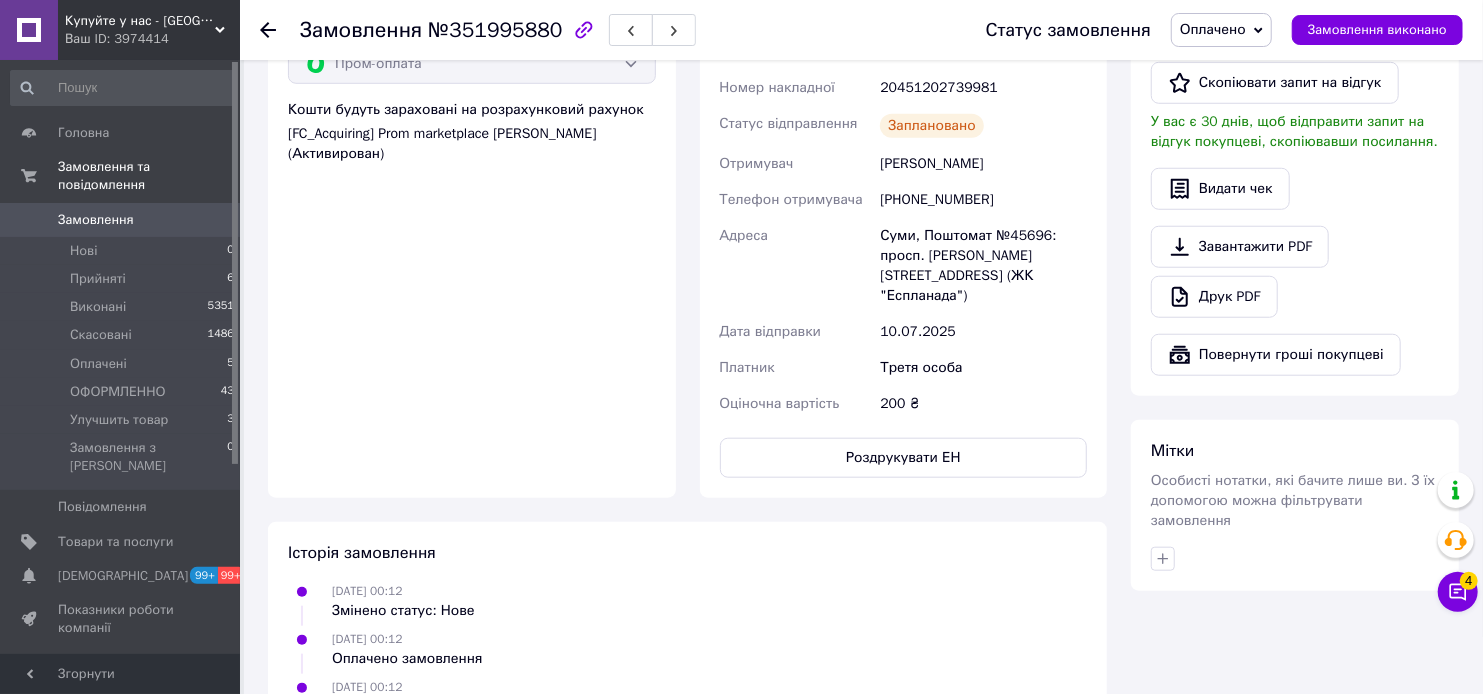 click on "Оплачено" at bounding box center (1221, 30) 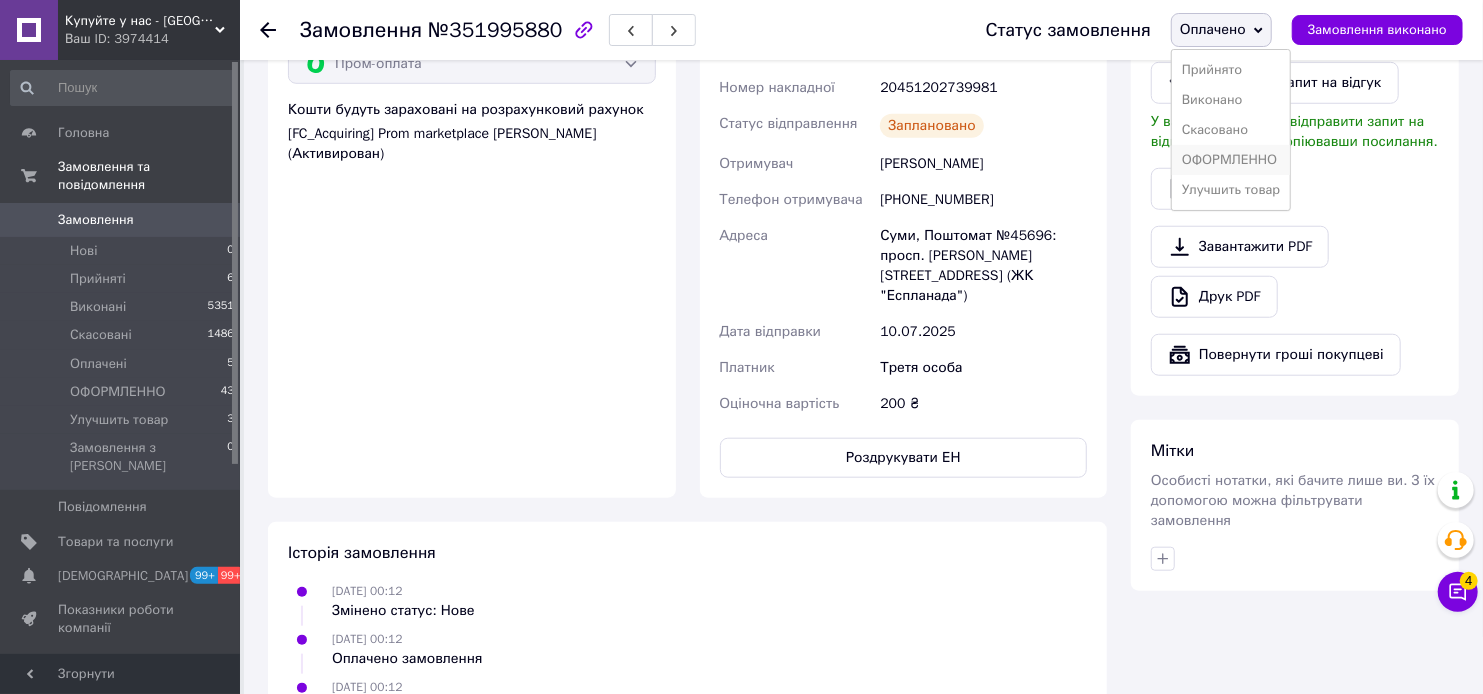 click on "ОФОРМЛЕННО" at bounding box center (1231, 160) 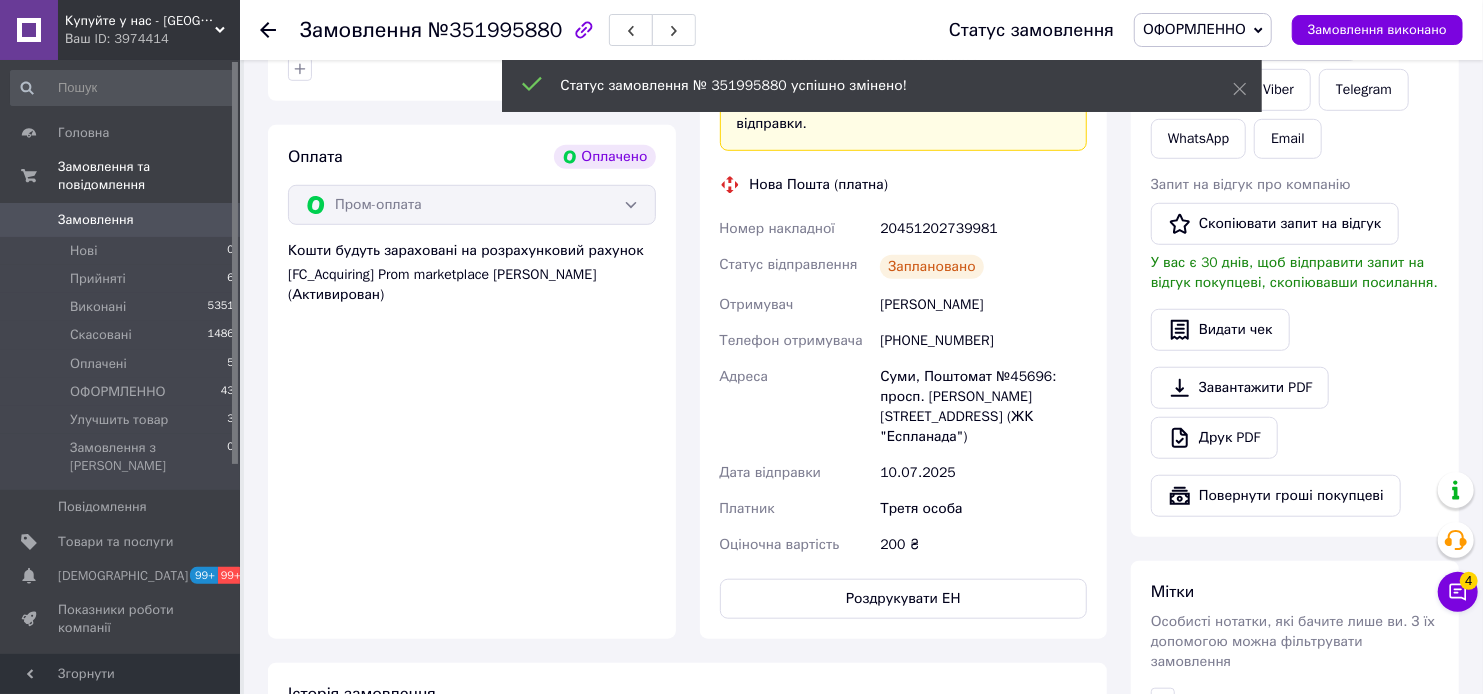 scroll, scrollTop: 777, scrollLeft: 0, axis: vertical 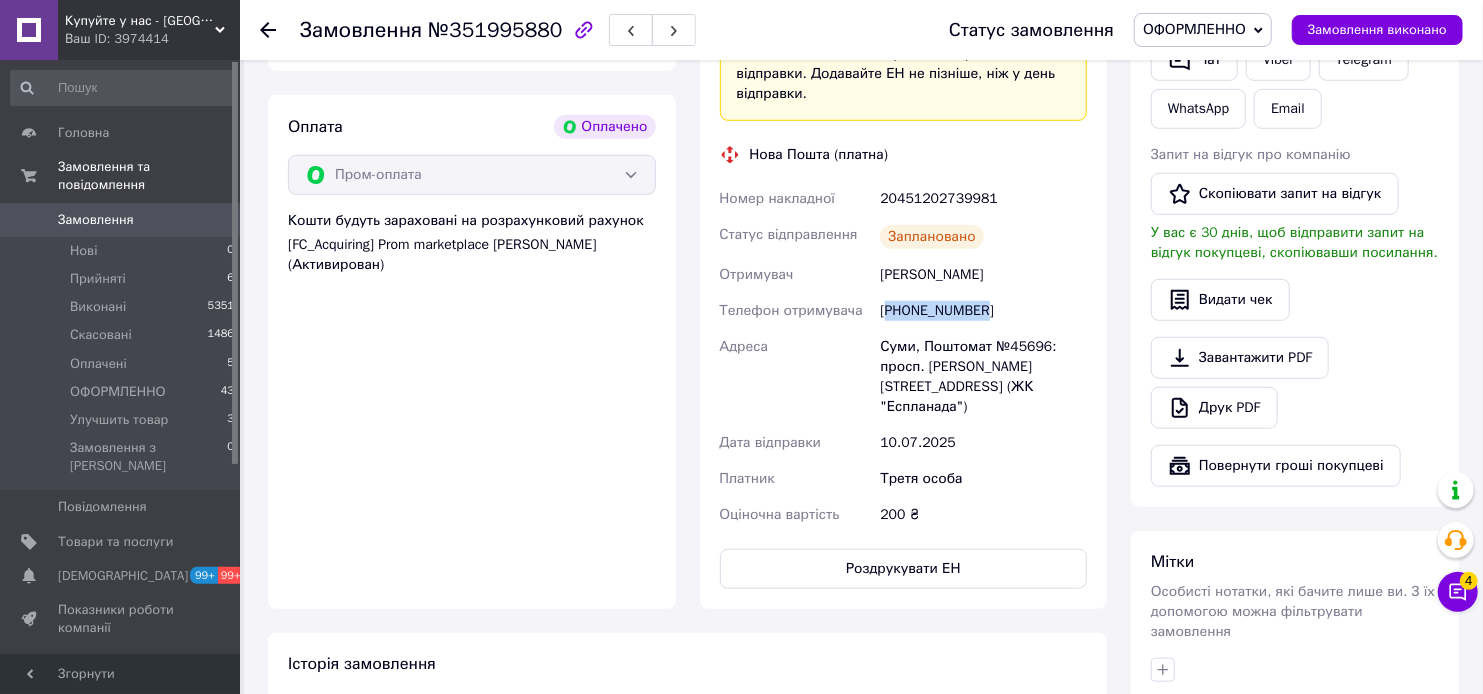 drag, startPoint x: 1007, startPoint y: 268, endPoint x: 892, endPoint y: 268, distance: 115 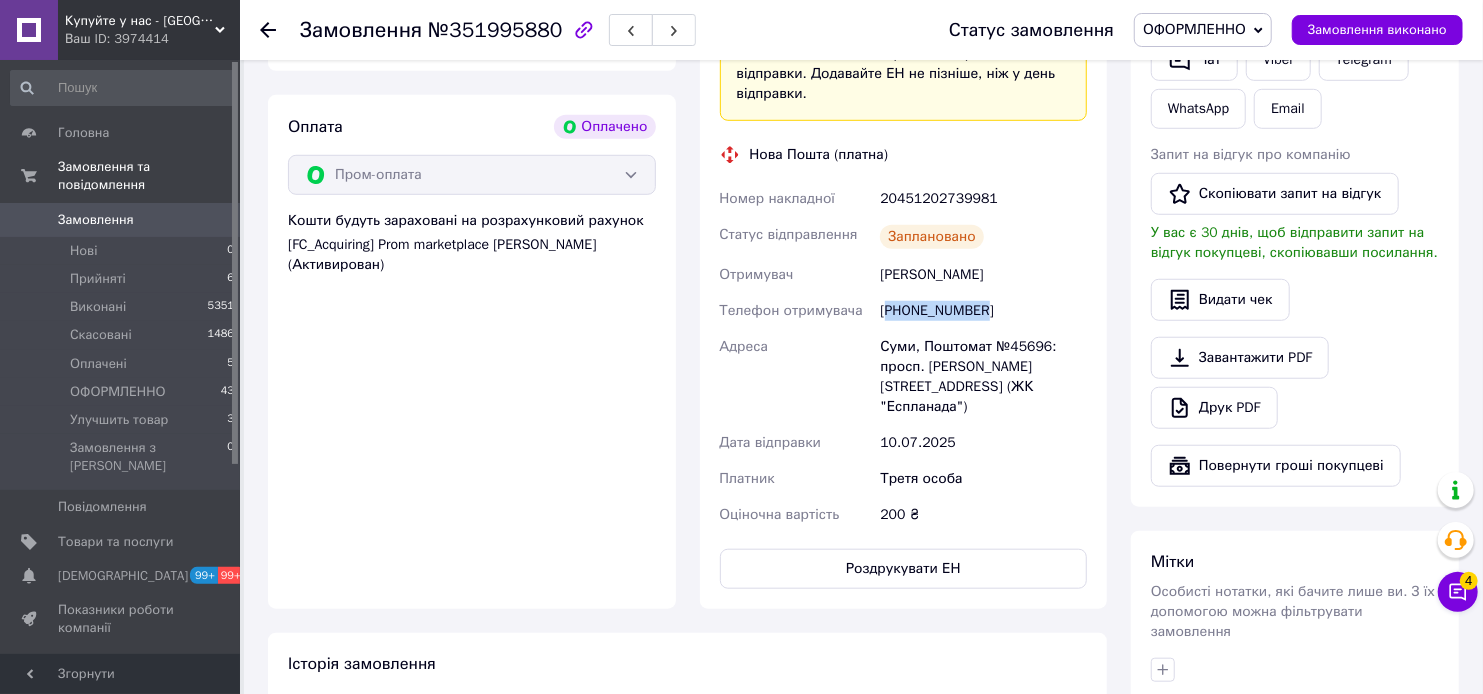 click on "+380955091393" at bounding box center (983, 311) 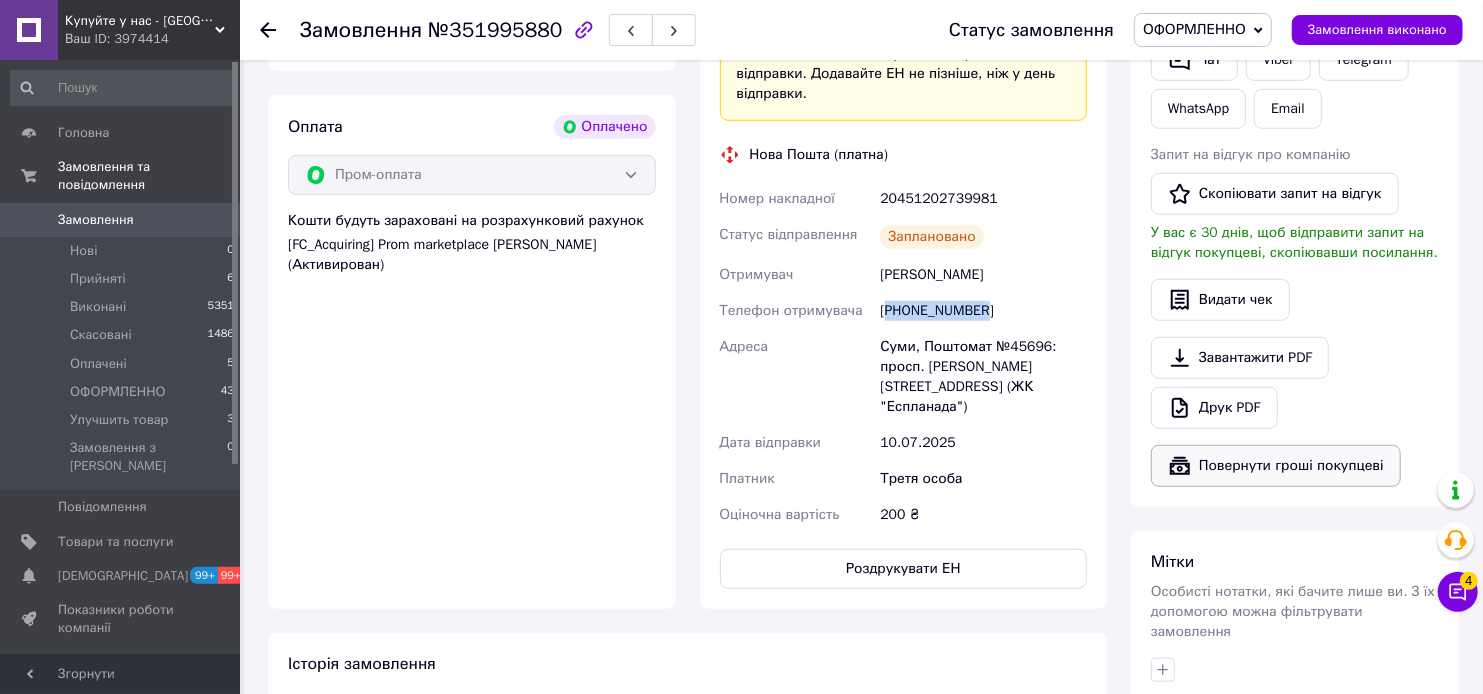copy on "380955091393" 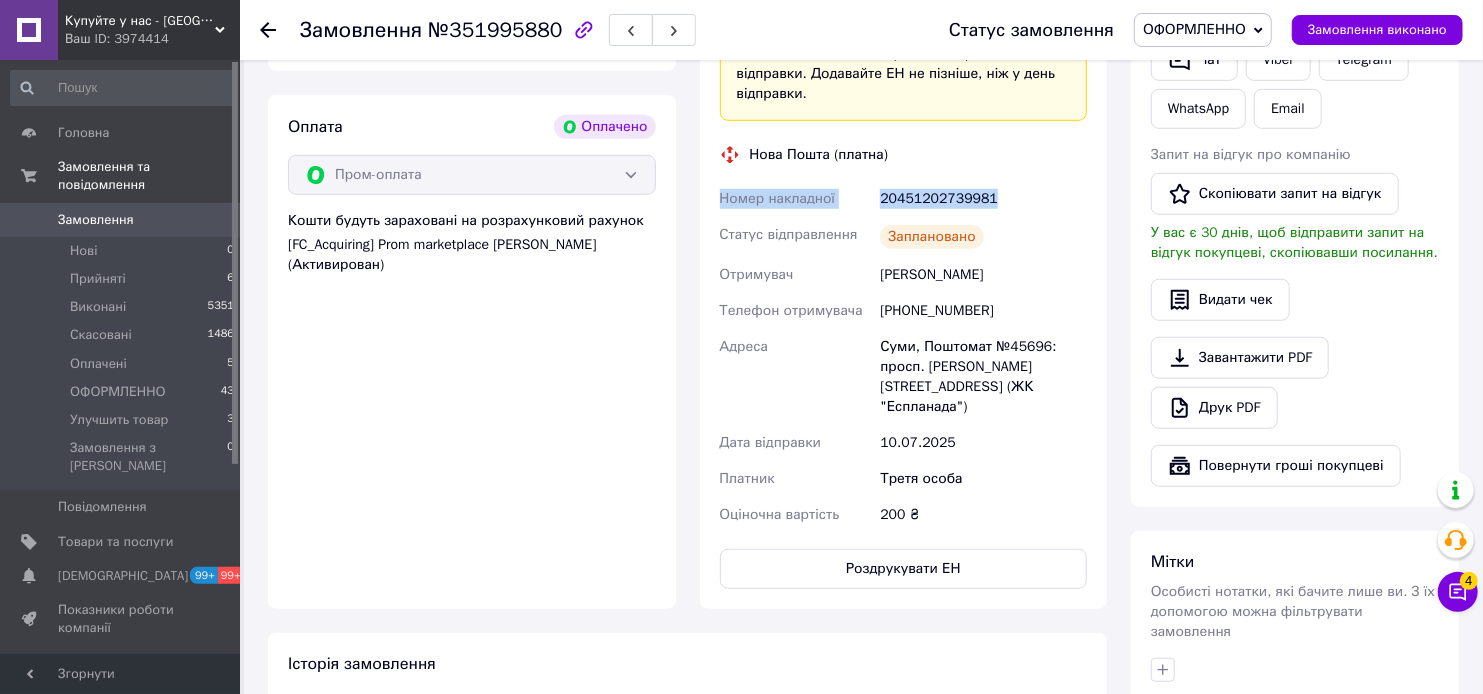 drag, startPoint x: 1027, startPoint y: 160, endPoint x: 715, endPoint y: 156, distance: 312.02563 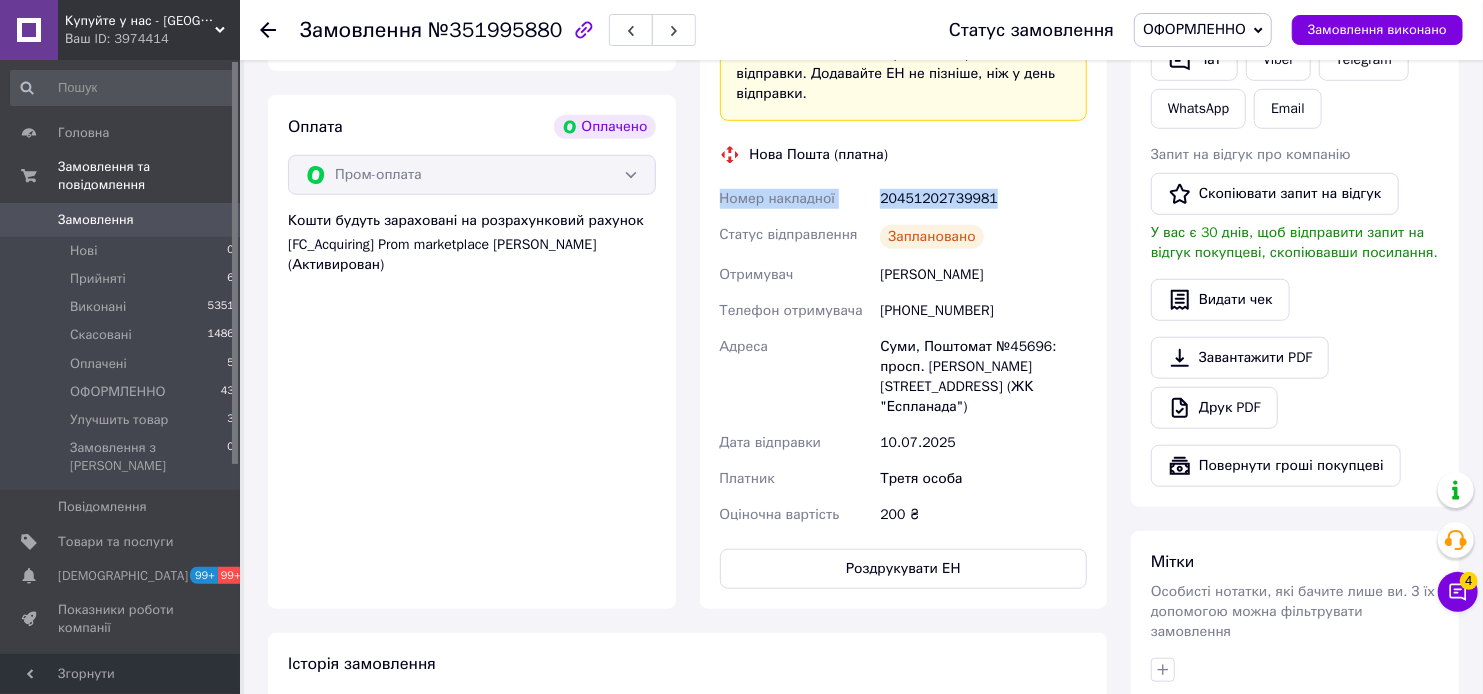 click on "Номер накладної 20451202739981 Статус відправлення Заплановано Отримувач Вікторія Демченко Телефон отримувача +380955091393 Адреса Суми, Поштомат №45696: просп. Михайла Лушпи, 5, корпус 29 (ЖК "Еспланада") Дата відправки 10.07.2025 Платник Третя особа Оціночна вартість 200 ₴" at bounding box center [904, 357] 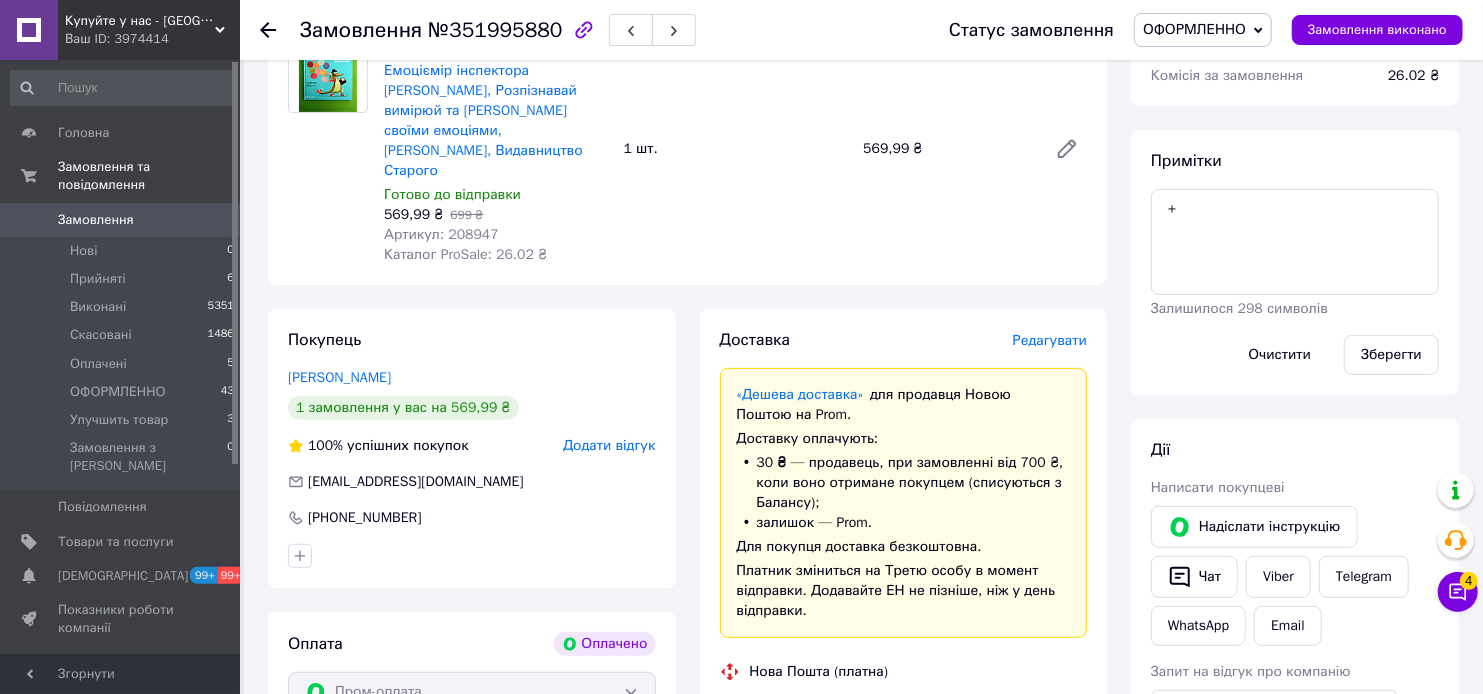 scroll, scrollTop: 0, scrollLeft: 0, axis: both 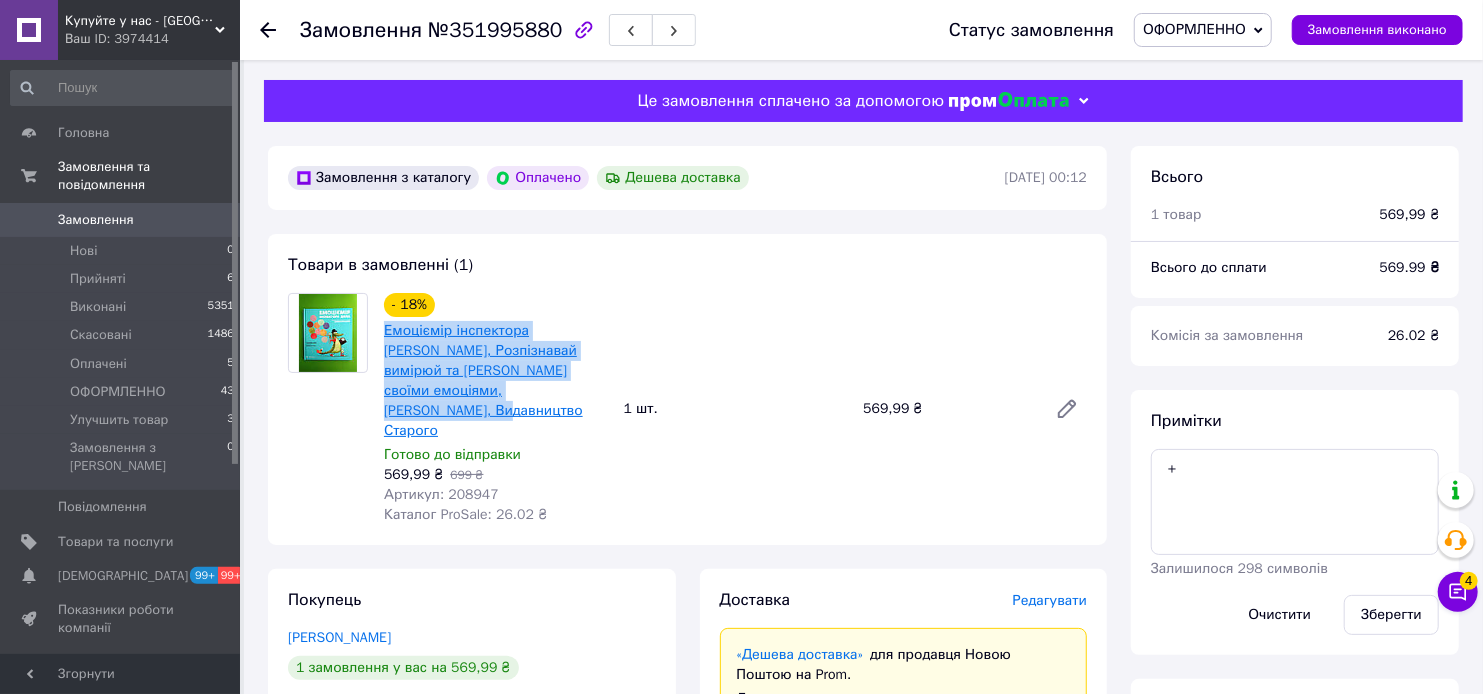 drag, startPoint x: 560, startPoint y: 395, endPoint x: 385, endPoint y: 336, distance: 184.6781 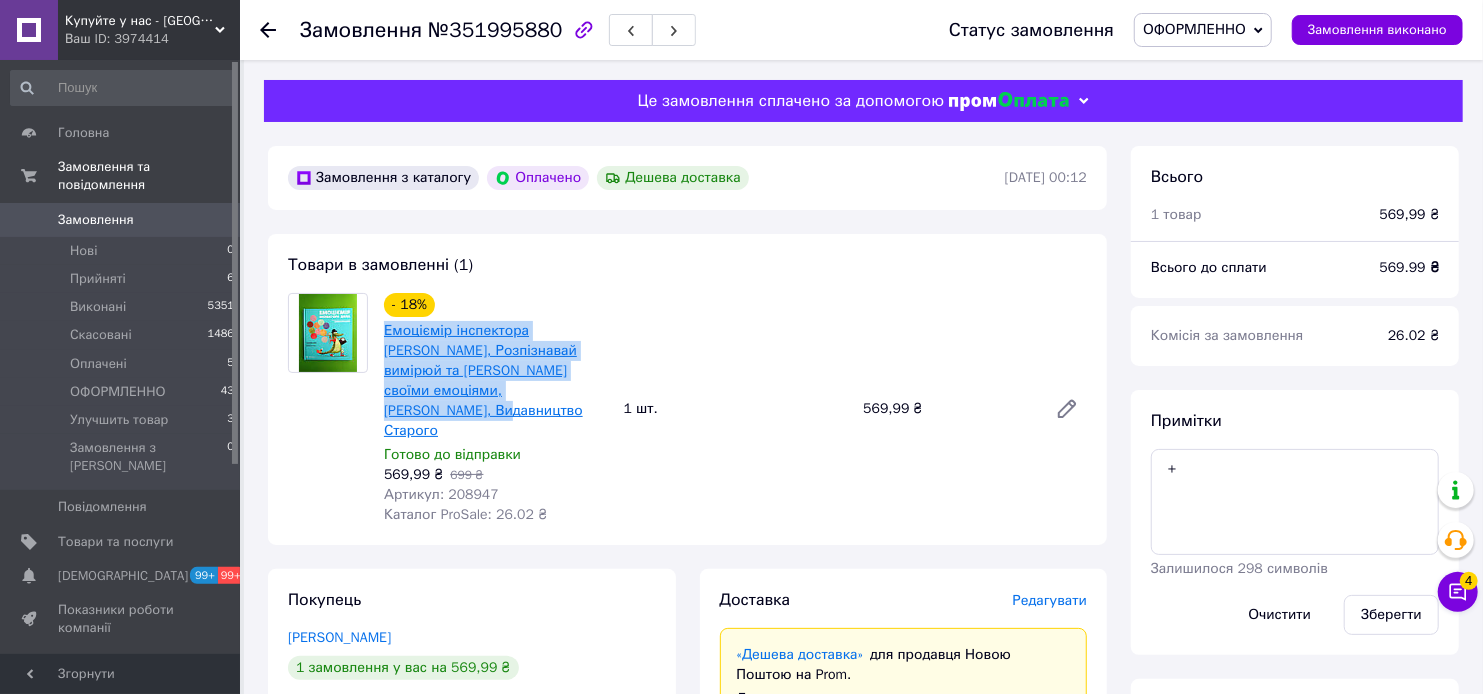 click on "Емоціємір інспектора Дила, Розпізнавай вимірюй та керуй своїми емоціями, Сусанна Ісерн, Видавництво Старого" at bounding box center [496, 381] 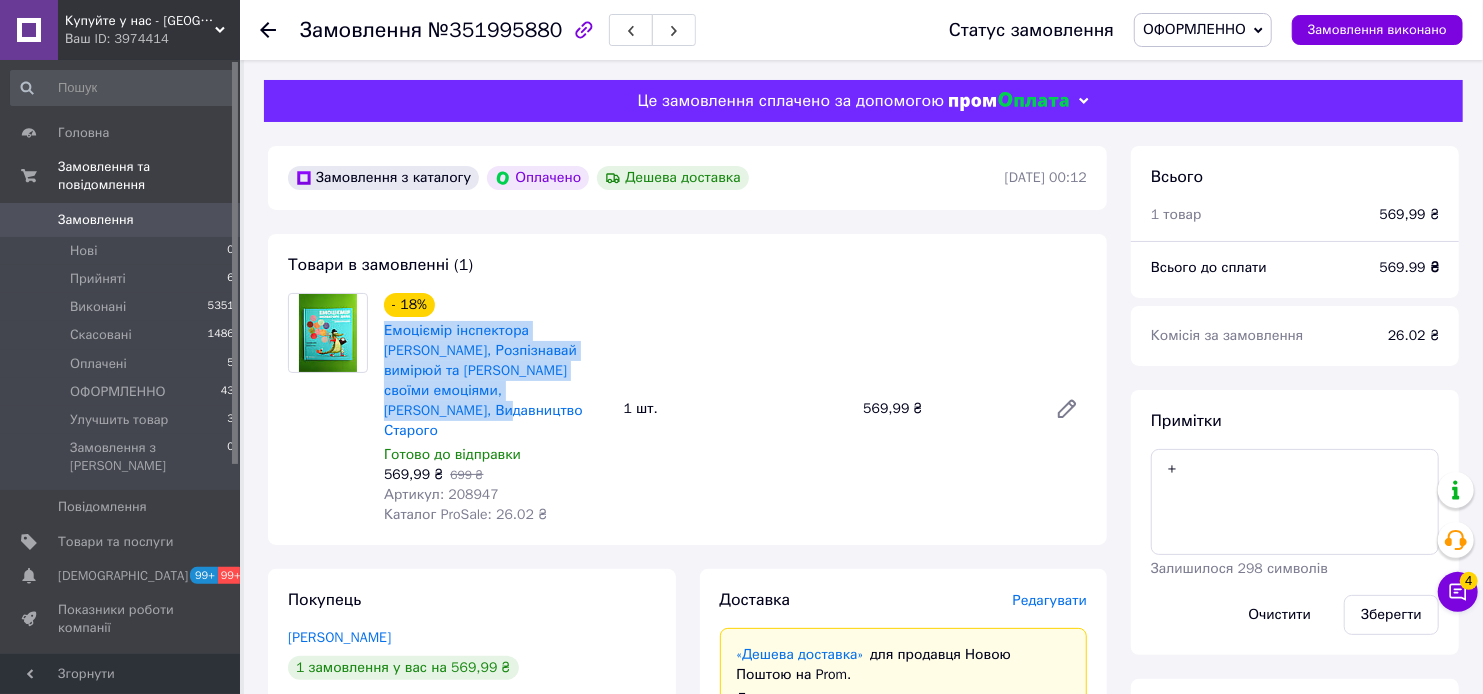 copy on "Емоціємір інспектора Дила, Розпізнавай вимірюй та керуй своїми емоціями, Сусанна Ісерн, Видавництво Старого" 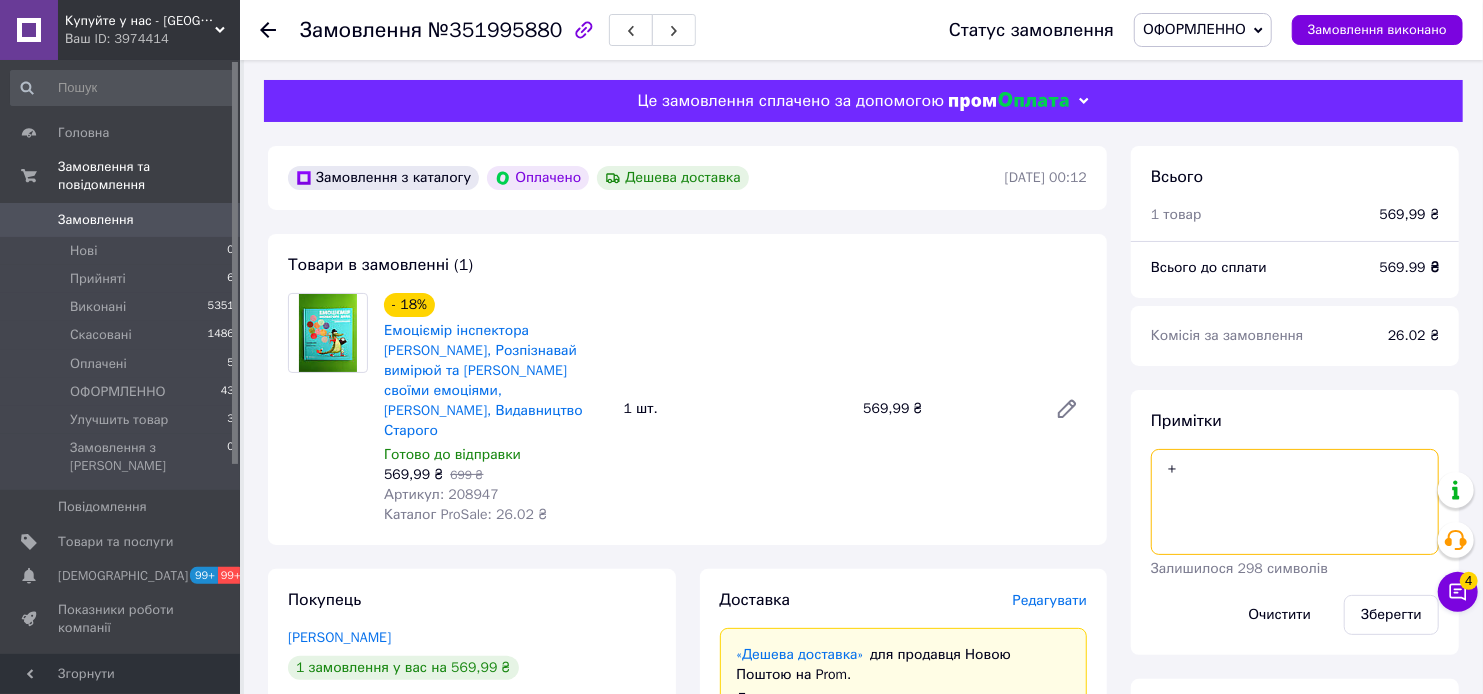 click on "+" at bounding box center [1295, 502] 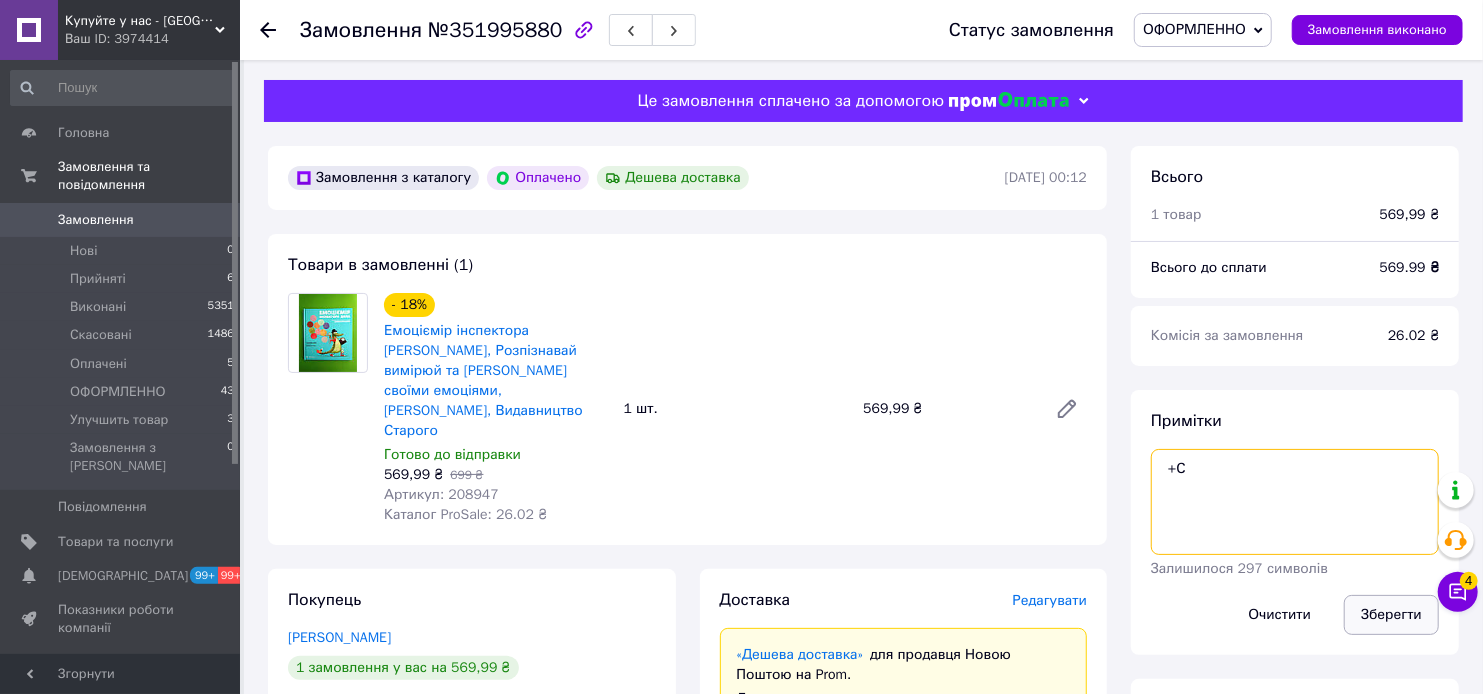 type on "+С" 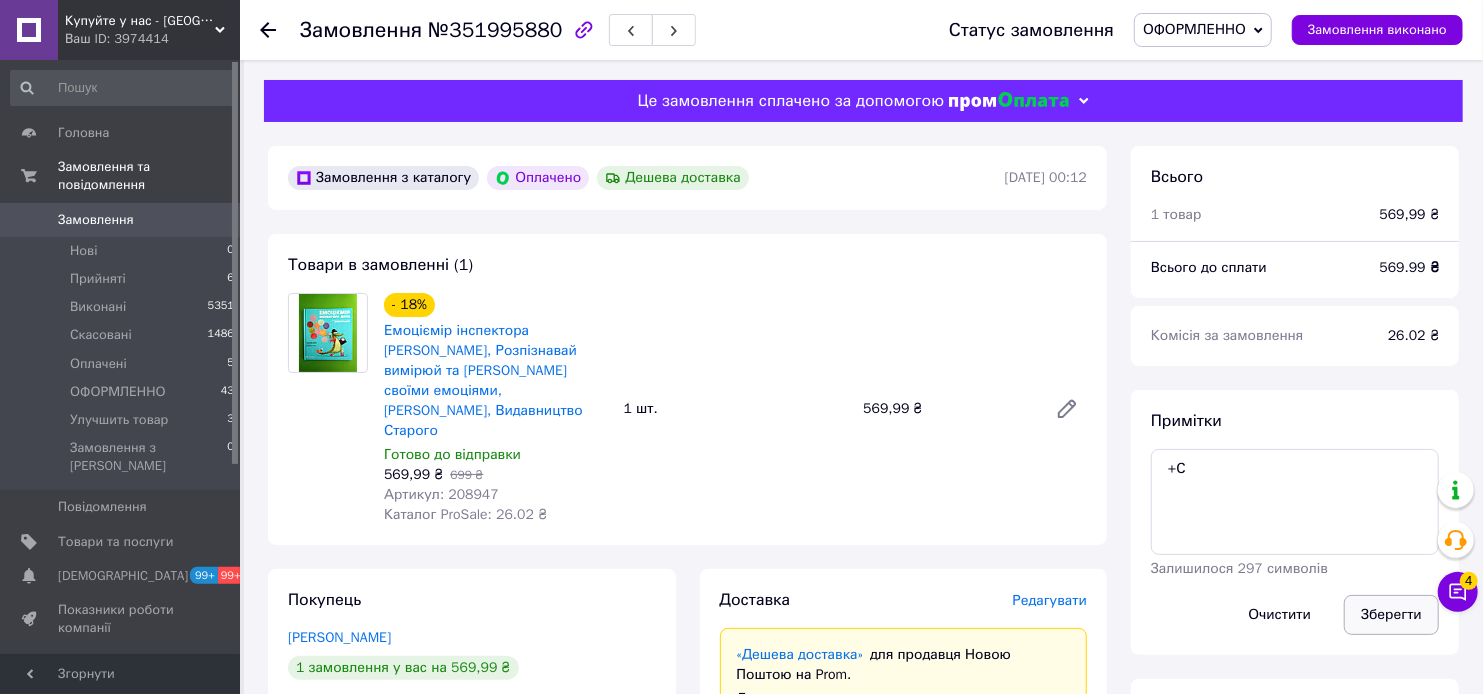 click on "Зберегти" at bounding box center [1391, 615] 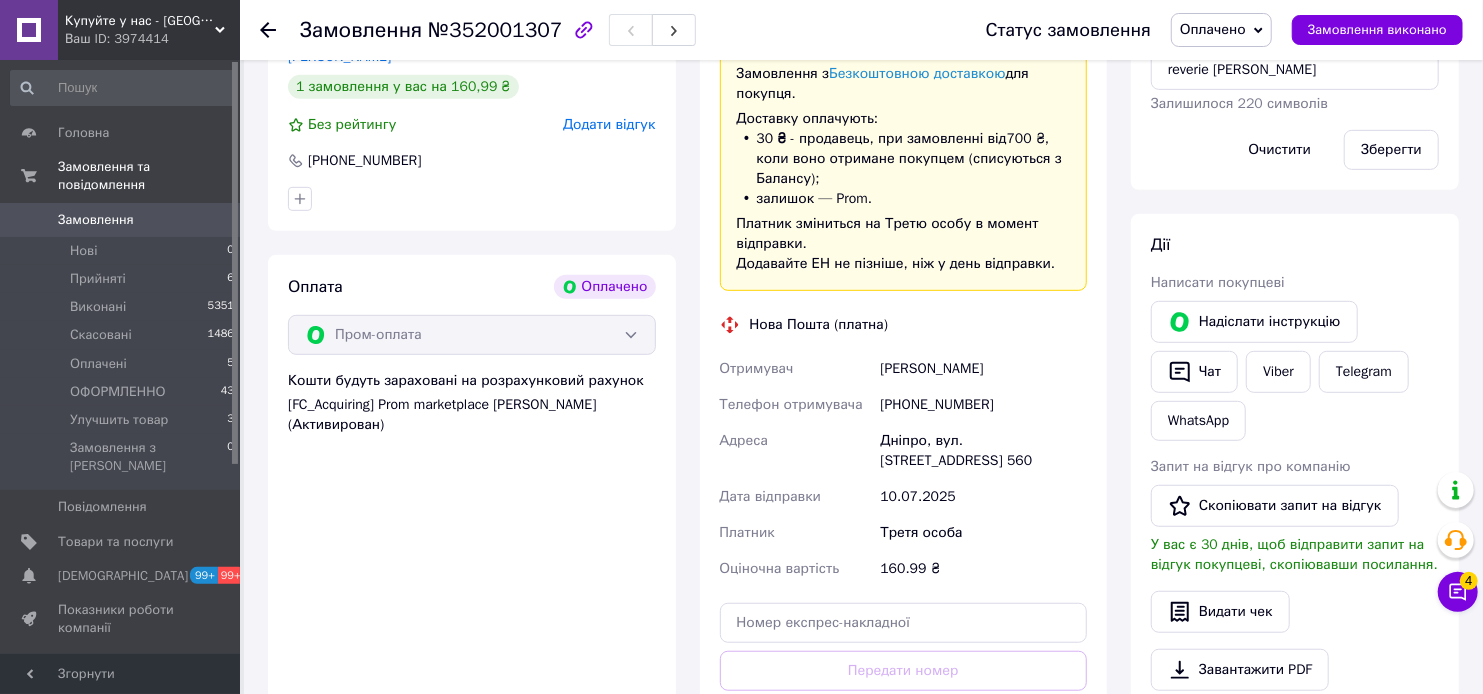 scroll, scrollTop: 555, scrollLeft: 0, axis: vertical 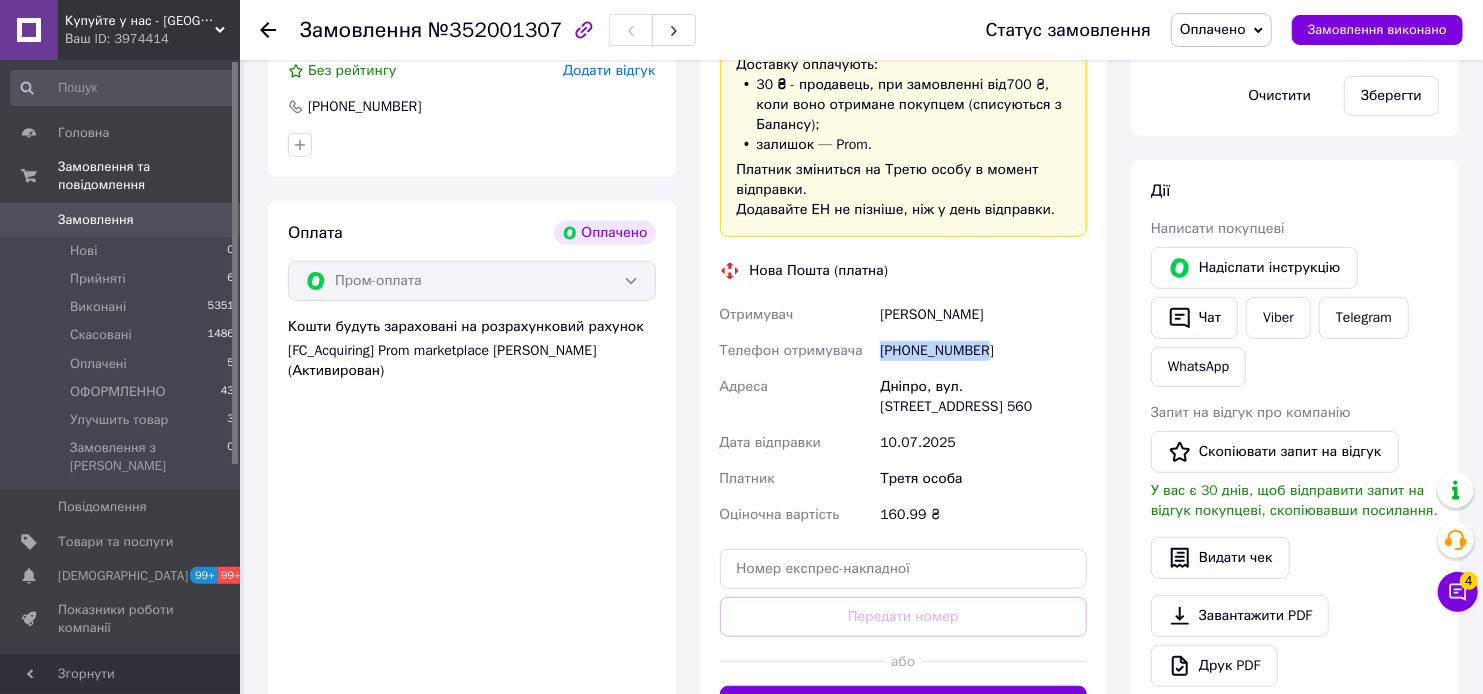 drag, startPoint x: 983, startPoint y: 343, endPoint x: 884, endPoint y: 343, distance: 99 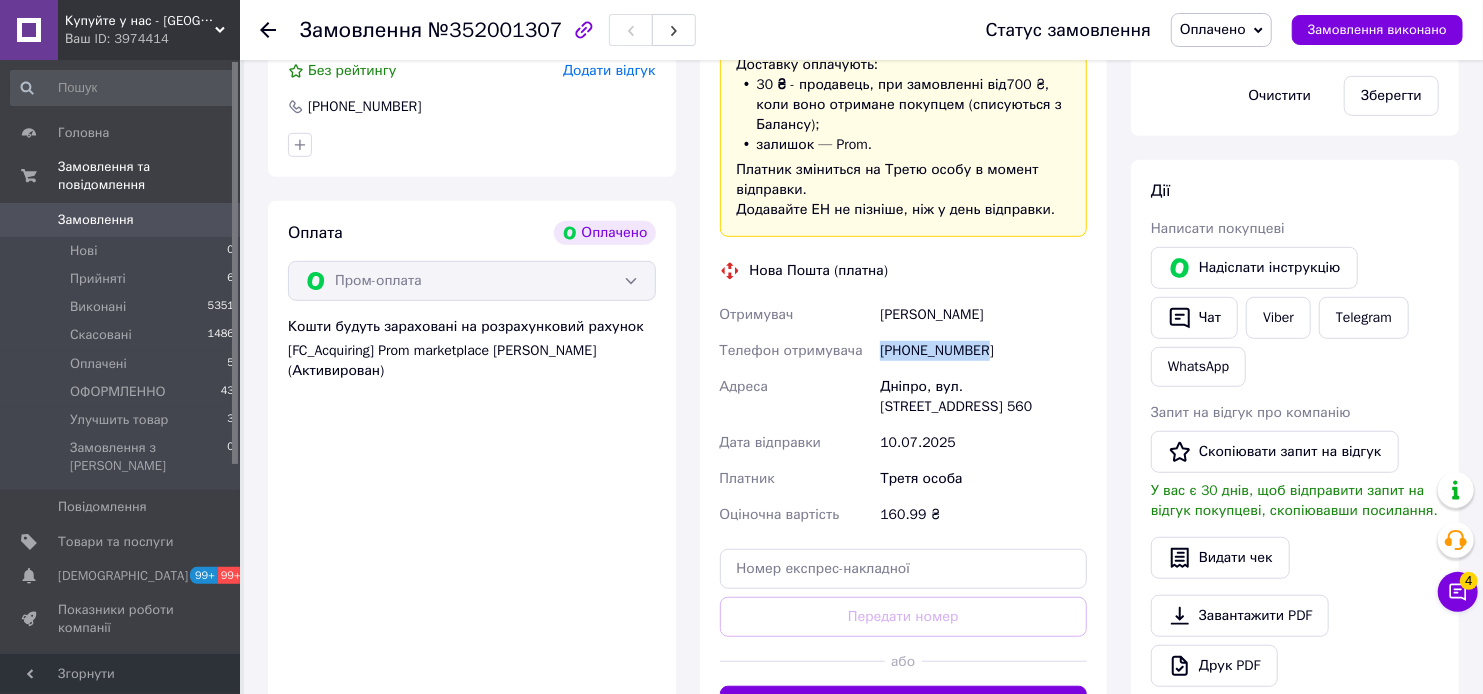 copy on "[PHONE_NUMBER]" 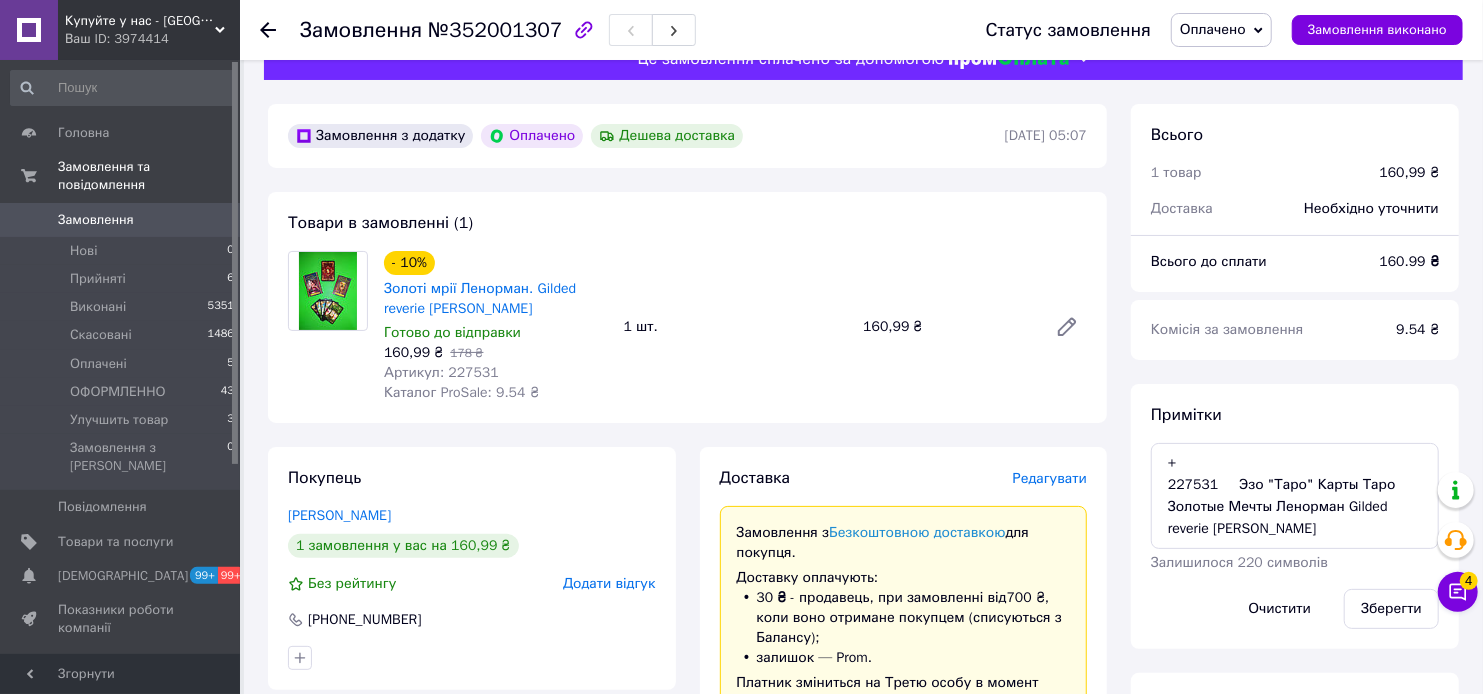 scroll, scrollTop: 0, scrollLeft: 0, axis: both 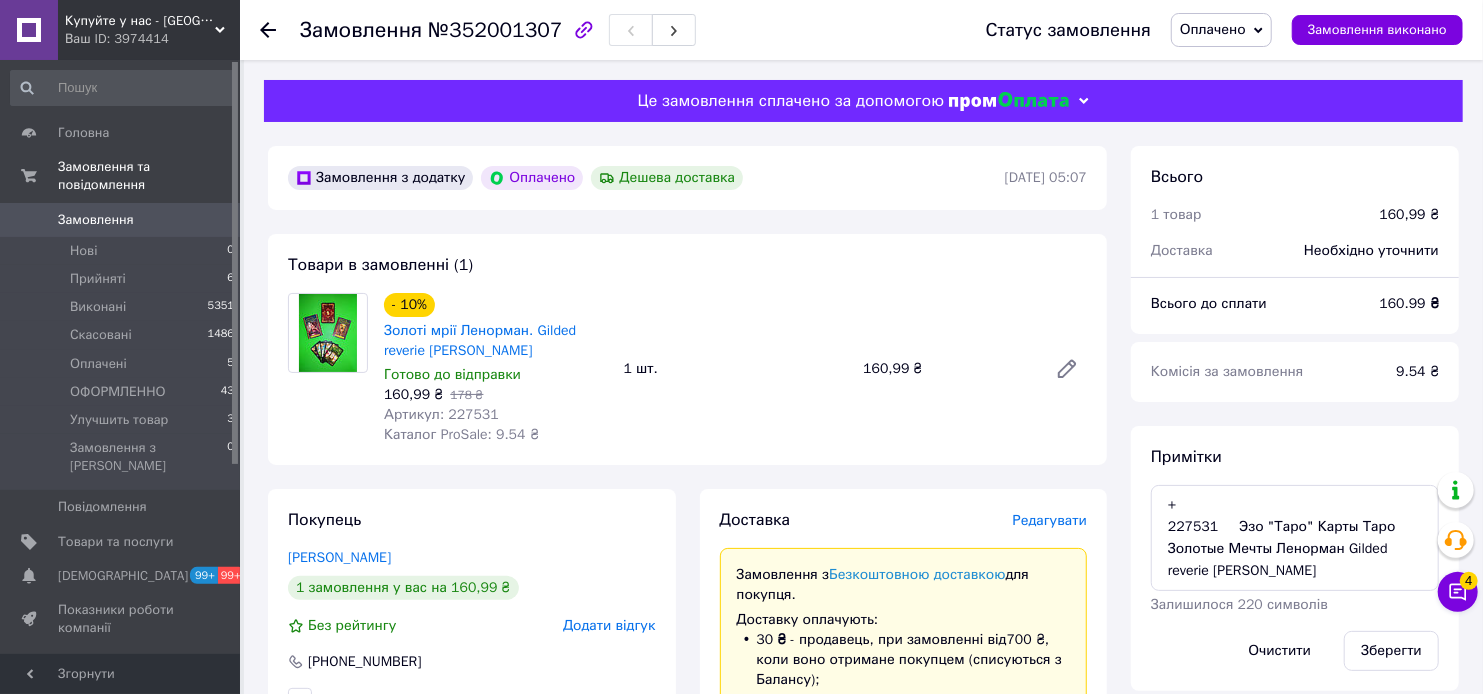 click on "Артикул: 227531" at bounding box center [441, 414] 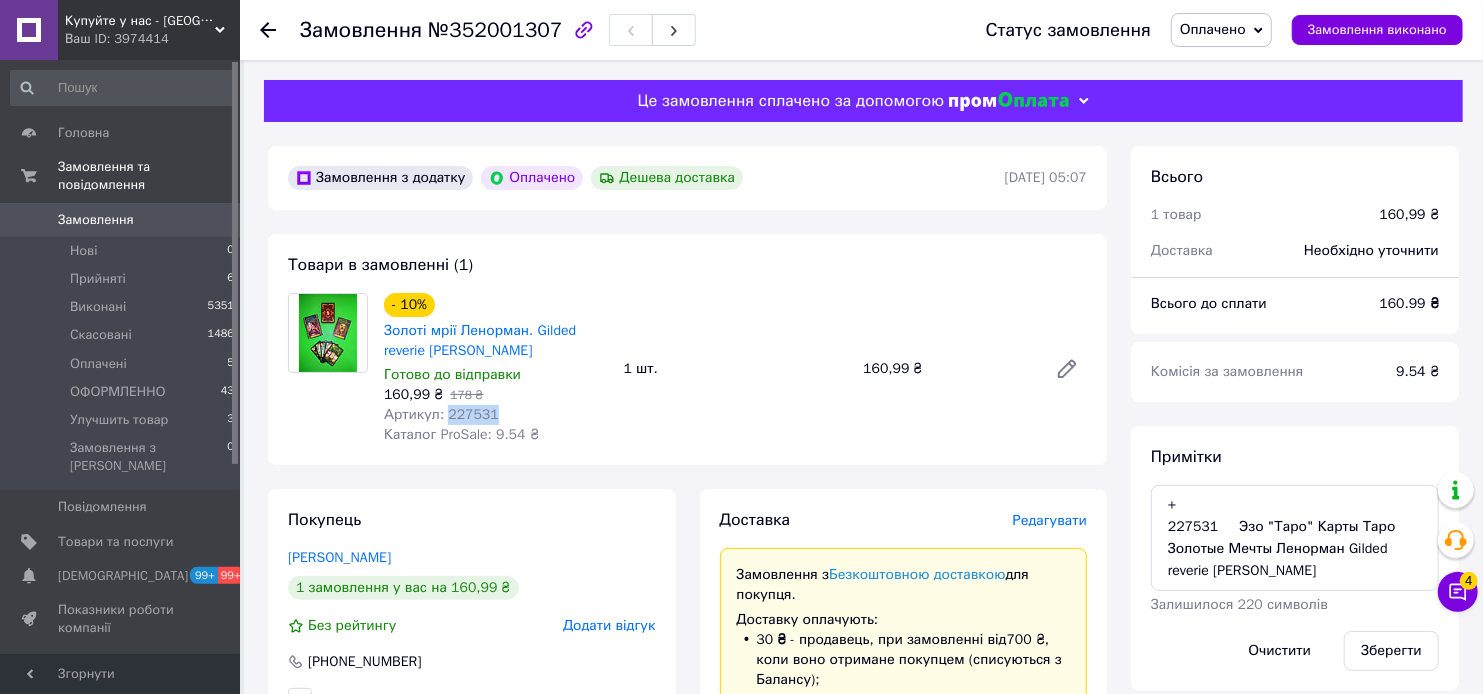 click on "Артикул: 227531" at bounding box center (441, 414) 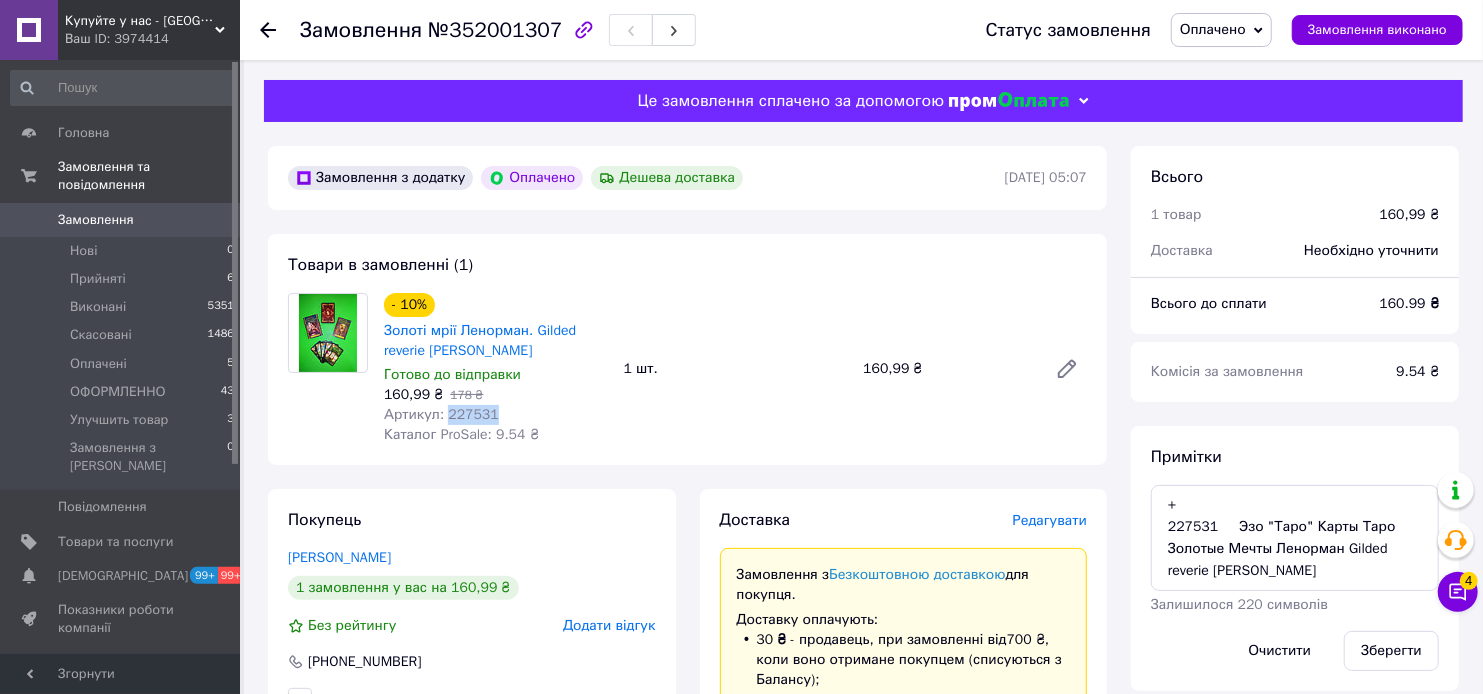 copy on "227531" 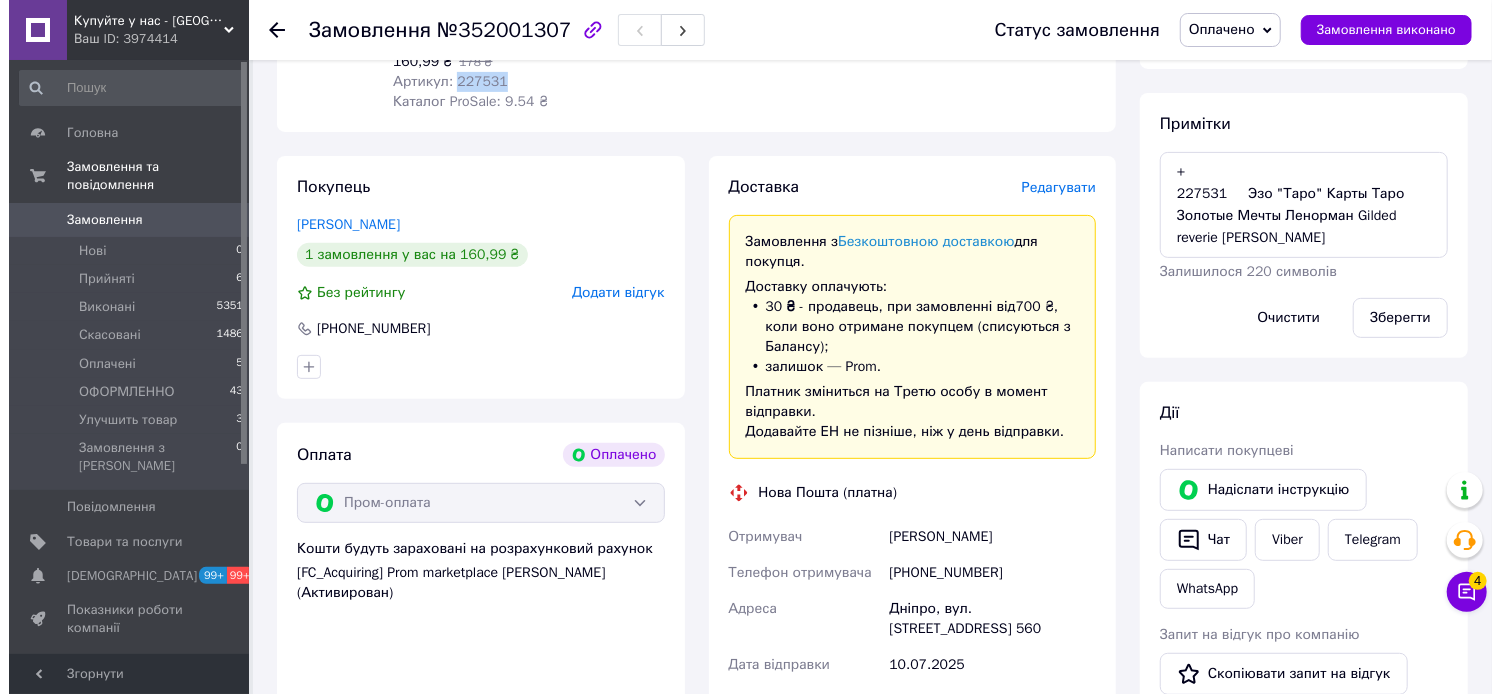 scroll, scrollTop: 0, scrollLeft: 0, axis: both 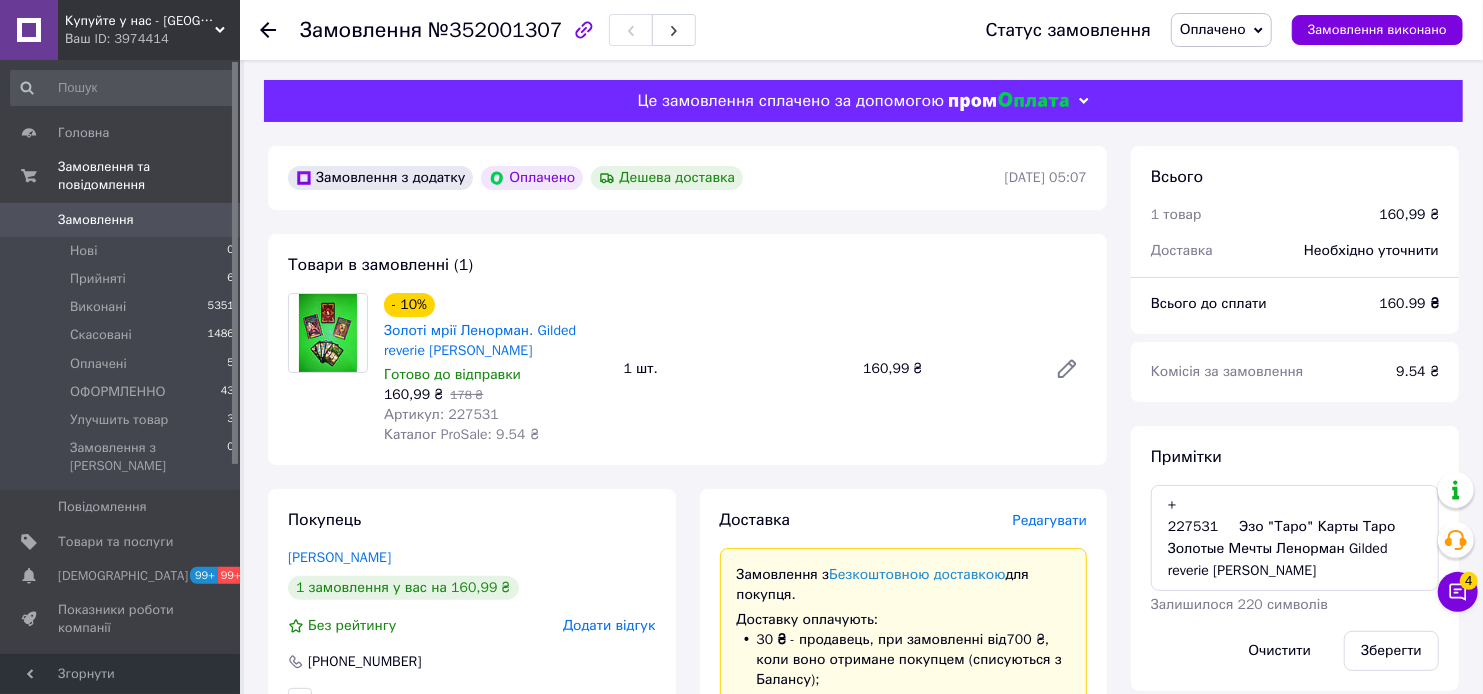 click on "- 10% Золоті мрії Ленорман. Gilded reverie [PERSON_NAME] Готово до відправки 160,99 ₴   178 ₴ Артикул: 227531 Каталог ProSale: 9.54 ₴  1 шт. 160,99 ₴" at bounding box center (735, 369) 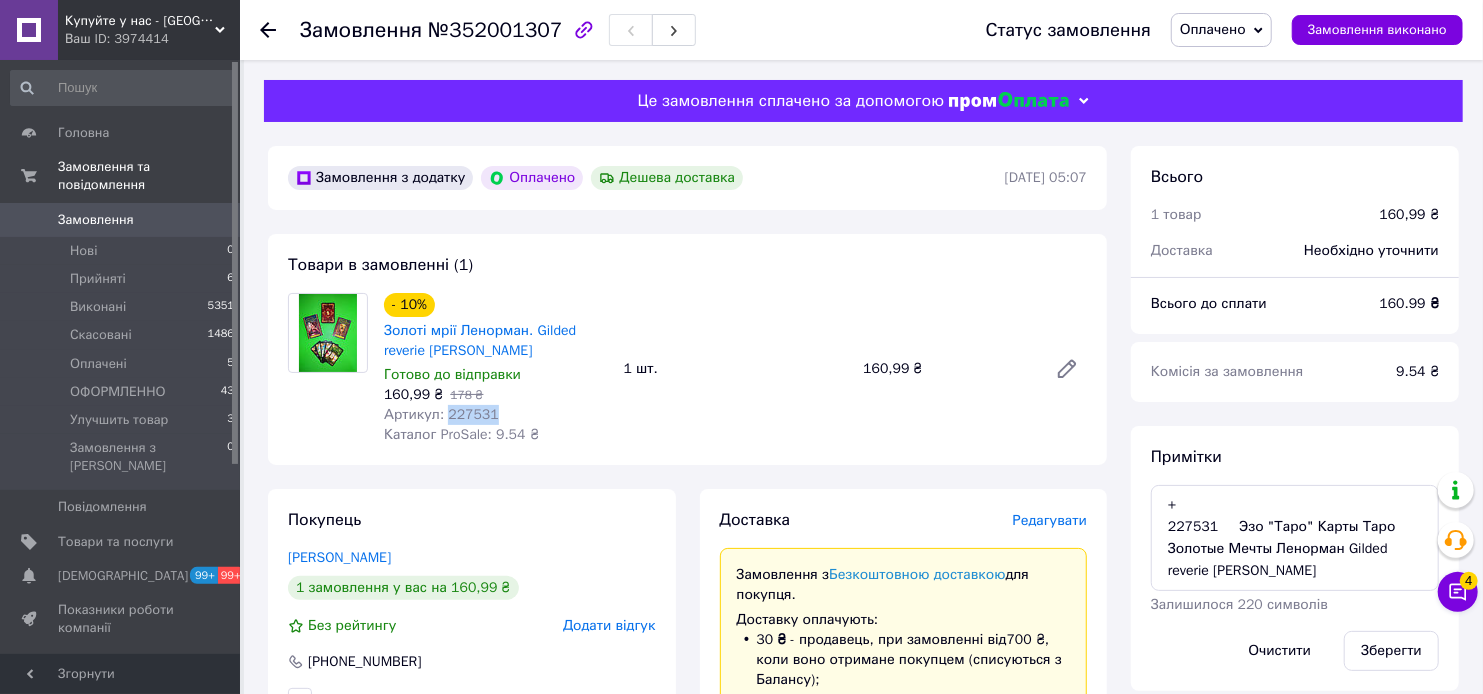 click on "Артикул: 227531" at bounding box center (441, 414) 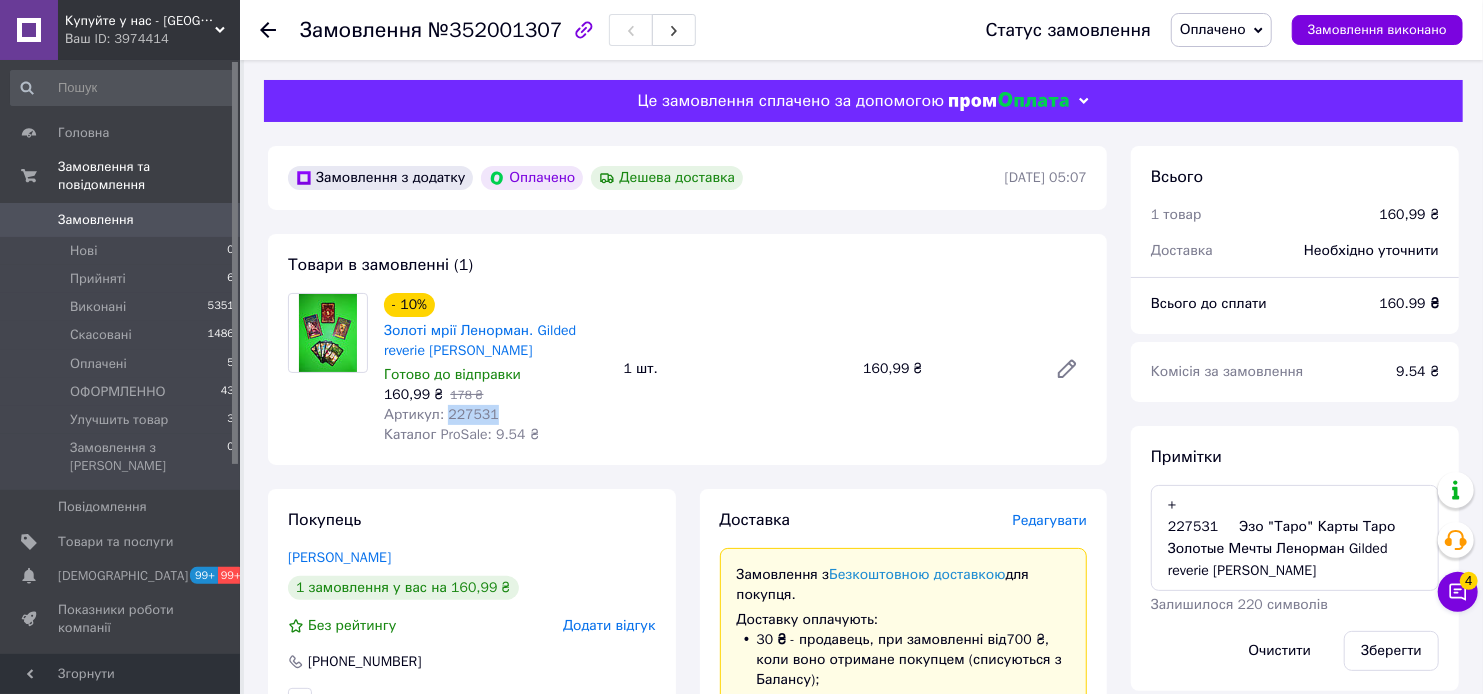 copy on "227531" 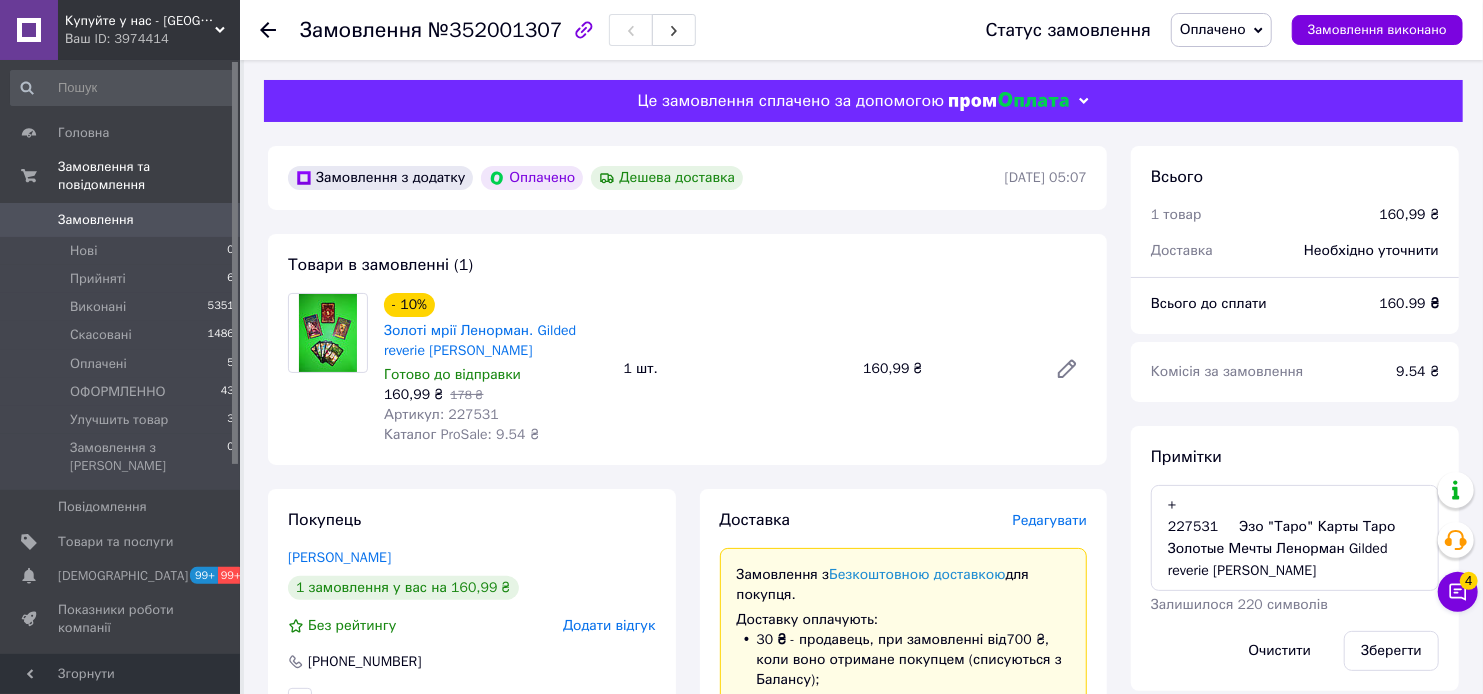 click on "Редагувати" at bounding box center [1050, 520] 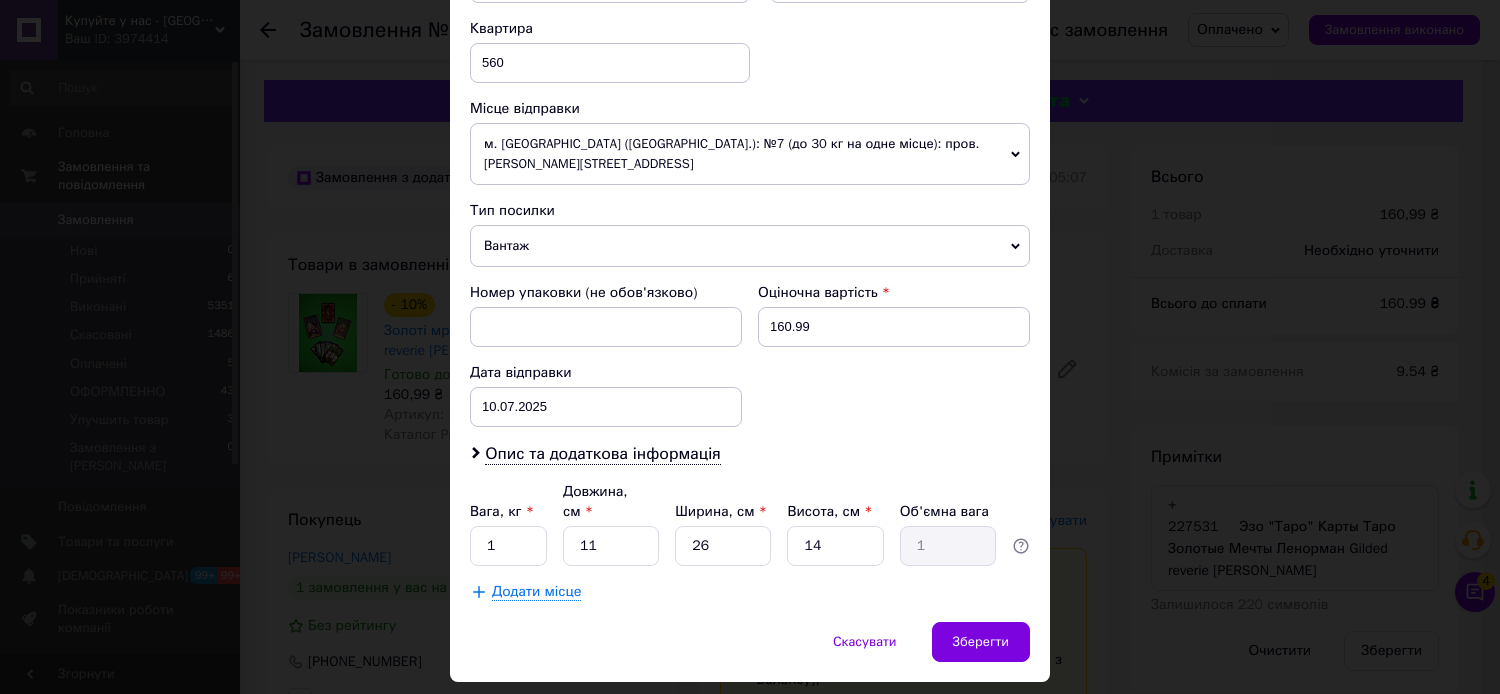 scroll, scrollTop: 736, scrollLeft: 0, axis: vertical 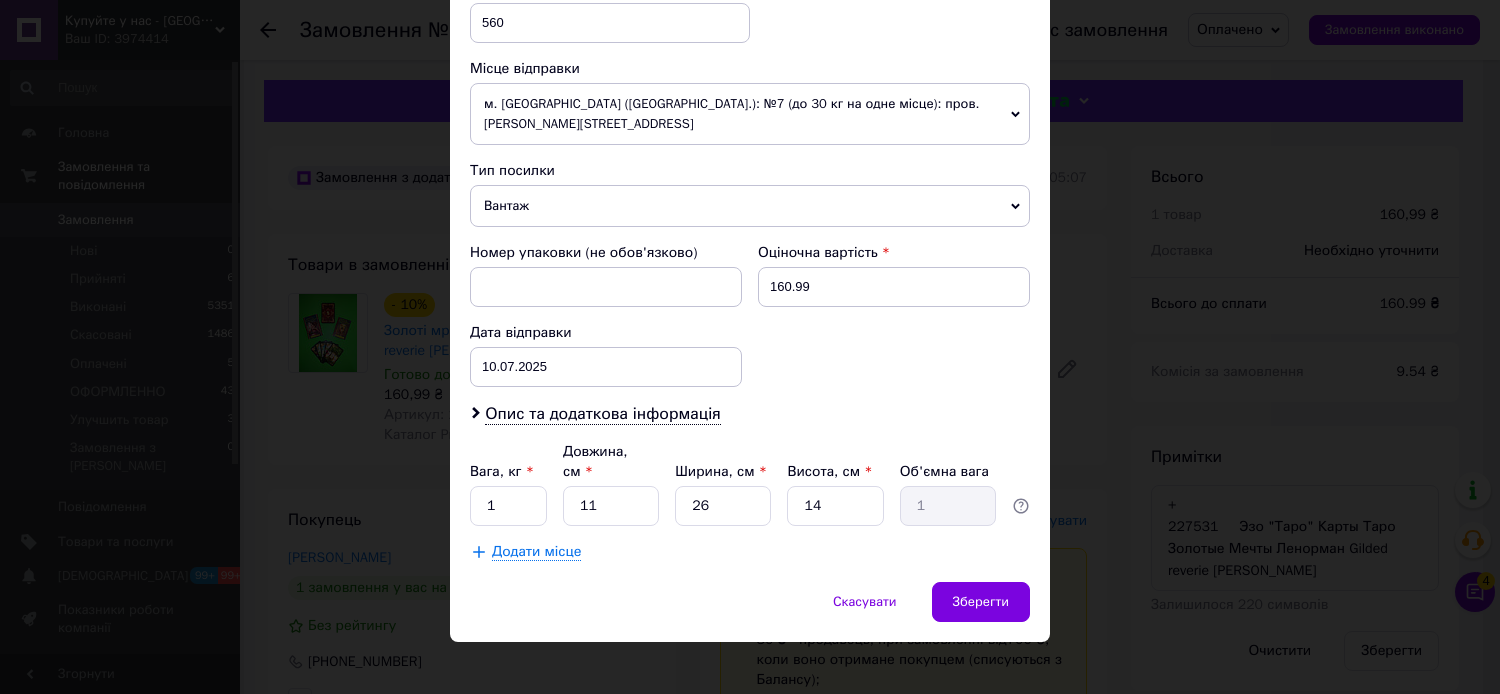 click on "Вантаж" at bounding box center (750, 206) 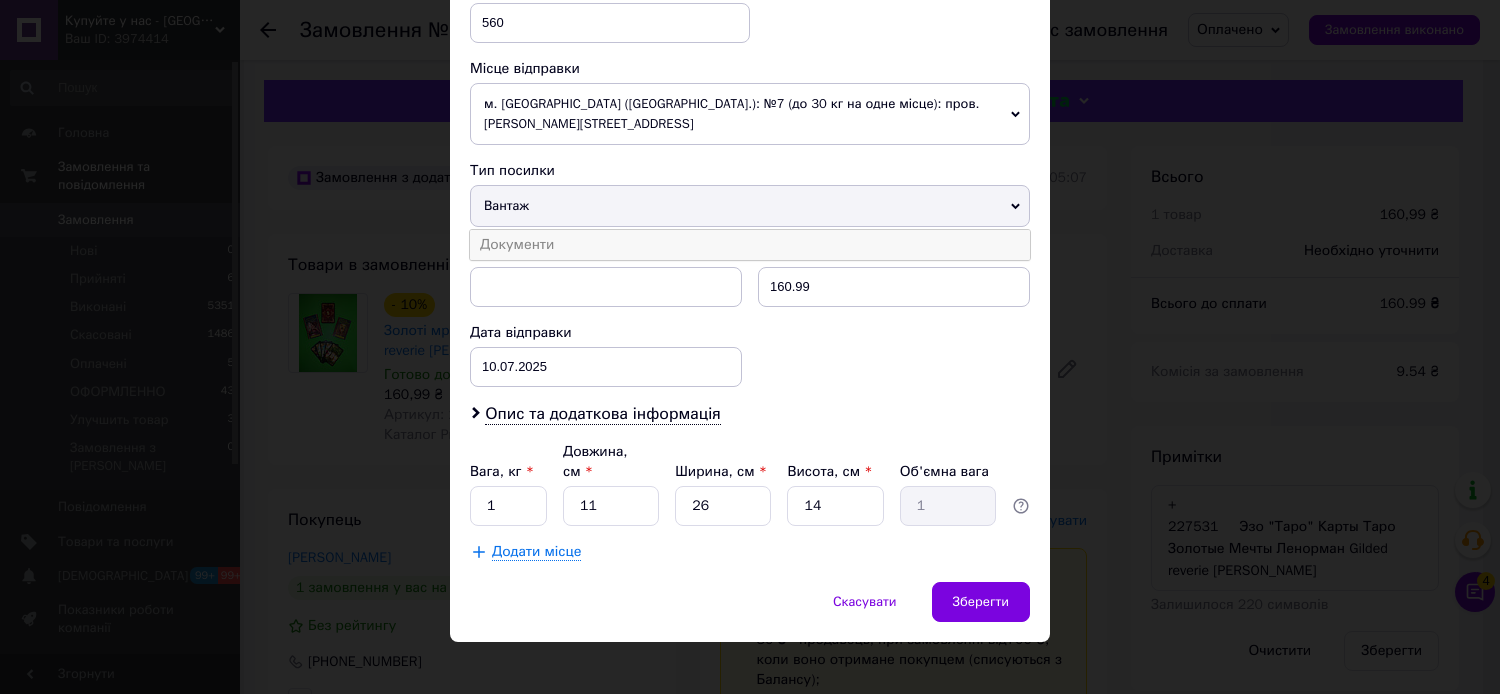 click on "Документи" at bounding box center [750, 245] 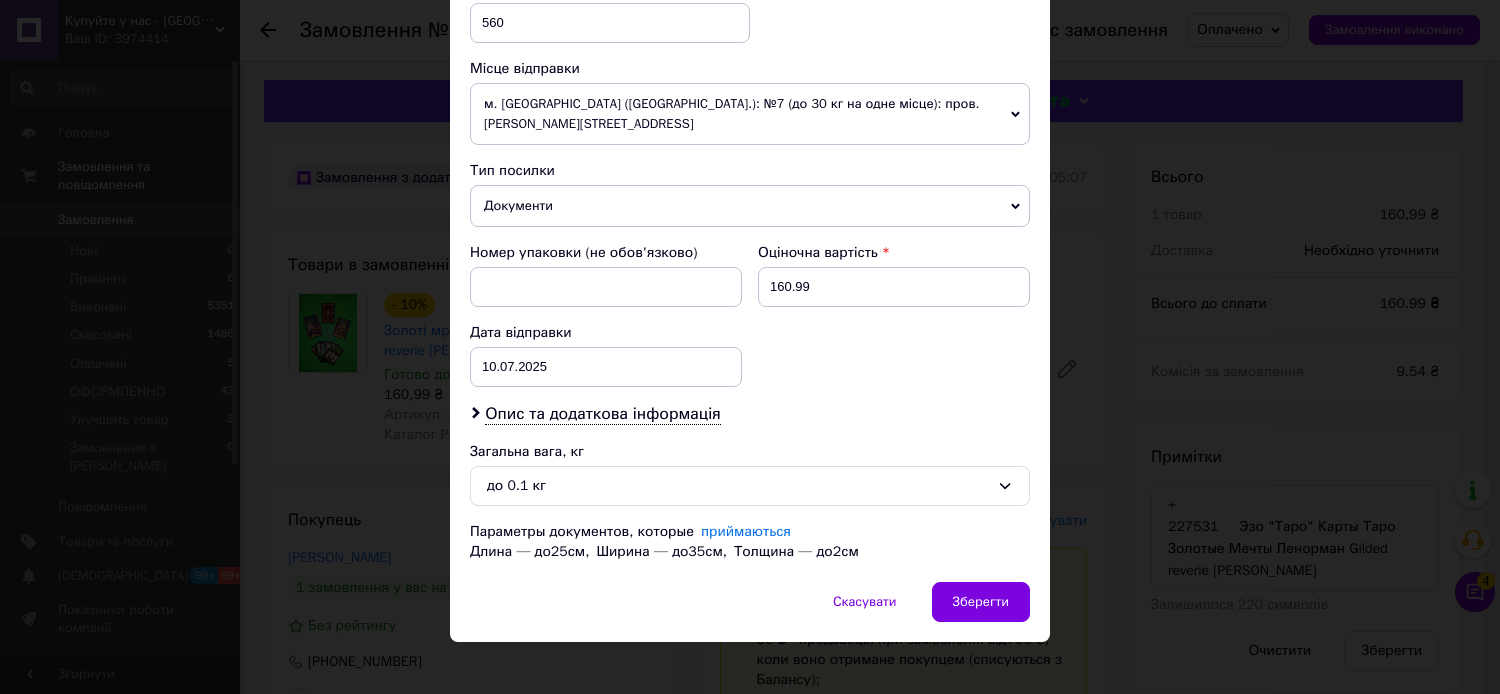 scroll, scrollTop: 756, scrollLeft: 0, axis: vertical 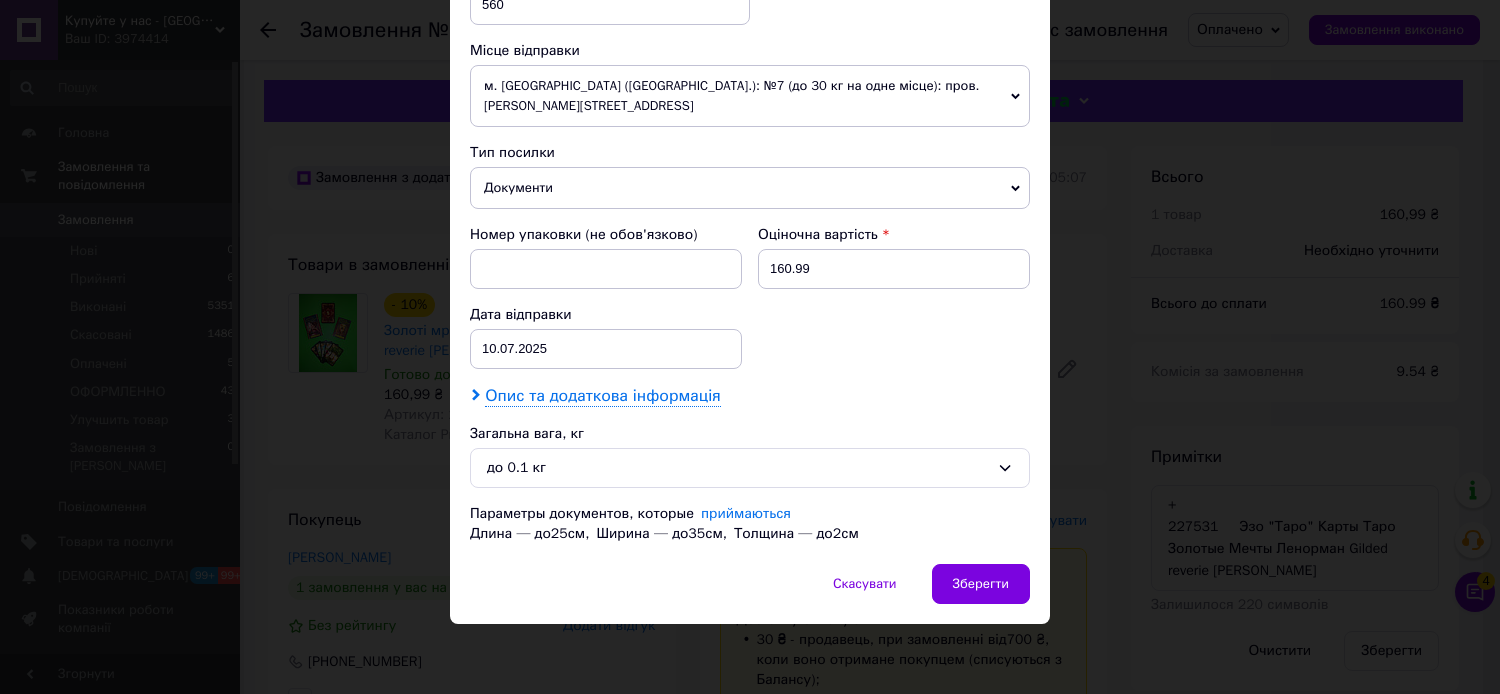 click on "Опис та додаткова інформація" at bounding box center [602, 396] 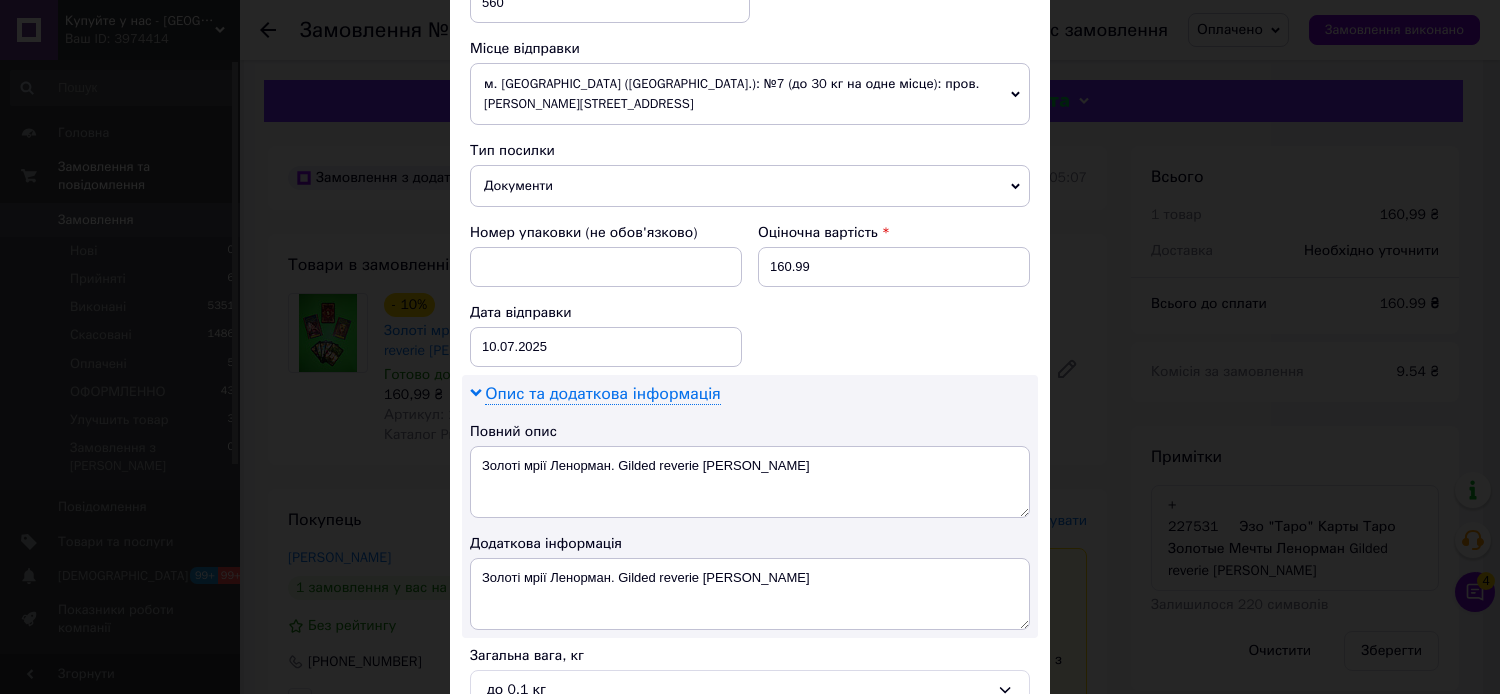 scroll, scrollTop: 978, scrollLeft: 0, axis: vertical 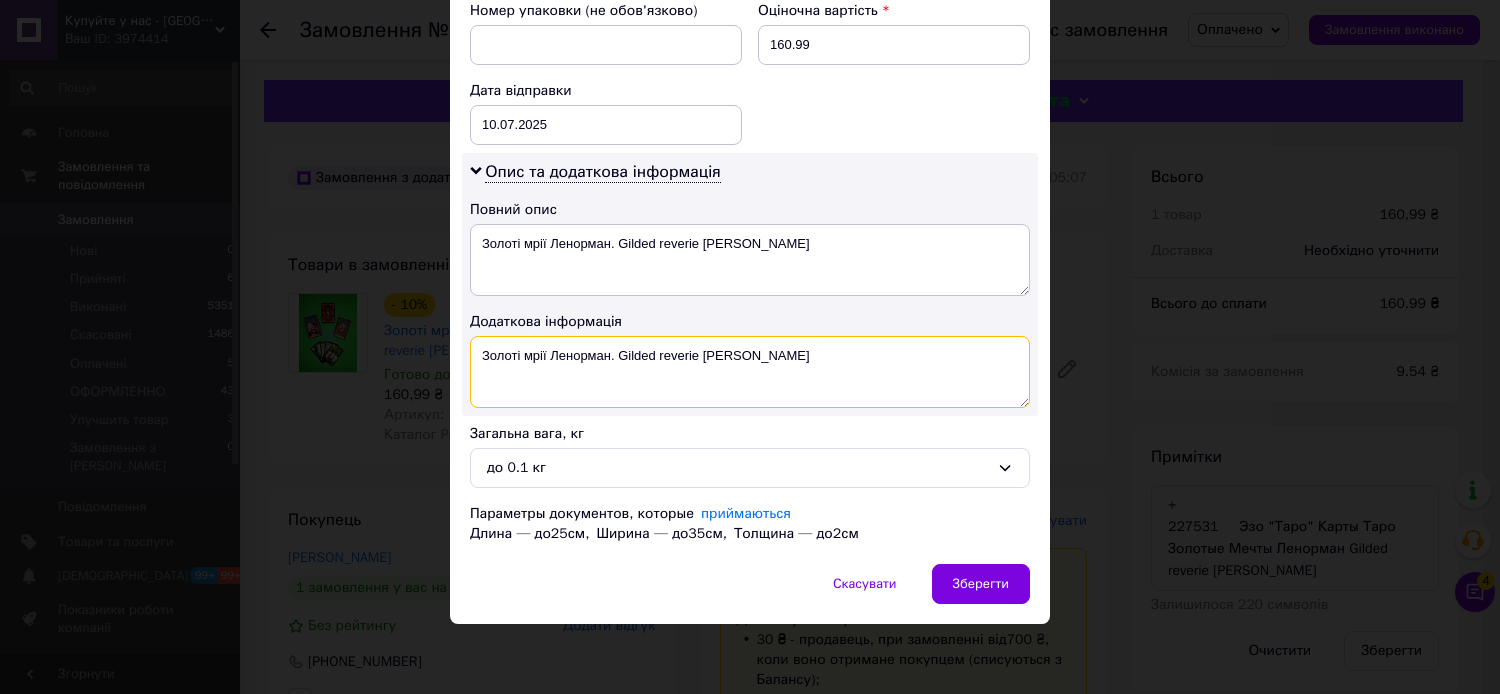 click on "Золоті мрії Ленорман. Gilded reverie Lenormand" at bounding box center [750, 372] 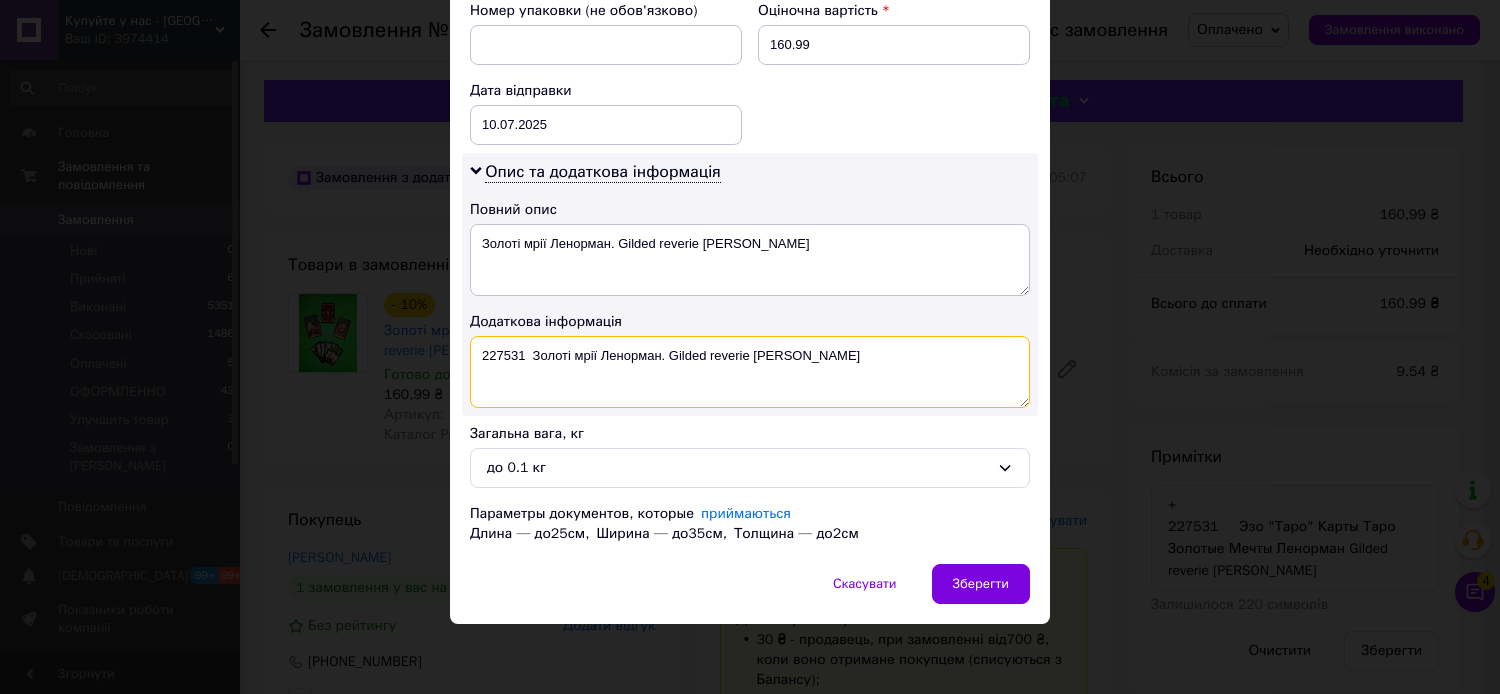 click on "227531  Золоті мрії Ленорман. Gilded reverie Lenormand" at bounding box center [750, 372] 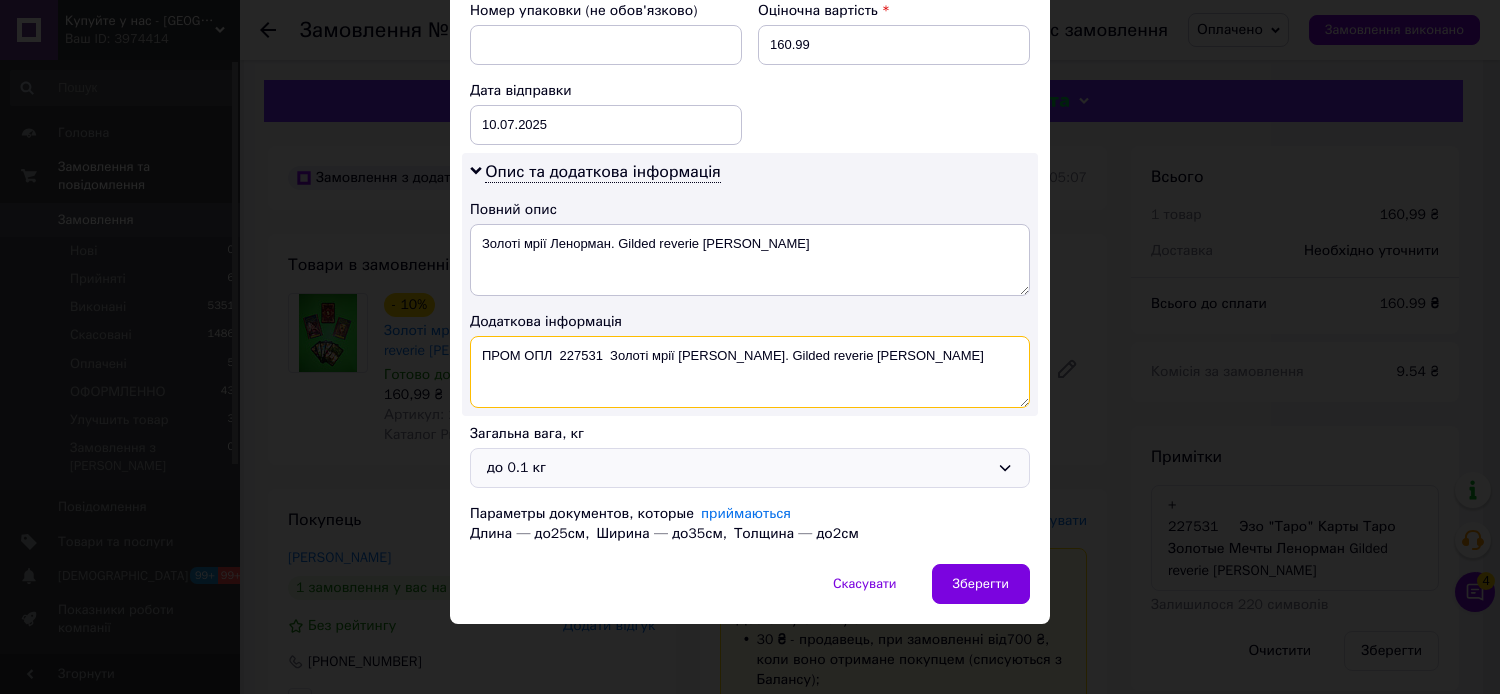 type on "ПРОМ ОПЛ  227531  Золоті мрії Ленорман. Gilded reverie Lenormand" 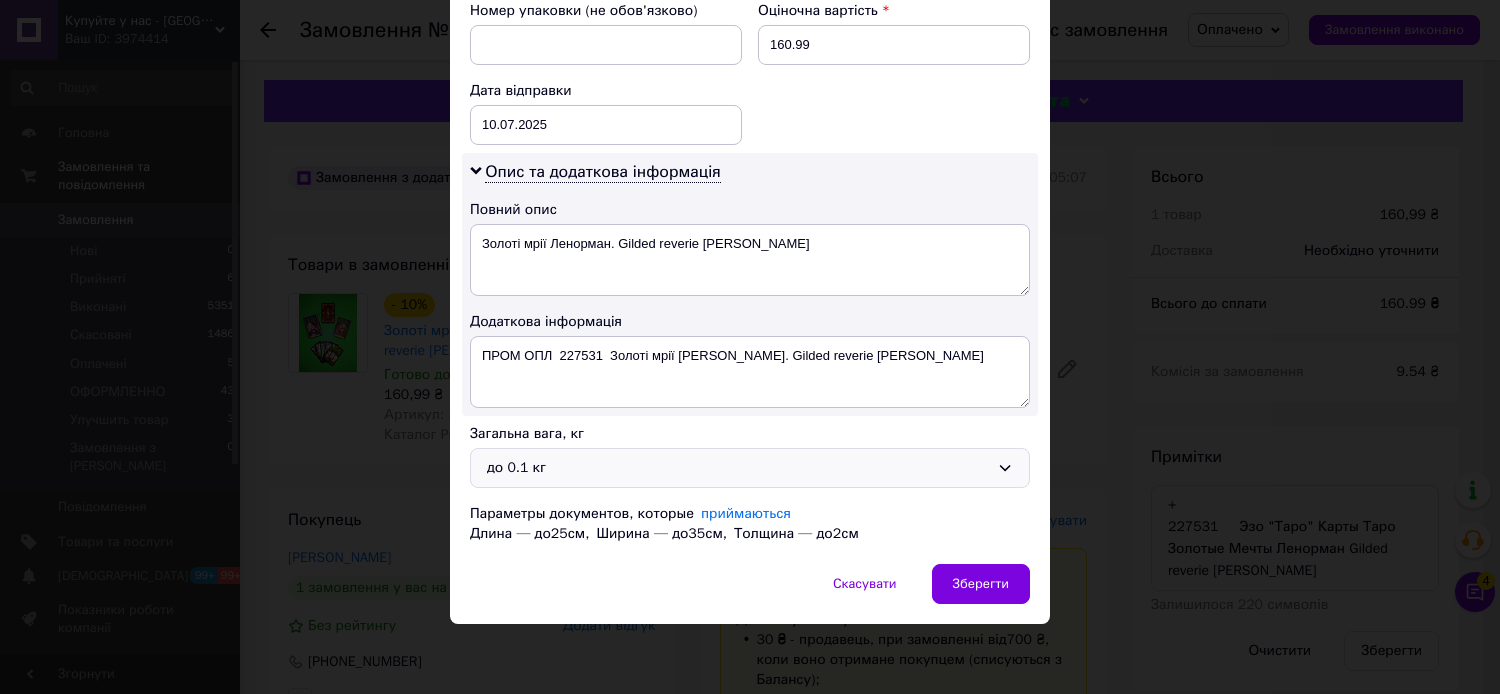 click on "до 0.1 кг" at bounding box center [750, 468] 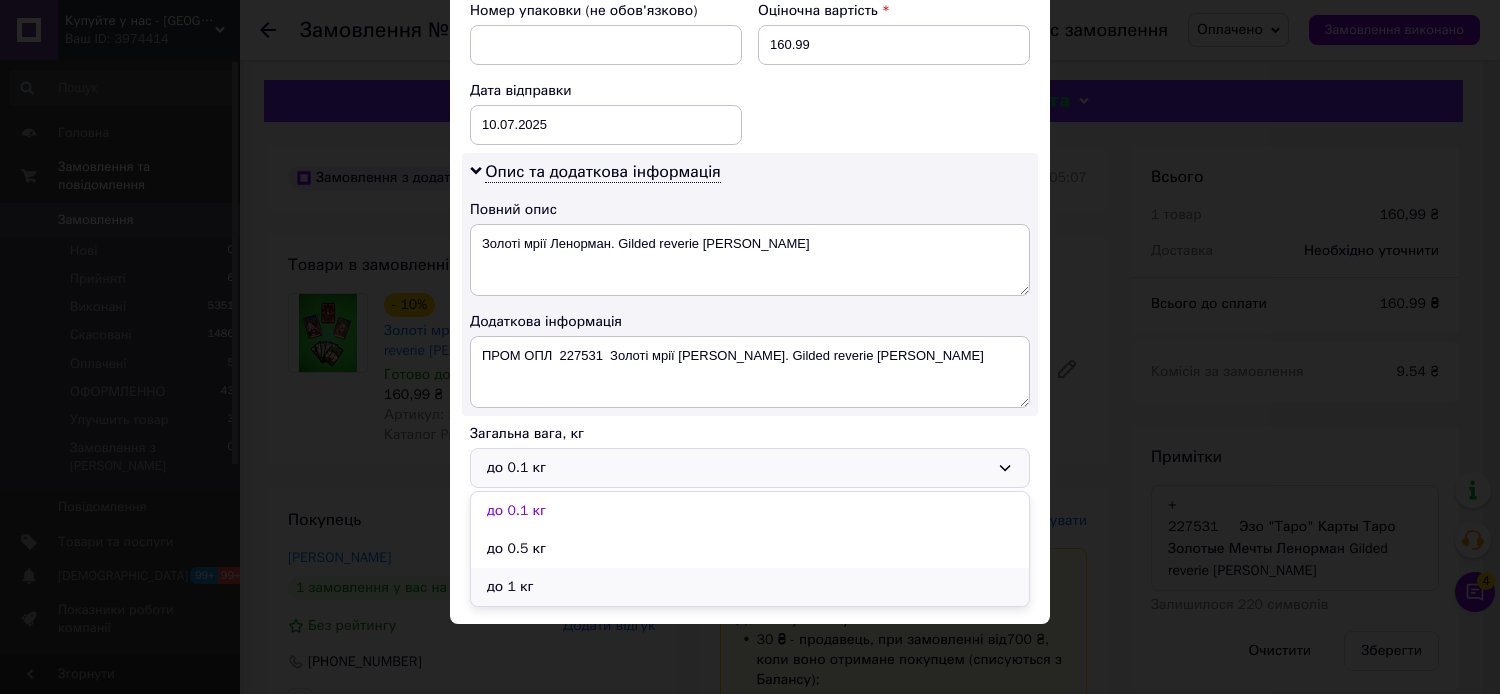 click on "до 1 кг" at bounding box center [750, 587] 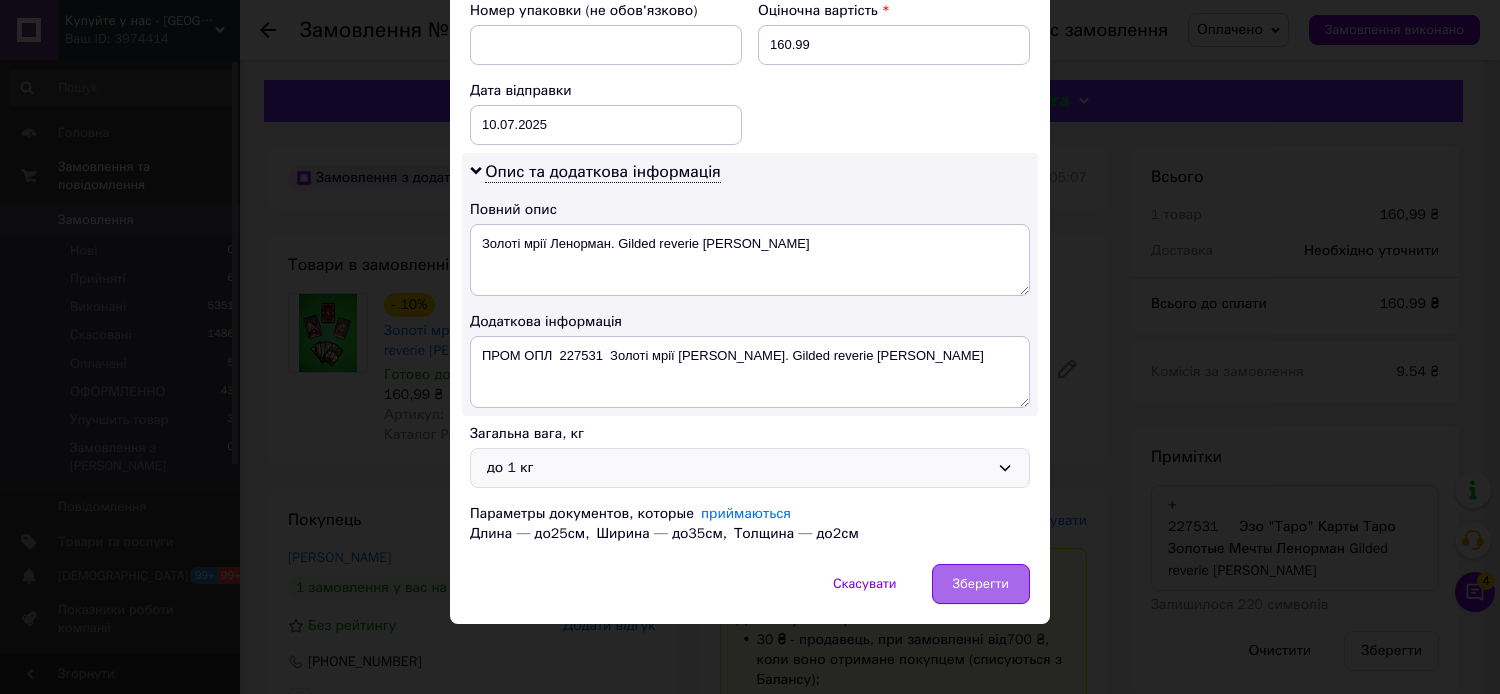 click on "Зберегти" at bounding box center (981, 584) 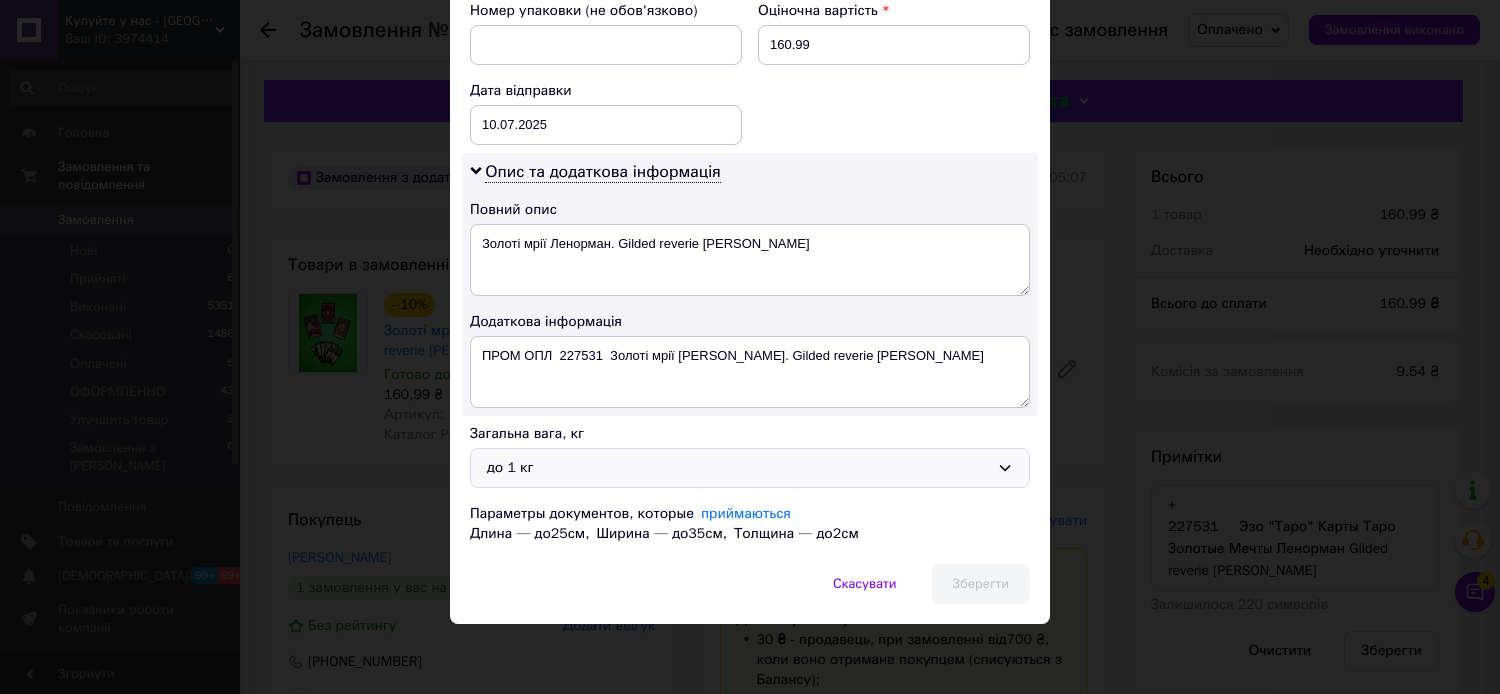 scroll, scrollTop: 91, scrollLeft: 0, axis: vertical 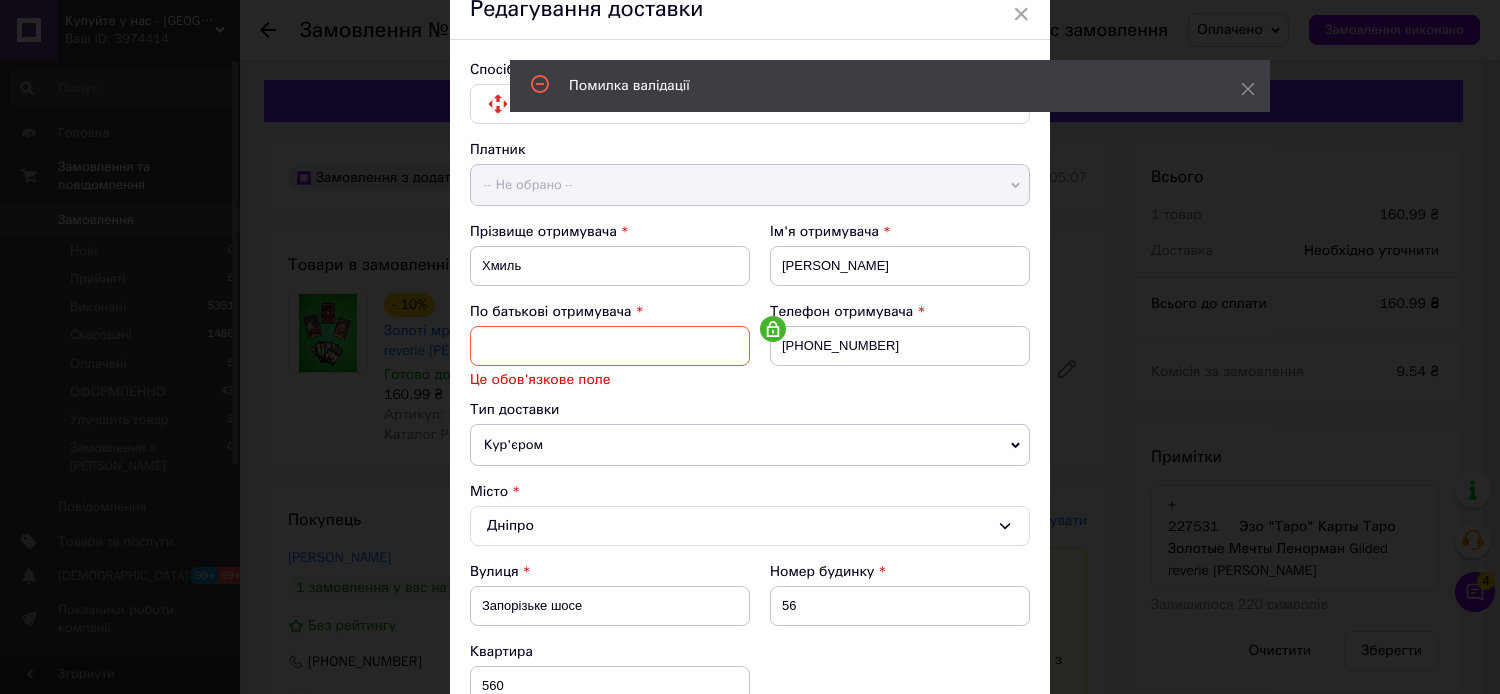 click at bounding box center (610, 346) 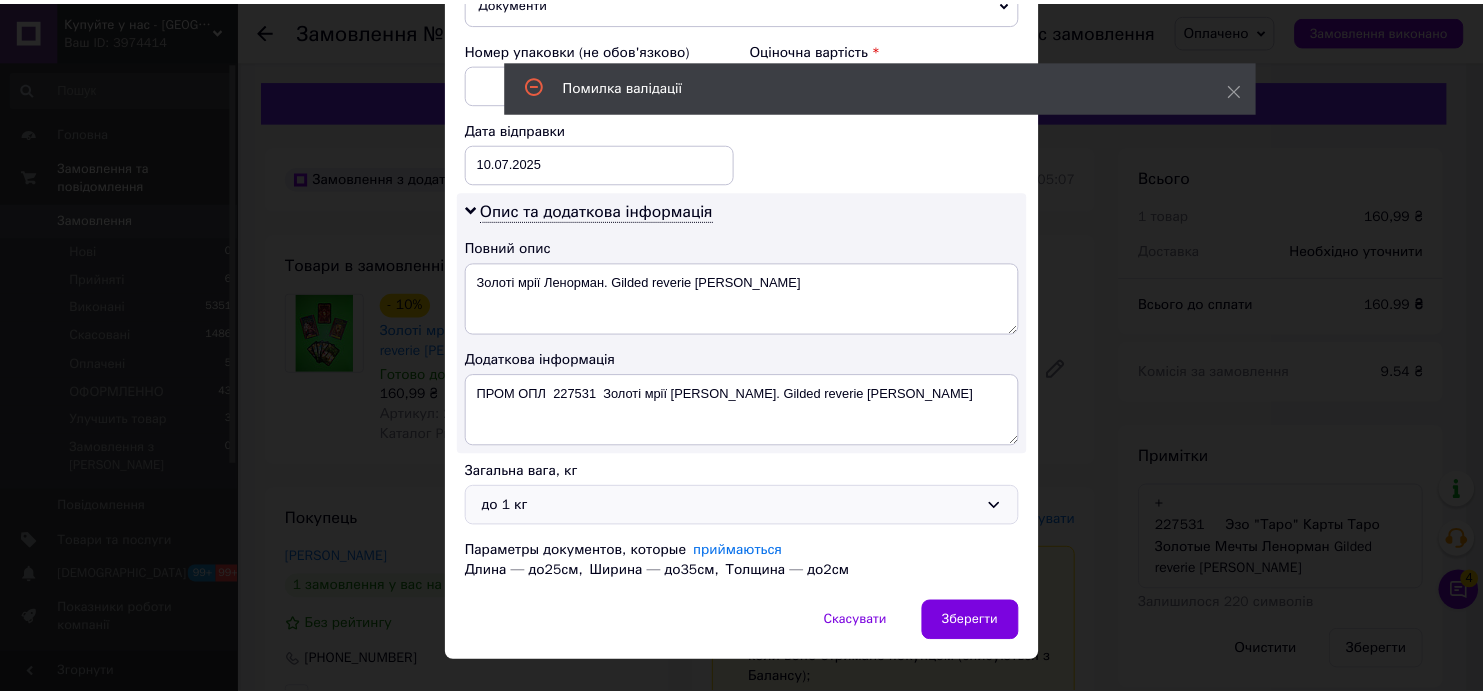 scroll, scrollTop: 980, scrollLeft: 0, axis: vertical 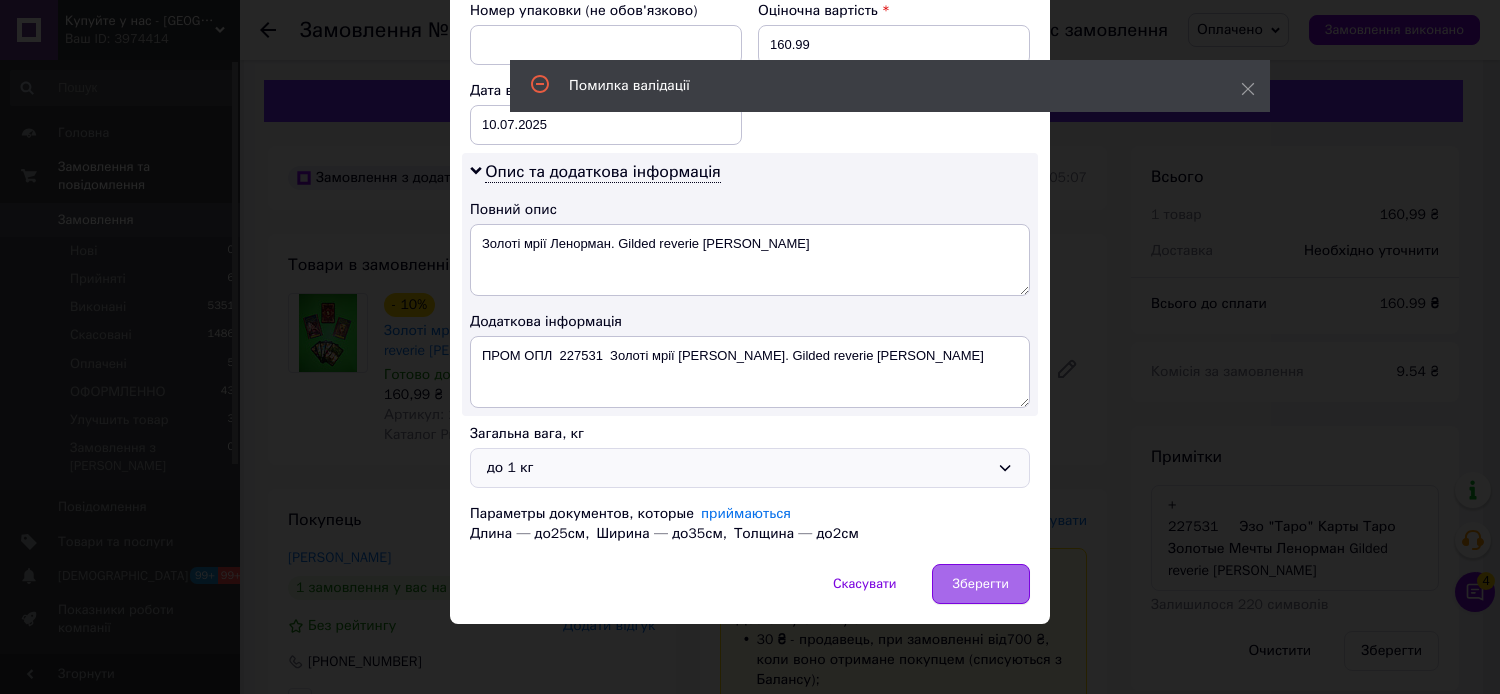 type on "-" 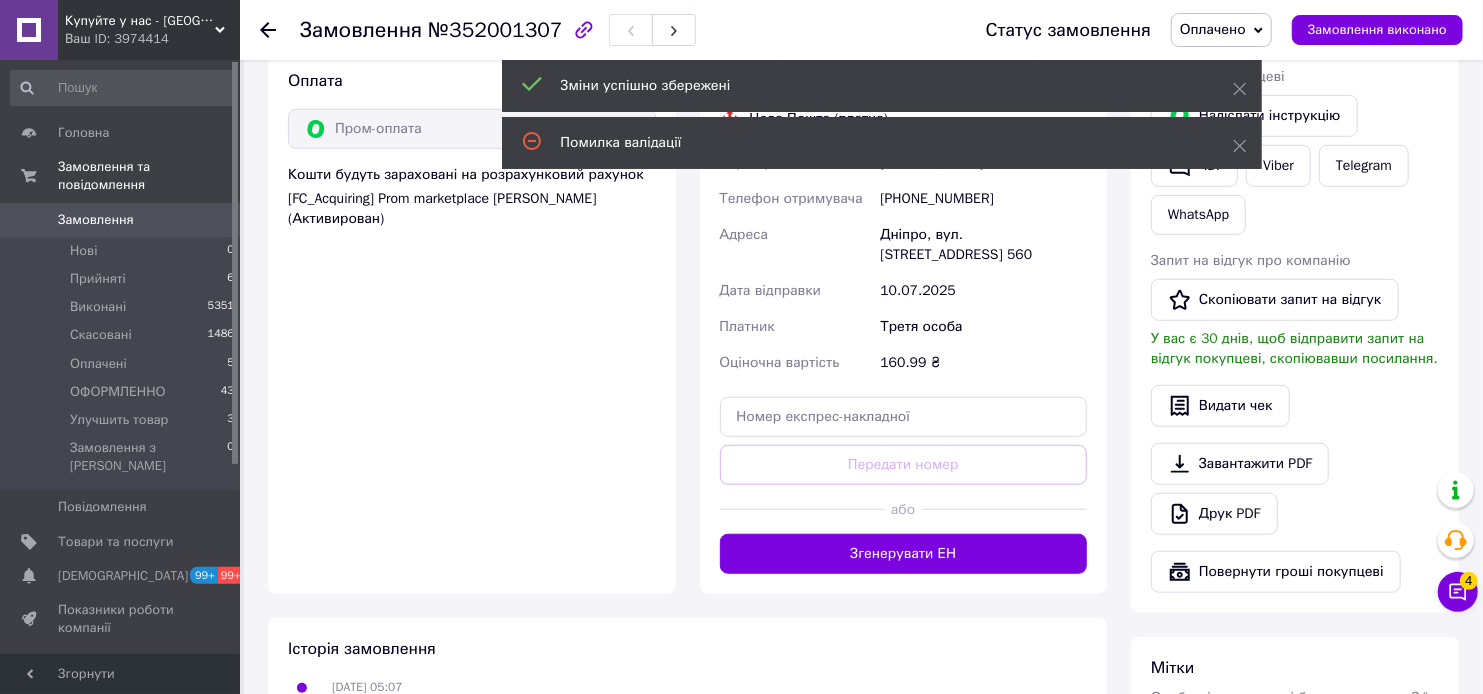 scroll, scrollTop: 777, scrollLeft: 0, axis: vertical 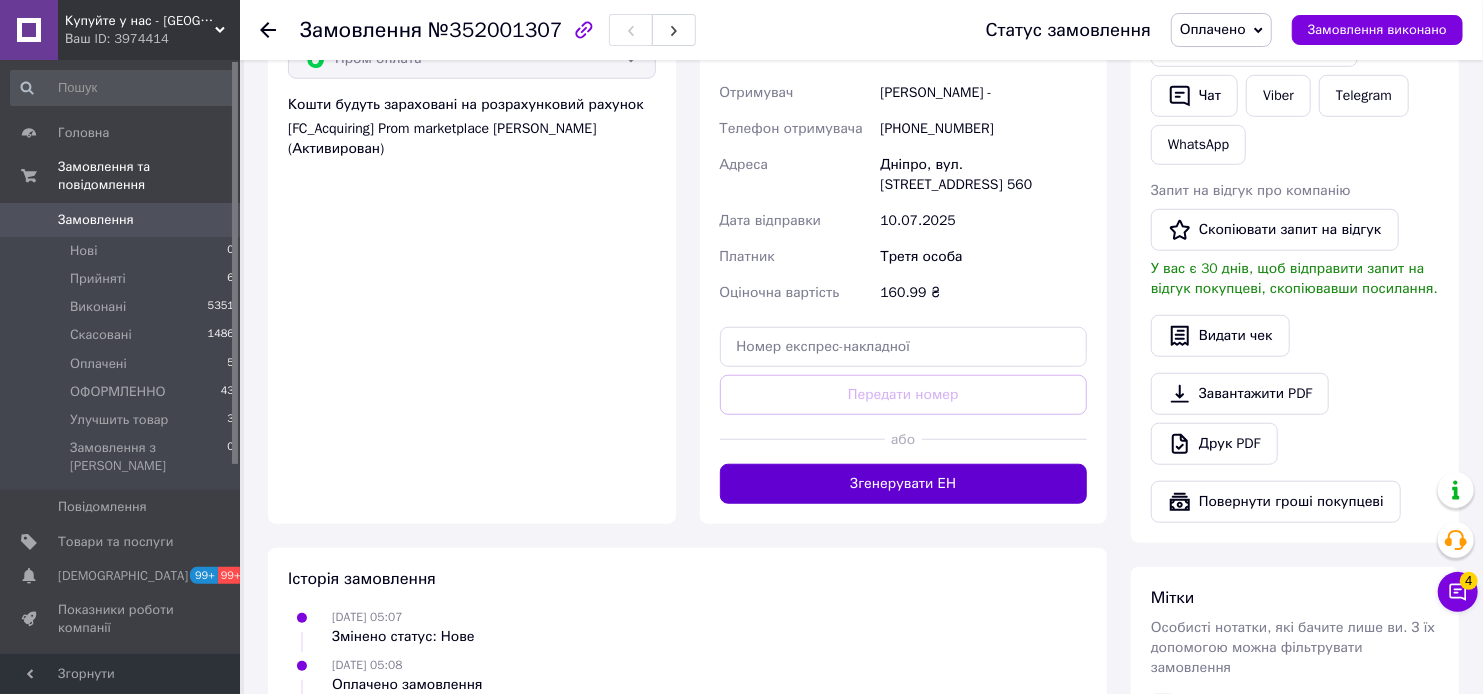 click on "Згенерувати ЕН" at bounding box center [904, 484] 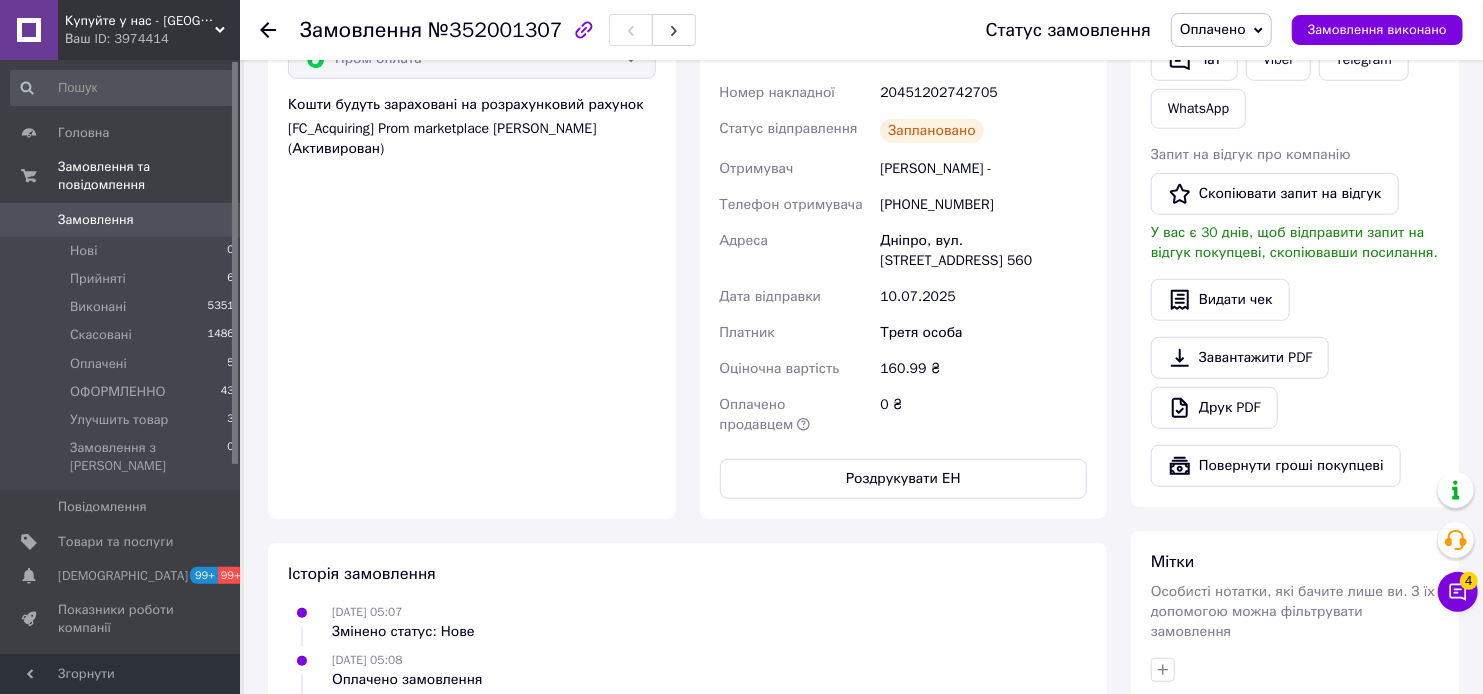 click on "Оплачено" at bounding box center [1213, 29] 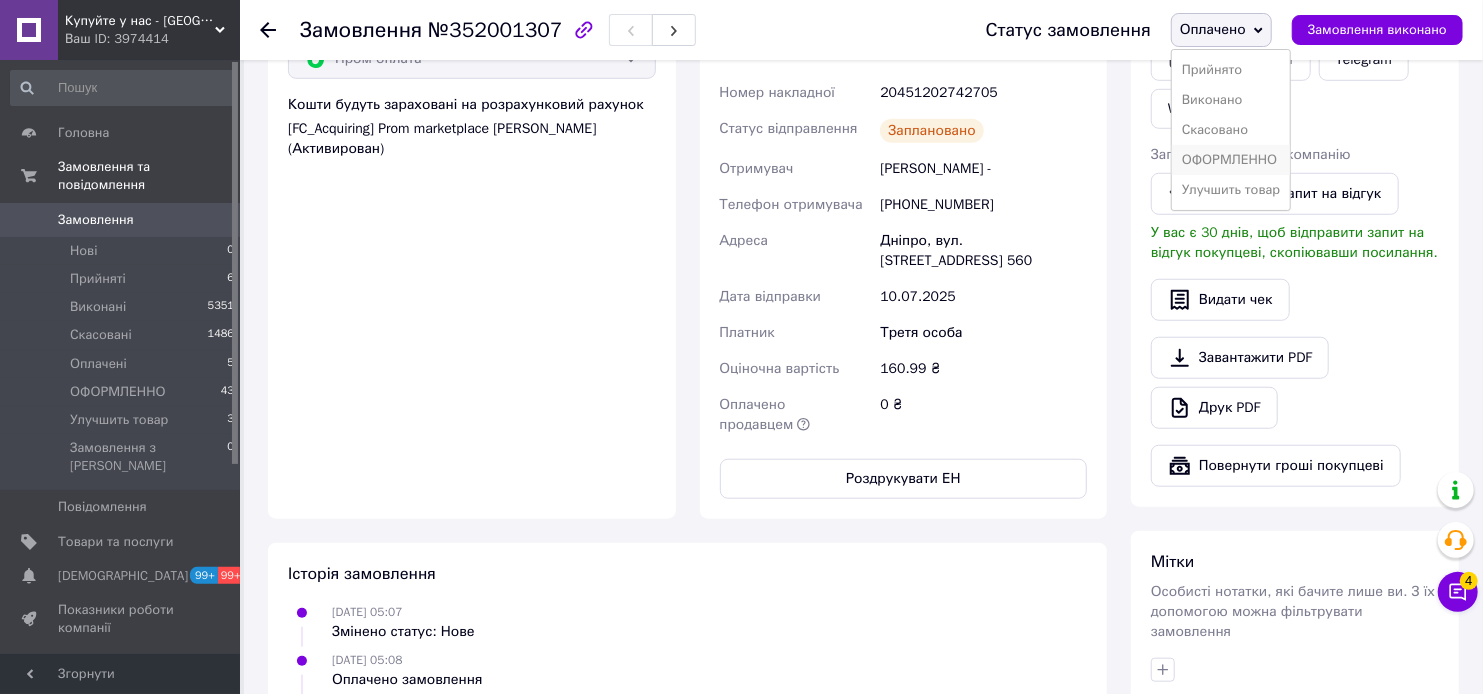 click on "ОФОРМЛЕННО" at bounding box center [1231, 160] 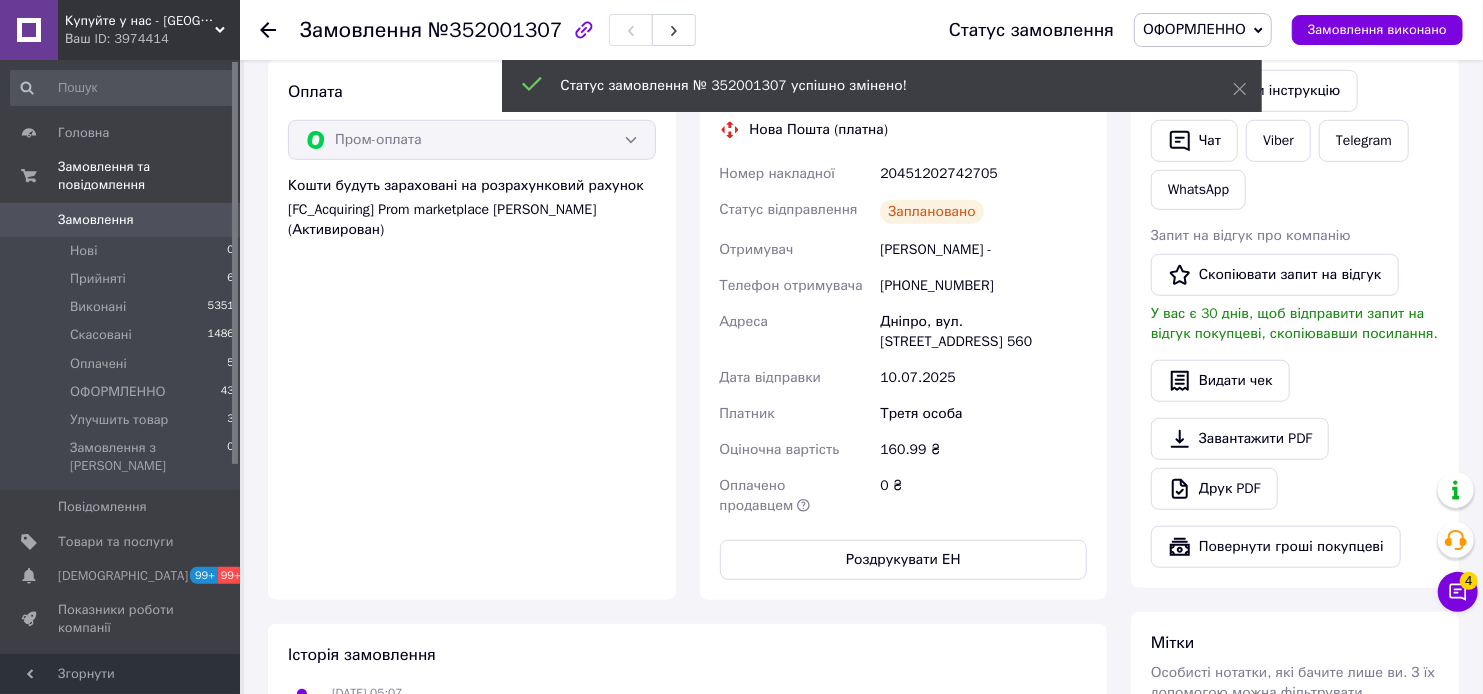 scroll, scrollTop: 555, scrollLeft: 0, axis: vertical 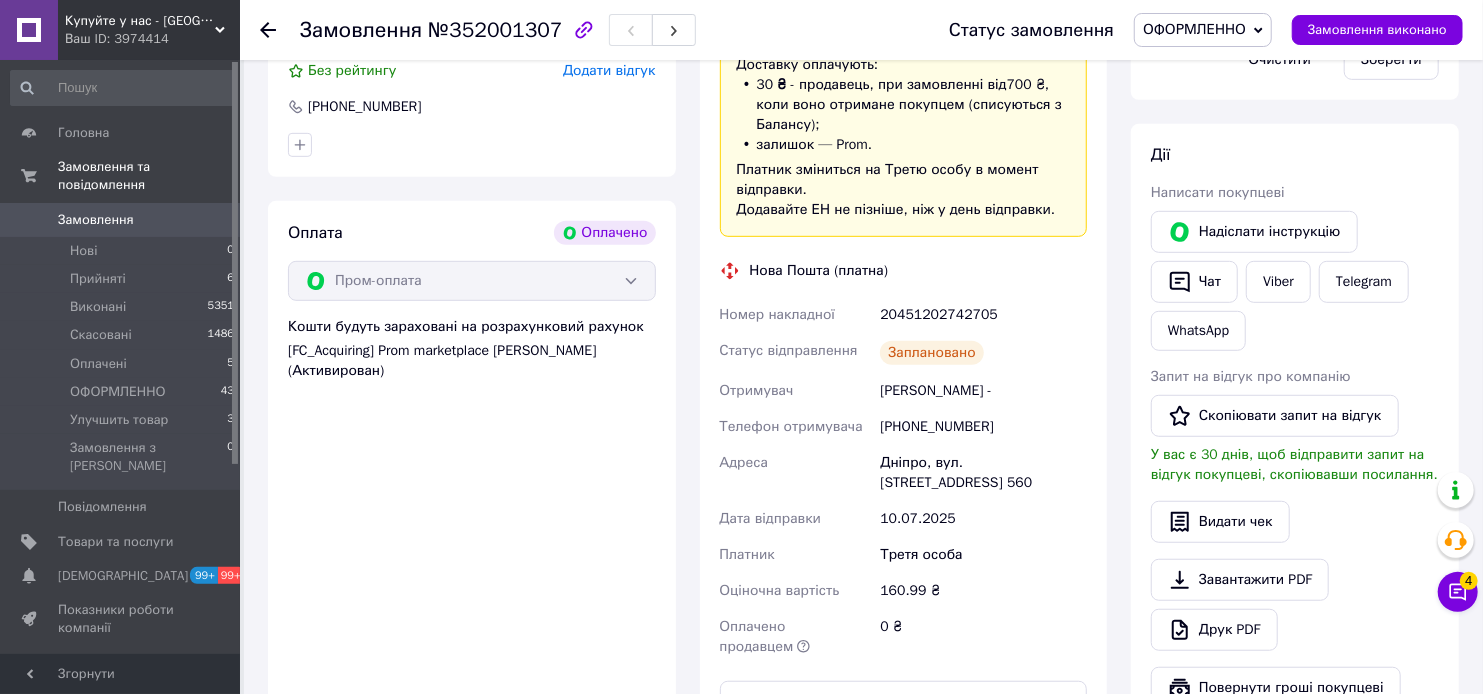 drag, startPoint x: 1014, startPoint y: 416, endPoint x: 980, endPoint y: 424, distance: 34.928497 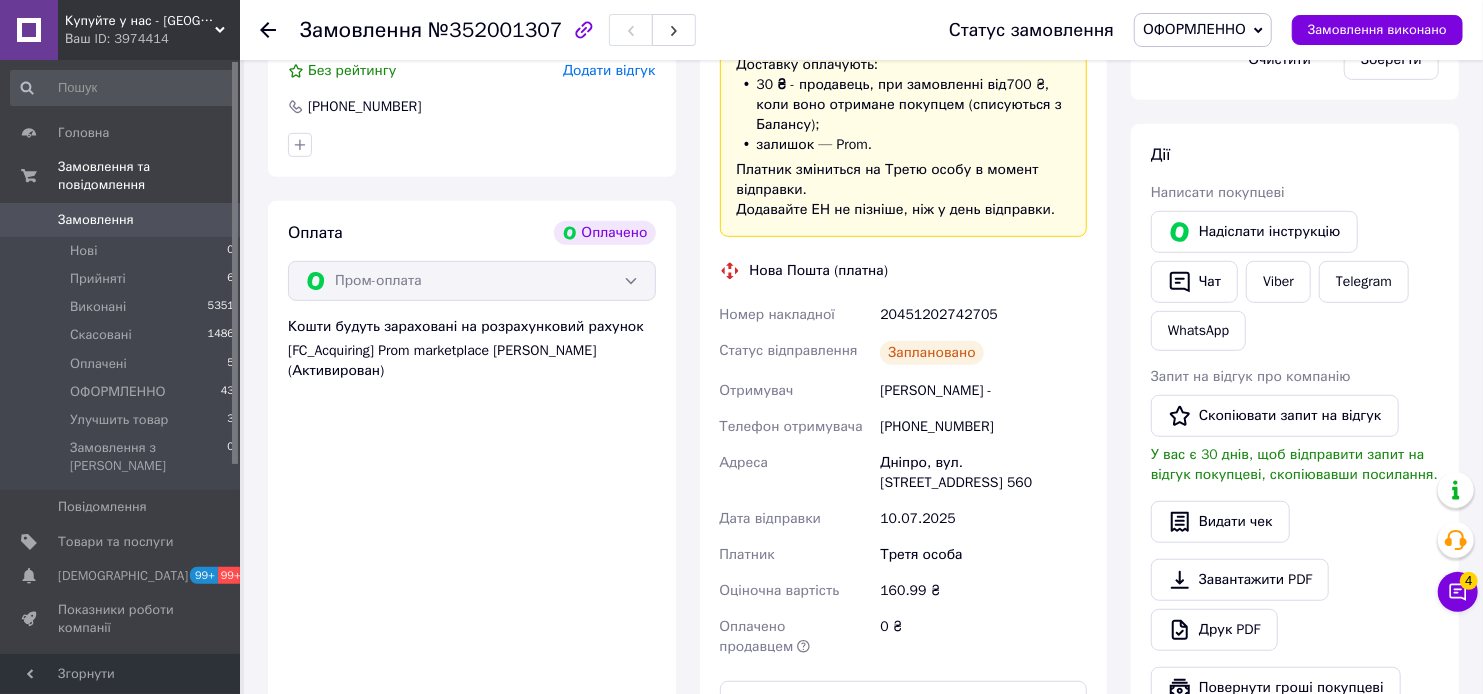 click on "+380684799764" at bounding box center [983, 427] 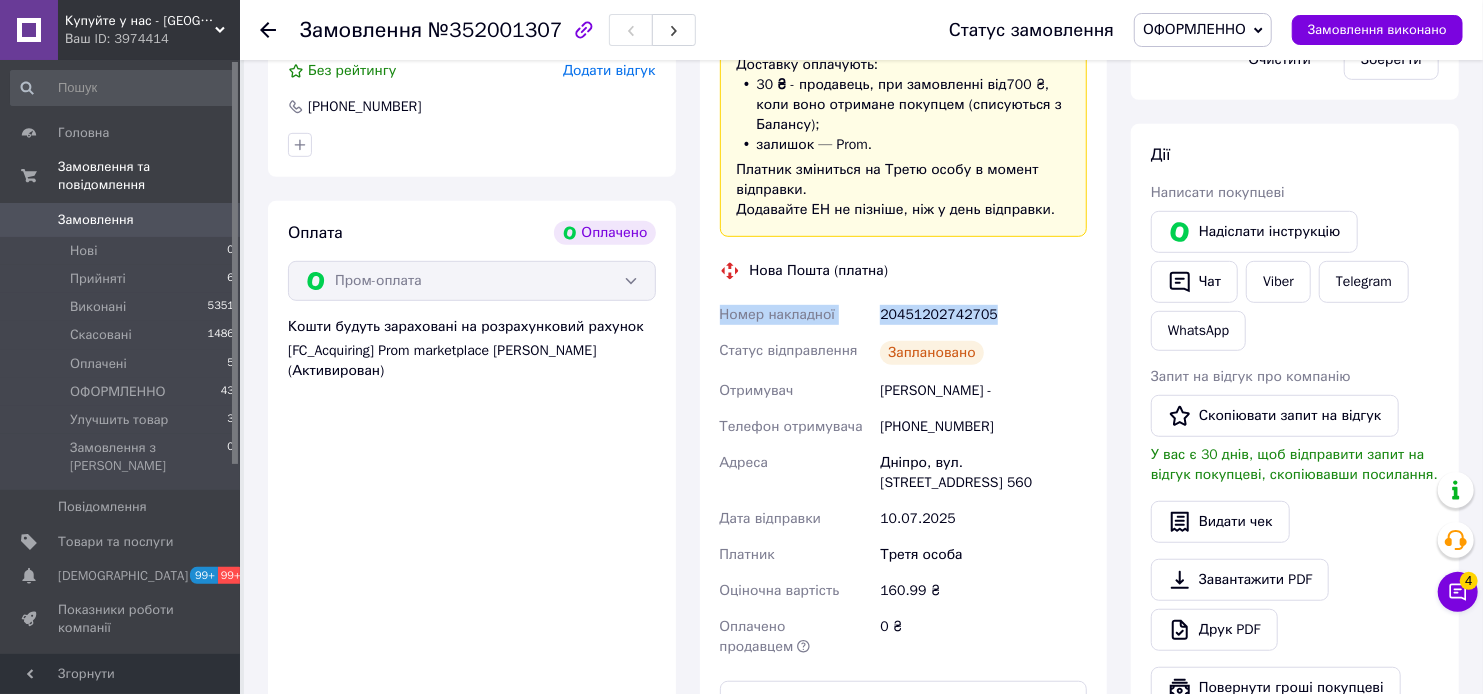 drag, startPoint x: 1012, startPoint y: 317, endPoint x: 716, endPoint y: 313, distance: 296.02704 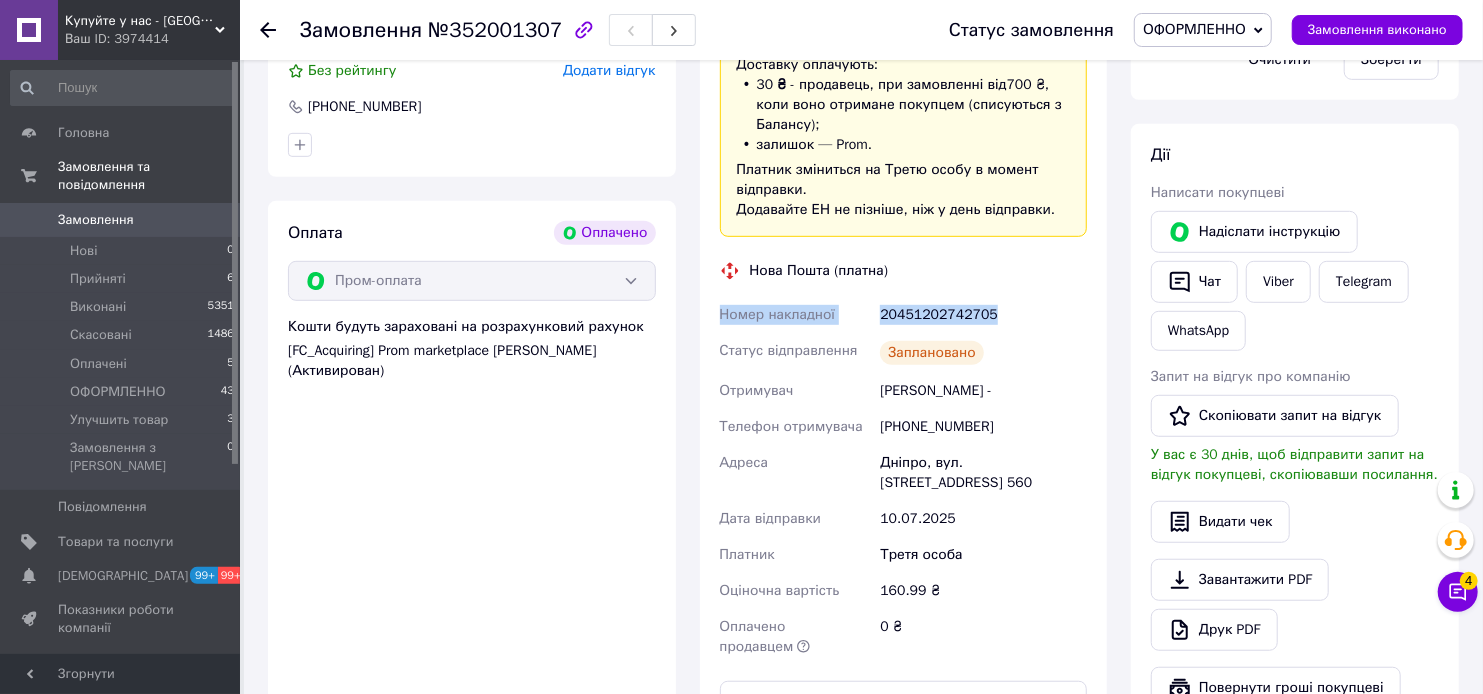 click on "Номер накладної 20451202742705 Статус відправлення Заплановано Отримувач Хмиль Александр - Телефон отримувача +380684799764 Адреса Дніпро, вул. Запорізьке шосе, буд. 56, кв. 560 Дата відправки 10.07.2025 Платник Третя особа Оціночна вартість 160.99 ₴ Оплачено продавцем   0 ₴" at bounding box center [904, 481] 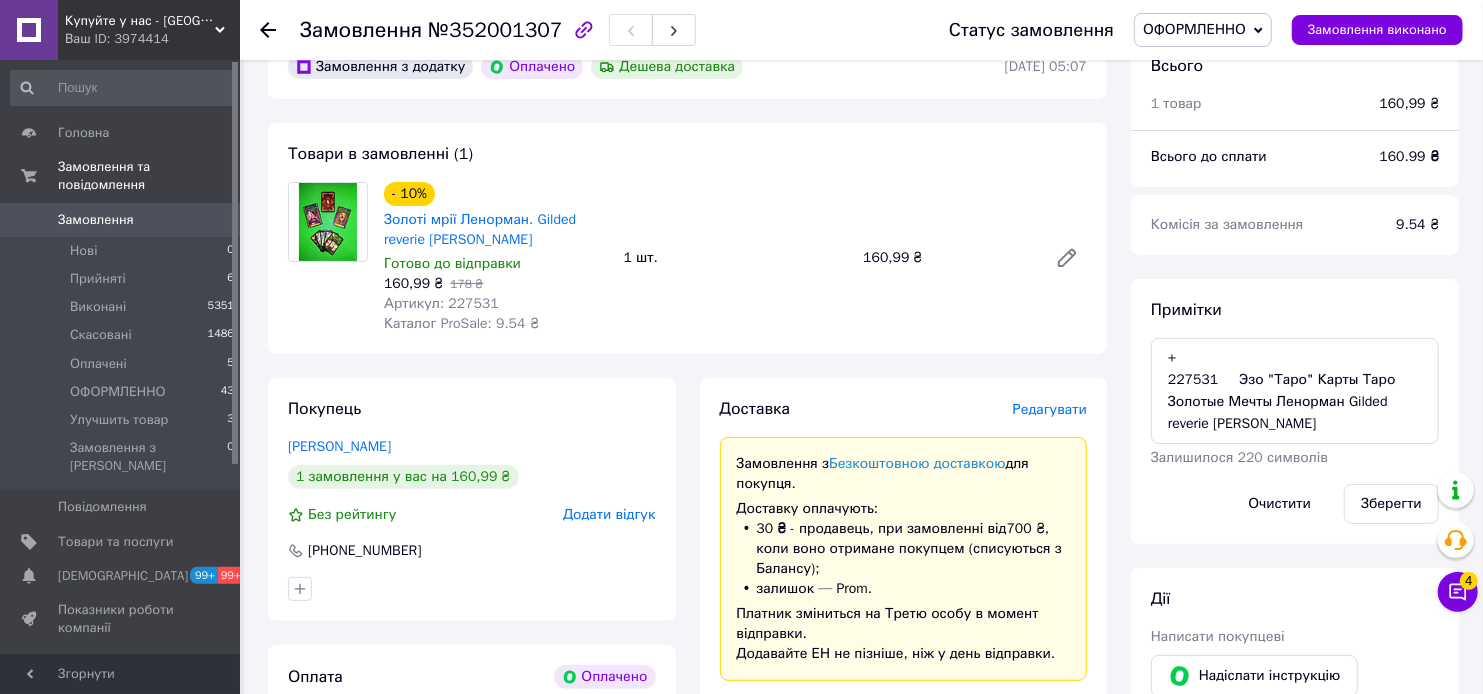 scroll, scrollTop: 0, scrollLeft: 0, axis: both 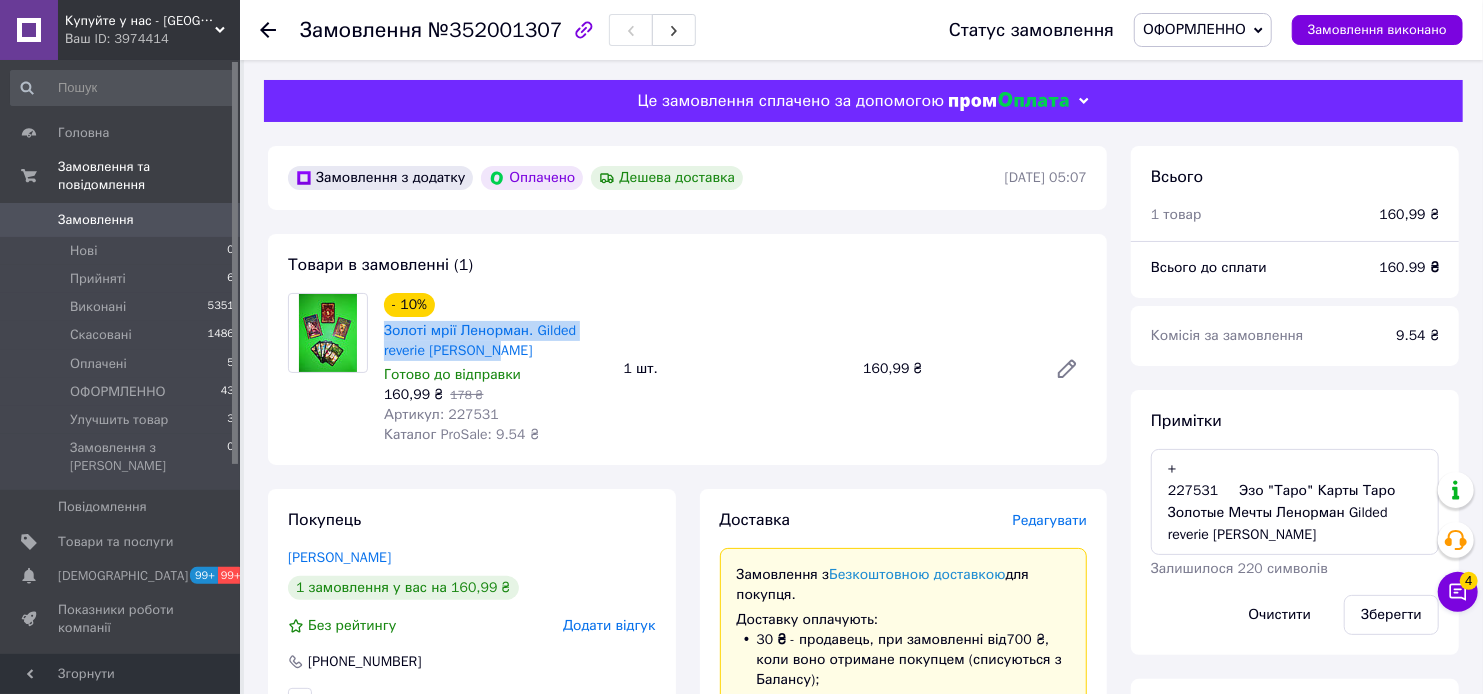 drag, startPoint x: 535, startPoint y: 356, endPoint x: 378, endPoint y: 334, distance: 158.5339 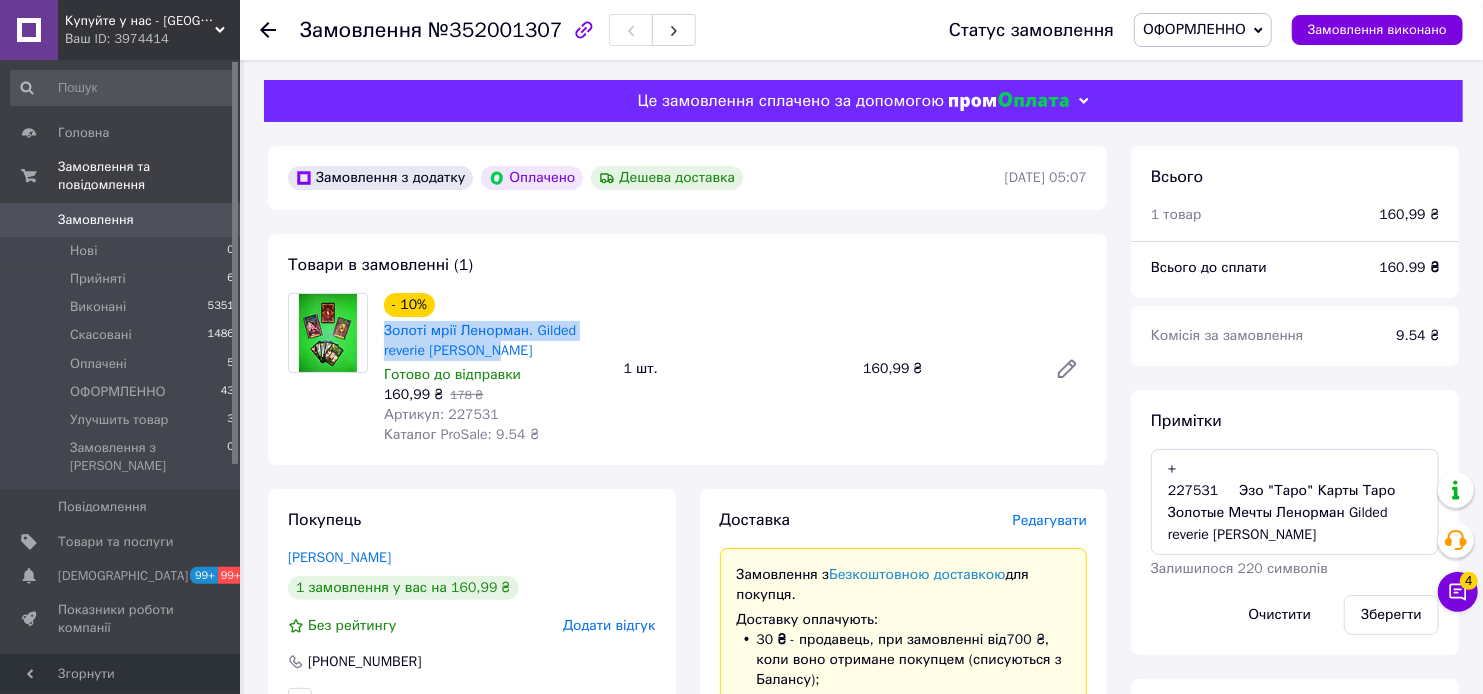 click on "- 10% Золоті мрії Ленорман. Gilded reverie Lenormand Готово до відправки 160,99 ₴   178 ₴ Артикул: 227531 Каталог ProSale: 9.54 ₴" at bounding box center [496, 369] 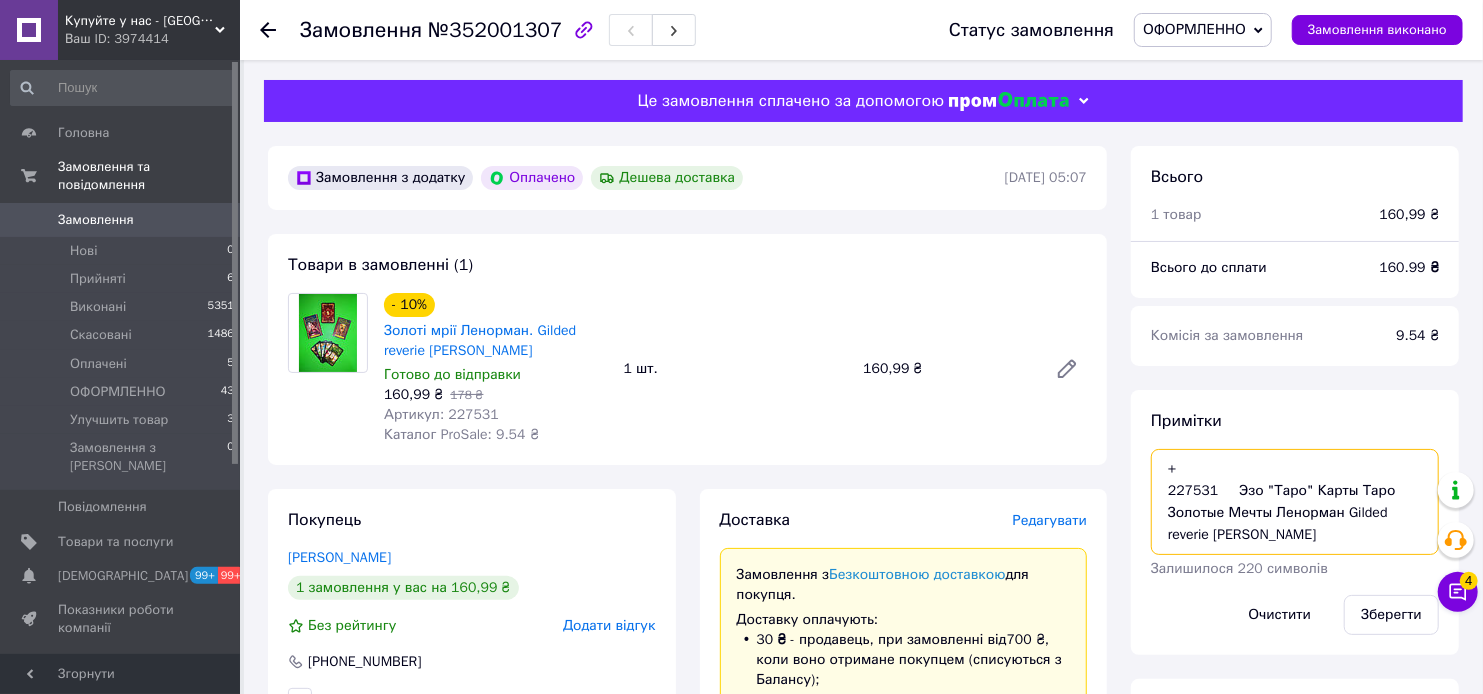 click on "+
227531	 Эзо "Таро" Карты Таро Золотые Мечты Ленорман Gilded reverie Lenormand" at bounding box center (1295, 502) 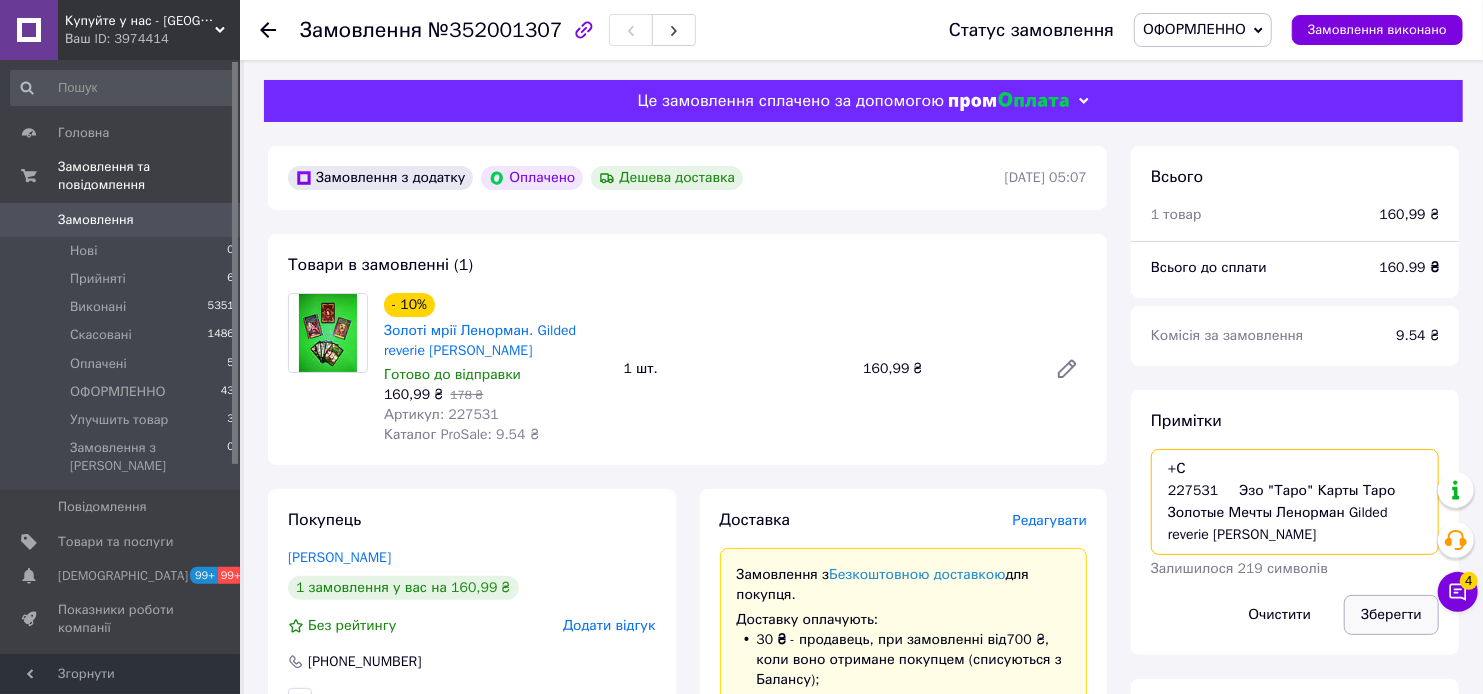 type on "+С
227531	 Эзо "Таро" Карты Таро Золотые Мечты Ленорман Gilded reverie Lenormand" 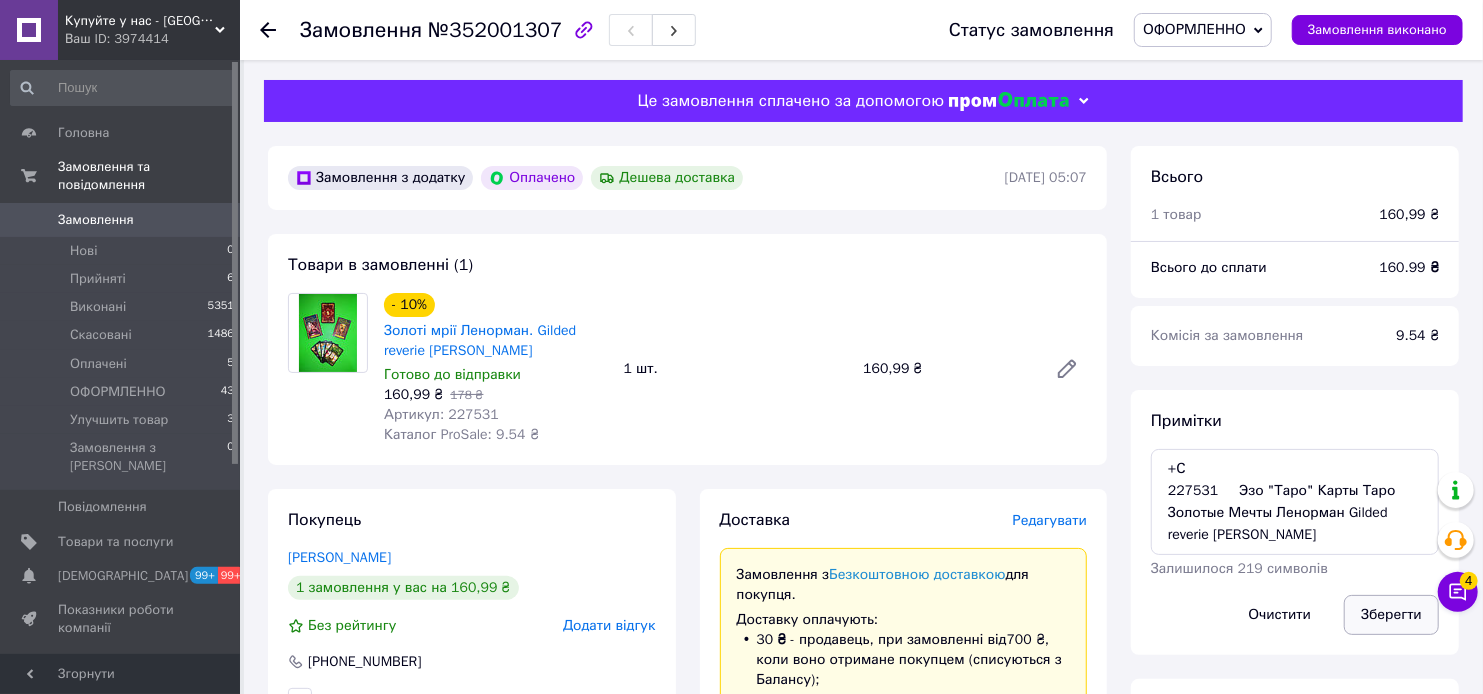 click on "Зберегти" at bounding box center [1391, 615] 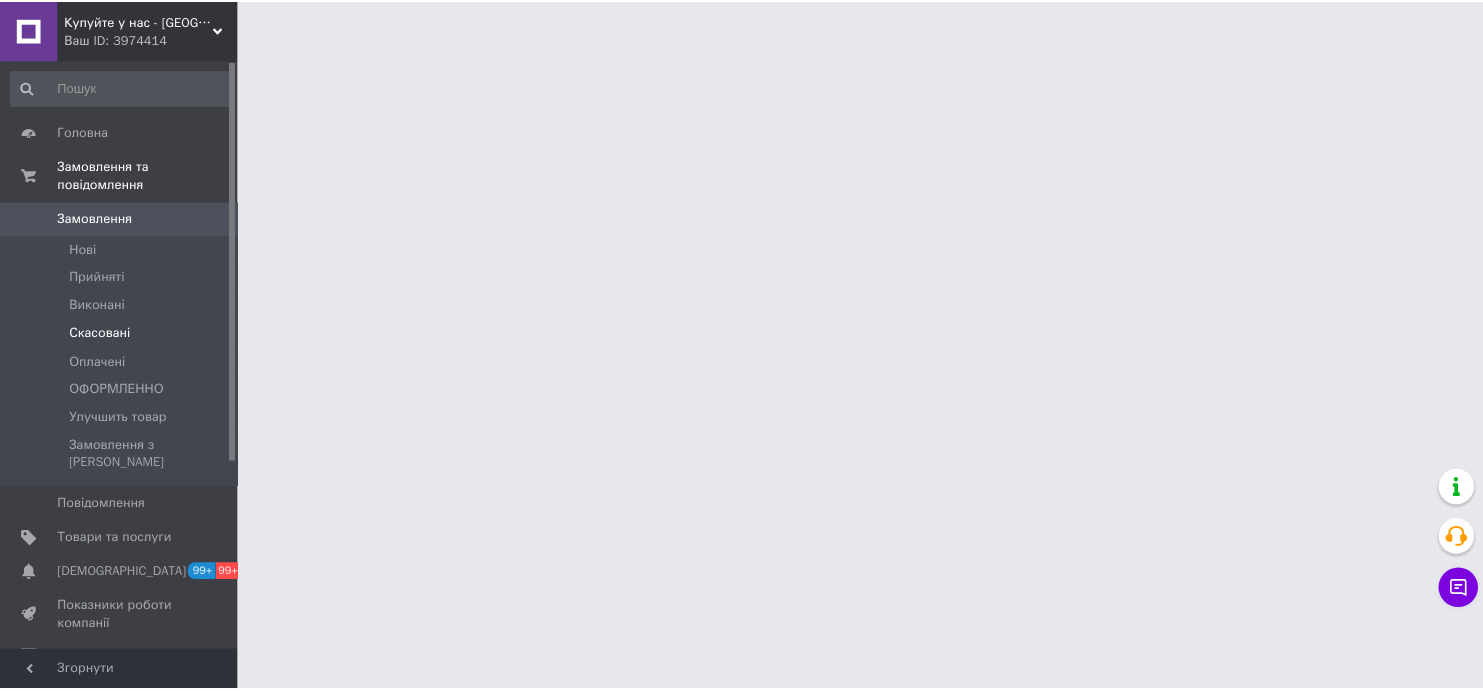 scroll, scrollTop: 0, scrollLeft: 0, axis: both 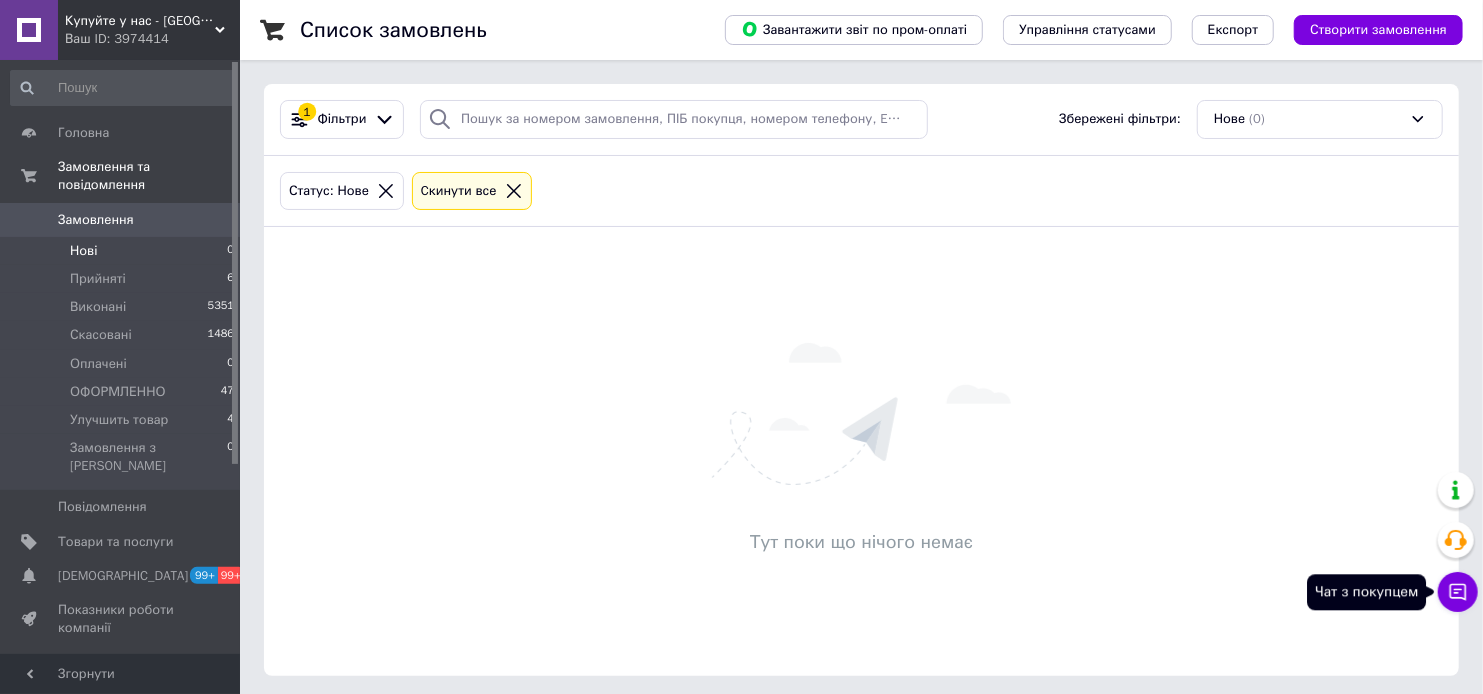 click 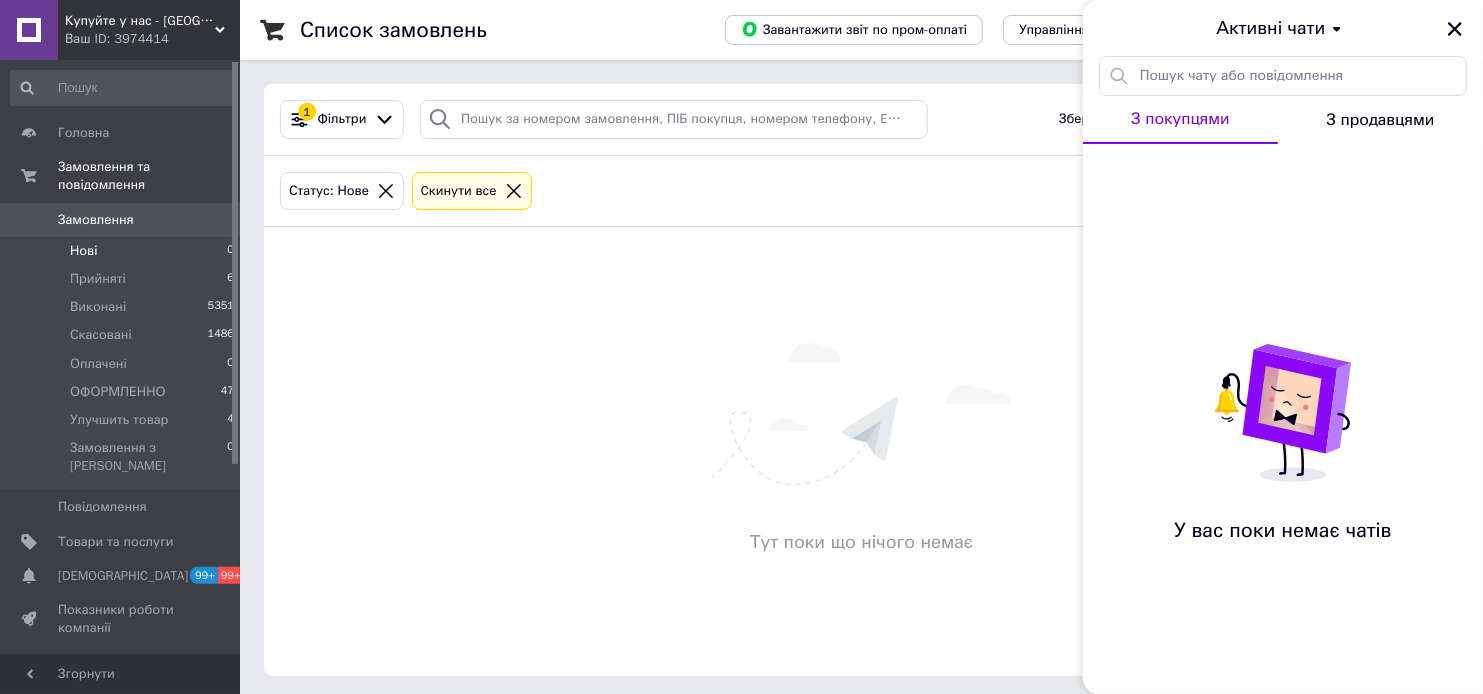drag, startPoint x: 1454, startPoint y: 27, endPoint x: 1314, endPoint y: 37, distance: 140.35669 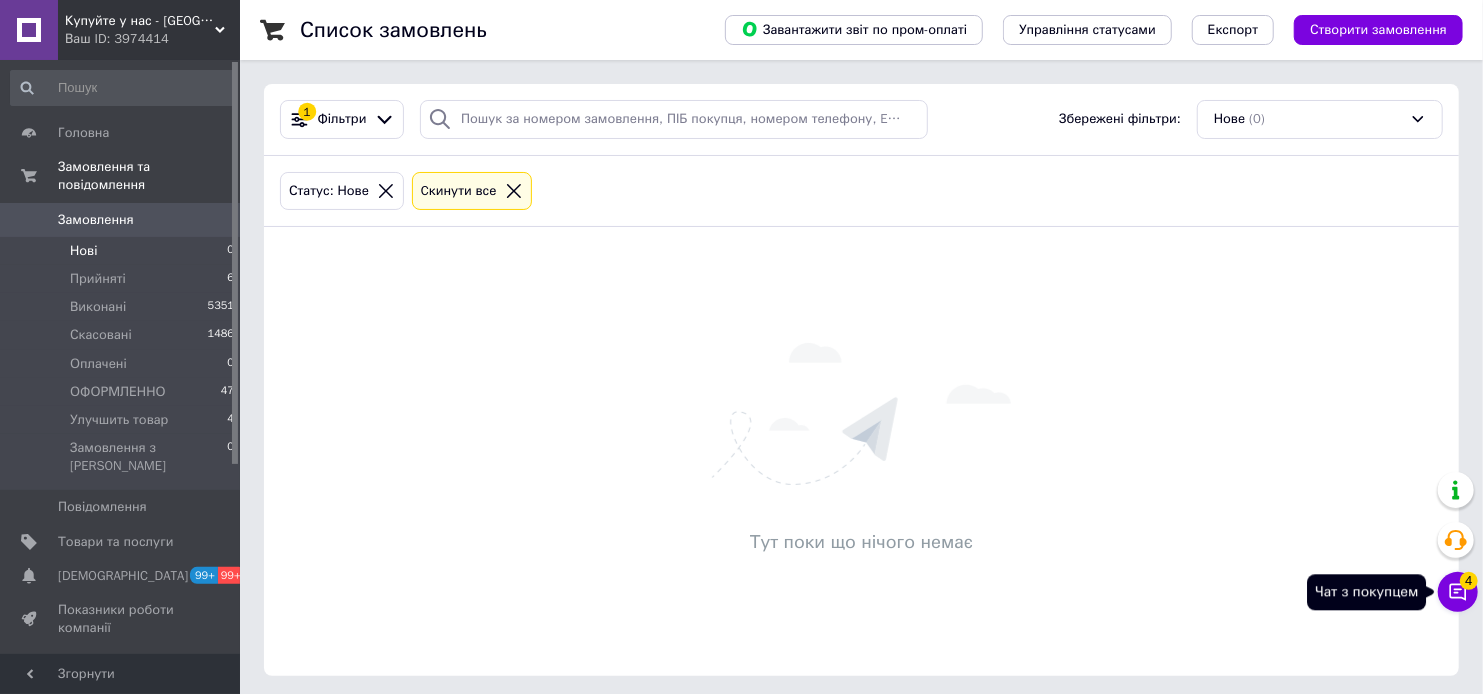 drag, startPoint x: 1468, startPoint y: 594, endPoint x: 1426, endPoint y: 606, distance: 43.68066 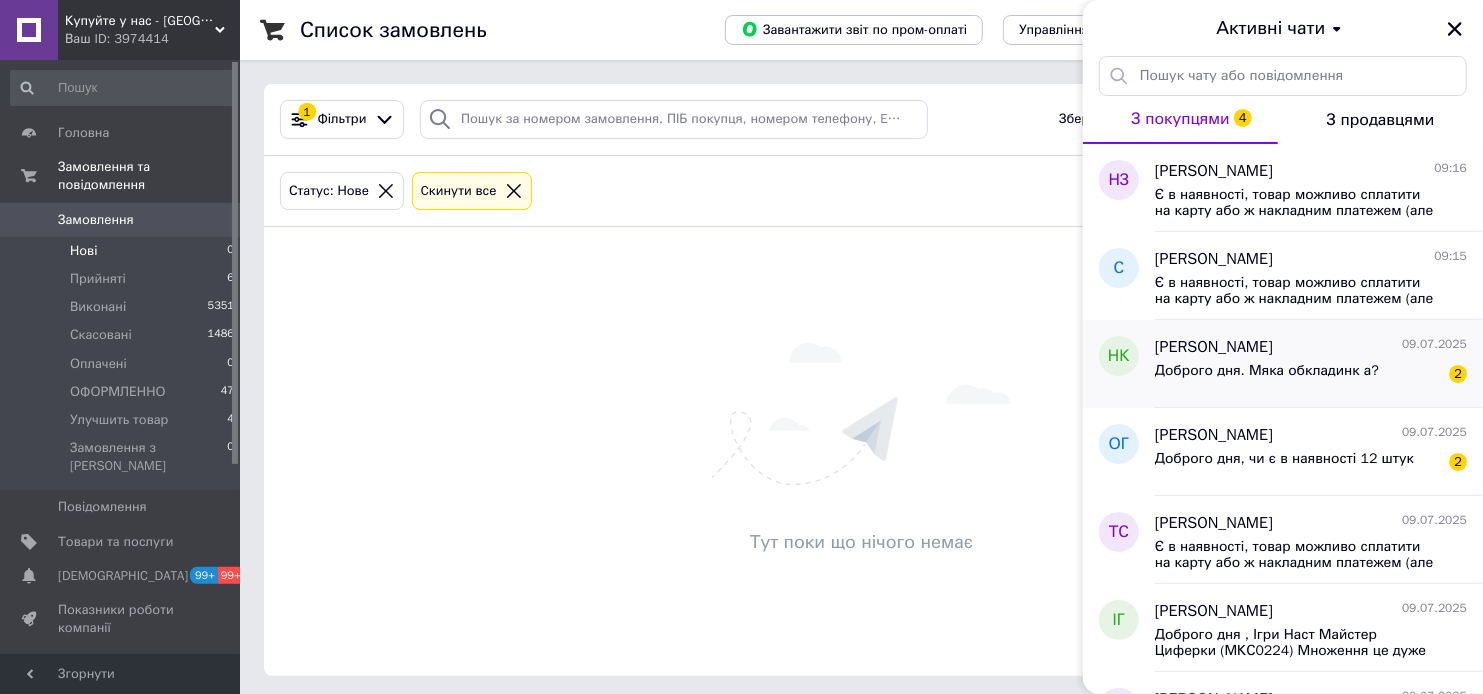 click on "Доброго дня. Мяка обкладинк а?" at bounding box center [1267, 371] 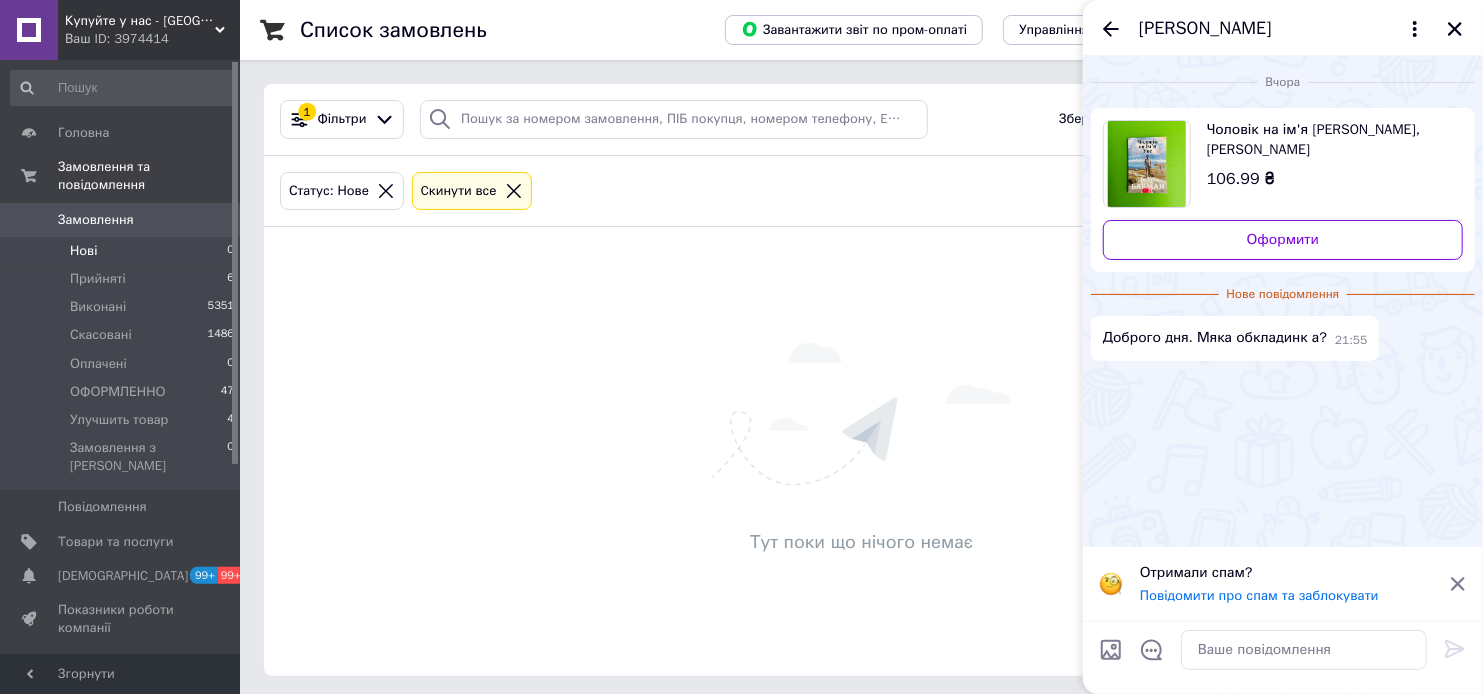 click on "Чоловік на ім'я Уве, Фдерік Бакман" at bounding box center [1327, 140] 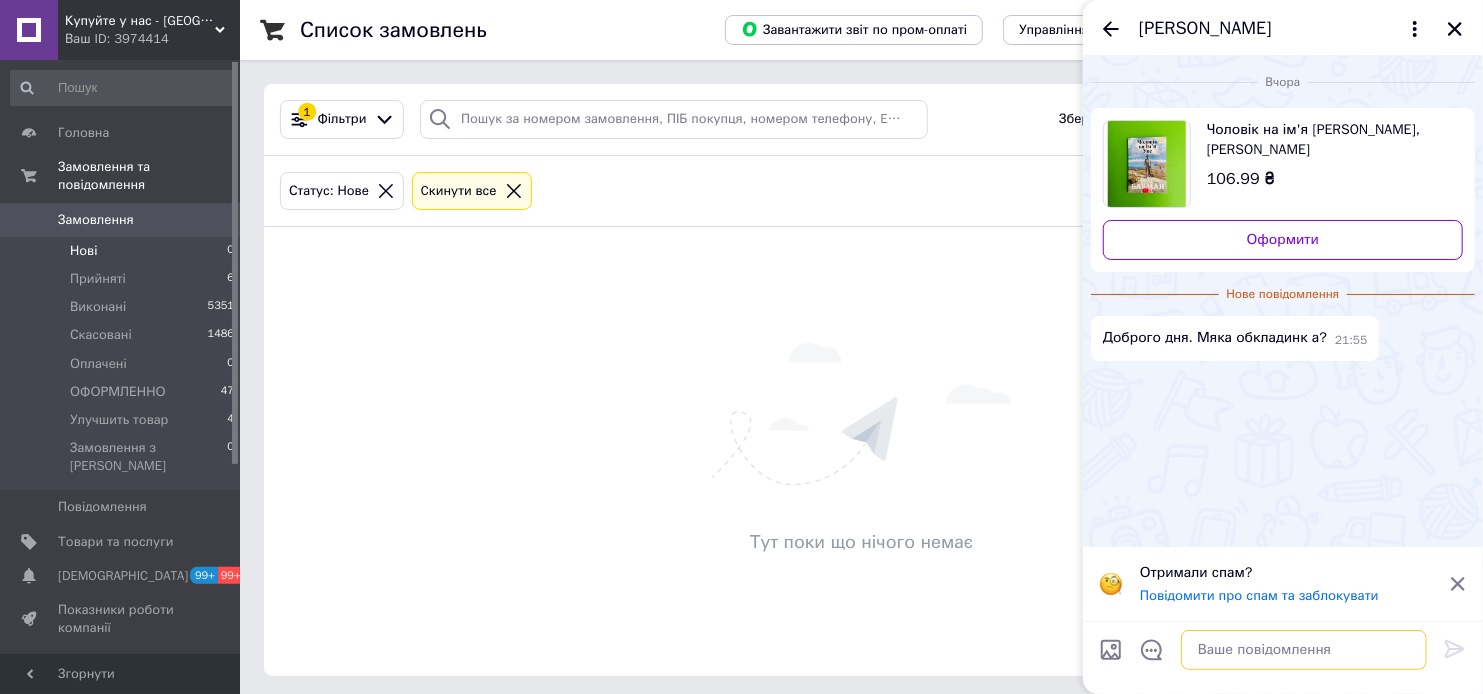 click at bounding box center [1304, 650] 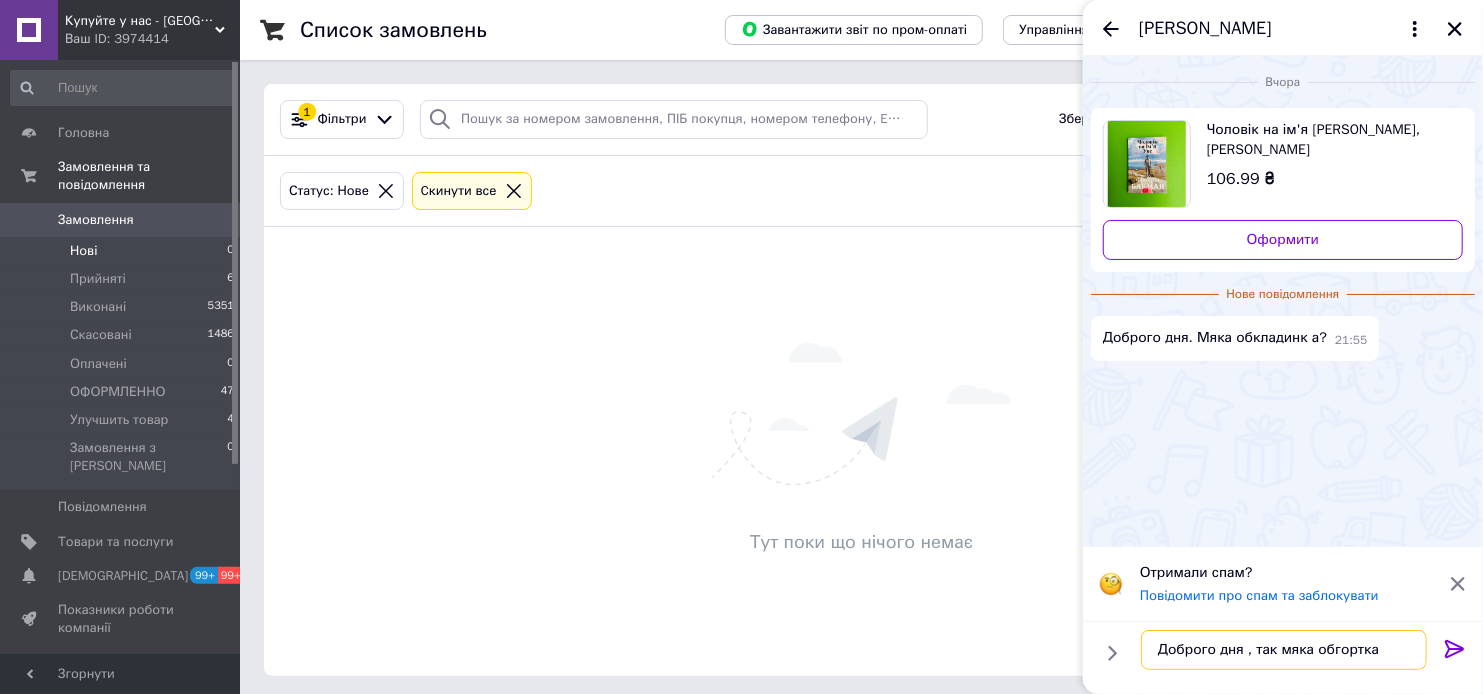 type on "Доброго дня , так мяка обгортка" 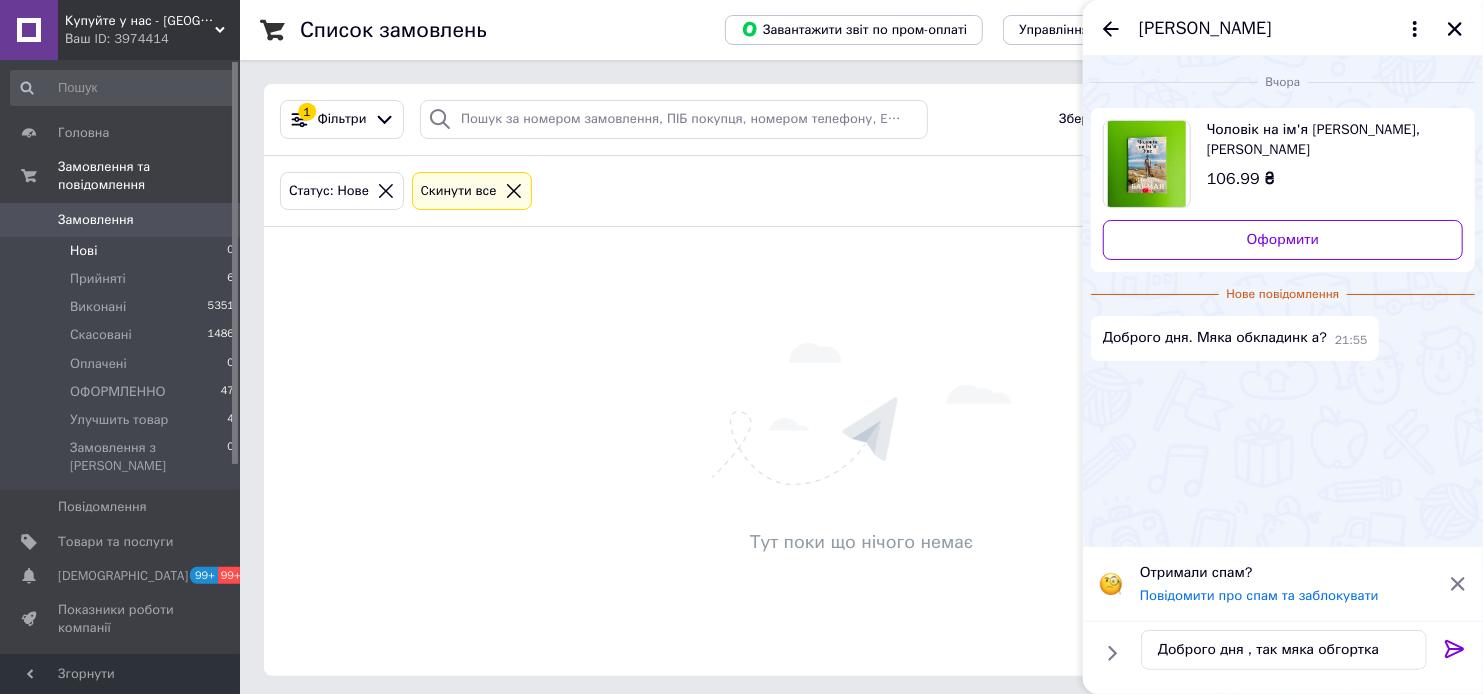 click 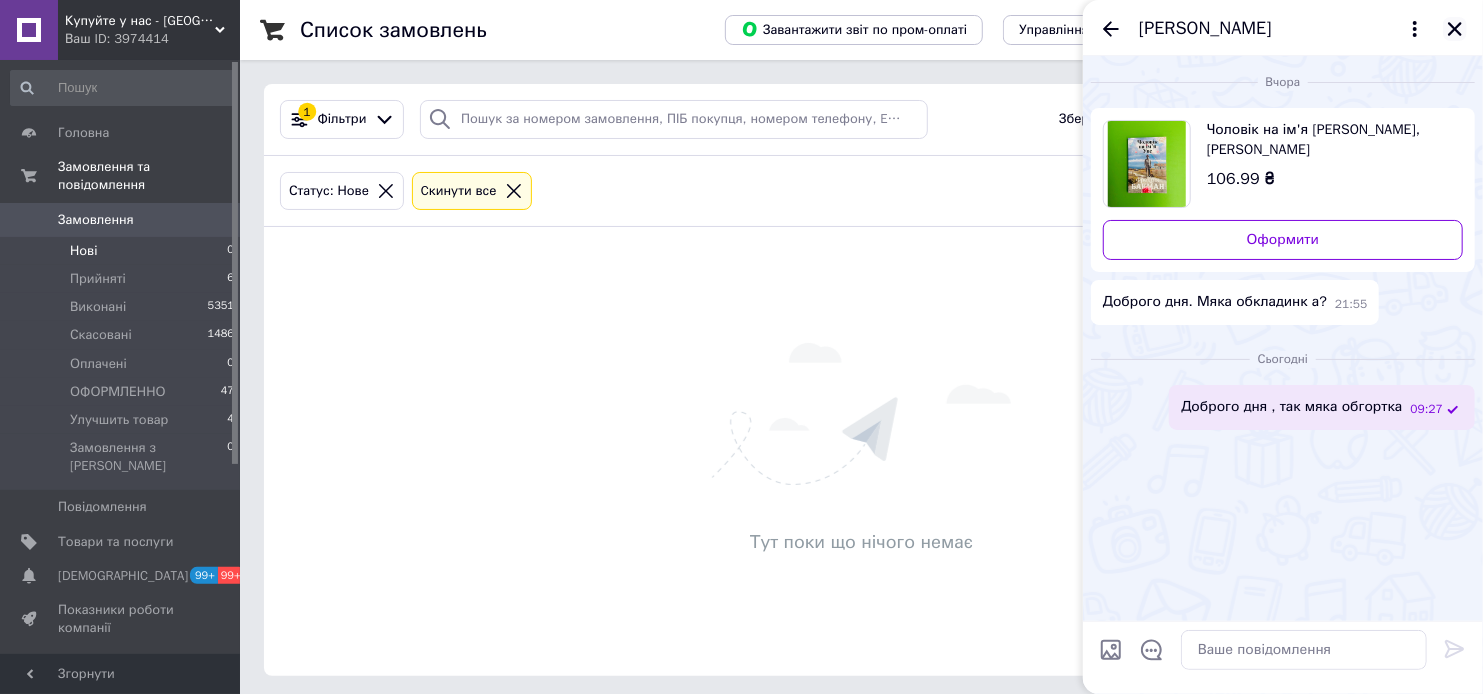 click 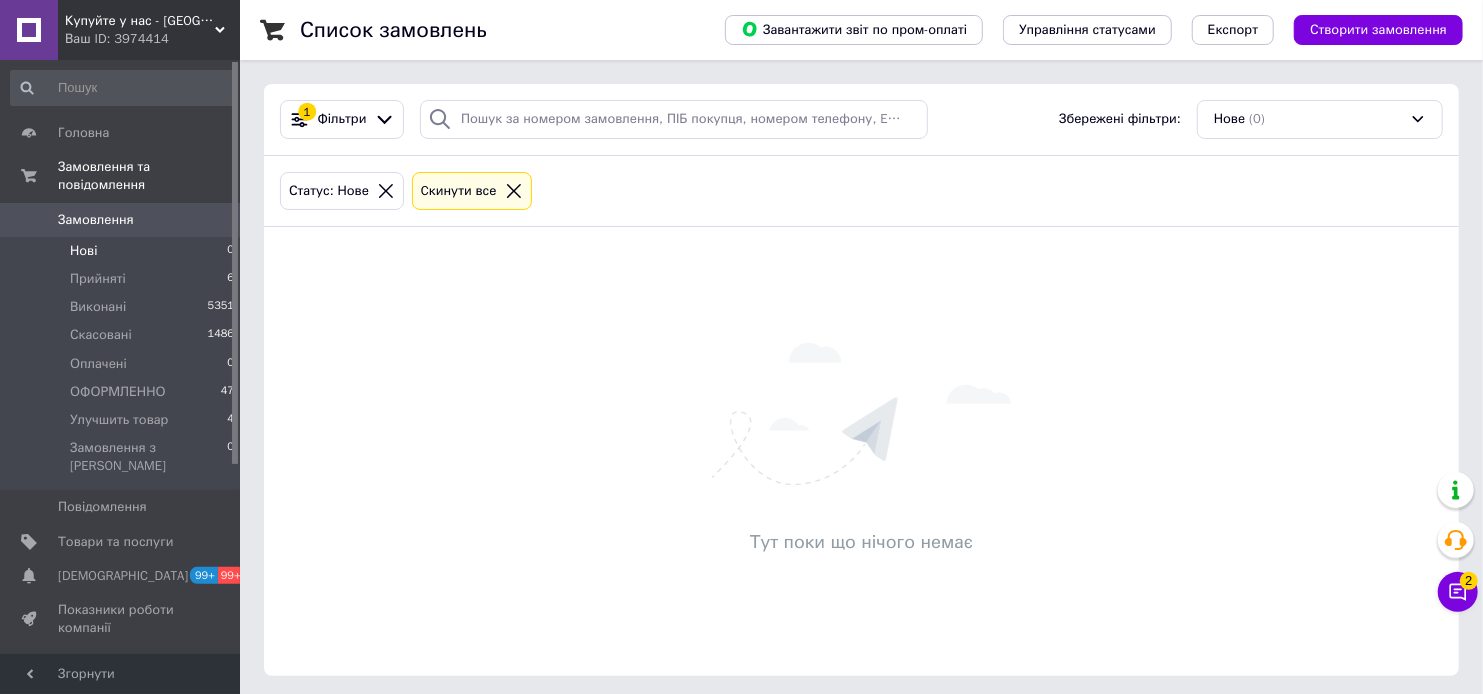 click on "2 Чат з покупцем Тех підтримка
Чат з покупцем 2" at bounding box center [1458, 542] 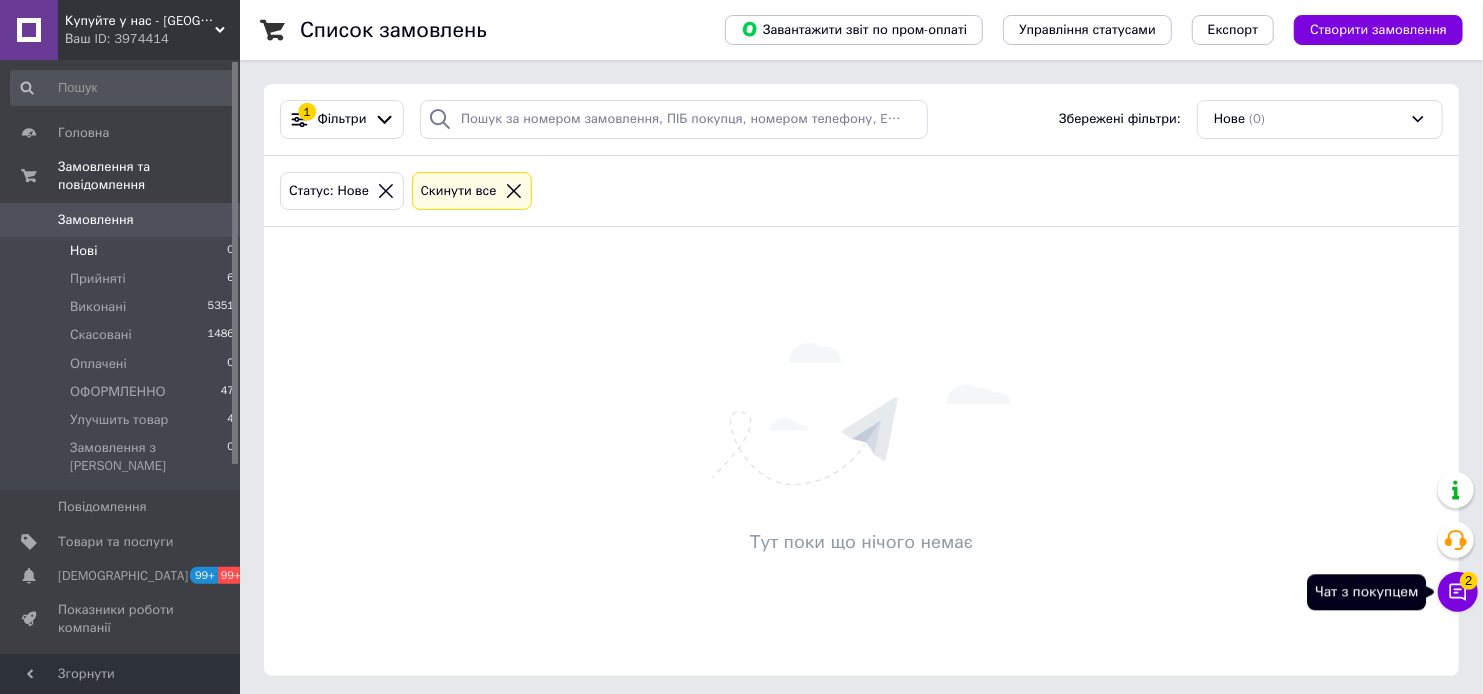 click 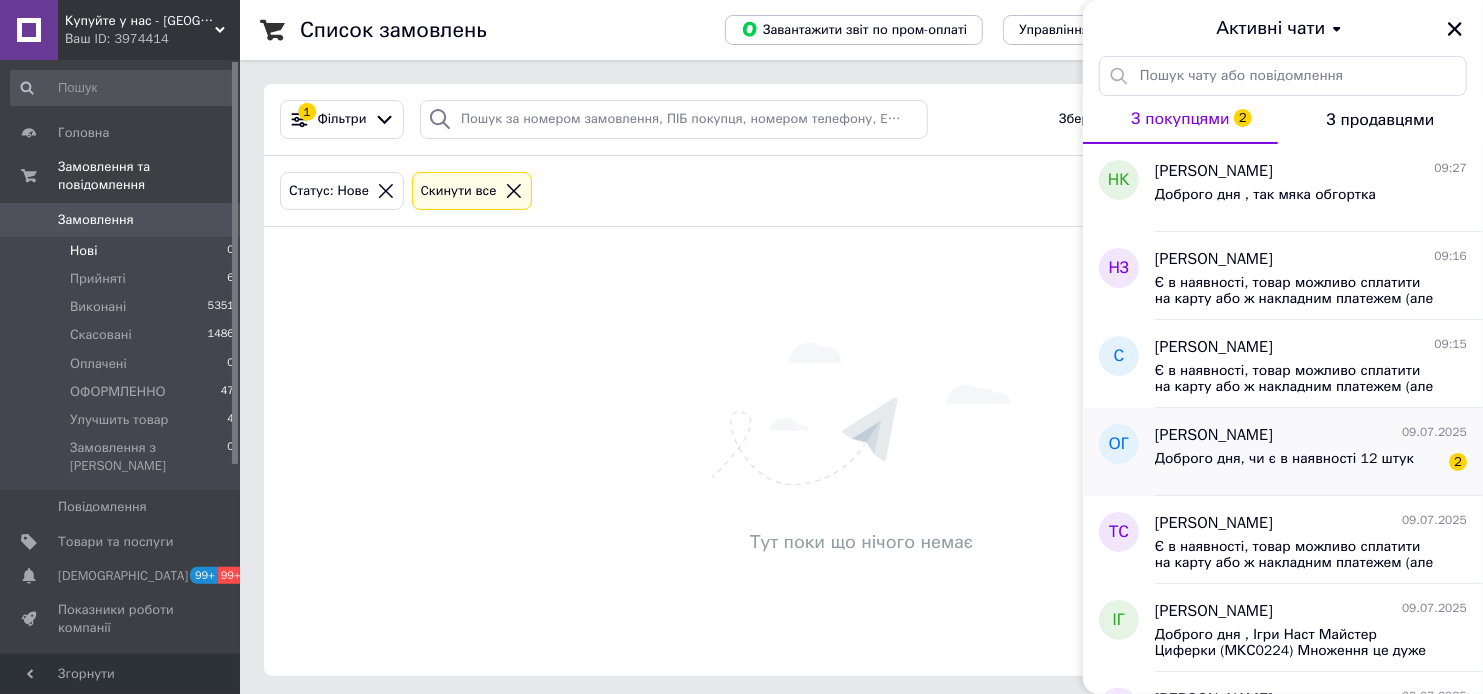 click on "Доброго дня, чи є в наявності 12 штук" at bounding box center [1284, 459] 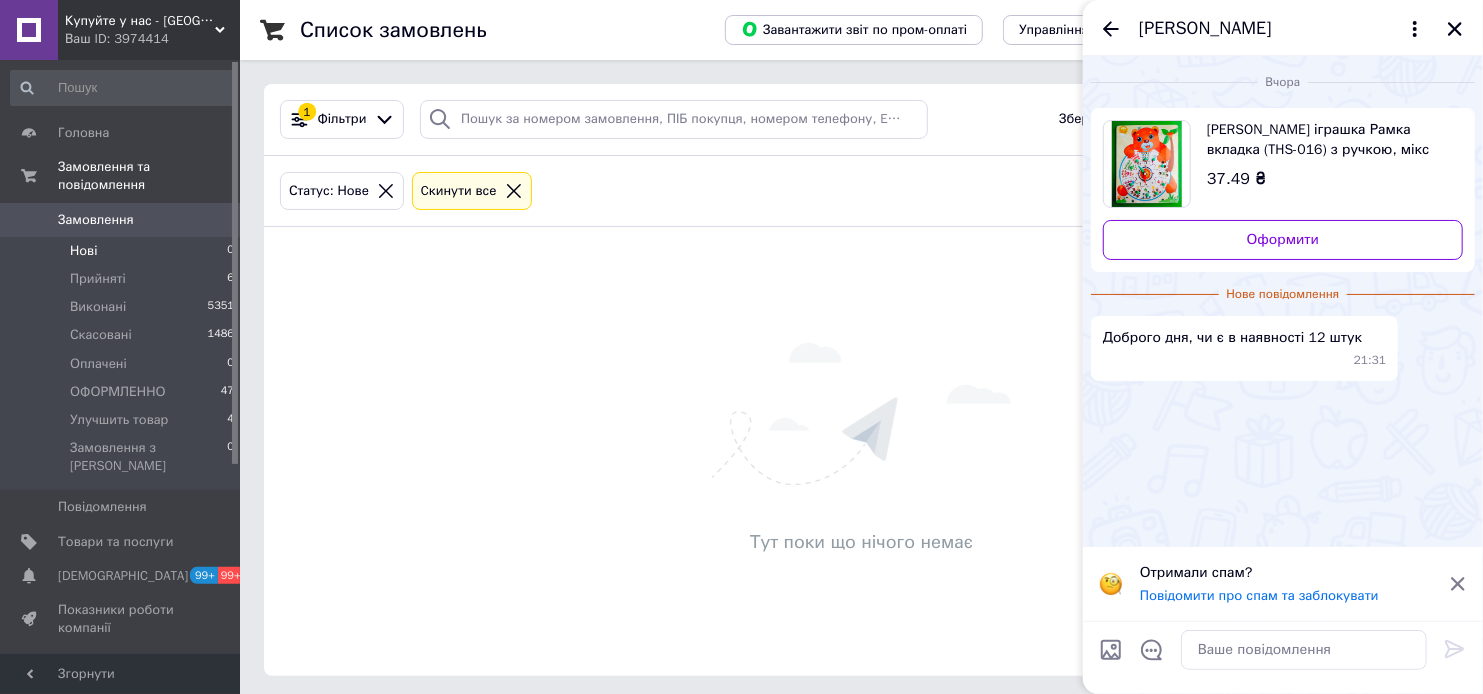 click on "Гра Дерев'яна іграшка Рамка вкладка (THS-016) з ручкою, мікс різновидів, у кульці" at bounding box center [1327, 140] 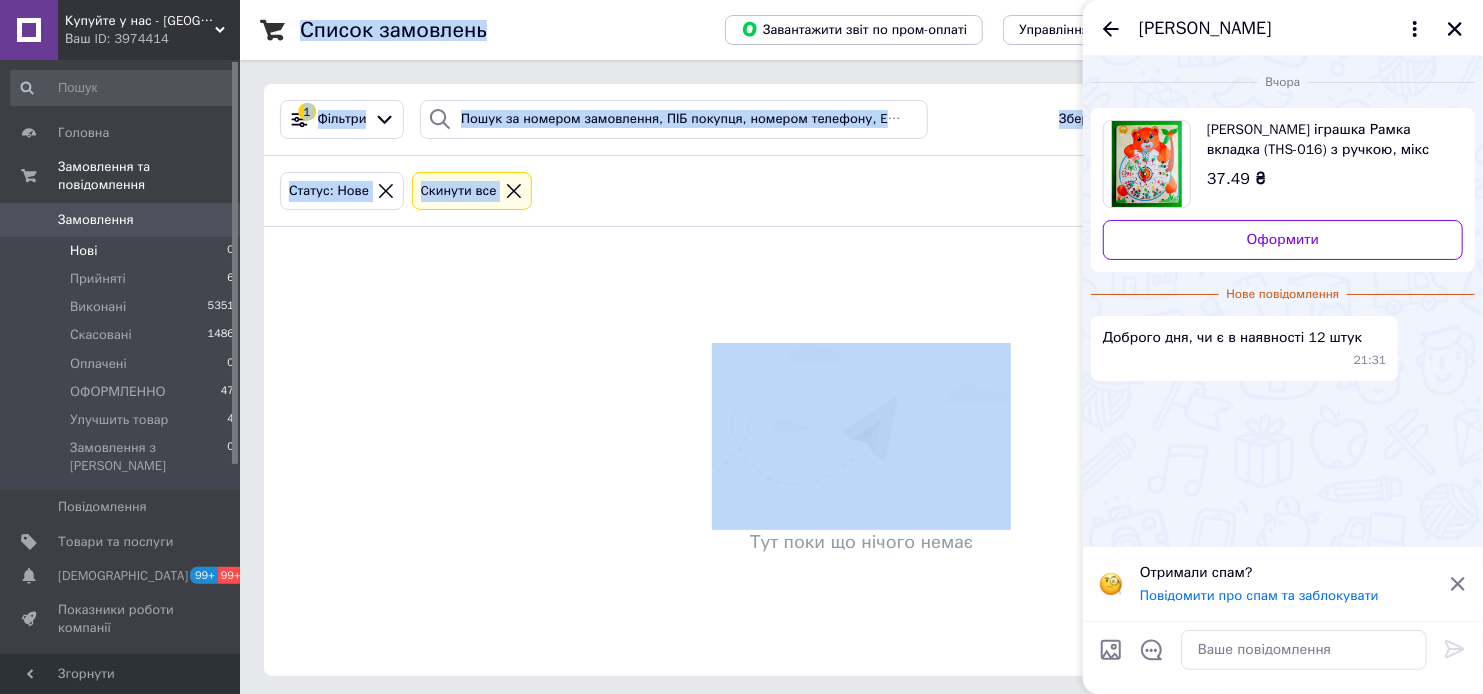 drag, startPoint x: 690, startPoint y: 52, endPoint x: 566, endPoint y: 383, distance: 353.4643 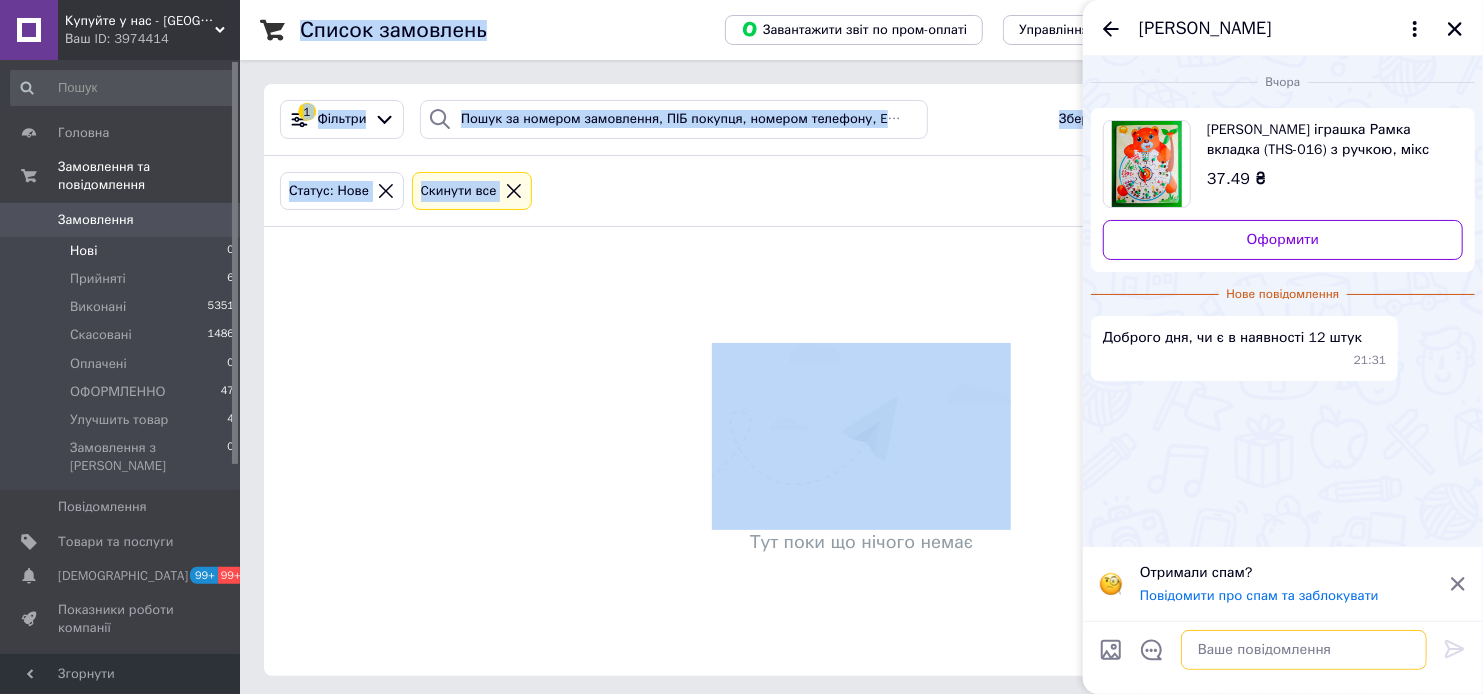 click at bounding box center (1304, 650) 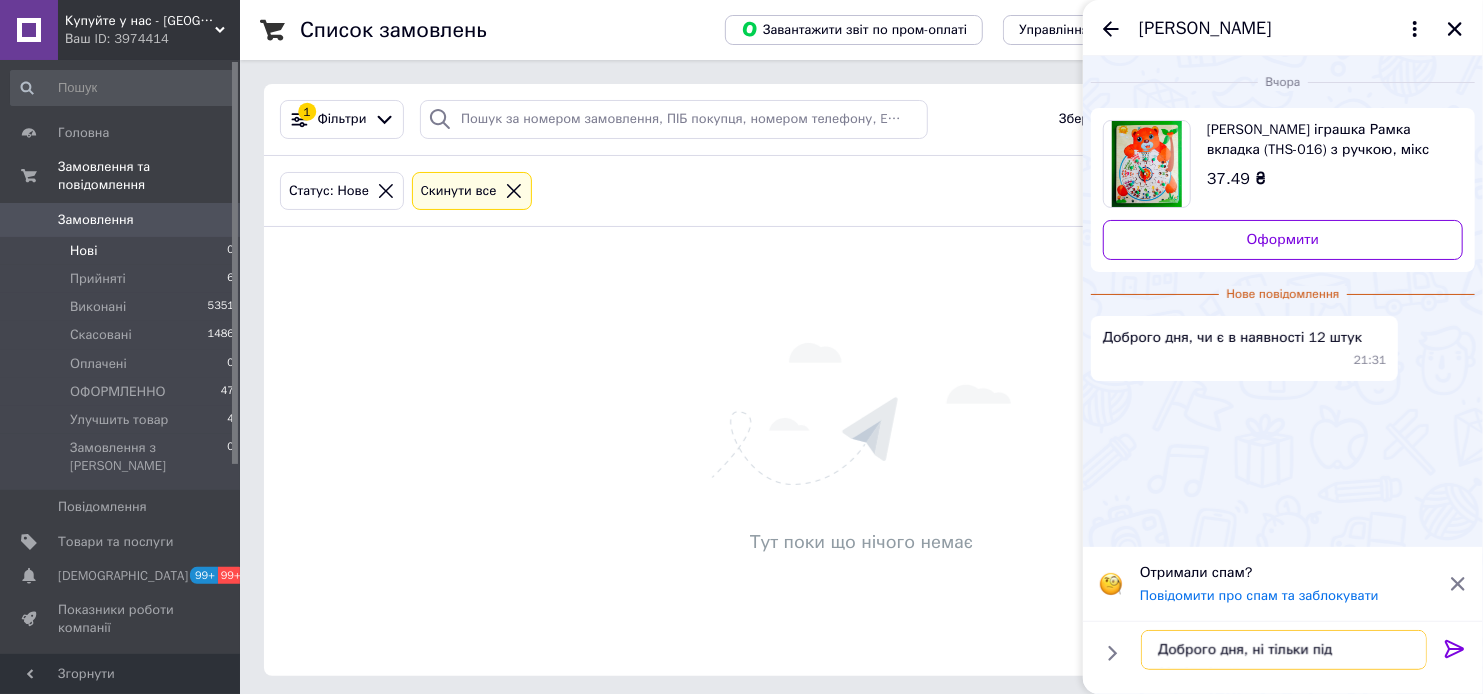 type on "Доброго дня, ні тільки під замовлення" 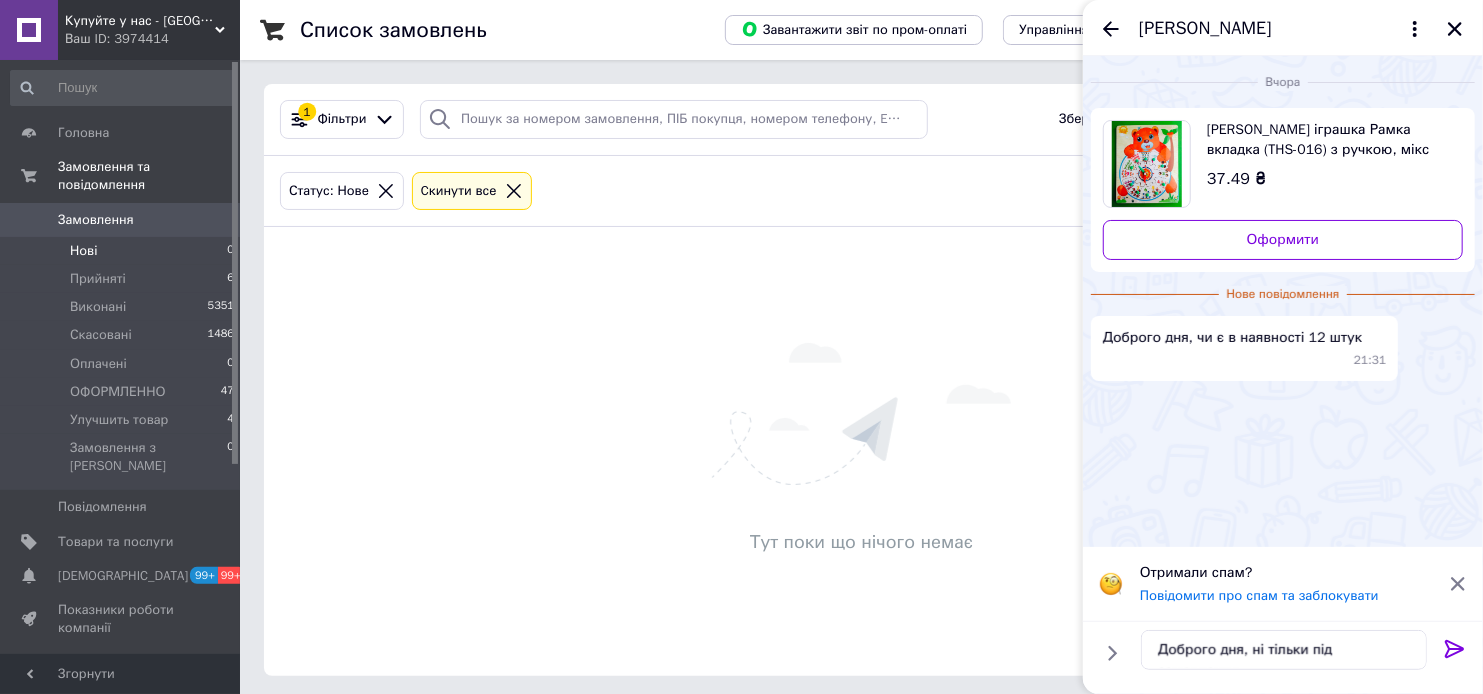 click 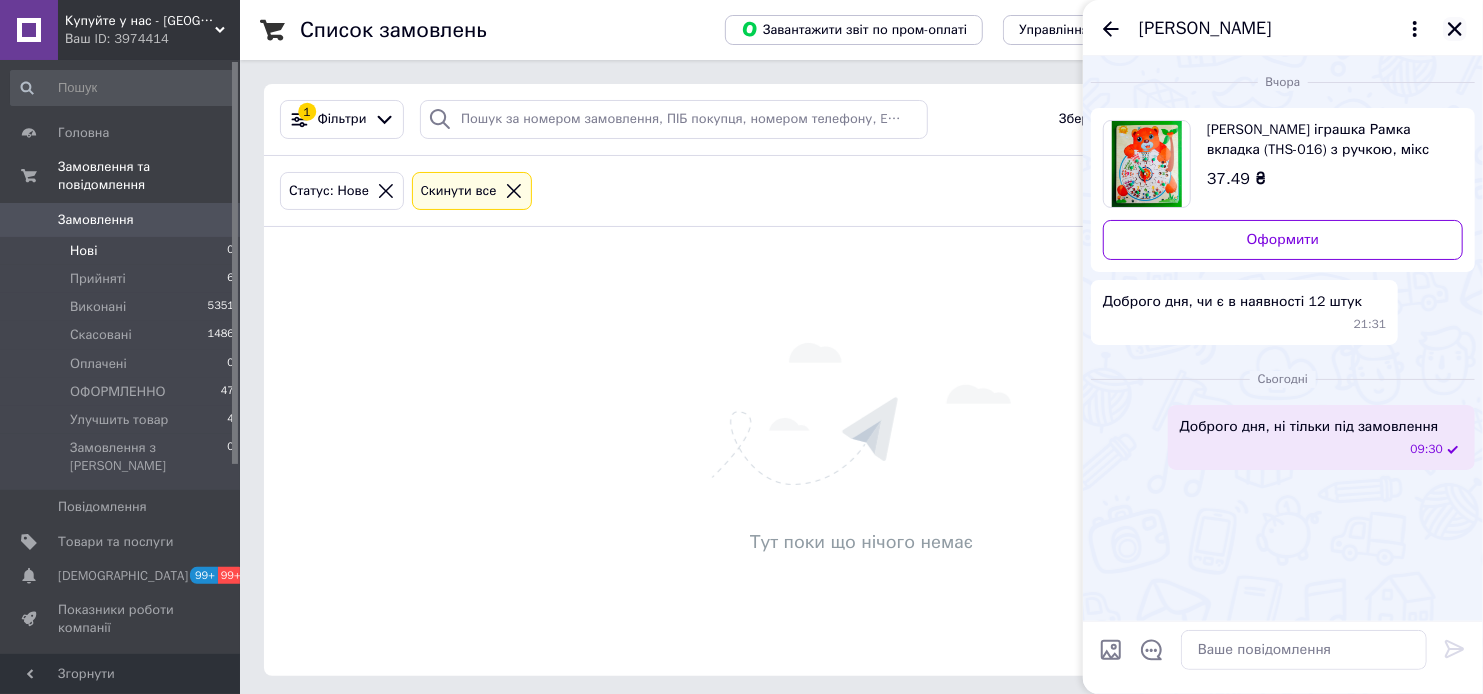 drag, startPoint x: 1451, startPoint y: 28, endPoint x: 1433, endPoint y: 43, distance: 23.43075 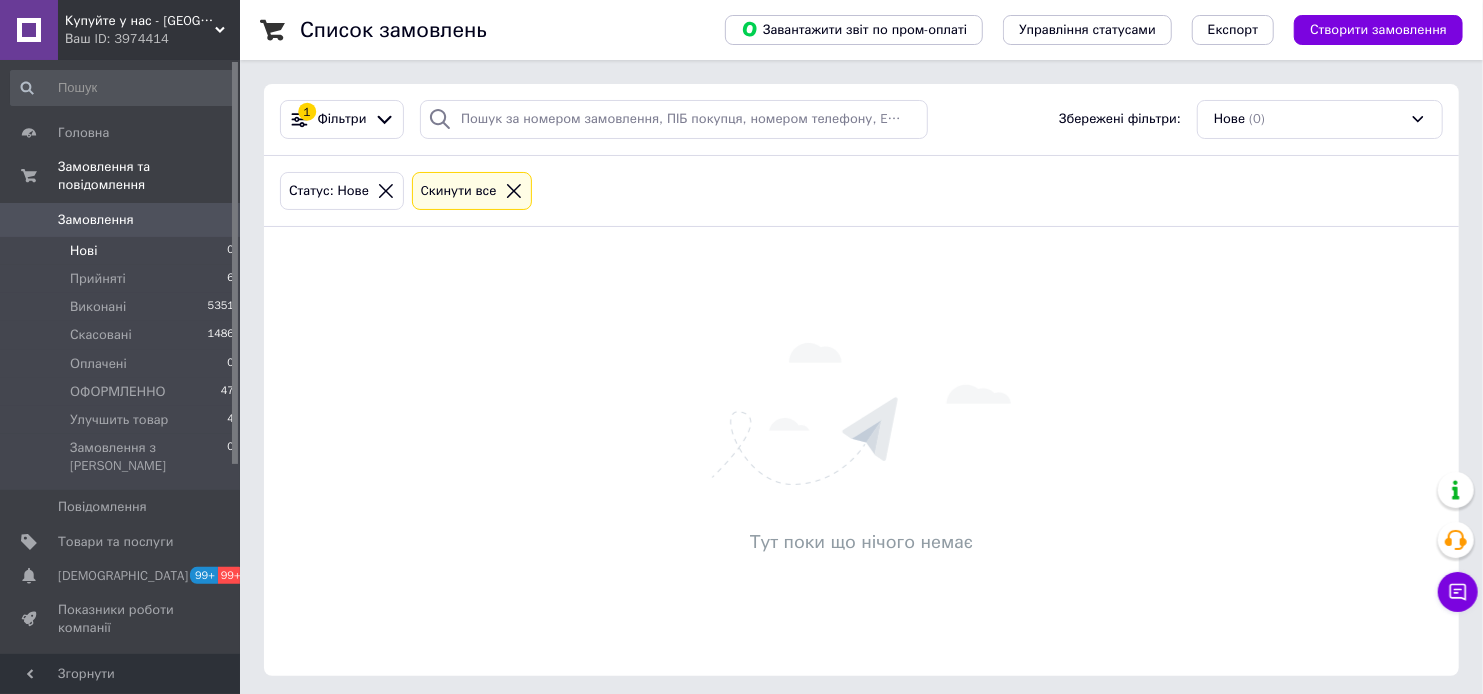 click on "Нові 0" at bounding box center [123, 251] 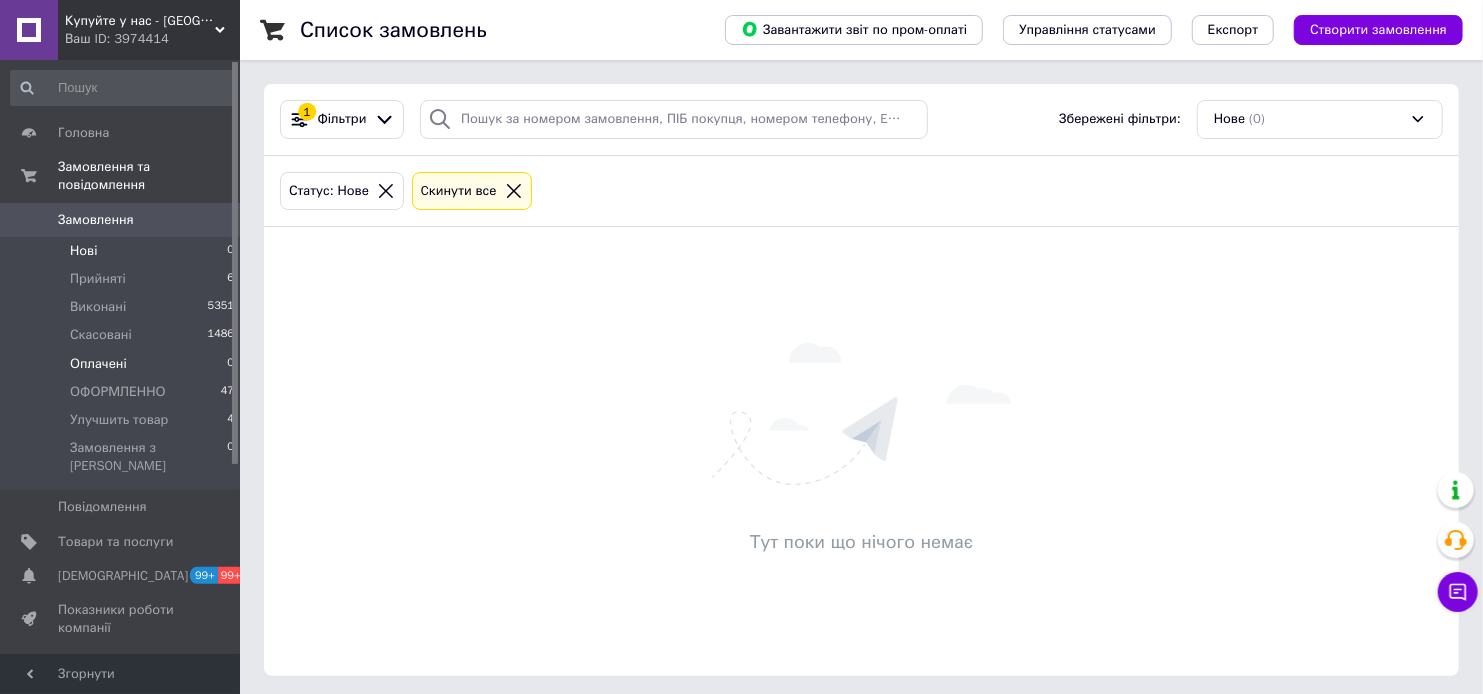 click on "Оплачені 0" at bounding box center [123, 364] 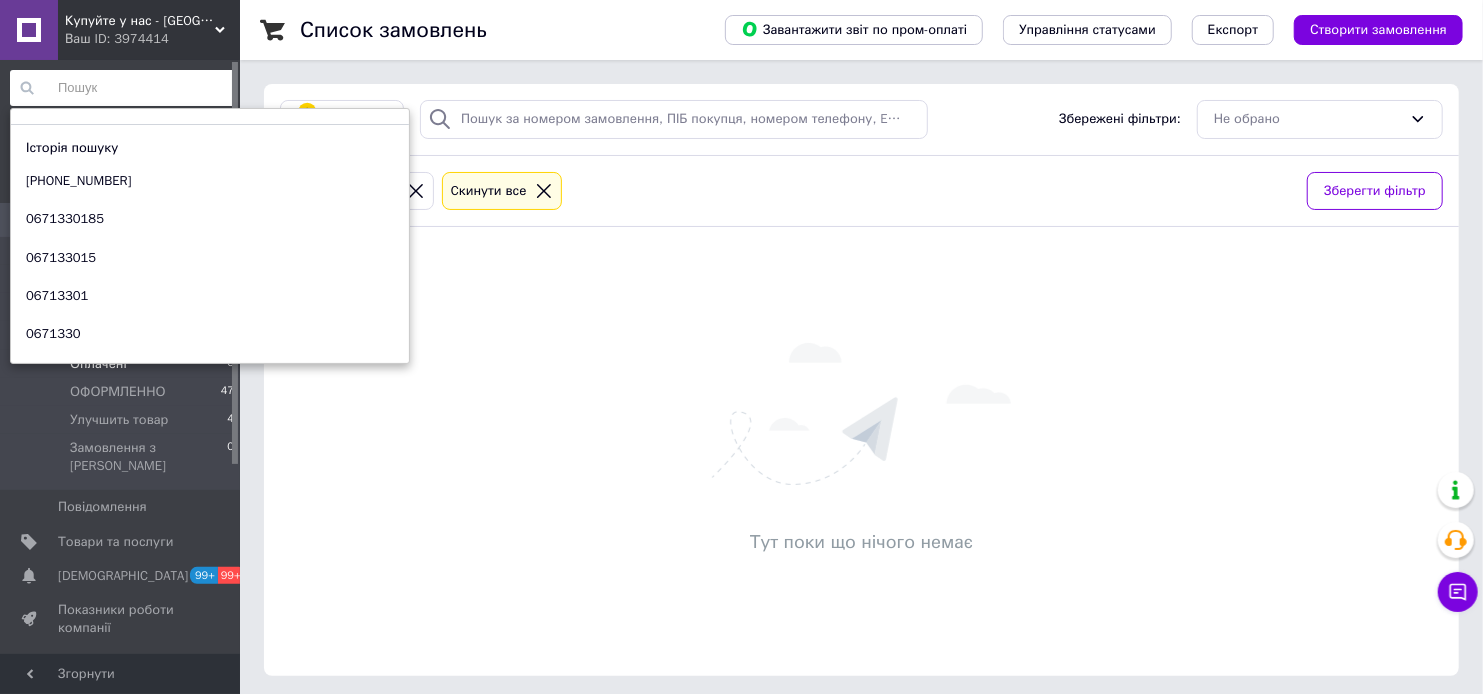 click at bounding box center (123, 88) 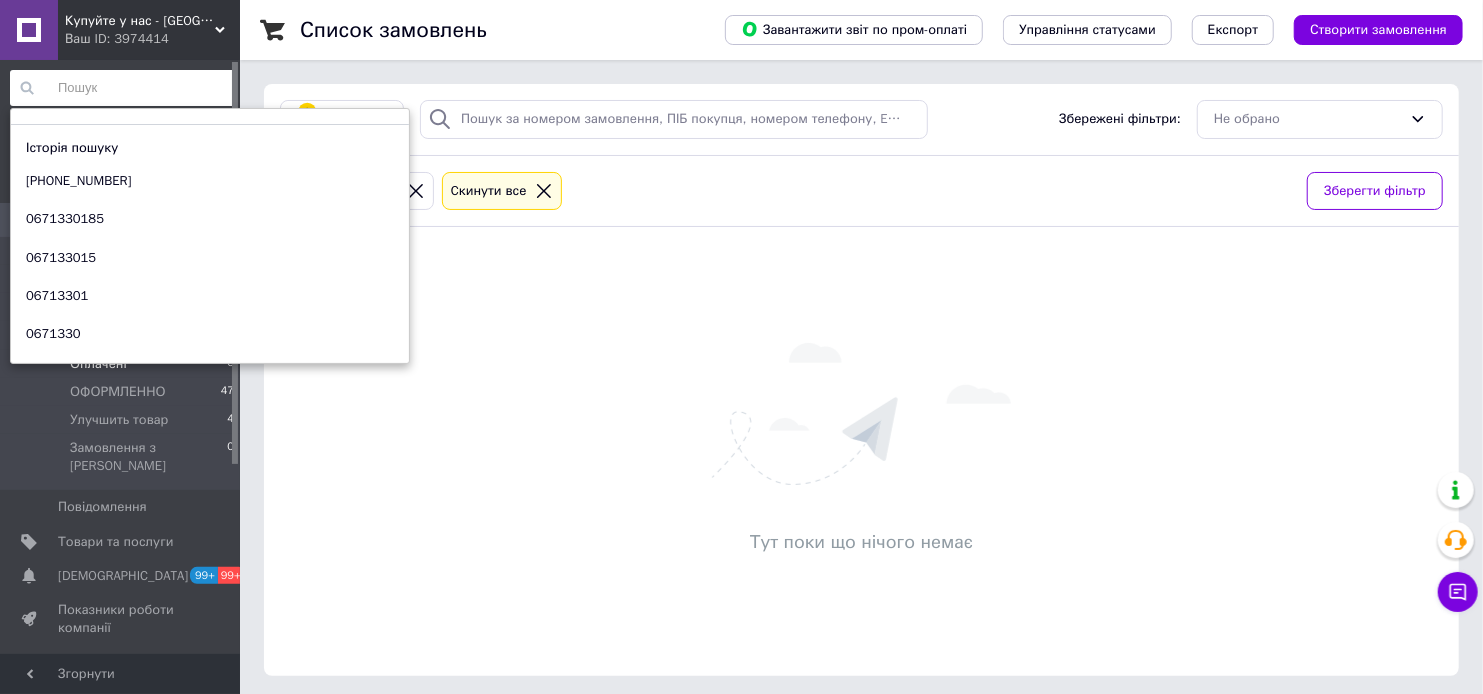 paste on "+380686543361" 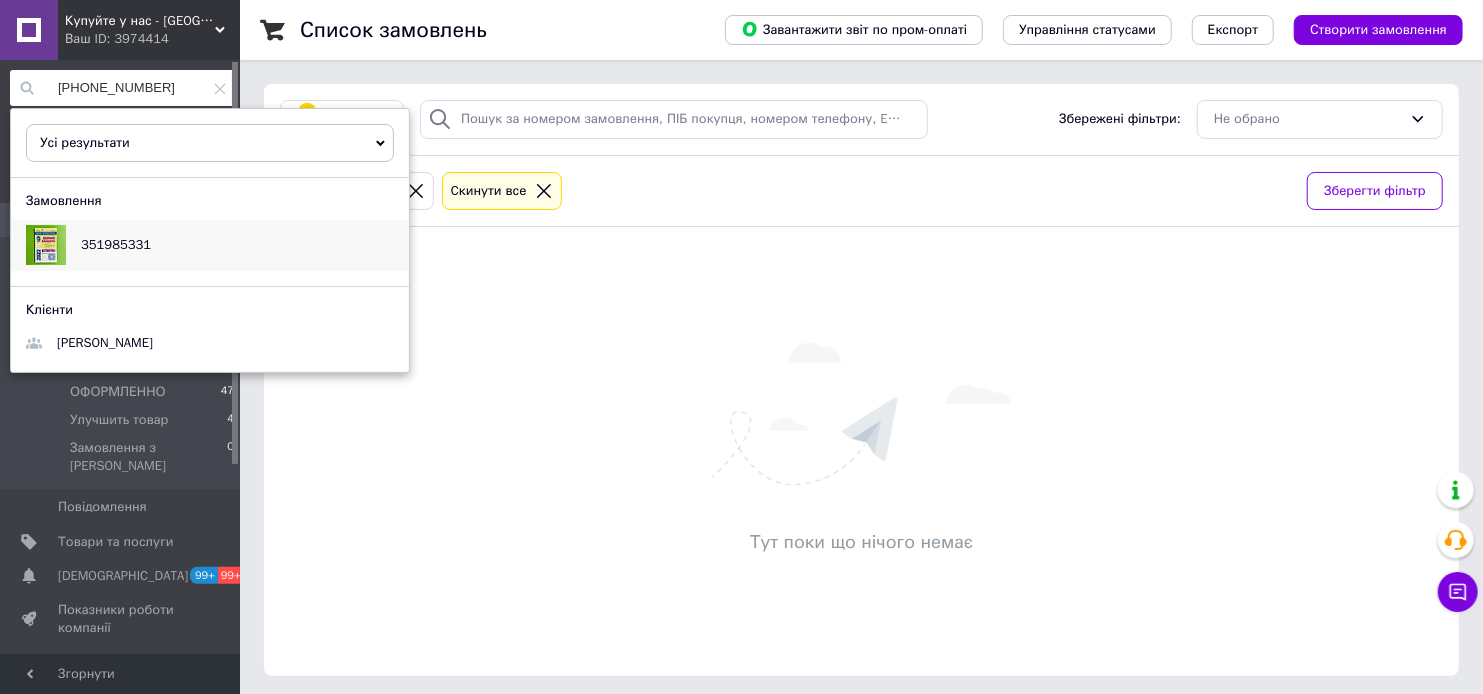 type on "[PHONE_NUMBER]" 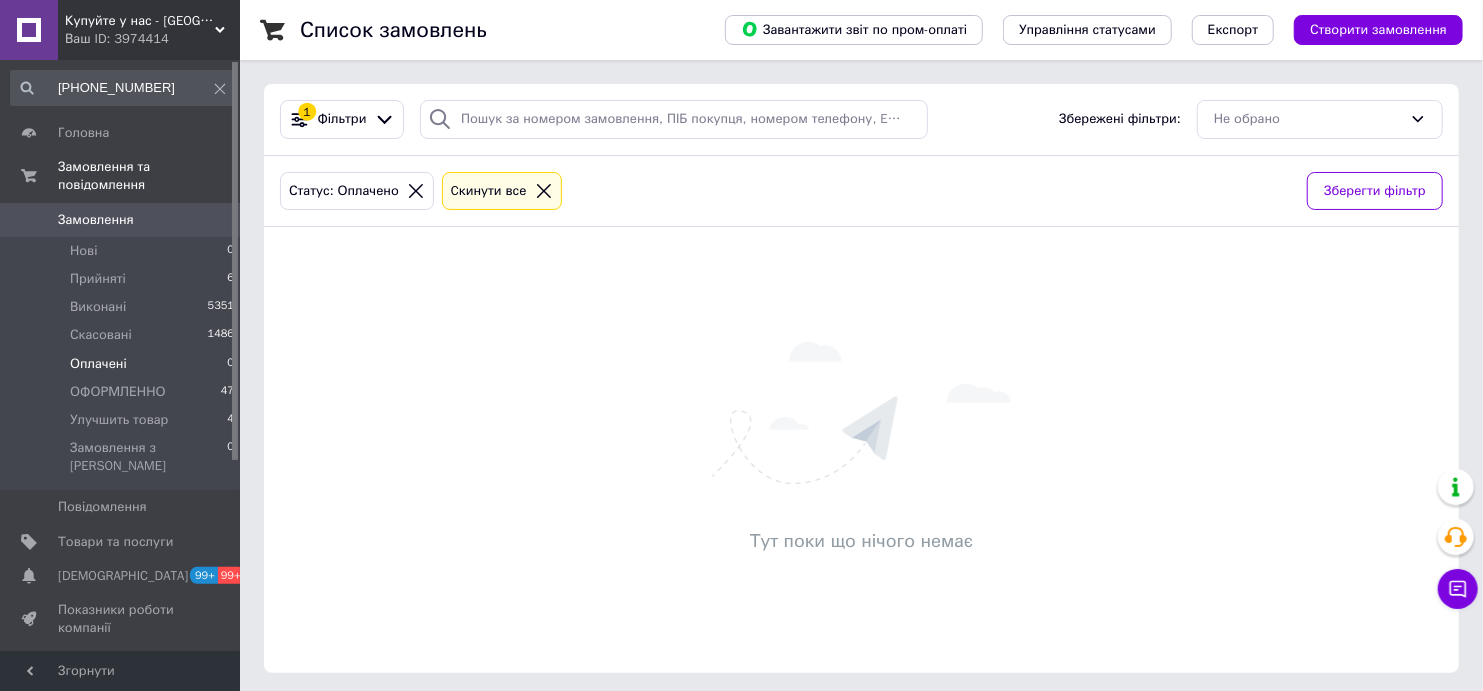 drag, startPoint x: 581, startPoint y: 372, endPoint x: 358, endPoint y: 366, distance: 223.0807 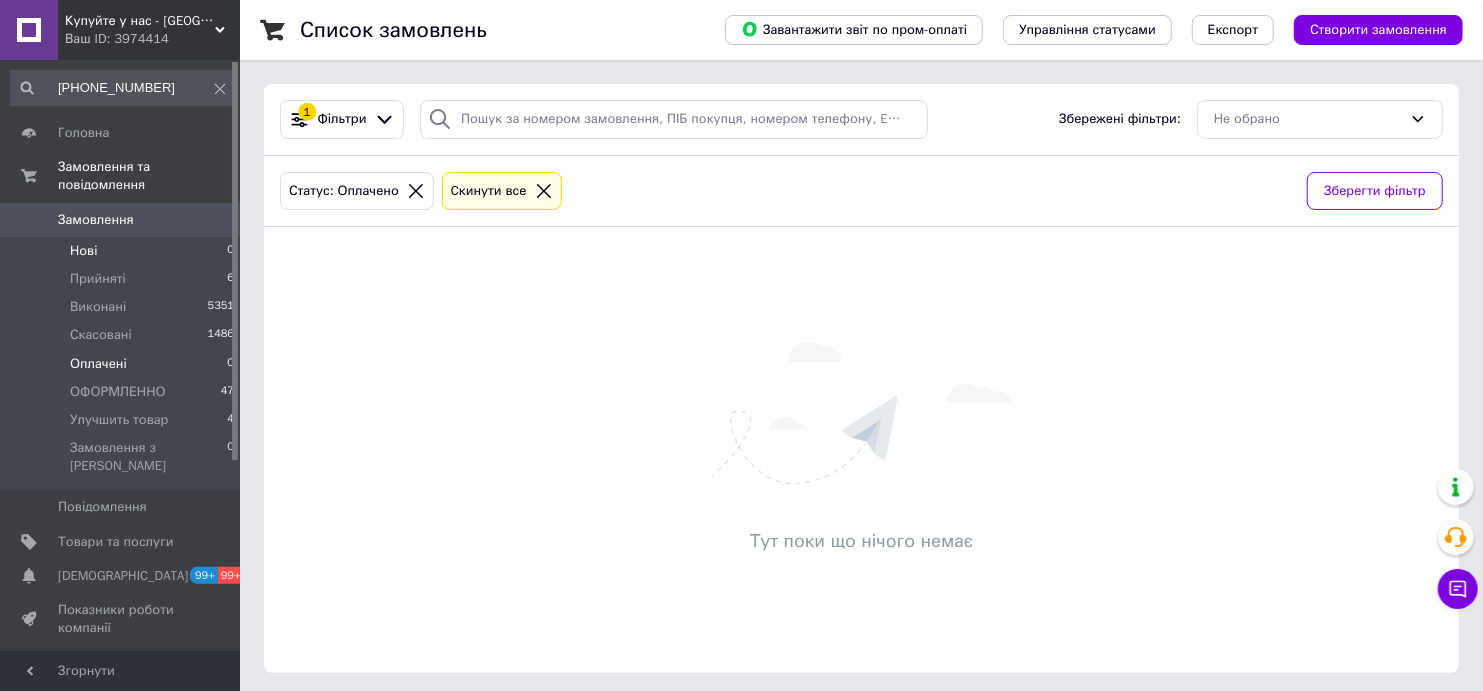 click on "Нові 0" at bounding box center [123, 251] 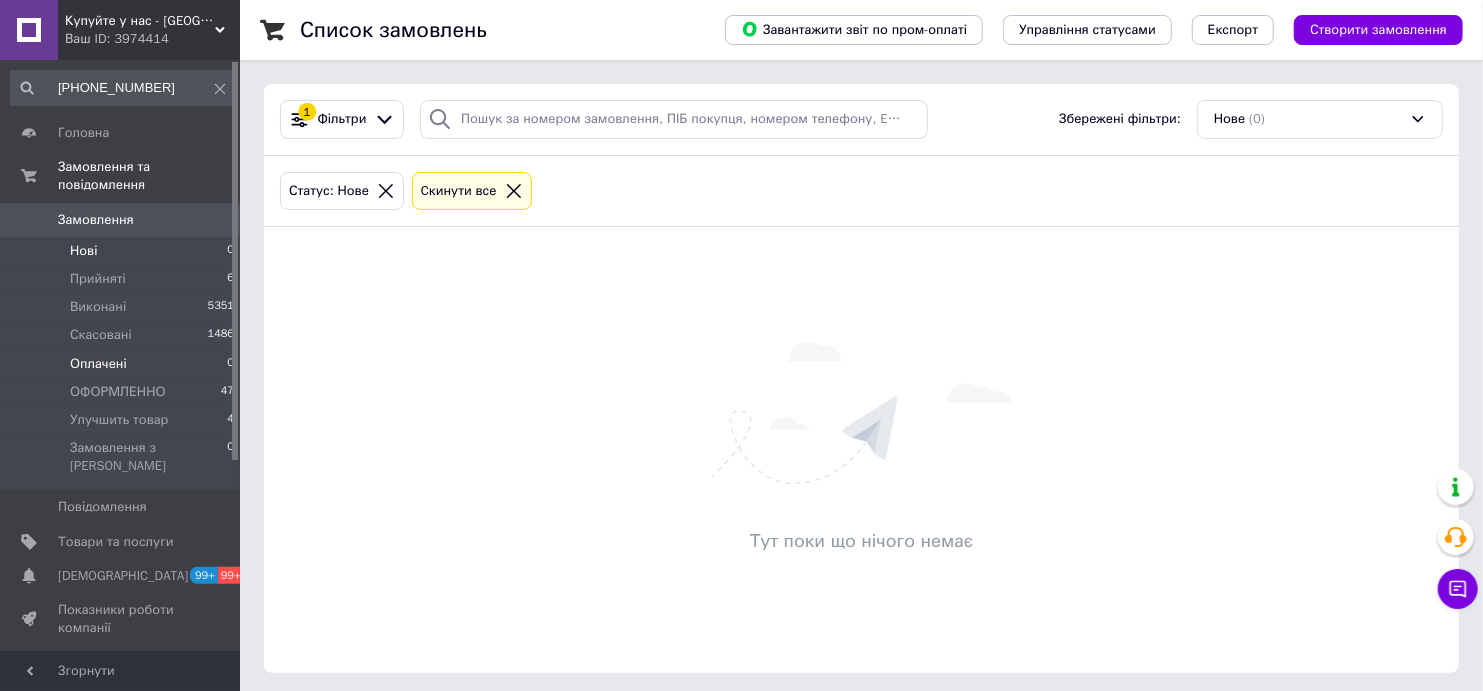 click on "Оплачені 0" at bounding box center [123, 364] 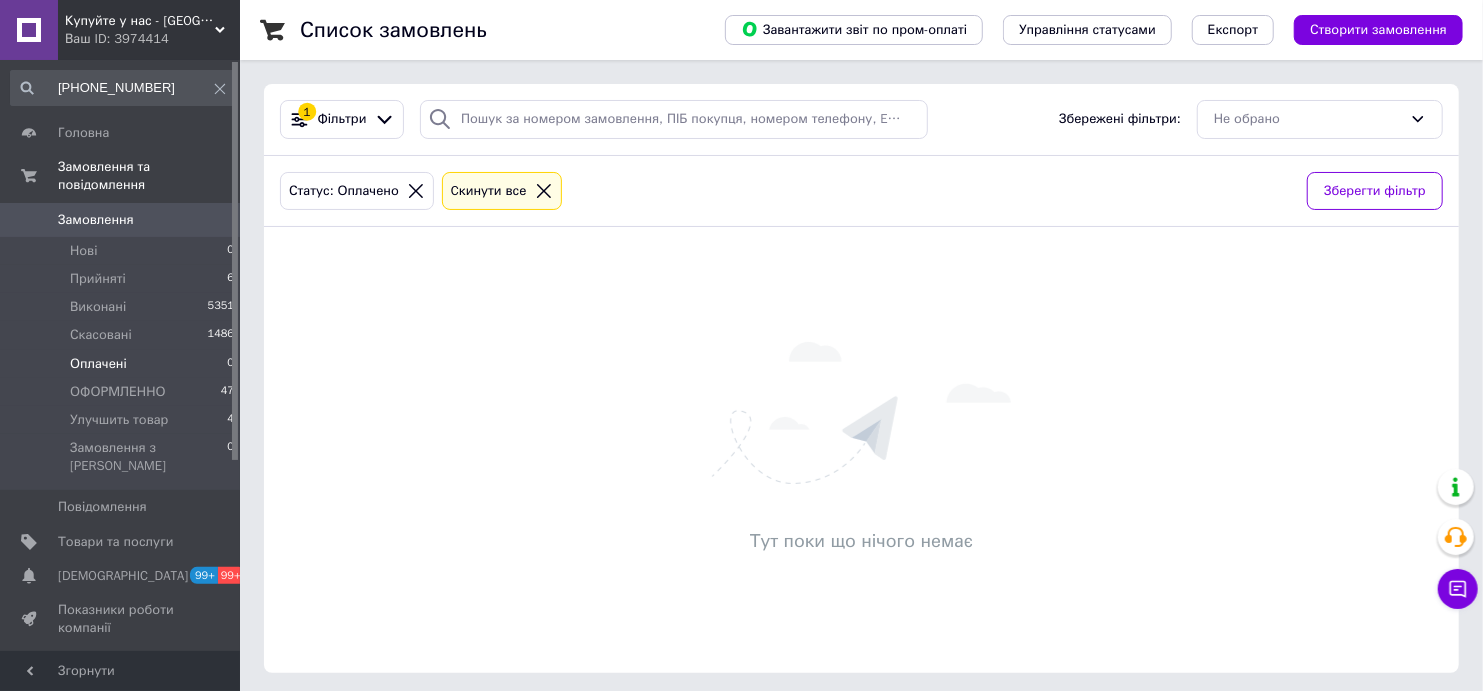 click on "Купуйте у нас - [GEOGRAPHIC_DATA]" at bounding box center (140, 21) 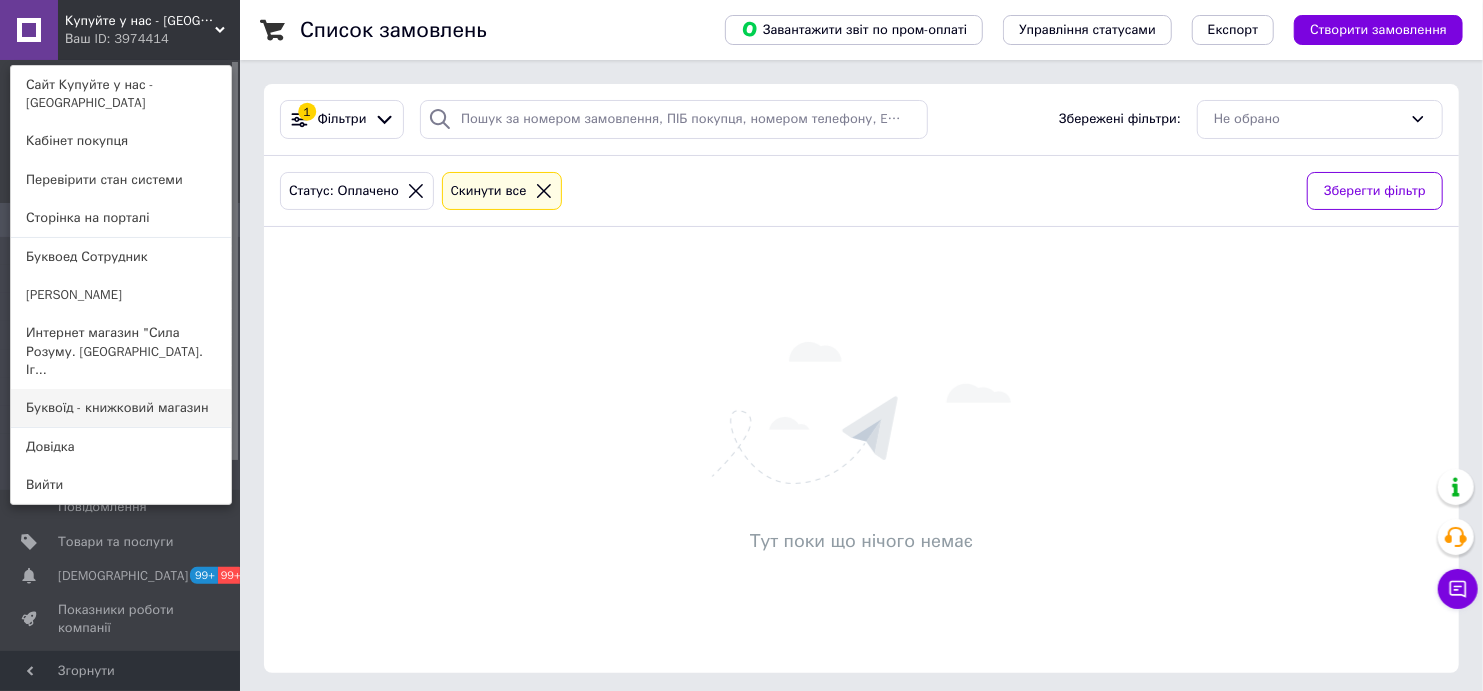 click on "Буквоїд - книжковий магазин" at bounding box center [121, 408] 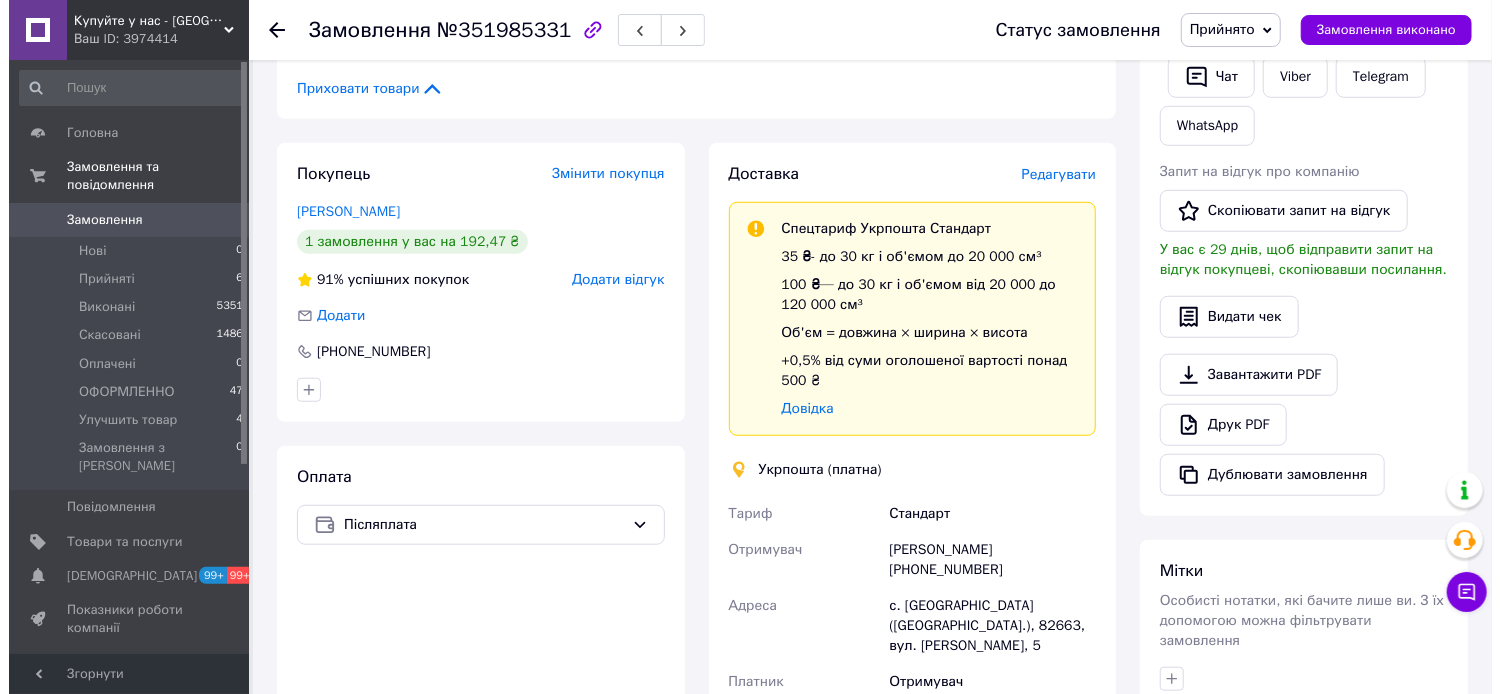 scroll, scrollTop: 555, scrollLeft: 0, axis: vertical 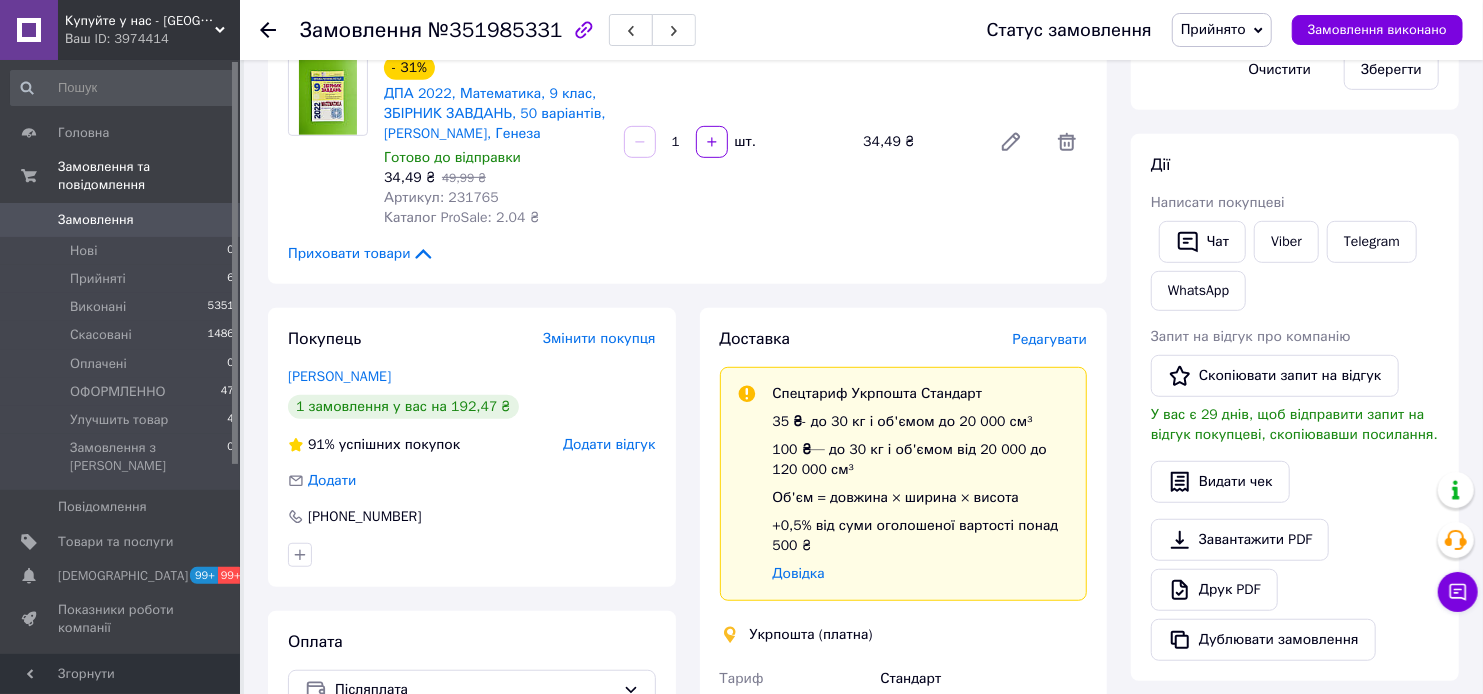 click on "Редагувати" at bounding box center (1050, 339) 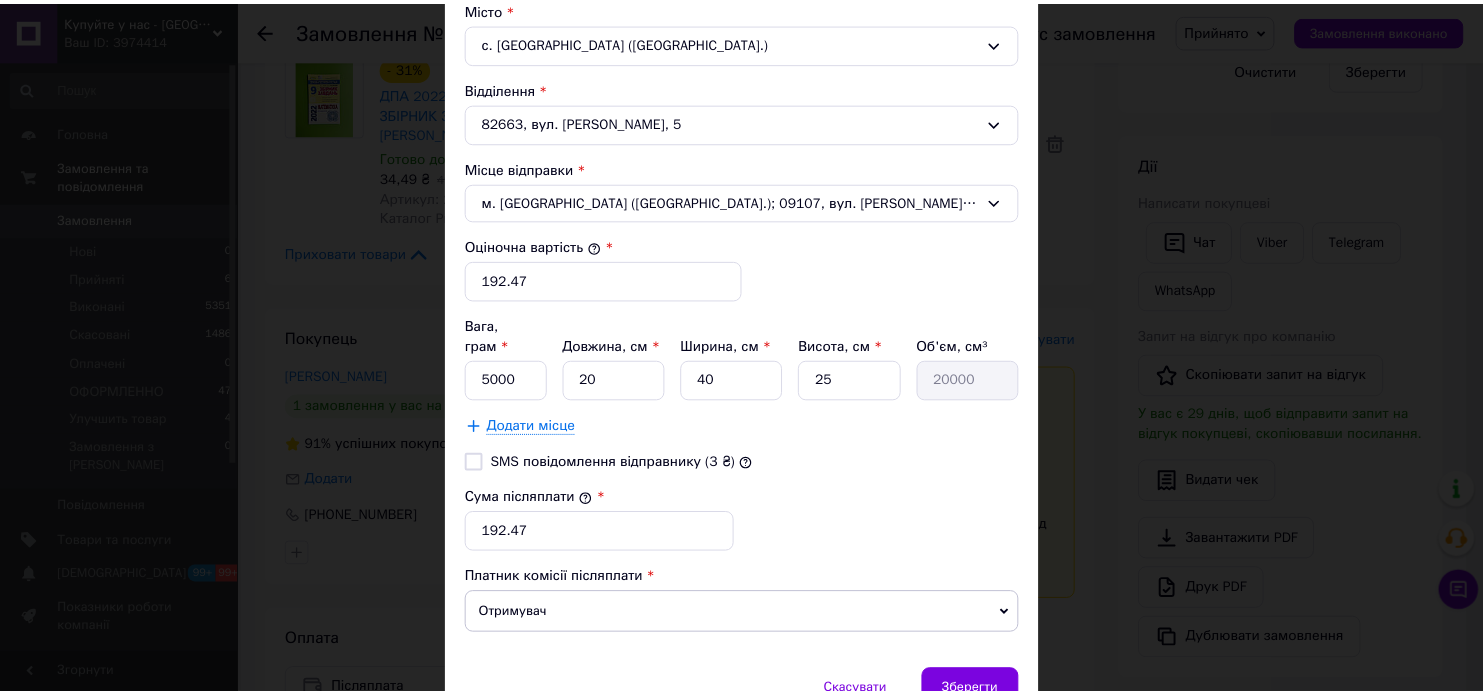 scroll, scrollTop: 721, scrollLeft: 0, axis: vertical 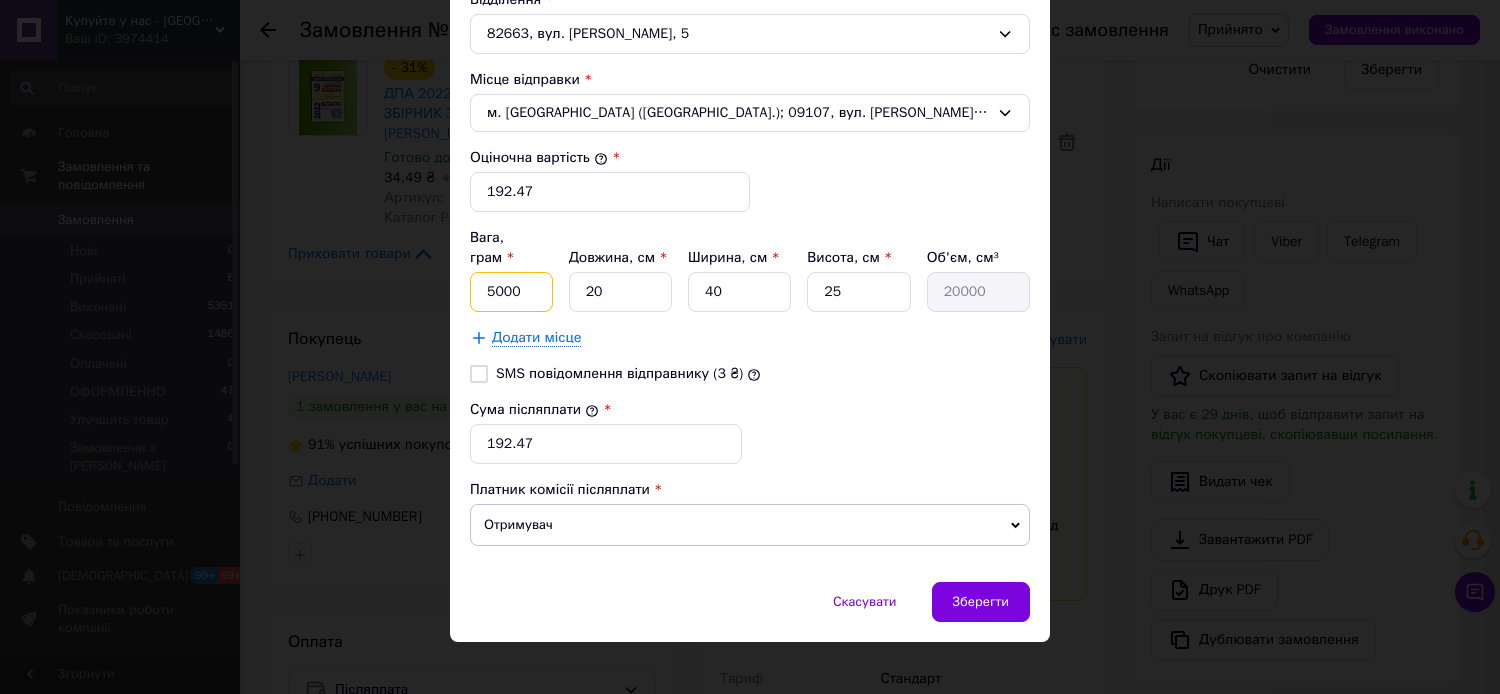 drag, startPoint x: 521, startPoint y: 274, endPoint x: 481, endPoint y: 271, distance: 40.112343 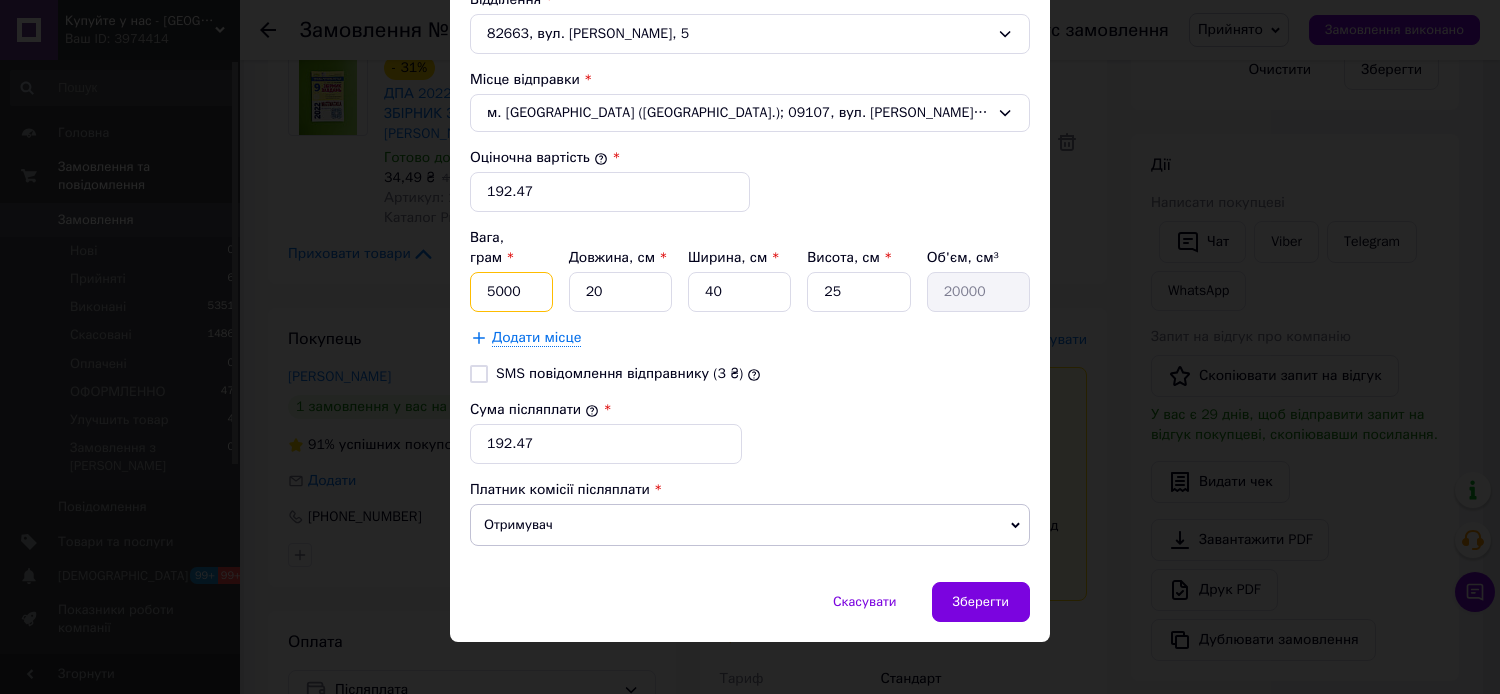 click on "5000" at bounding box center (511, 292) 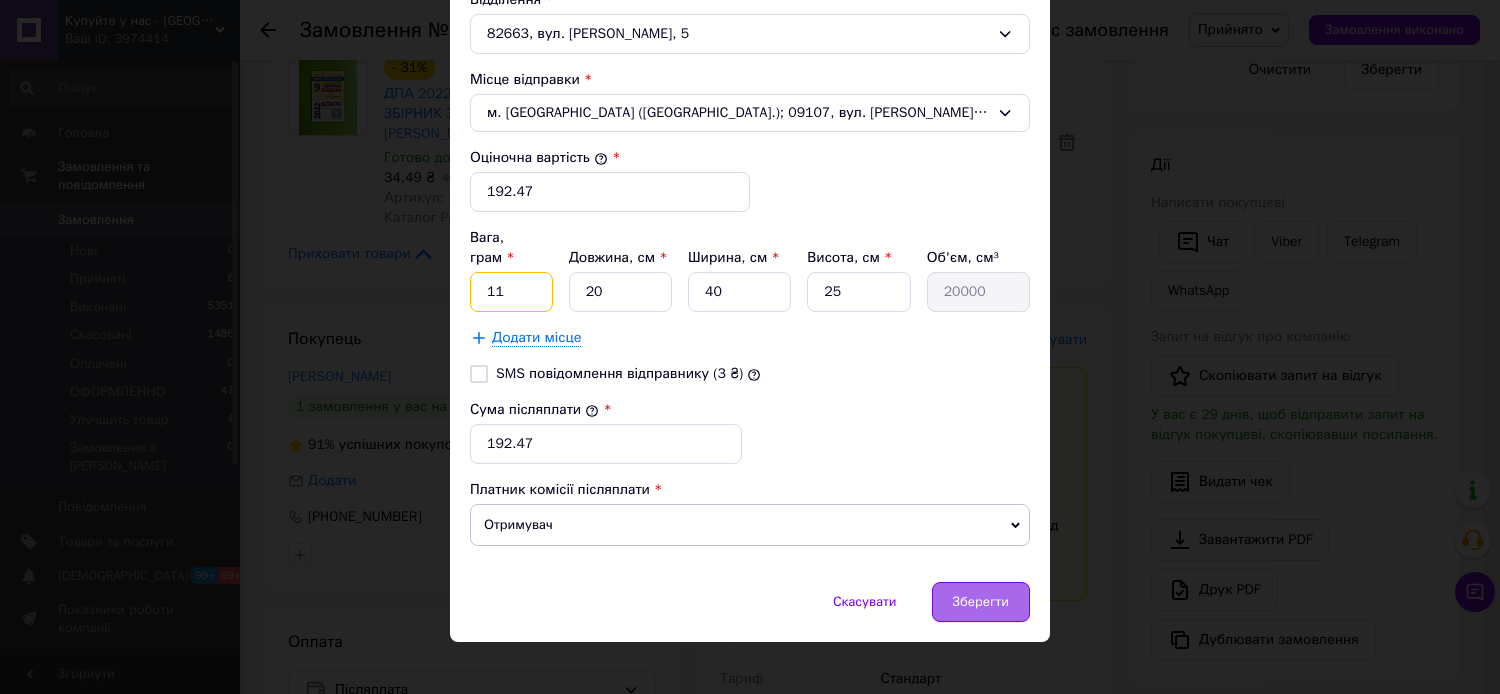 type on "11" 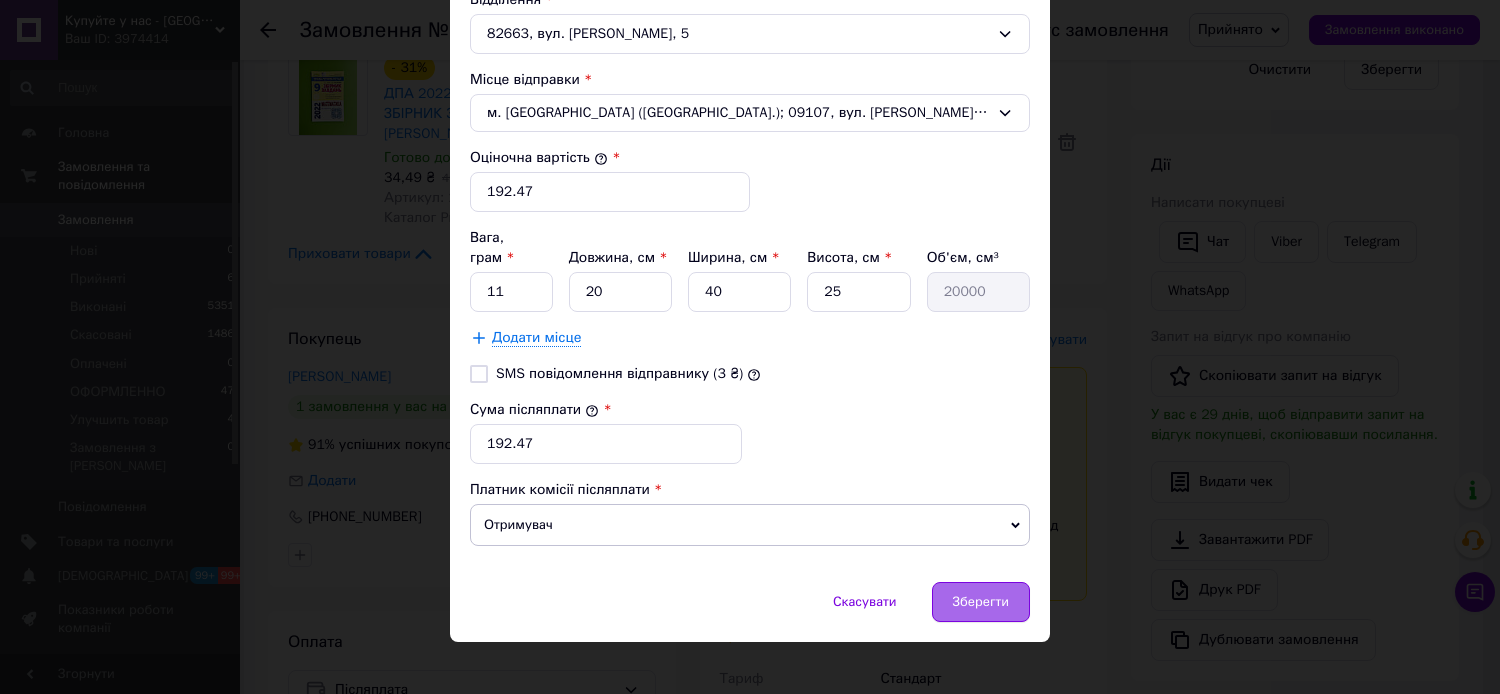 click on "Зберегти" at bounding box center [981, 602] 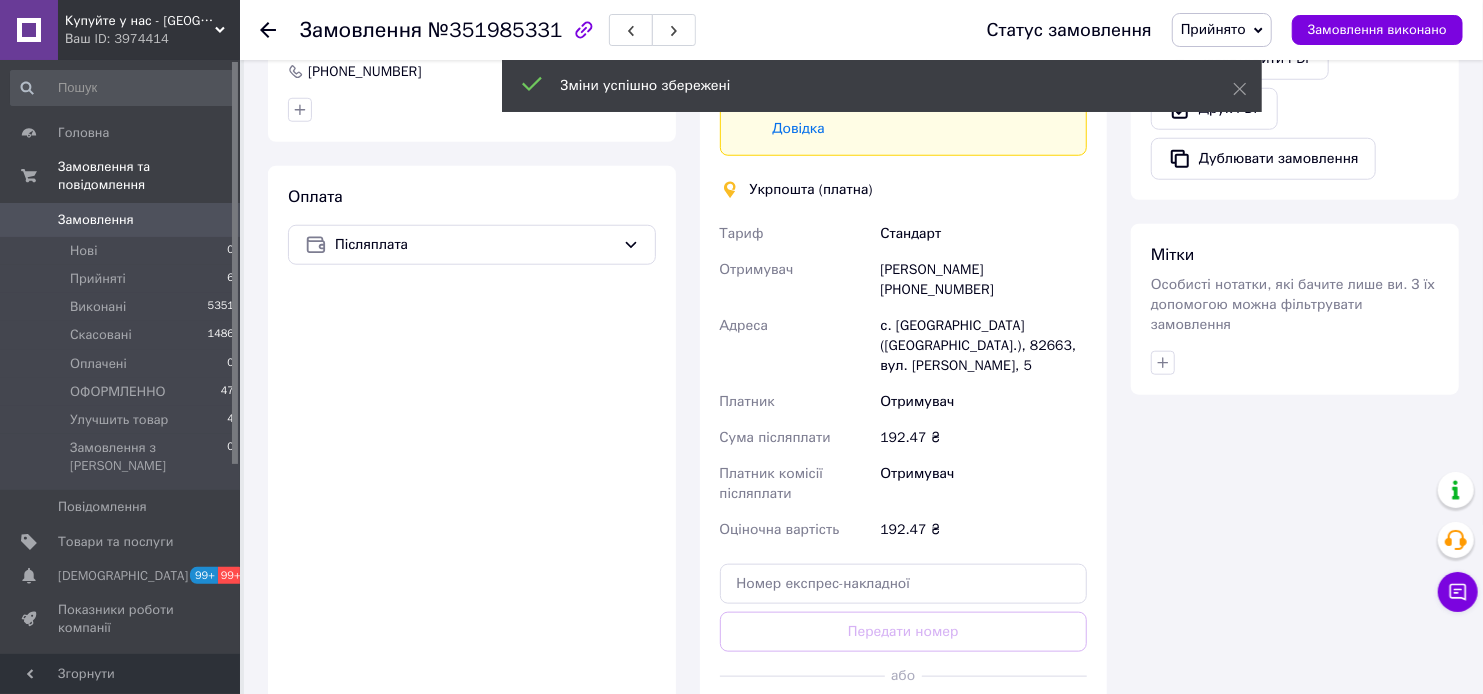 scroll, scrollTop: 1222, scrollLeft: 0, axis: vertical 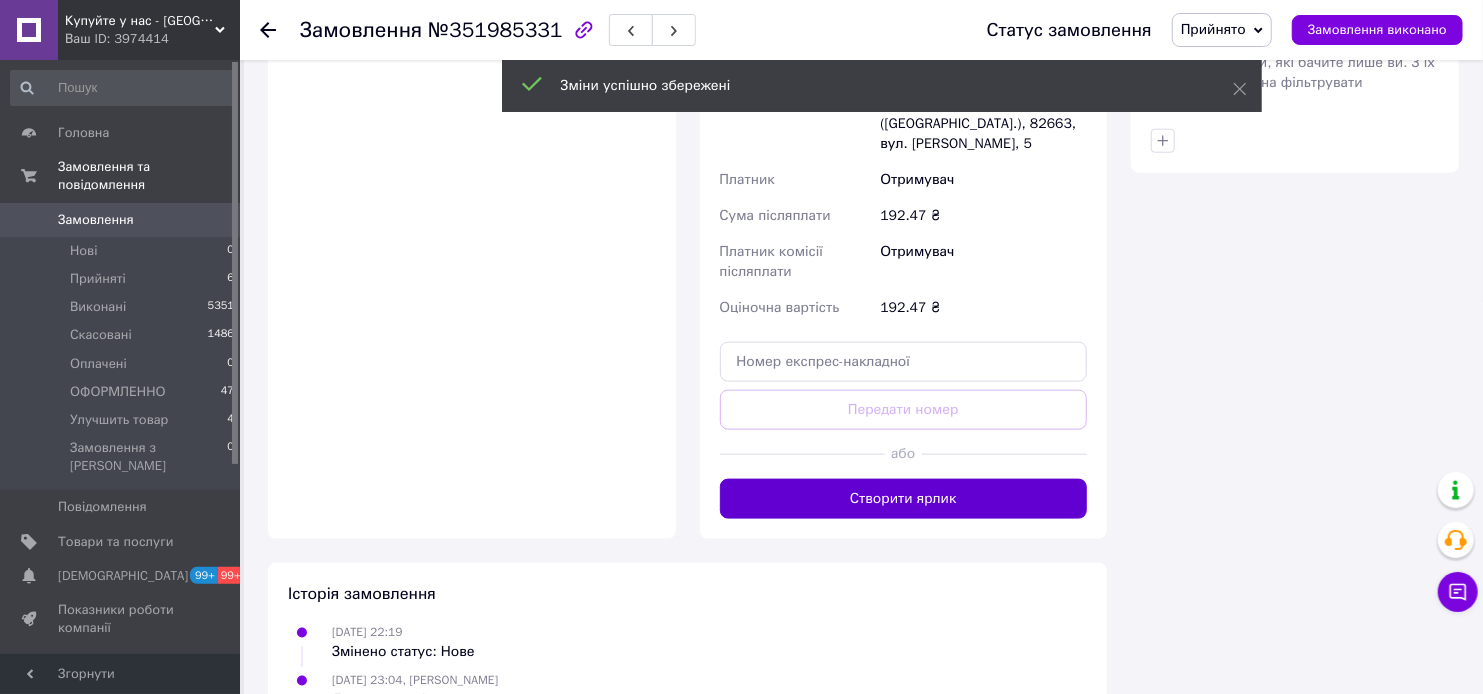 click on "Створити ярлик" at bounding box center [904, 499] 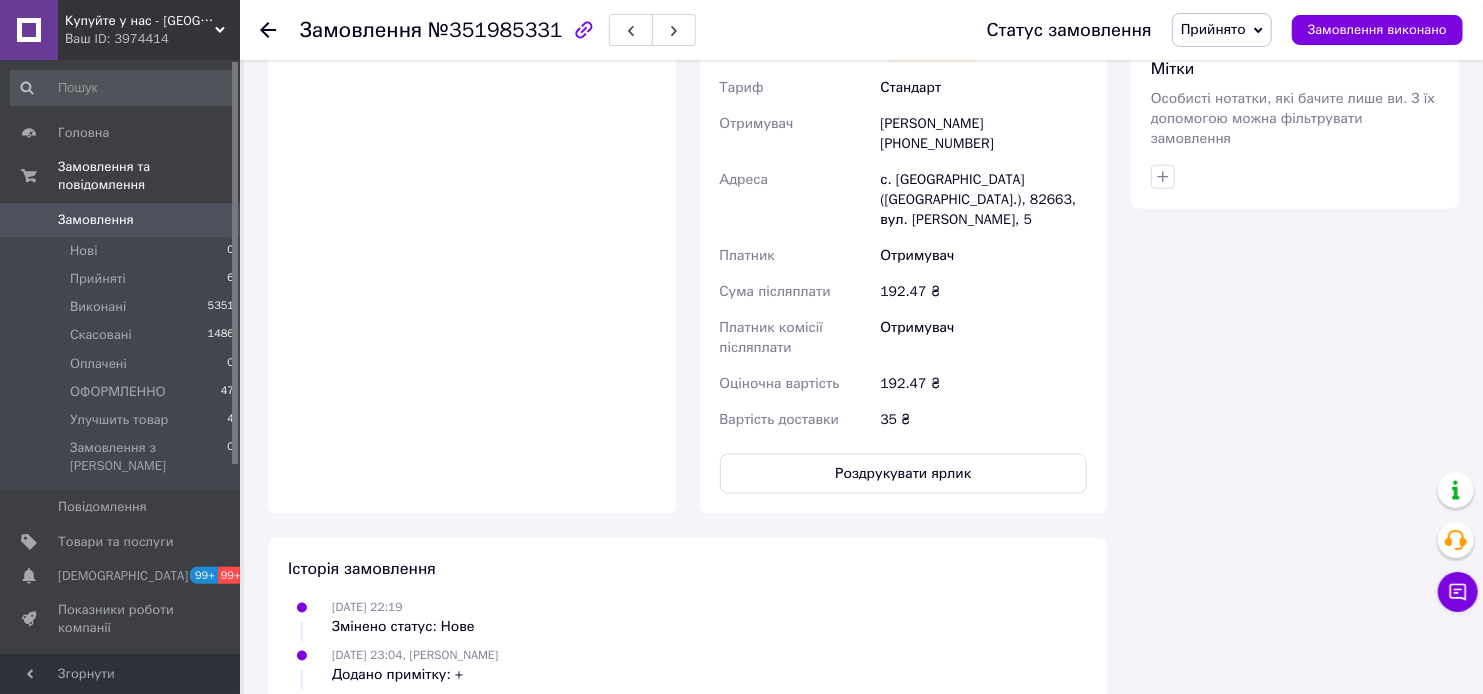 click on "Прийнято" at bounding box center [1213, 29] 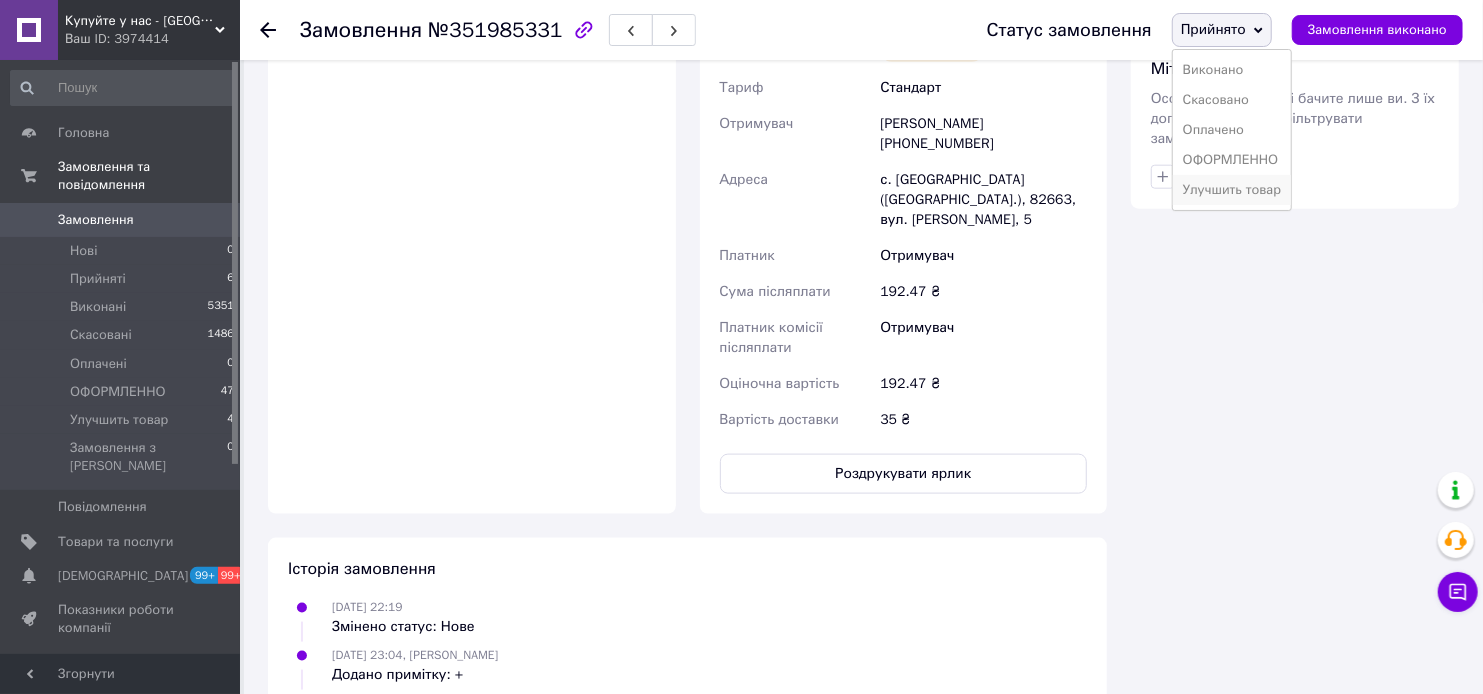 click on "Улучшить товар" at bounding box center (1232, 190) 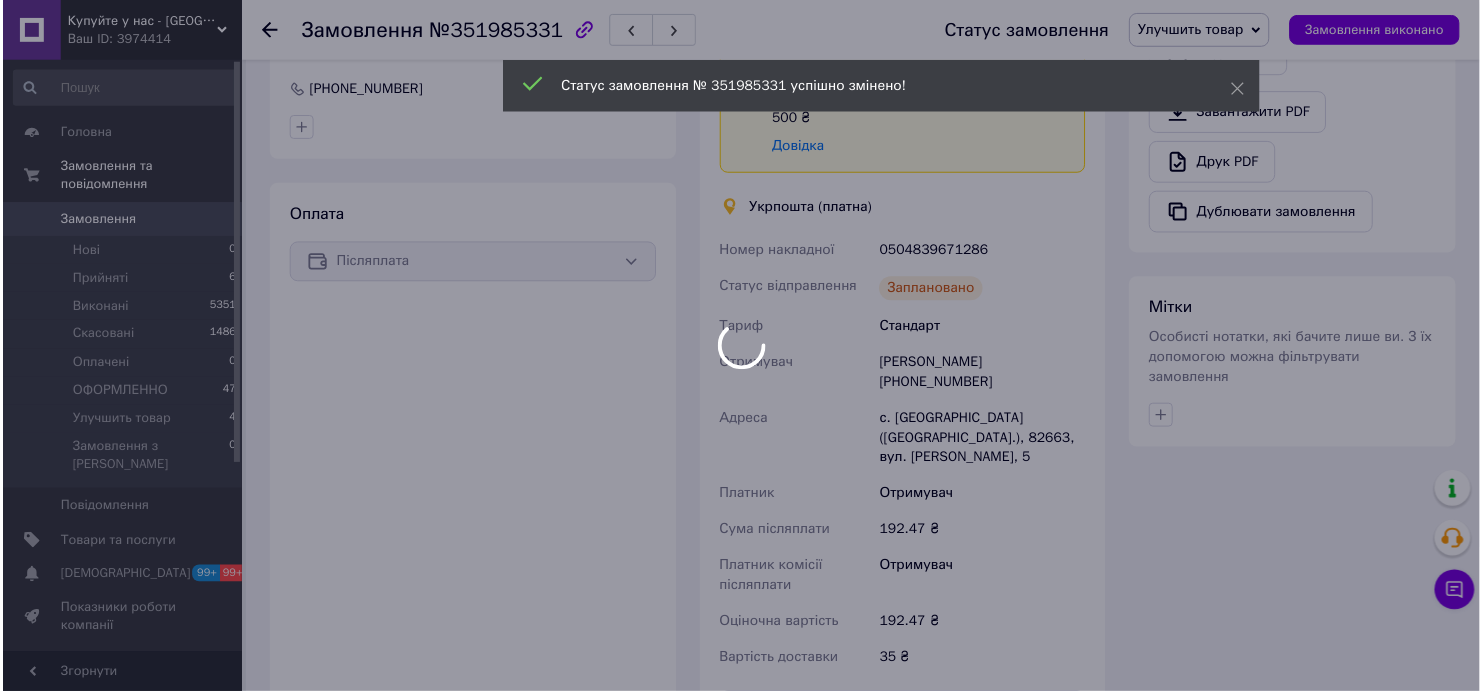 scroll, scrollTop: 888, scrollLeft: 0, axis: vertical 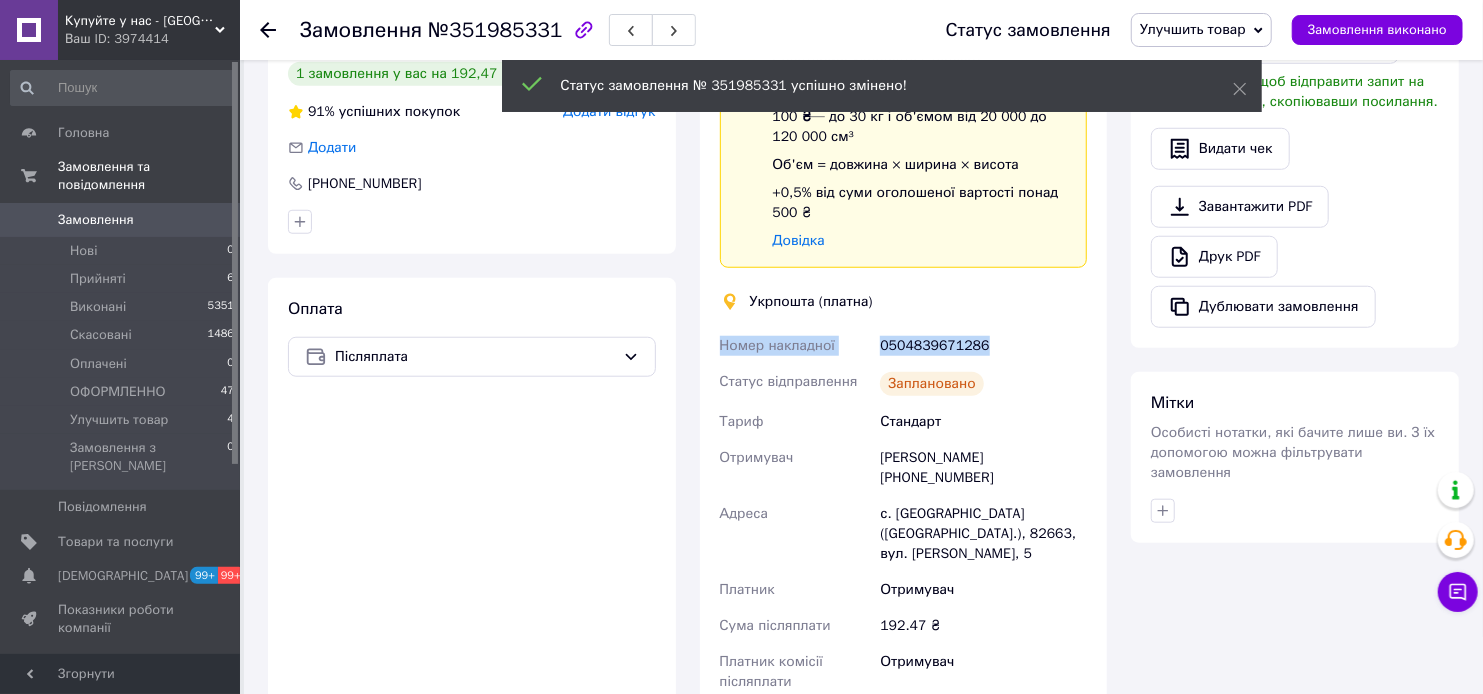 drag, startPoint x: 1020, startPoint y: 320, endPoint x: 708, endPoint y: 308, distance: 312.23068 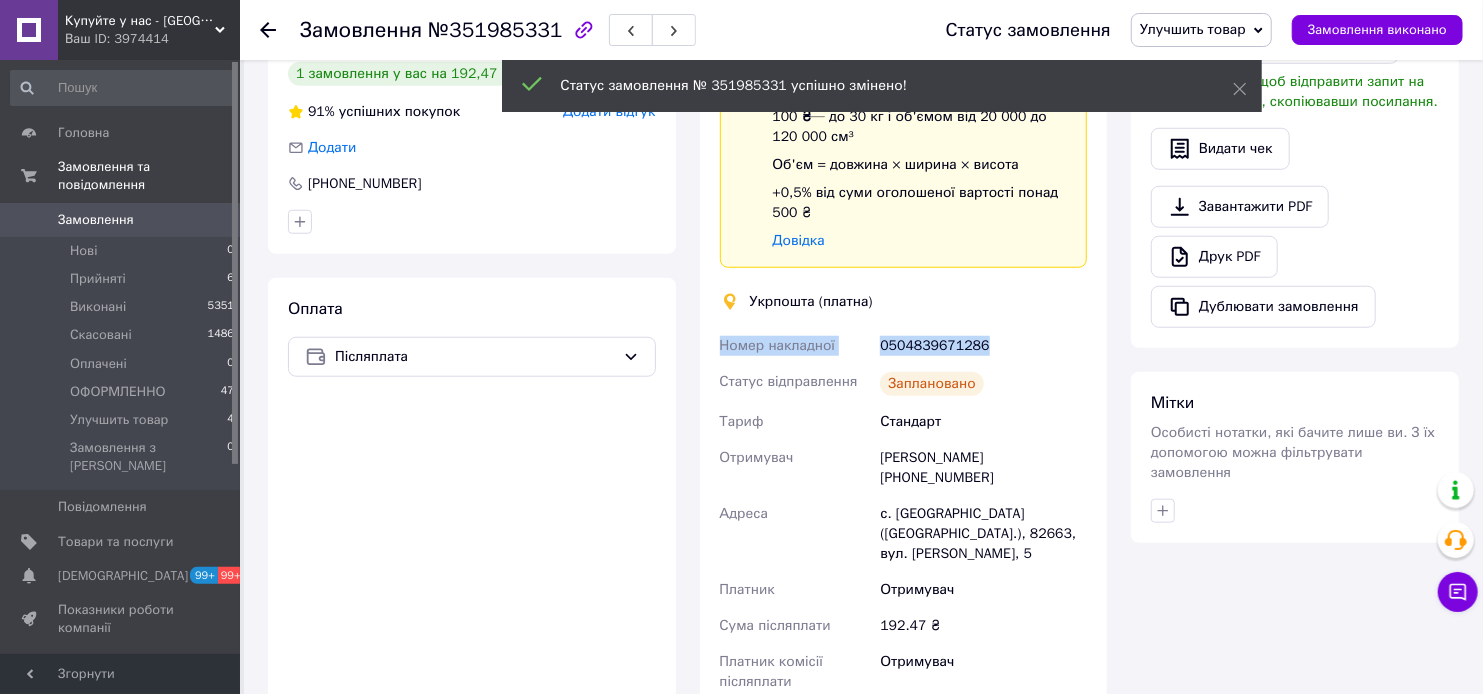 copy on "Номер накладної 0504839671286" 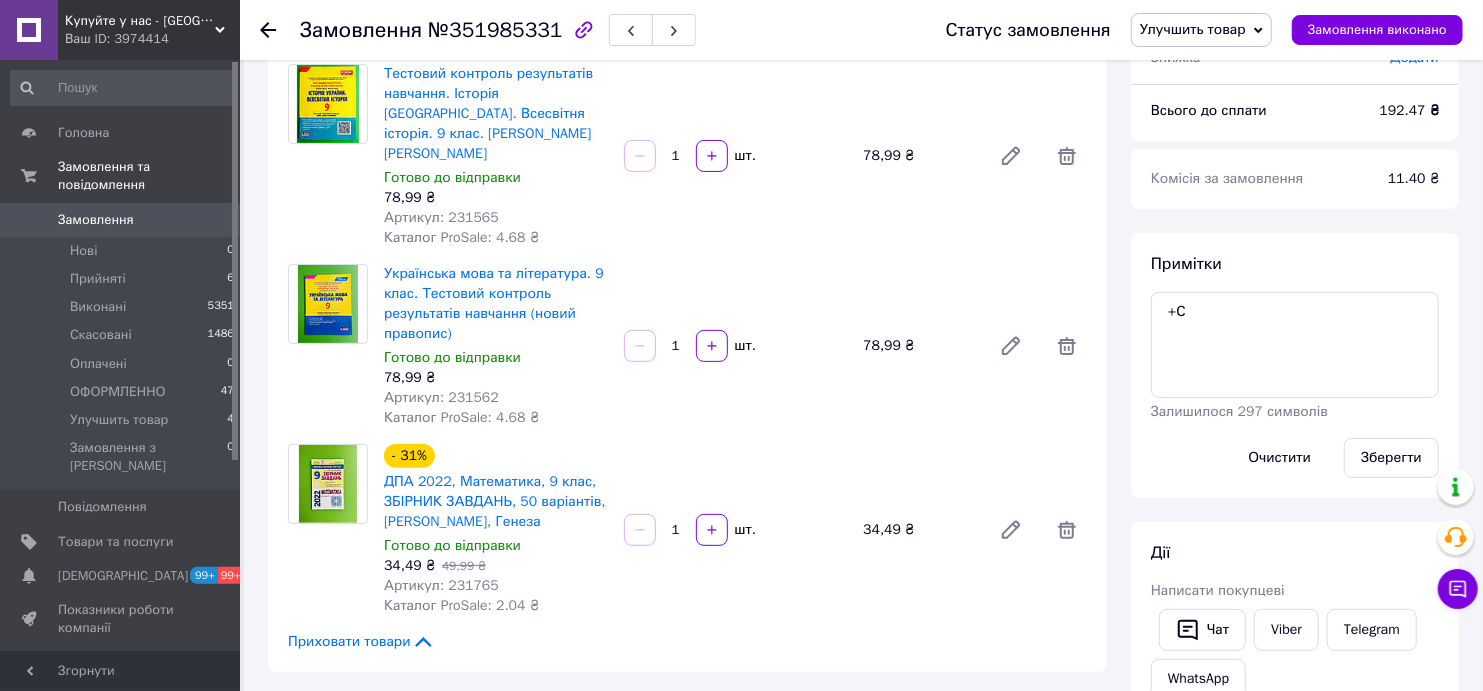 scroll, scrollTop: 0, scrollLeft: 0, axis: both 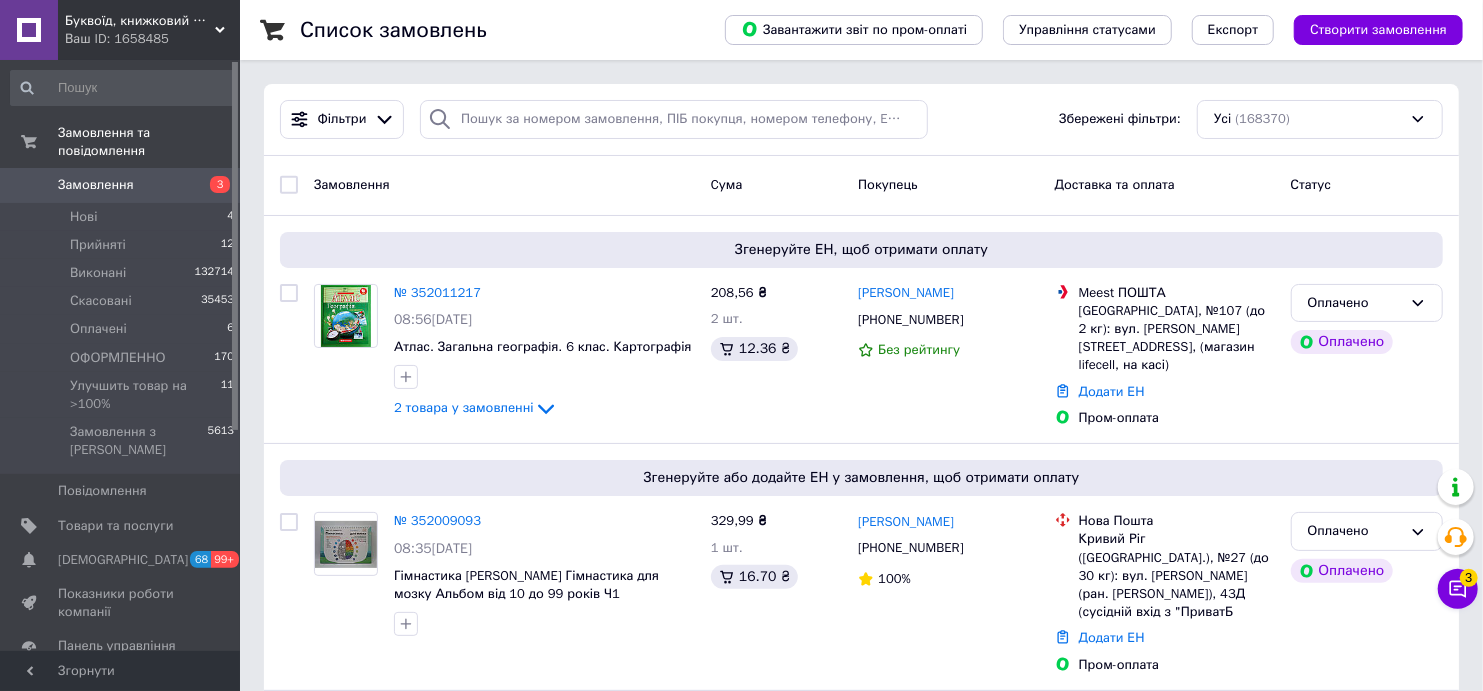 click at bounding box center (123, 88) 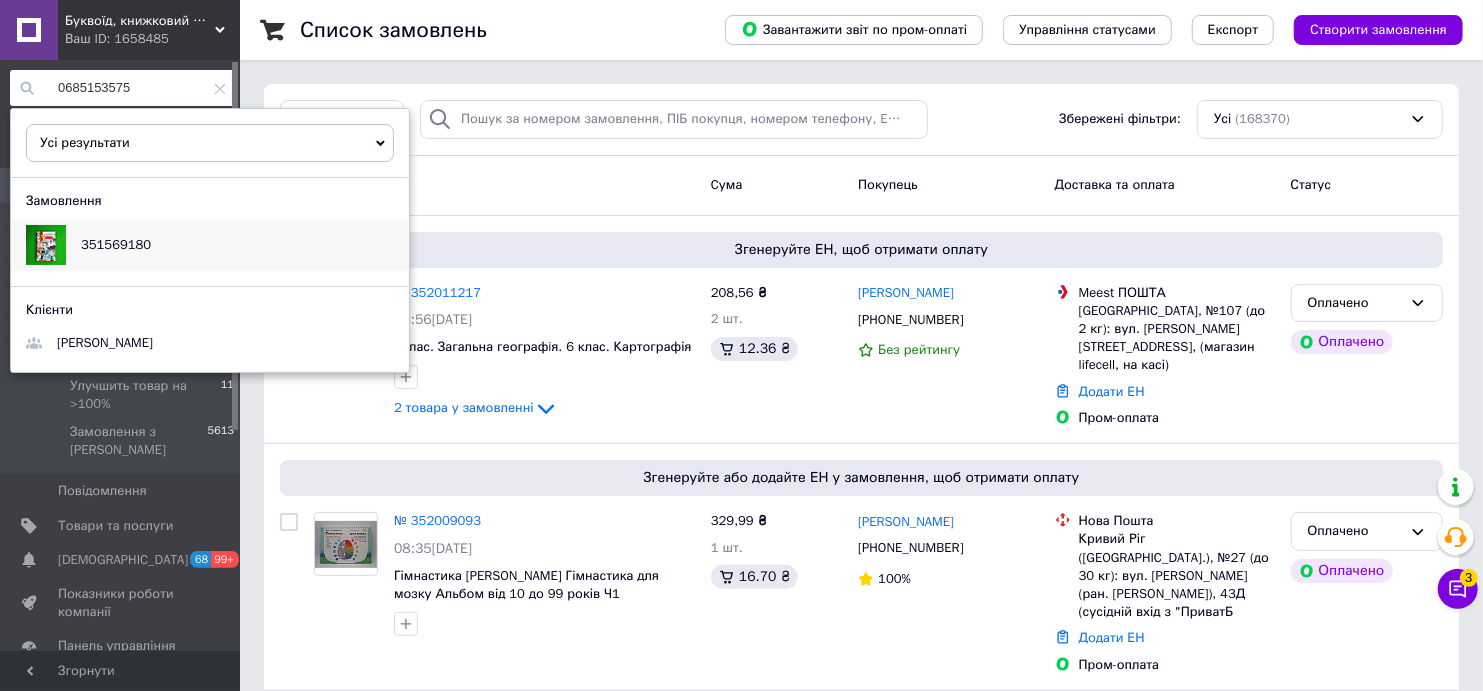 type on "0685153575" 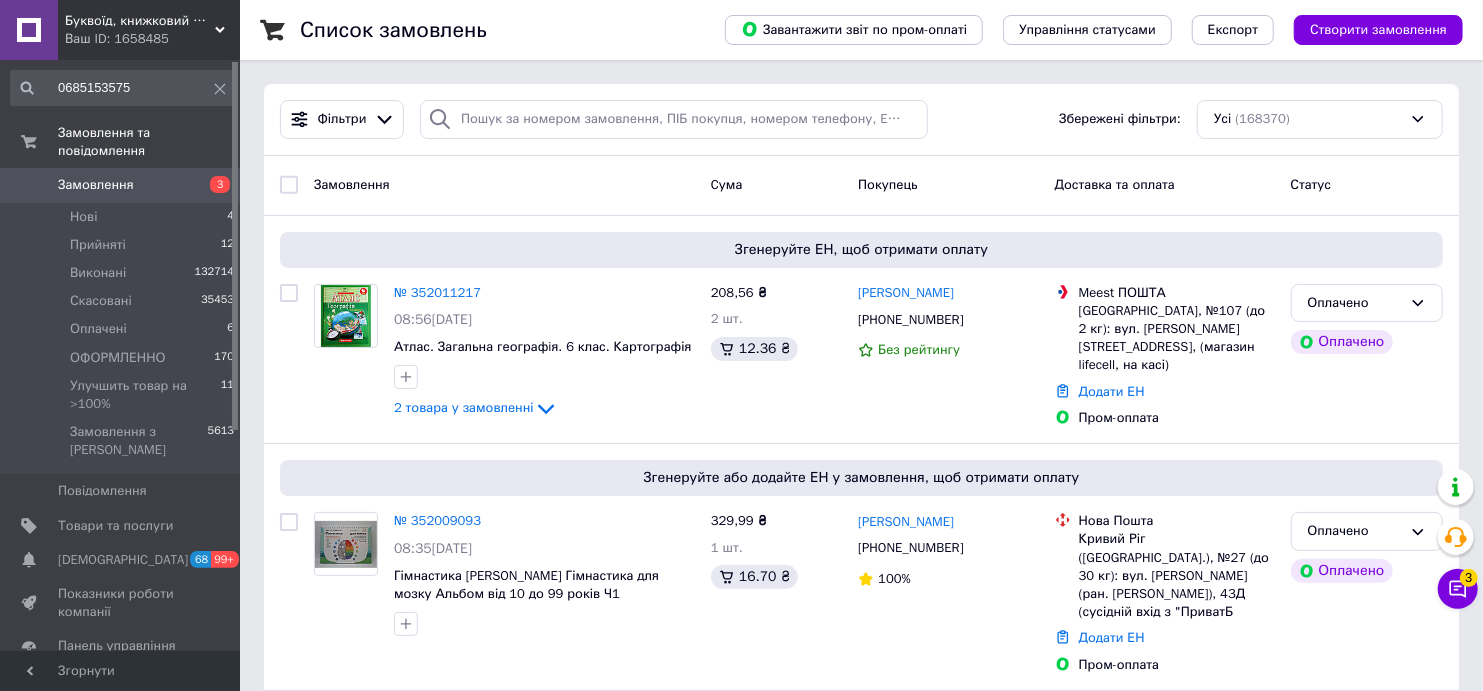 click on "Замовлення Cума Покупець Доставка та оплата Статус" at bounding box center [861, 186] 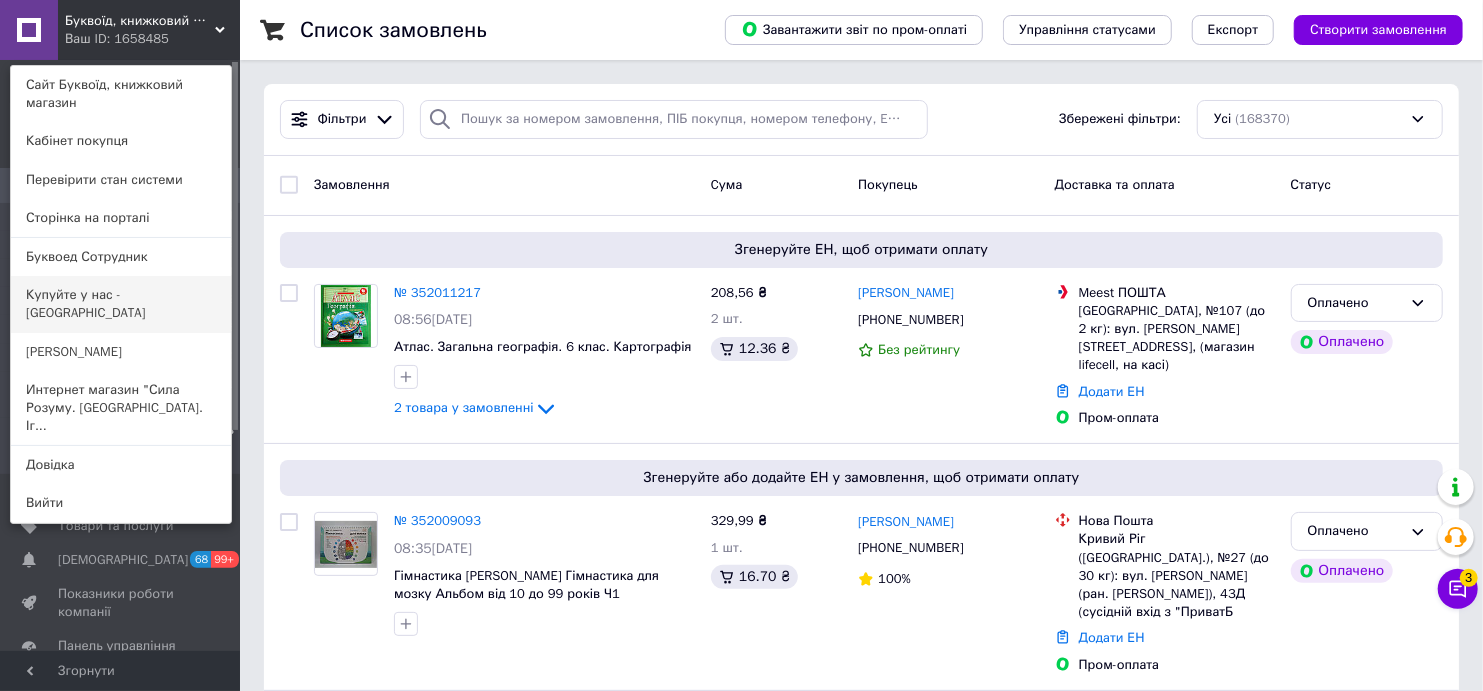 click on "Купуйте у нас - [GEOGRAPHIC_DATA]" at bounding box center (121, 304) 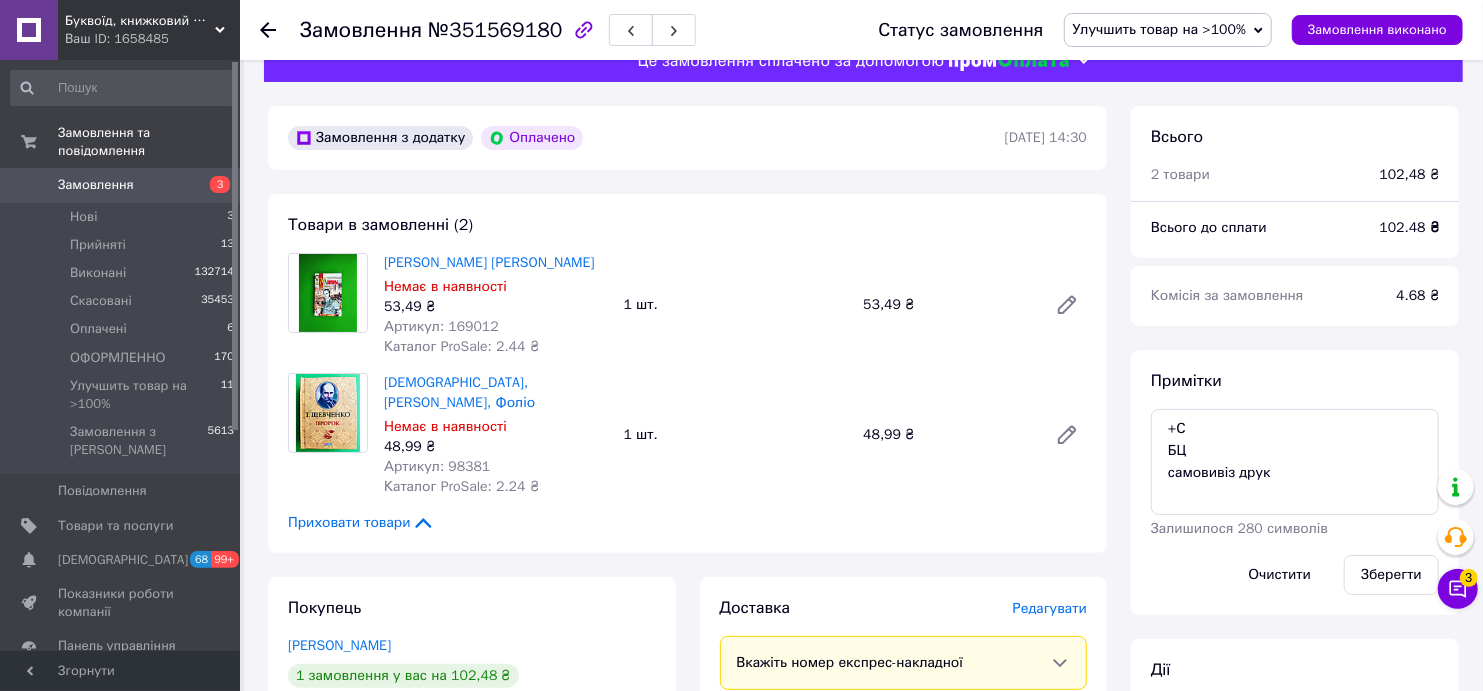 scroll, scrollTop: 0, scrollLeft: 0, axis: both 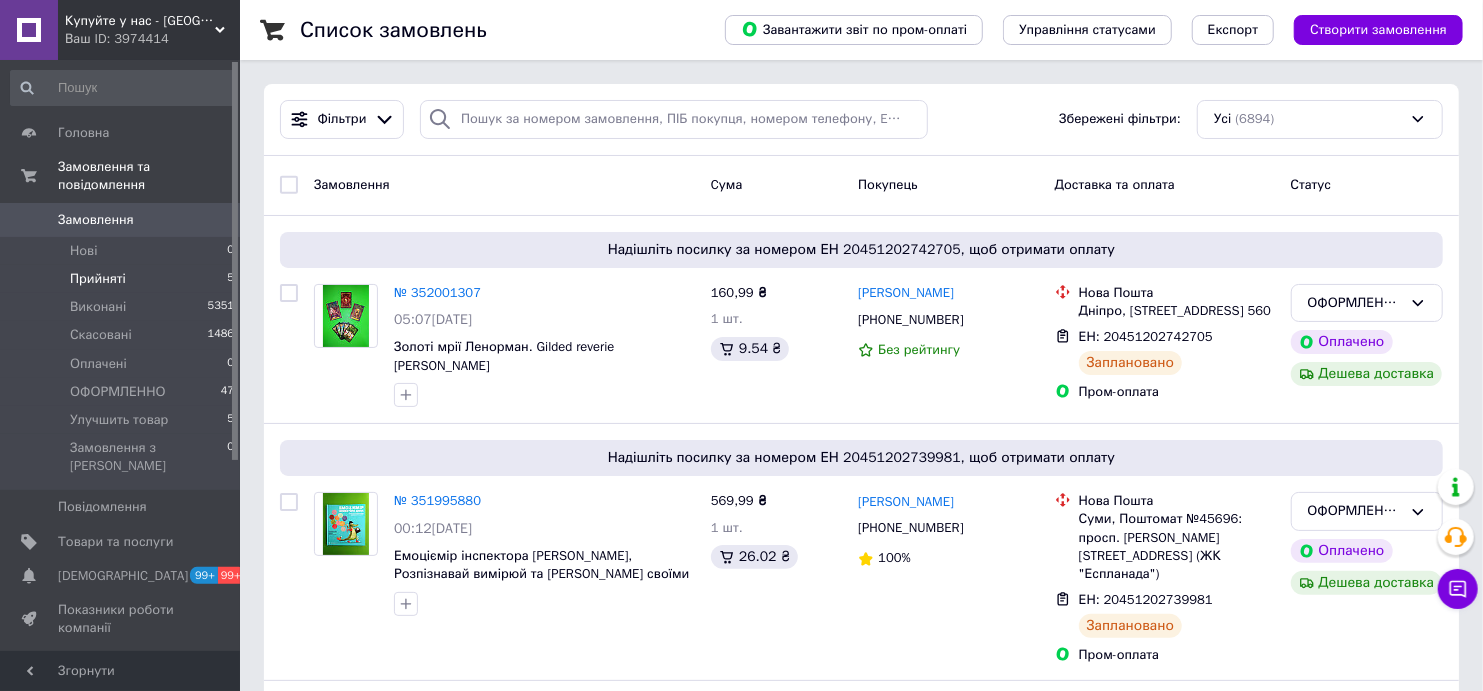 click on "Прийняті 5" at bounding box center [123, 279] 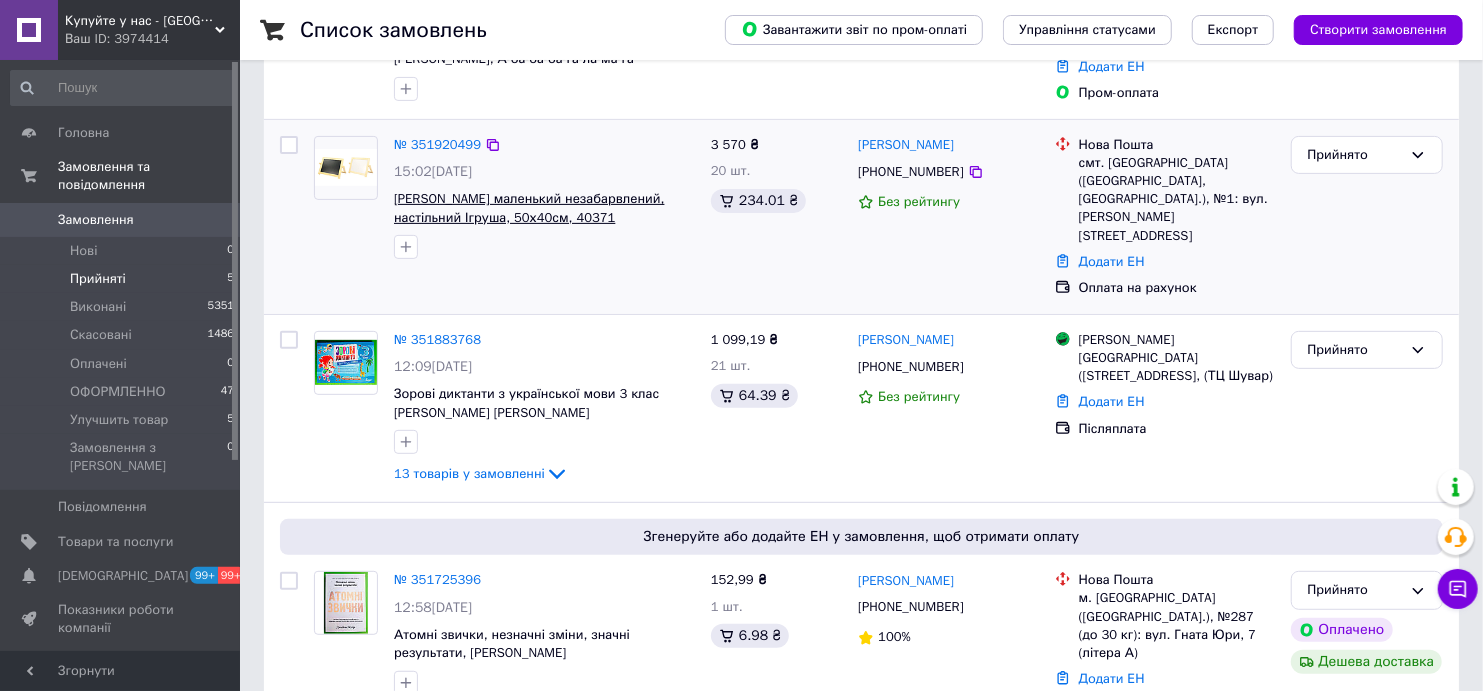scroll, scrollTop: 333, scrollLeft: 0, axis: vertical 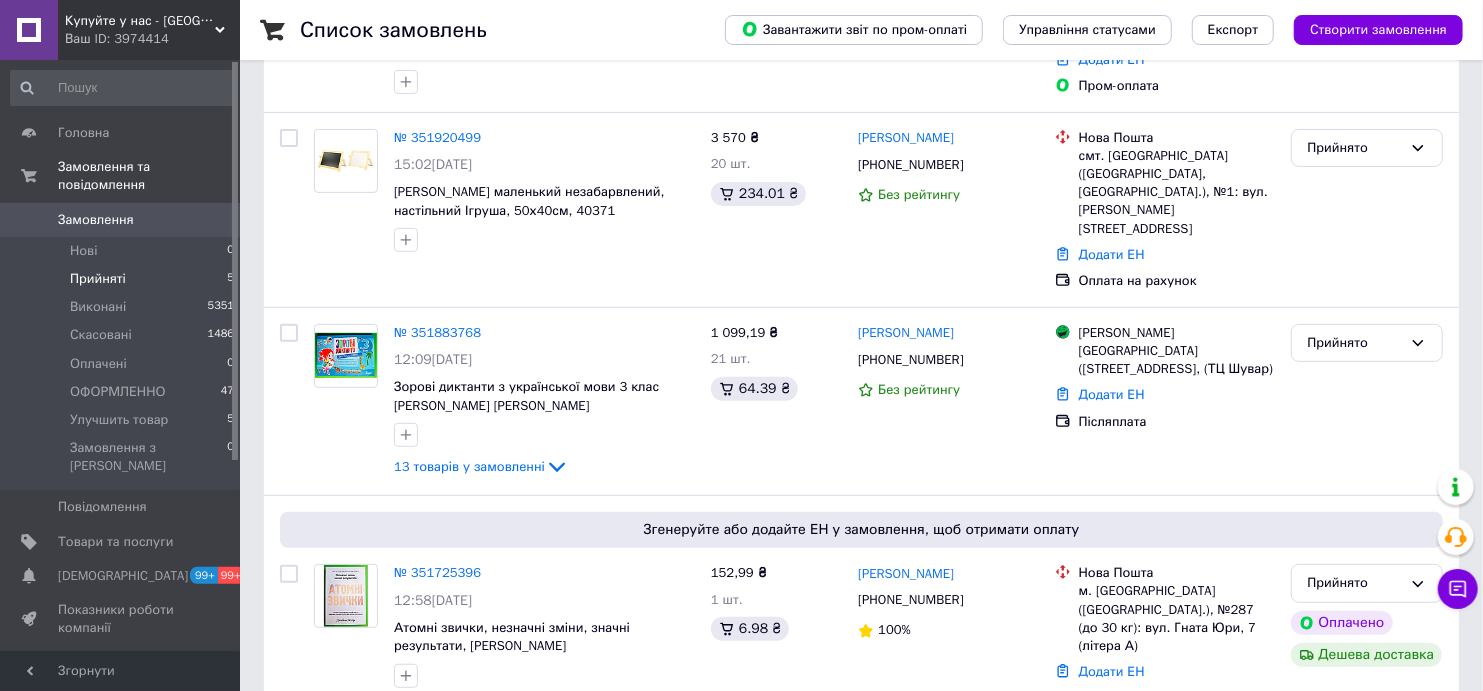 click on "Прийняті 5" at bounding box center (123, 279) 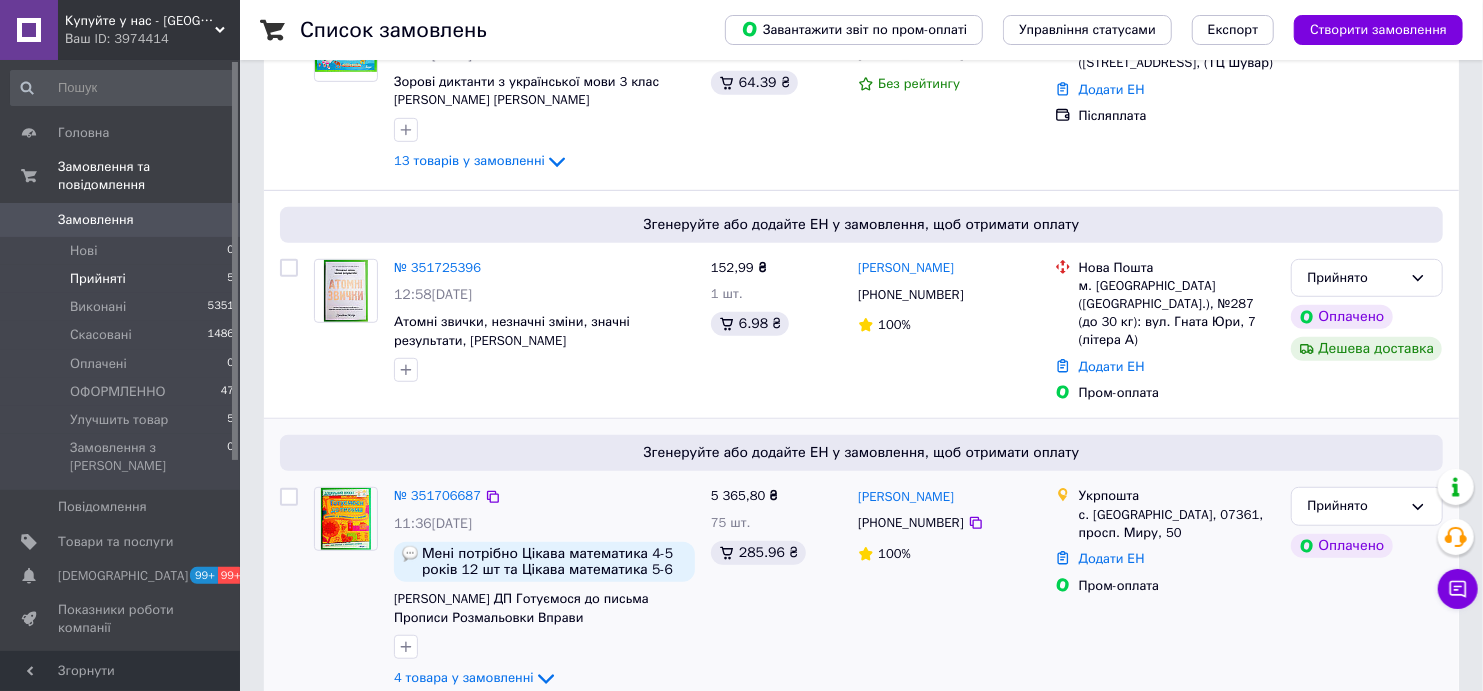 scroll, scrollTop: 623, scrollLeft: 0, axis: vertical 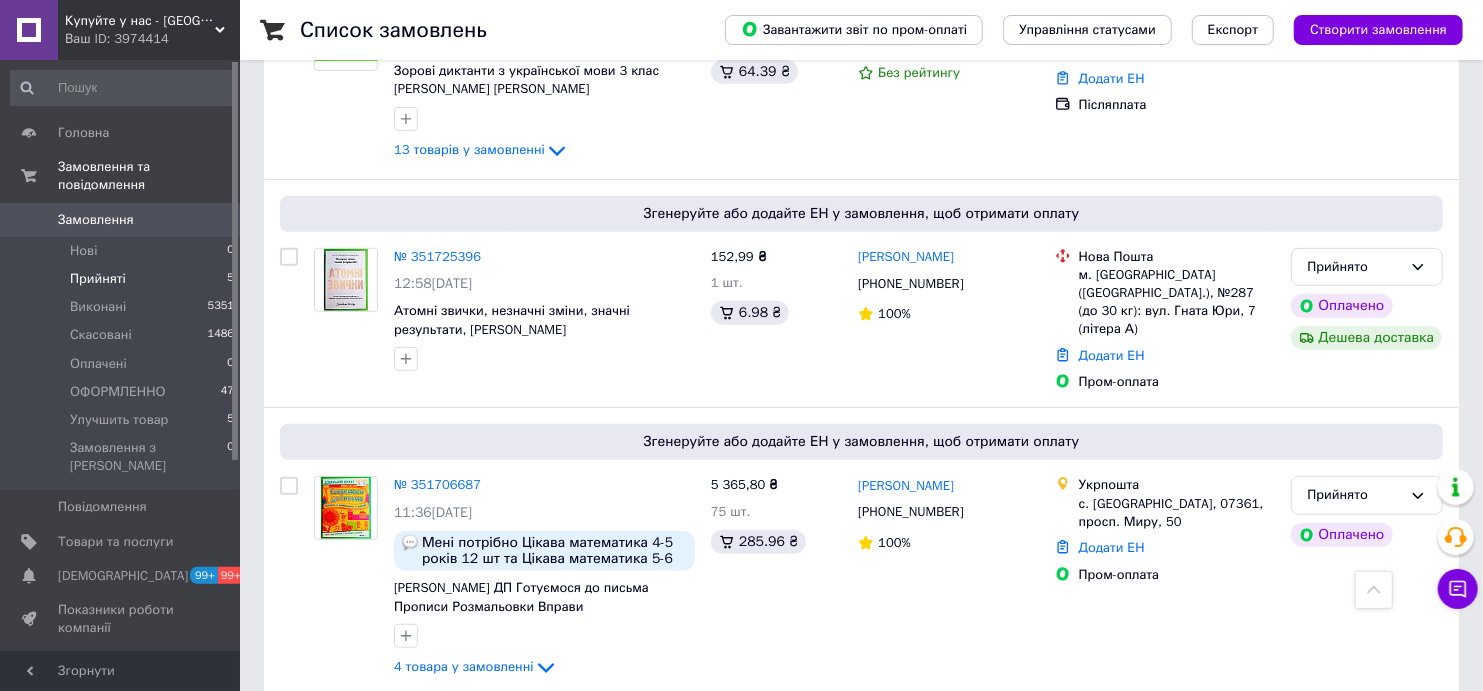 click 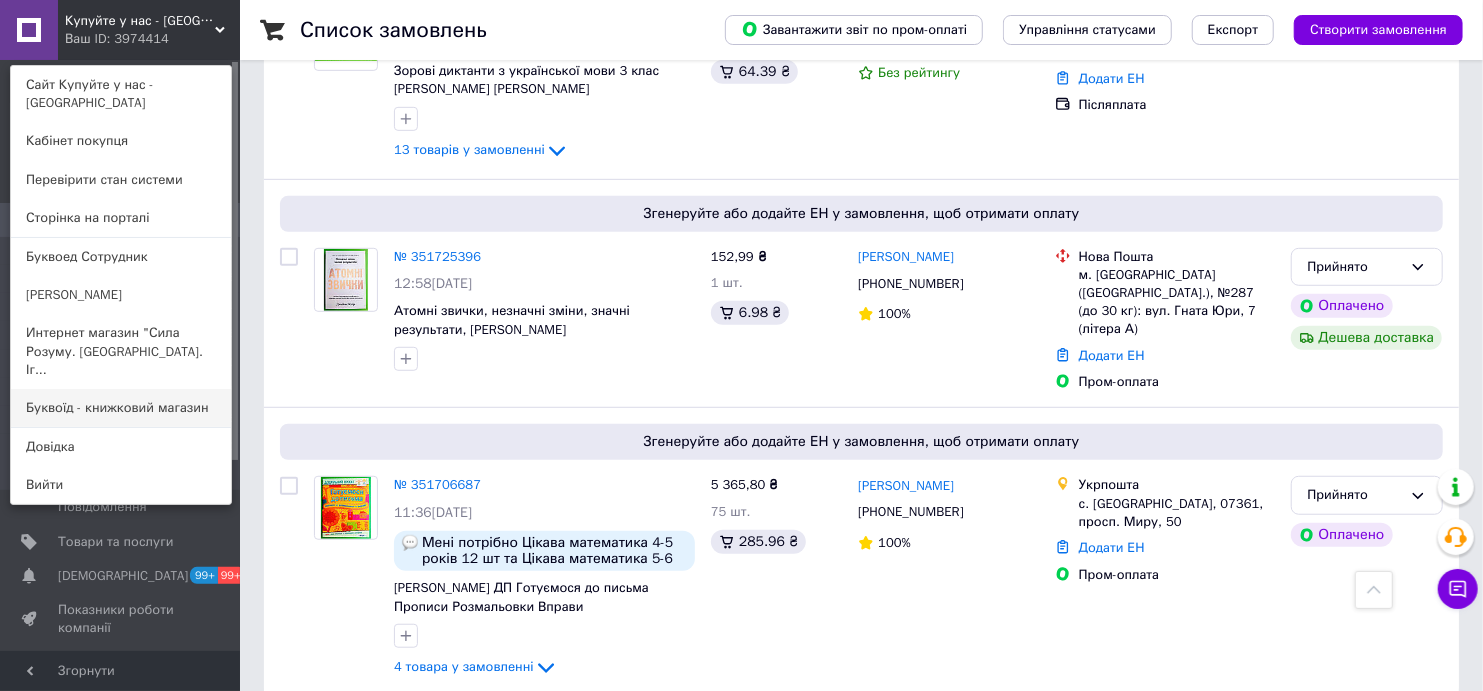 click on "Буквоїд - книжковий магазин" at bounding box center [121, 408] 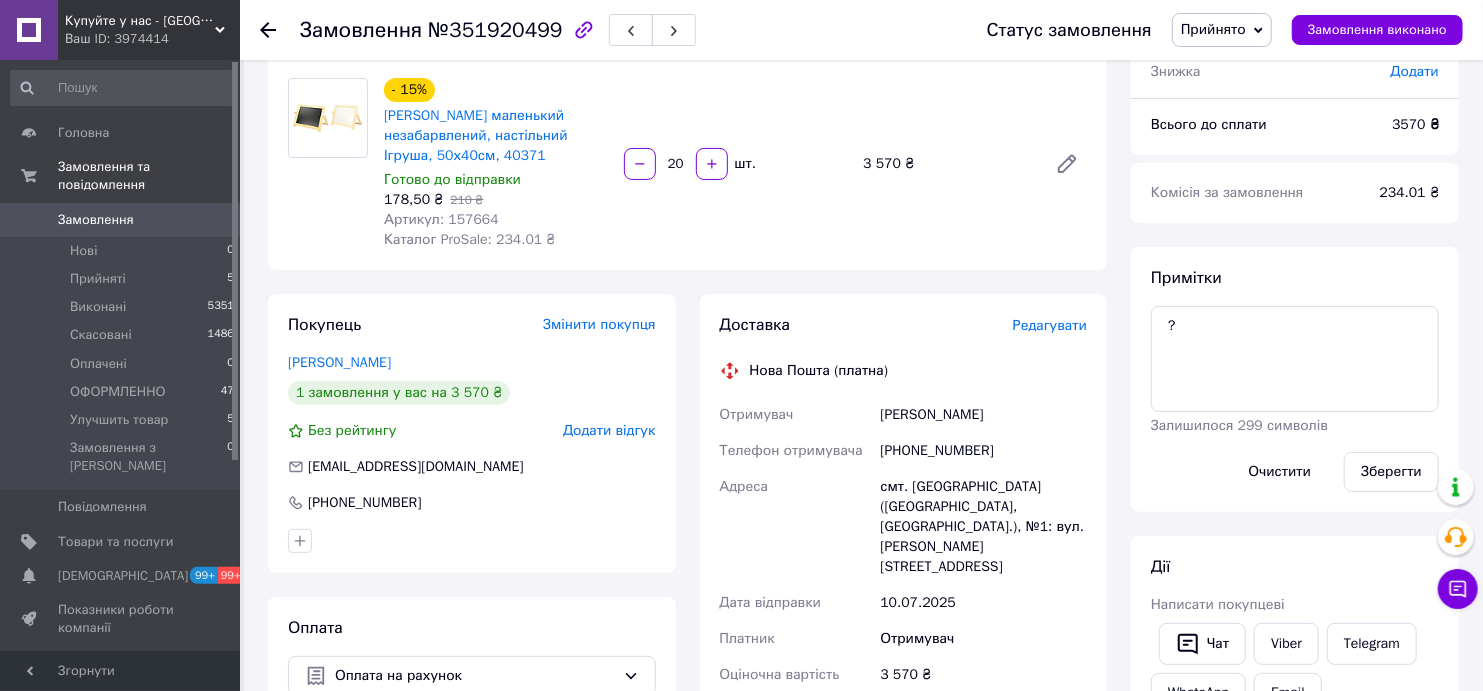 scroll, scrollTop: 222, scrollLeft: 0, axis: vertical 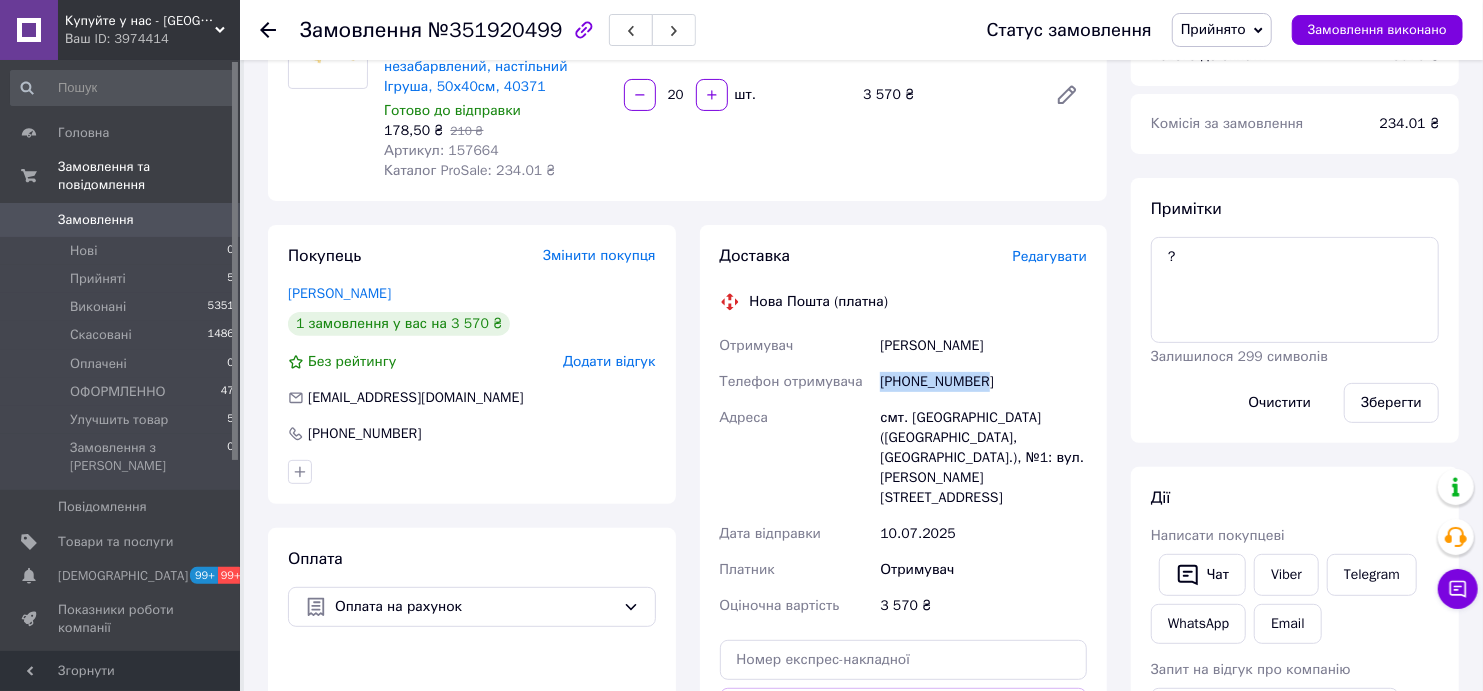 drag, startPoint x: 976, startPoint y: 396, endPoint x: 881, endPoint y: 376, distance: 97.082436 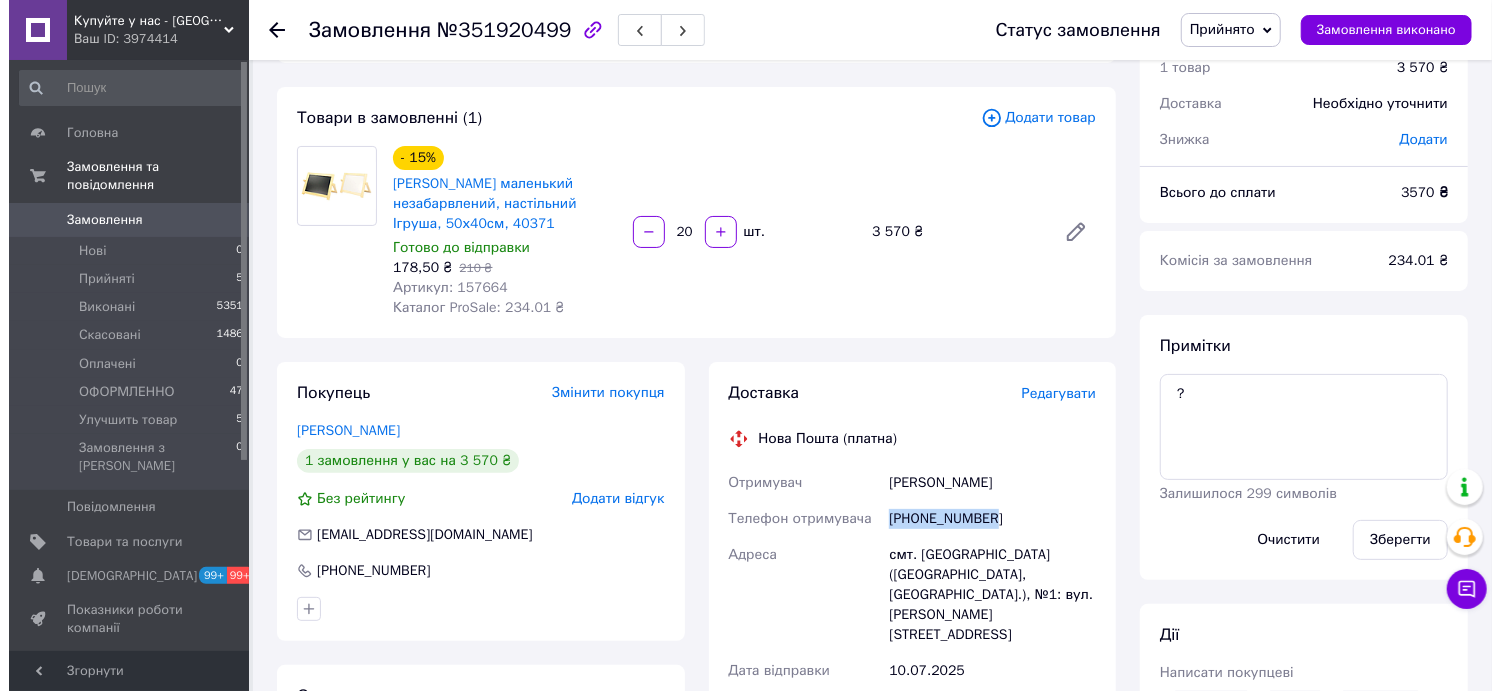 scroll, scrollTop: 0, scrollLeft: 0, axis: both 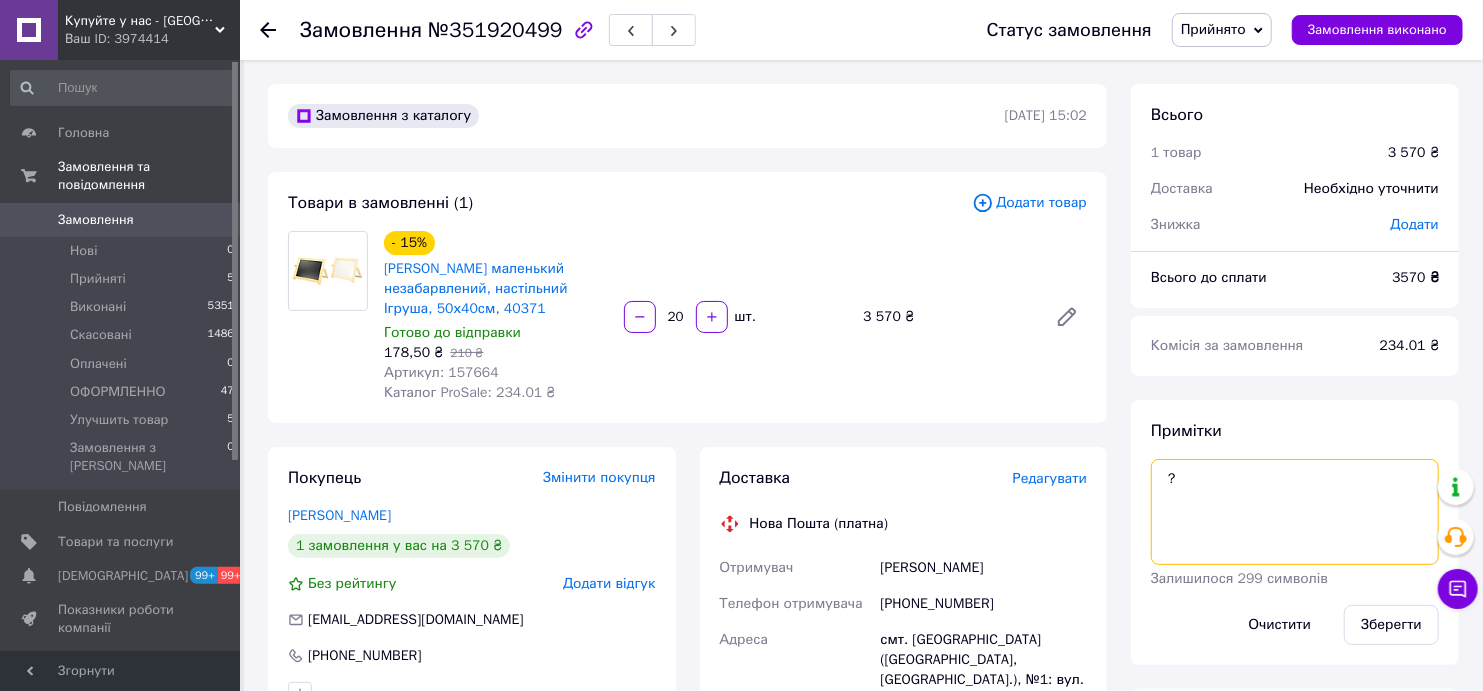 click on "?" at bounding box center (1295, 512) 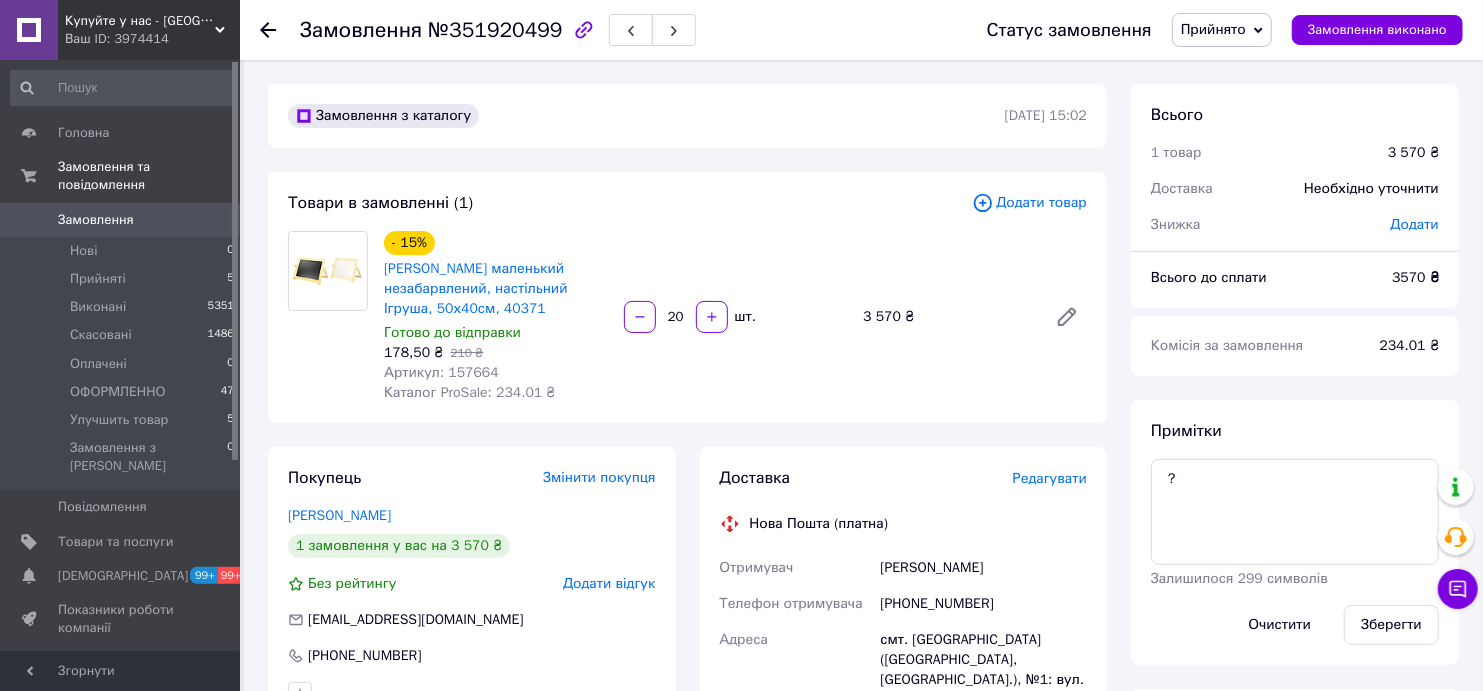 click on "Прийнято" at bounding box center (1222, 30) 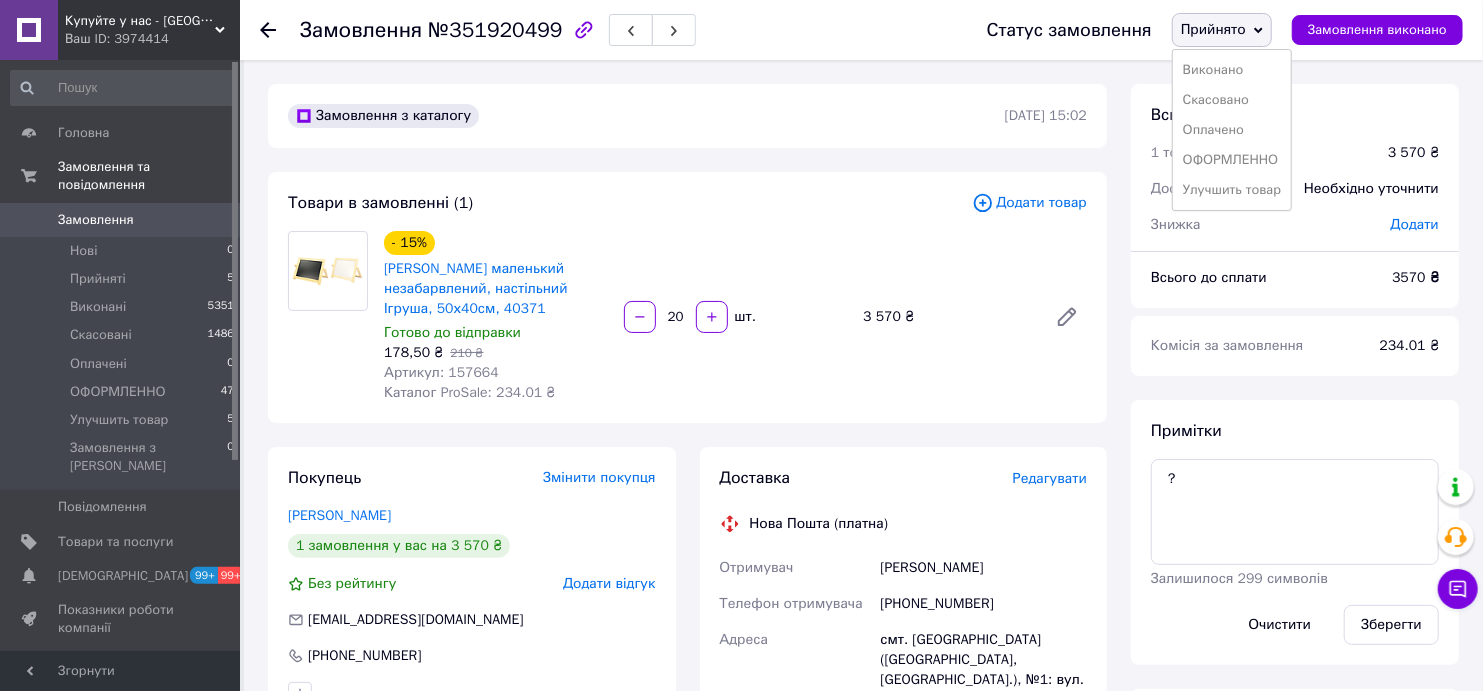 drag, startPoint x: 1233, startPoint y: 100, endPoint x: 1207, endPoint y: 113, distance: 29.068884 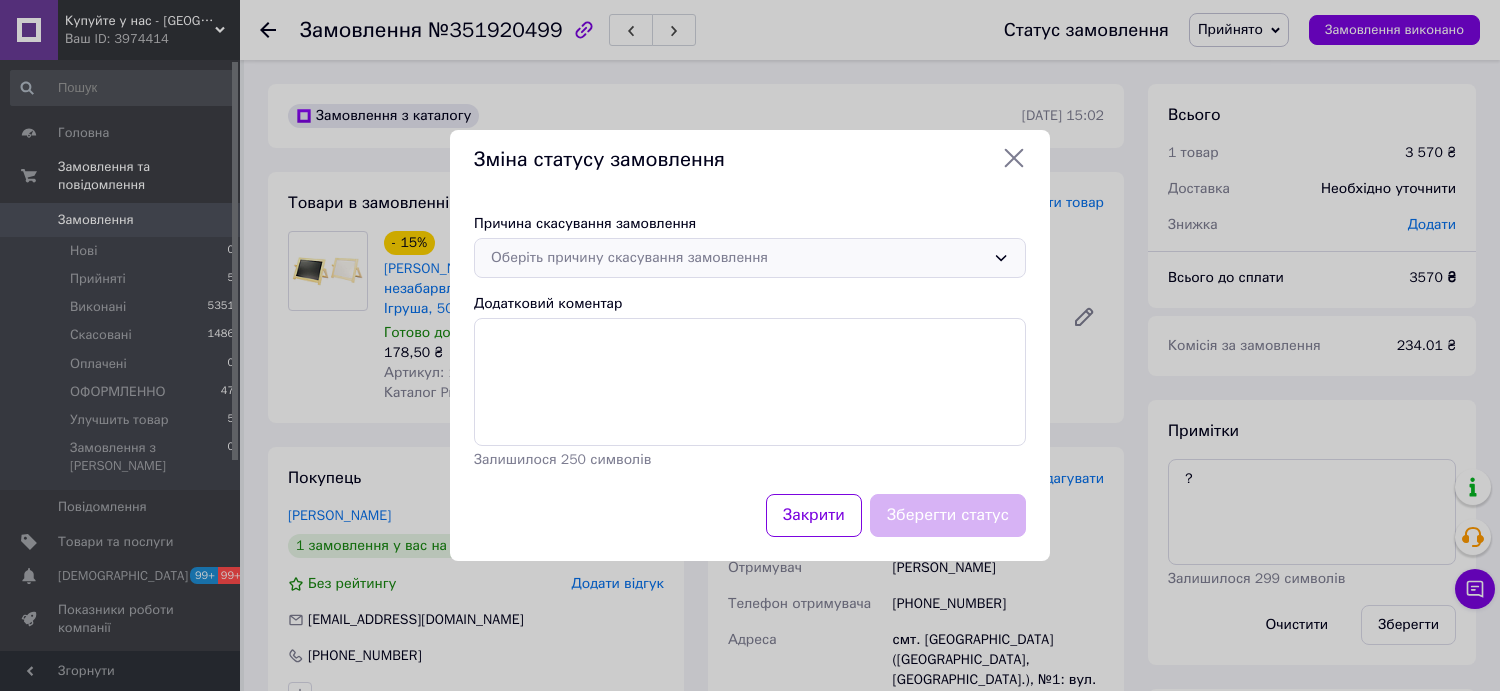 click on "Оберіть причину скасування замовлення" at bounding box center (750, 258) 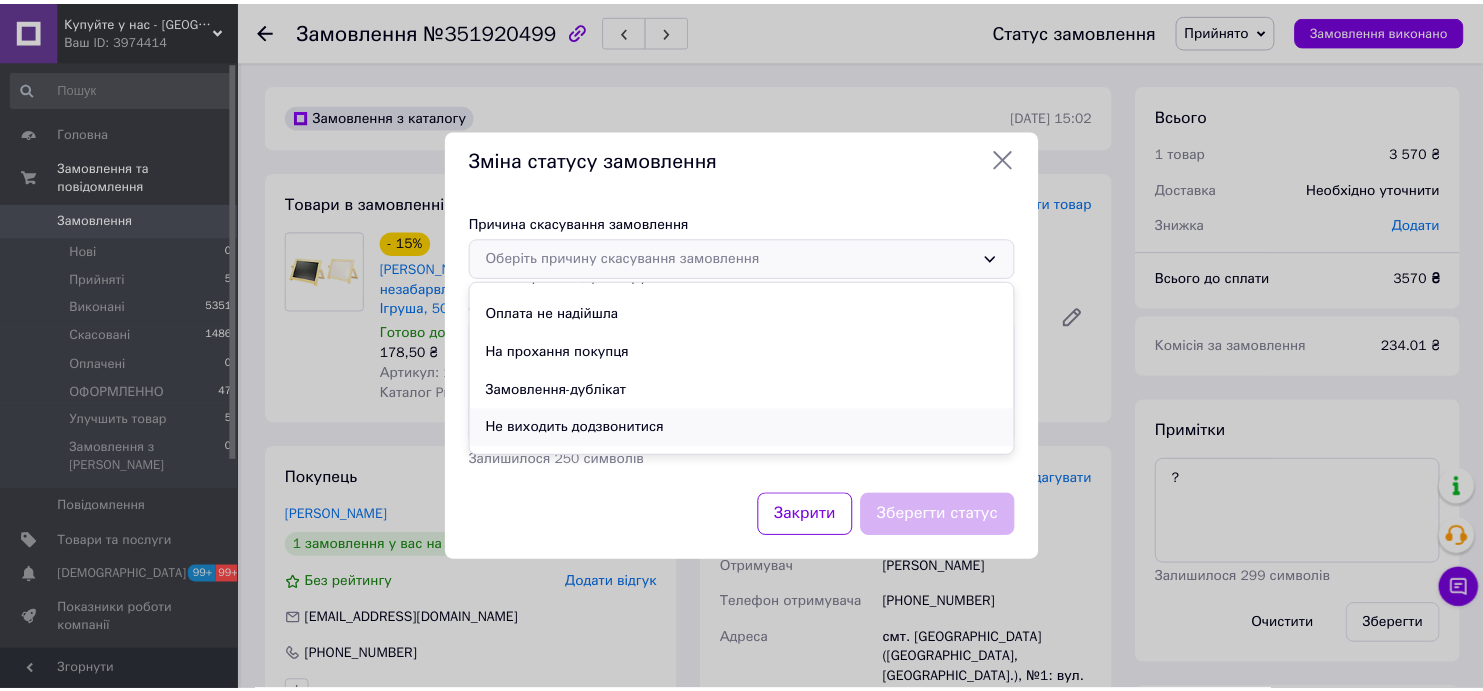 scroll, scrollTop: 93, scrollLeft: 0, axis: vertical 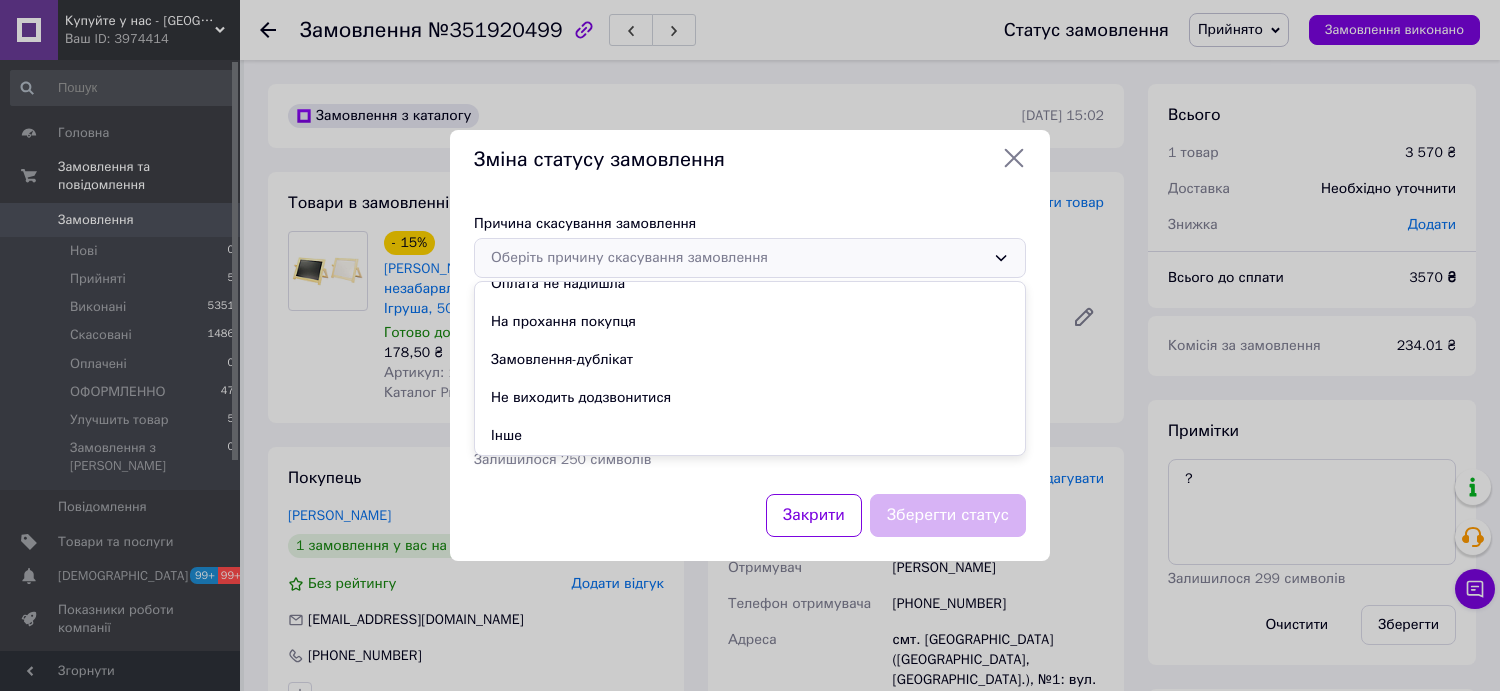 drag, startPoint x: 618, startPoint y: 363, endPoint x: 628, endPoint y: 371, distance: 12.806249 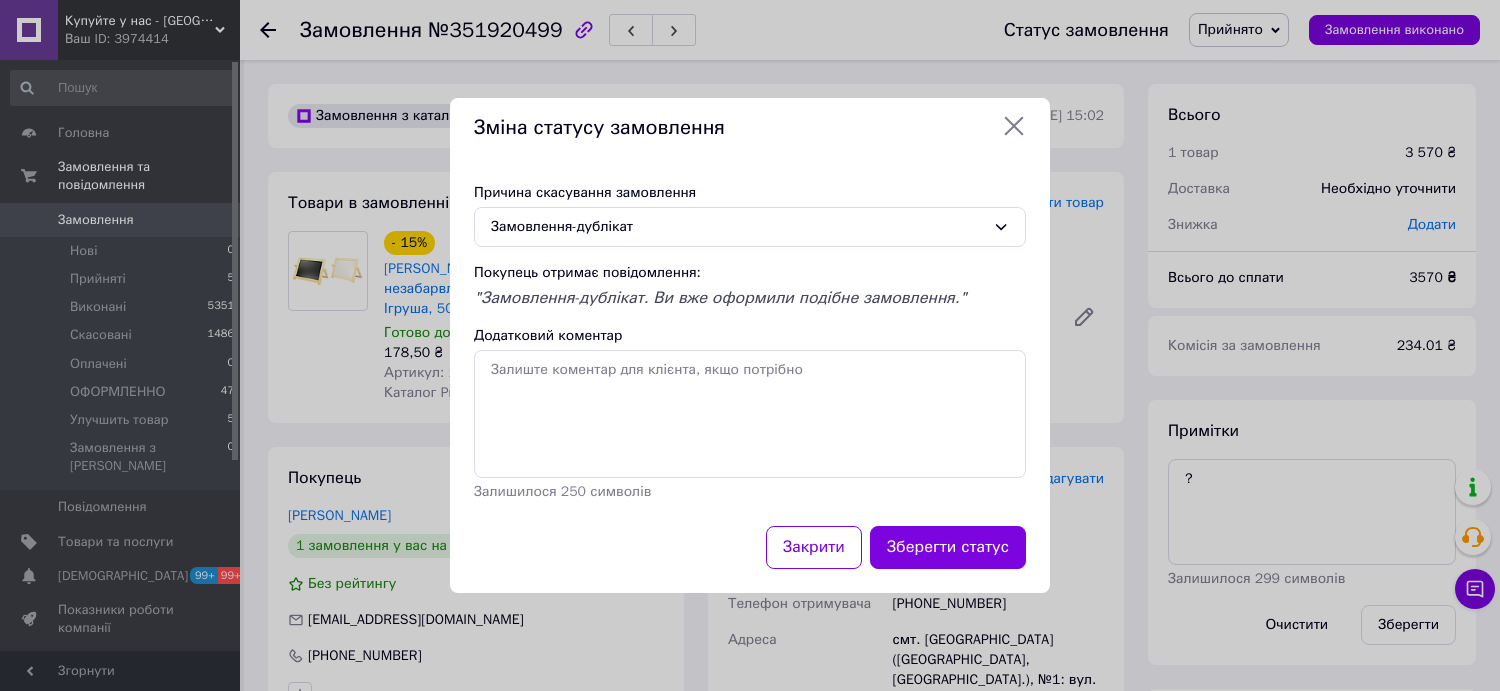 click on "Зберегти статус" at bounding box center [948, 547] 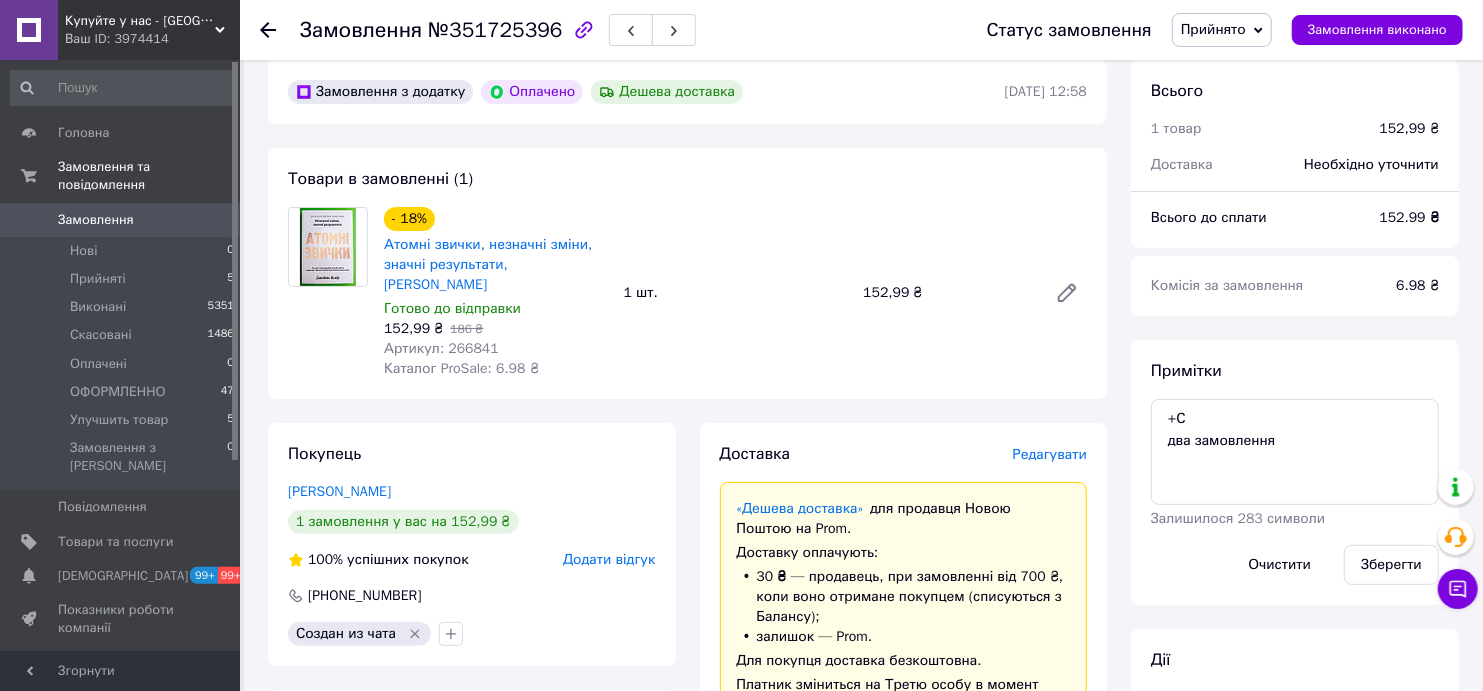 scroll, scrollTop: 318, scrollLeft: 0, axis: vertical 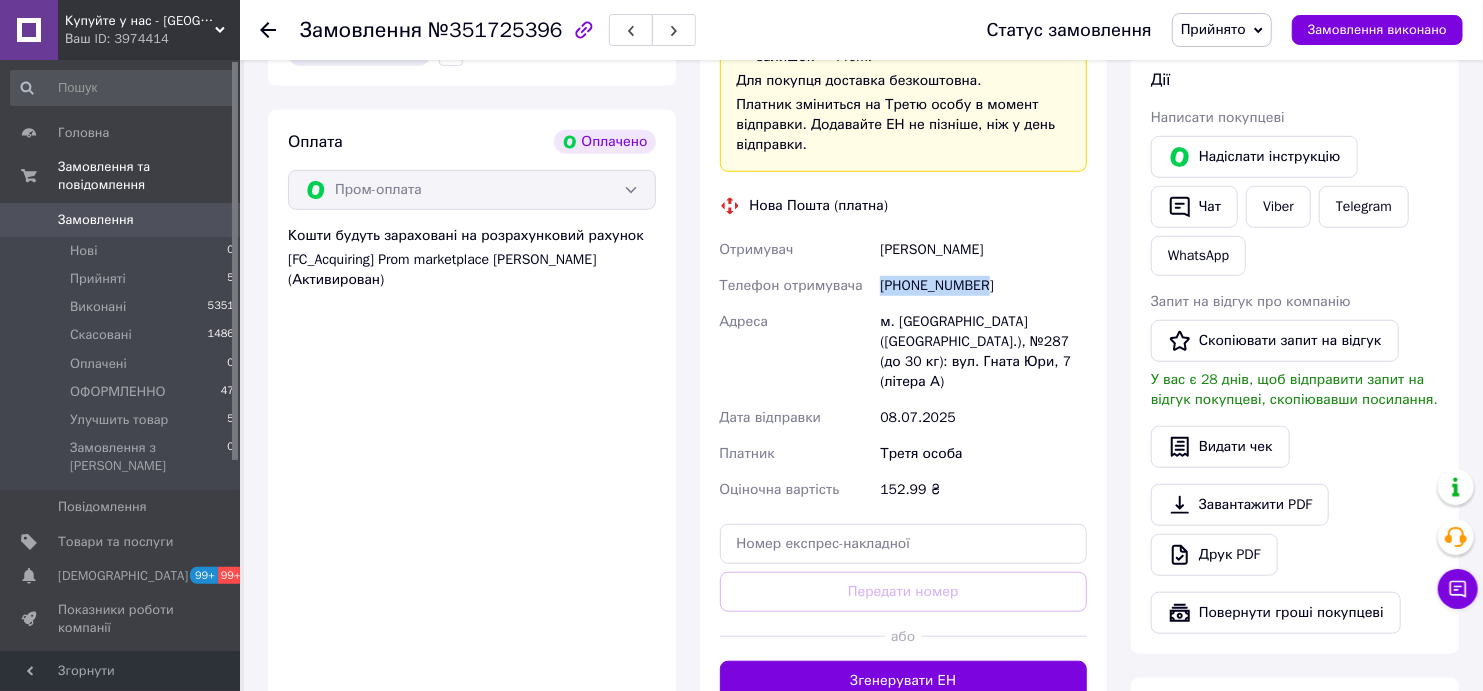 drag, startPoint x: 987, startPoint y: 265, endPoint x: 871, endPoint y: 278, distance: 116.72617 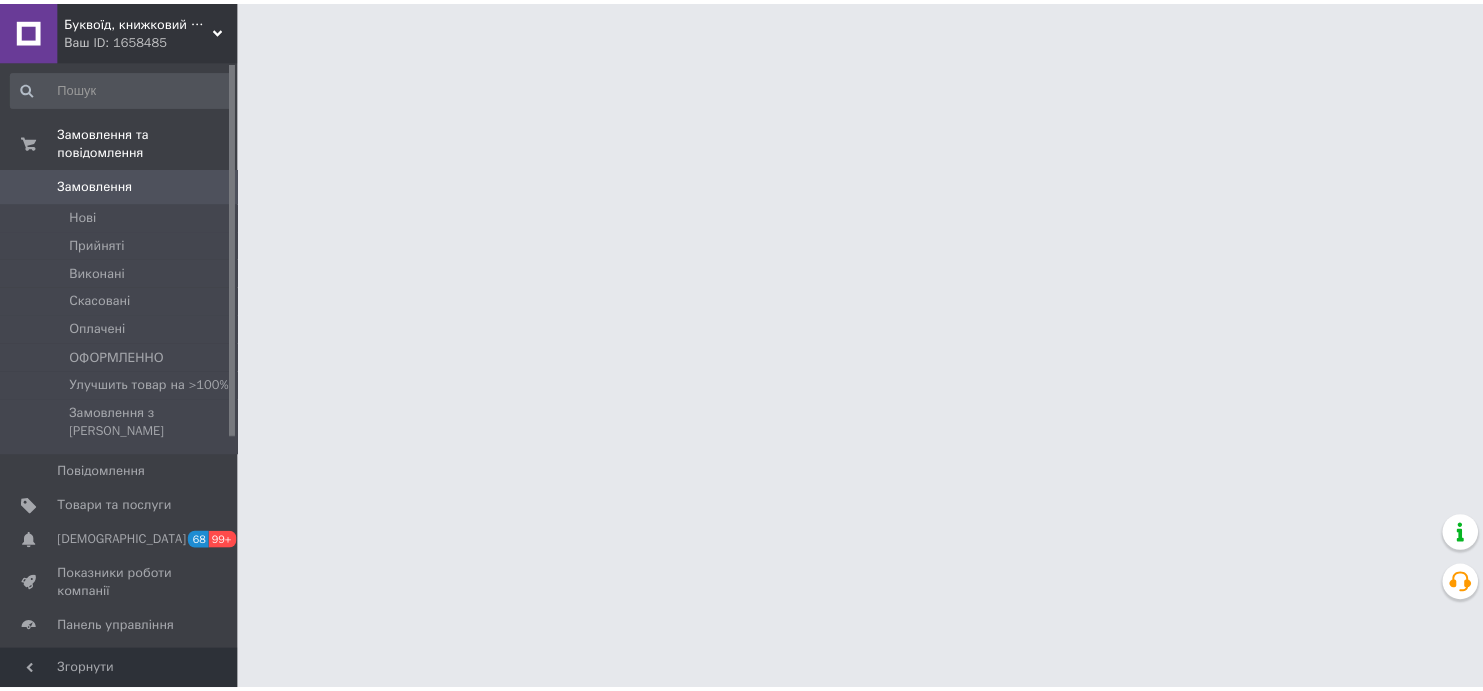 scroll, scrollTop: 0, scrollLeft: 0, axis: both 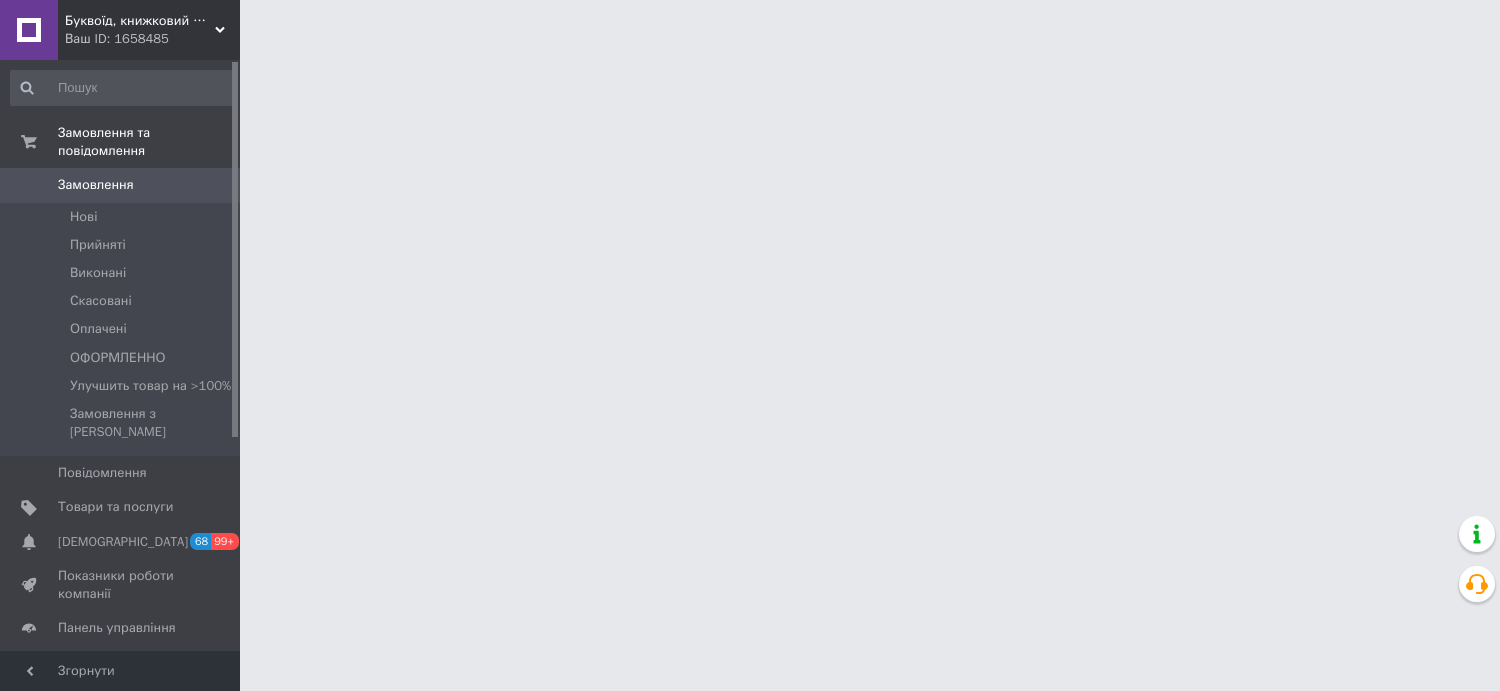 click at bounding box center [123, 88] 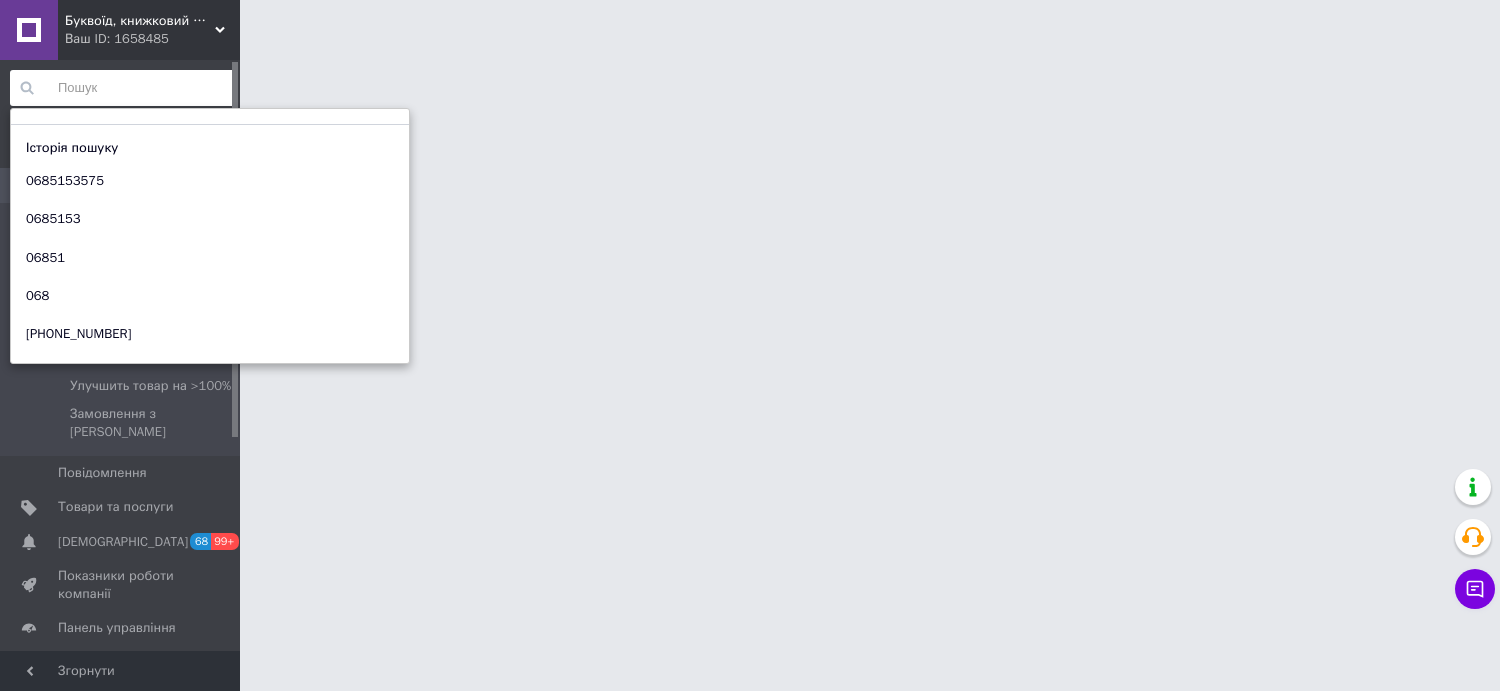 paste on "+380980025506" 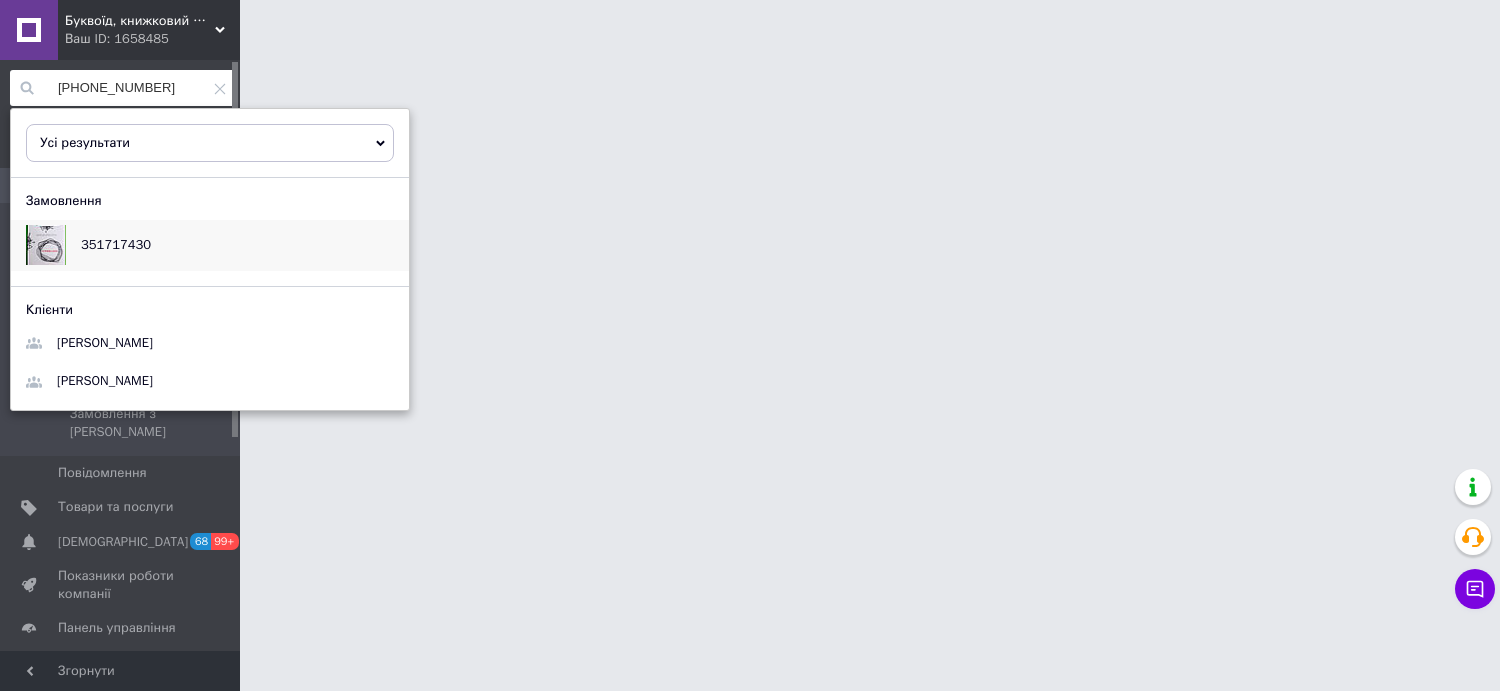 type on "+380980025506" 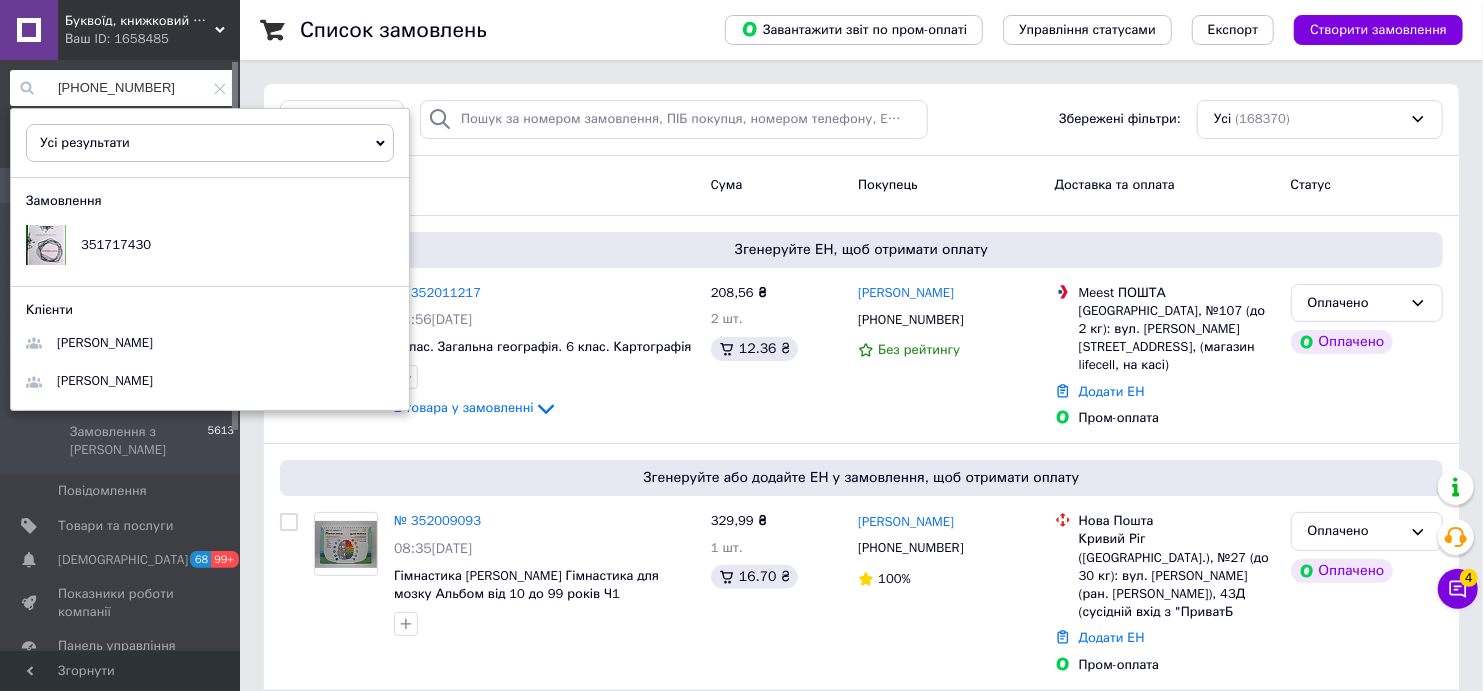 click on "Замовлення" at bounding box center (504, 185) 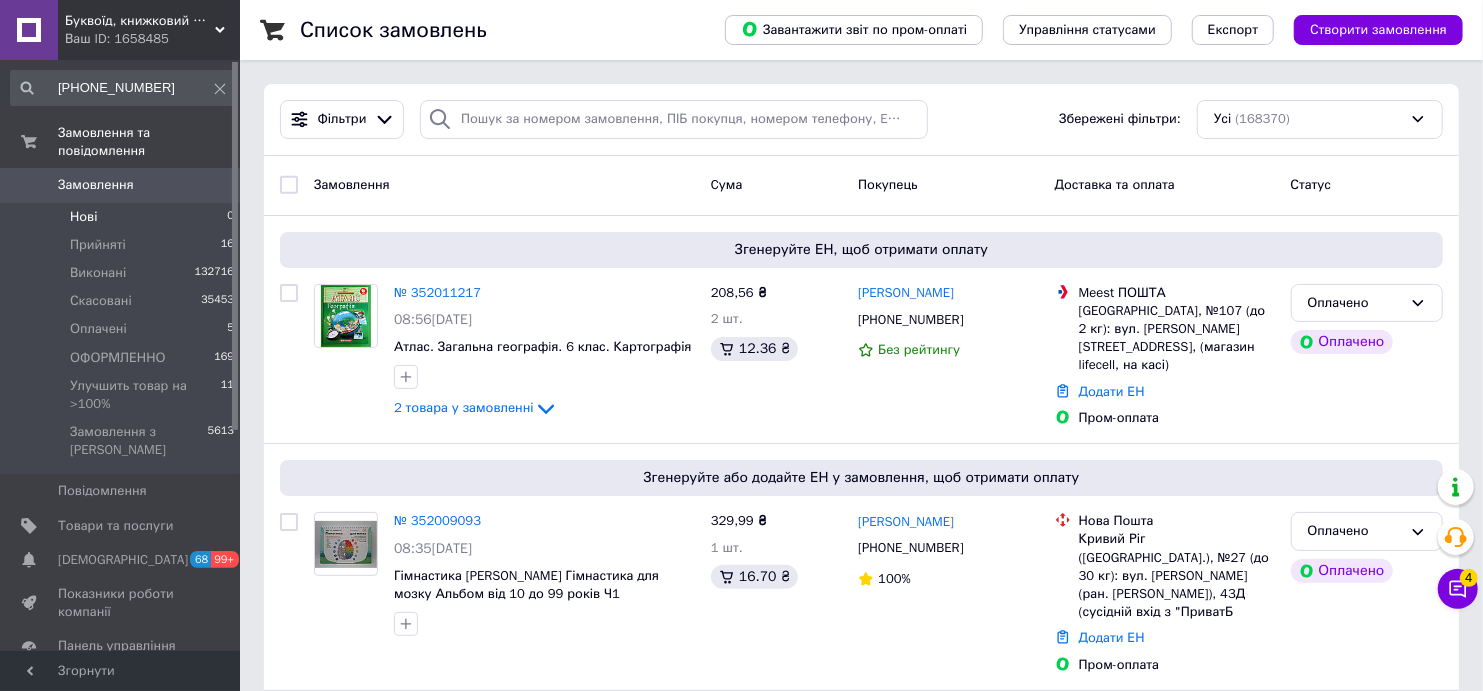 click on "Нові 0" at bounding box center [123, 217] 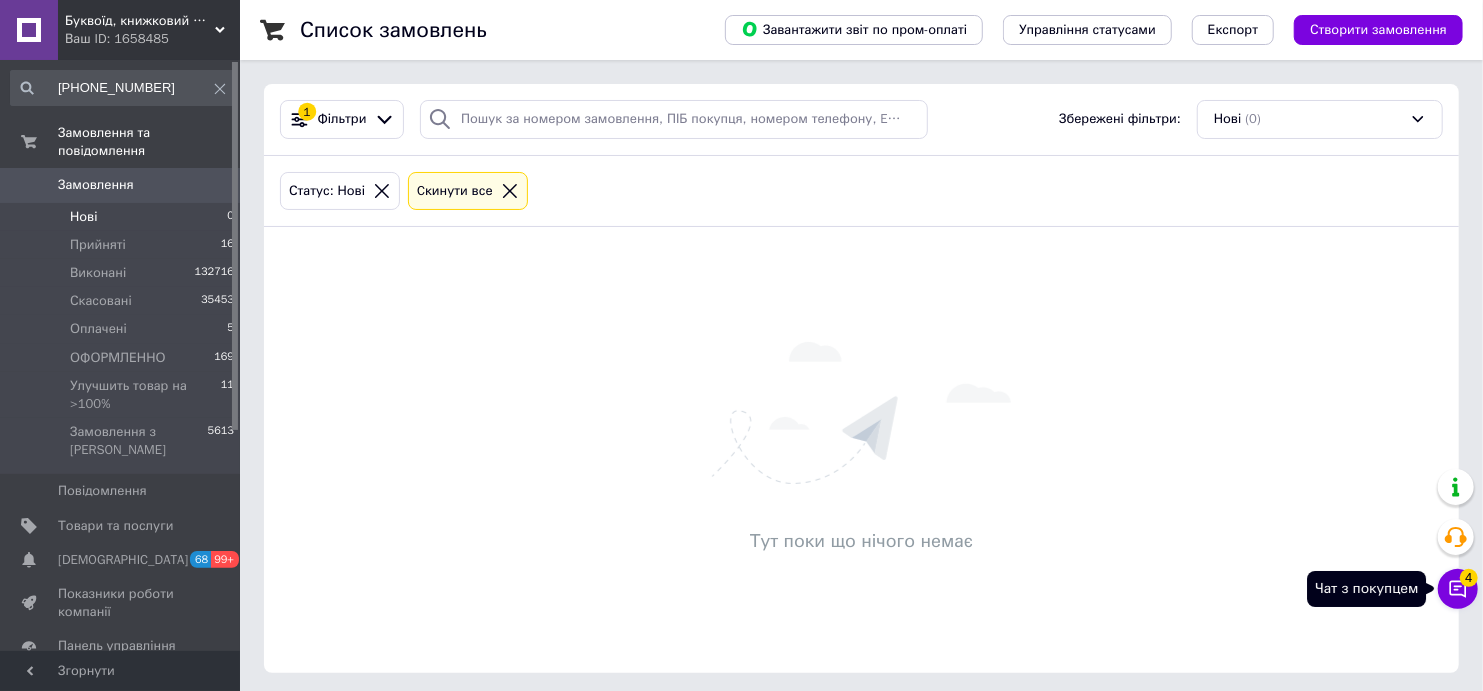 click 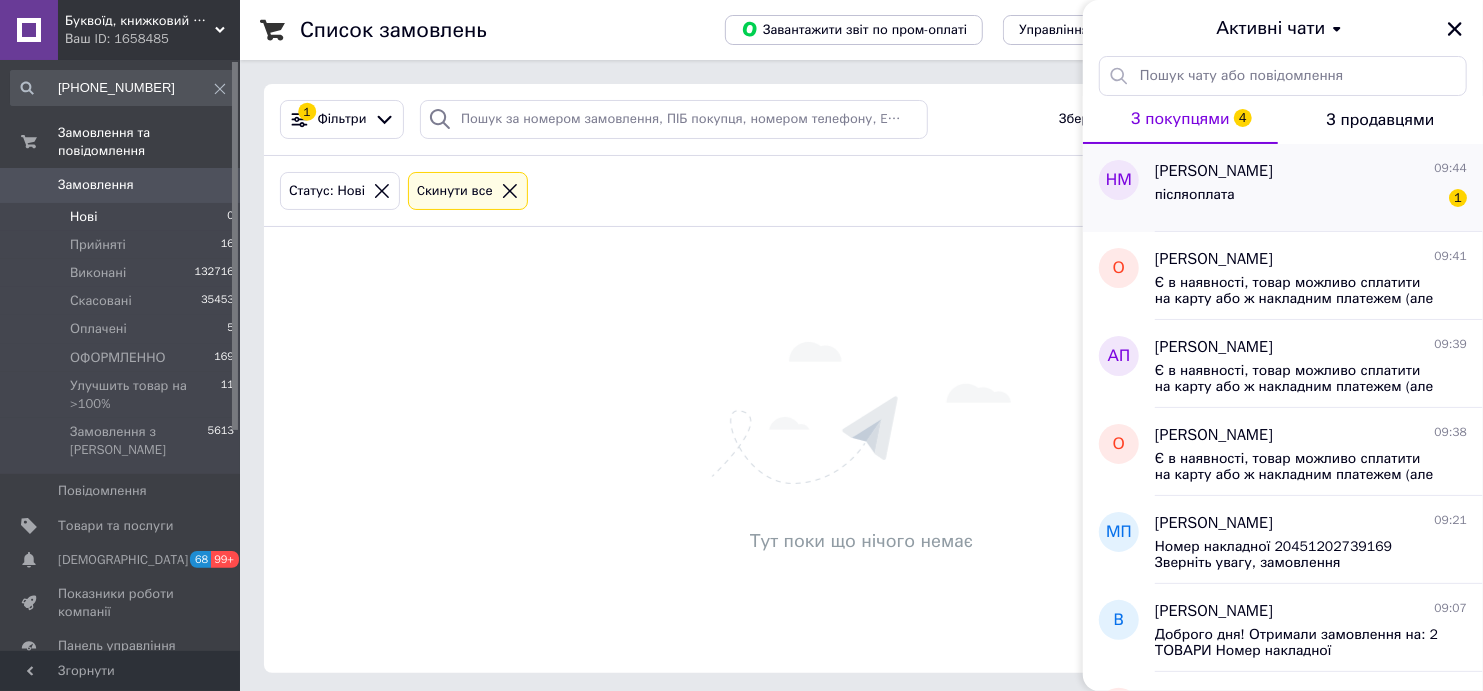 click on "Наталя Микитюк 09:44" at bounding box center [1311, 171] 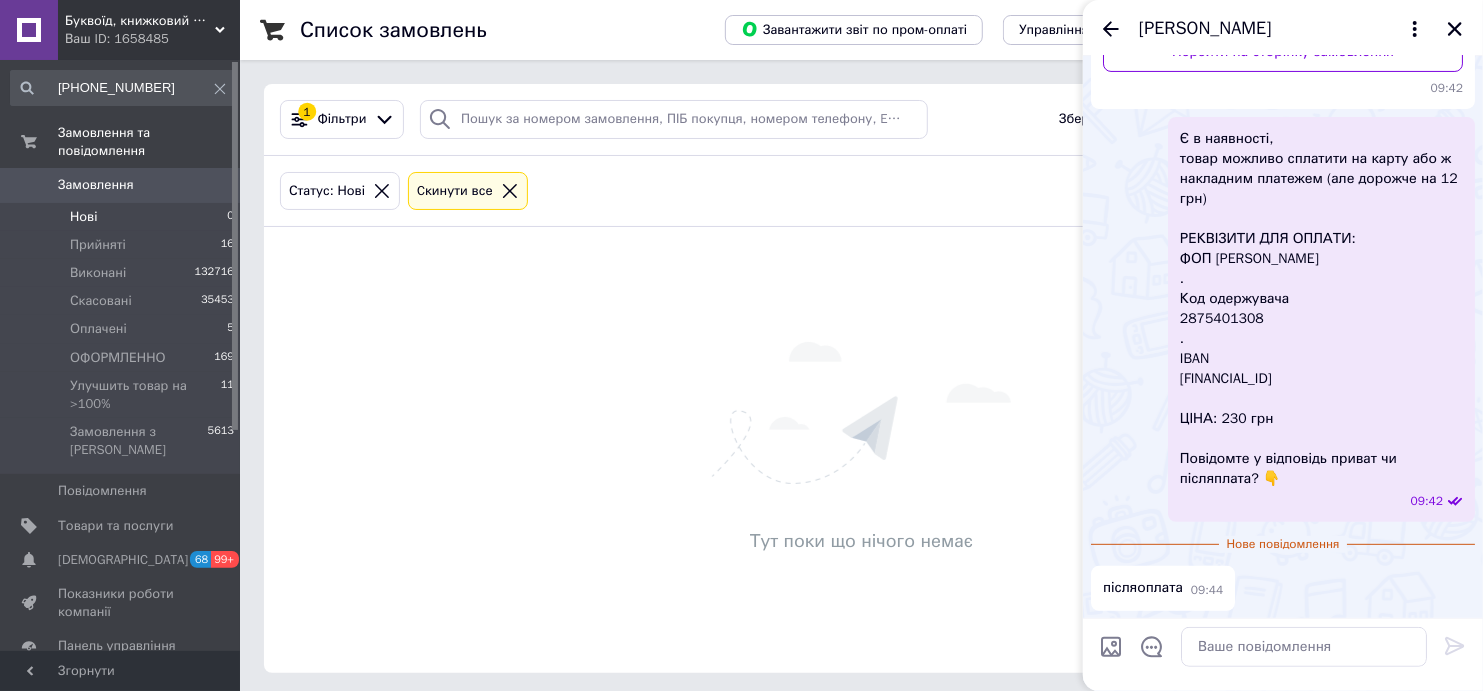 scroll, scrollTop: 0, scrollLeft: 0, axis: both 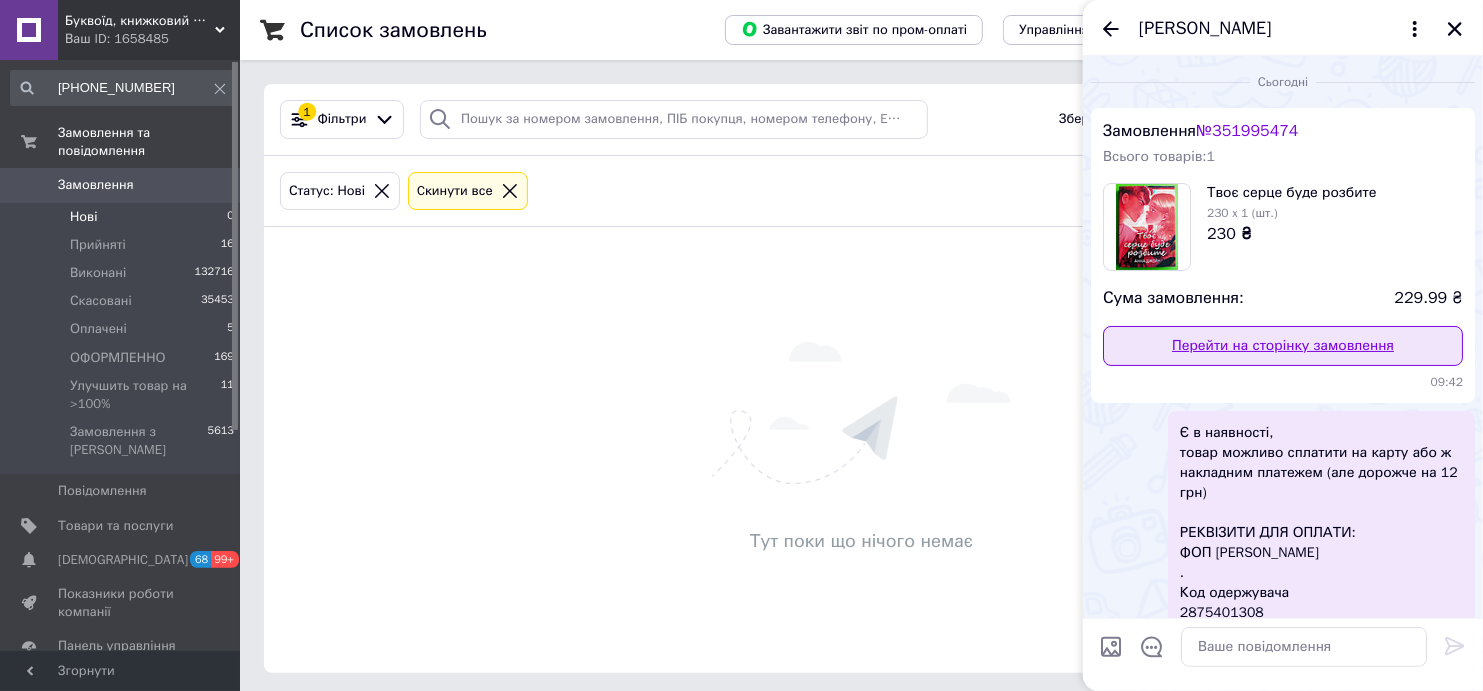 click on "Перейти на сторінку замовлення" at bounding box center (1283, 346) 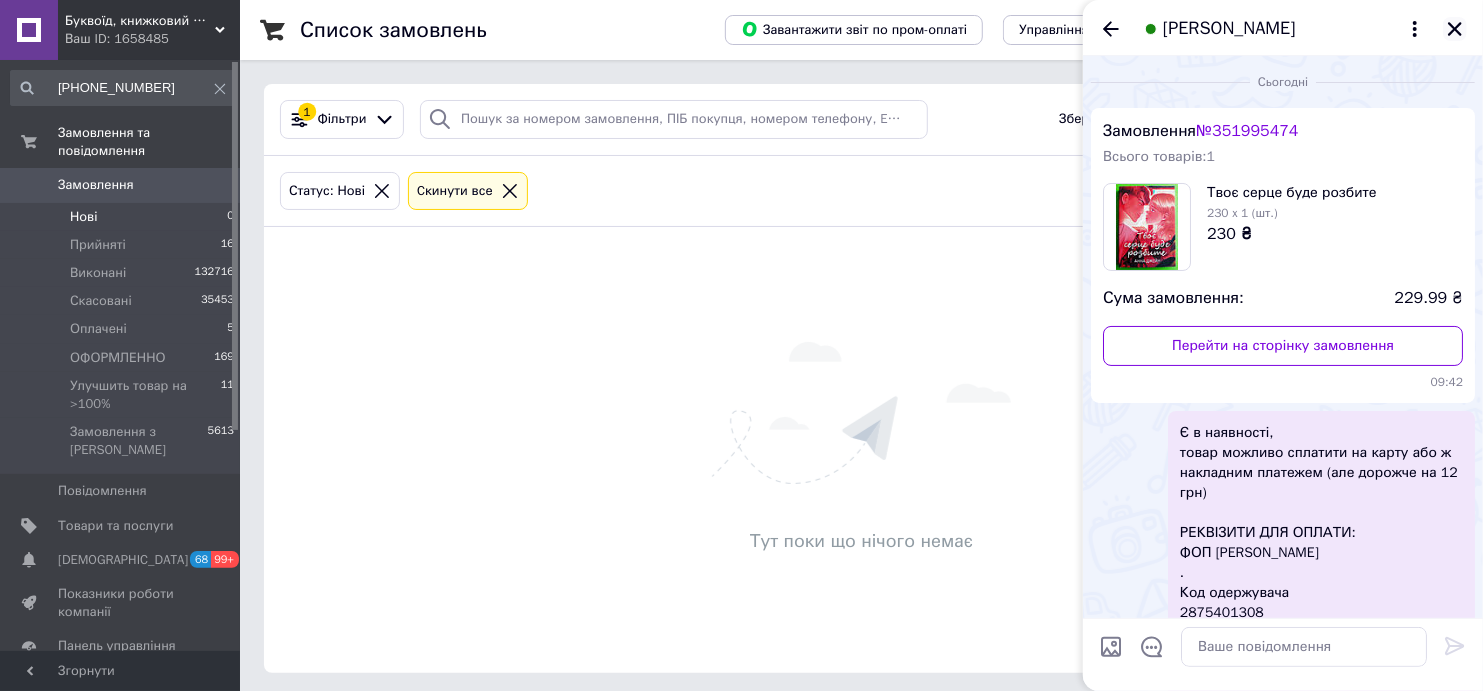 click 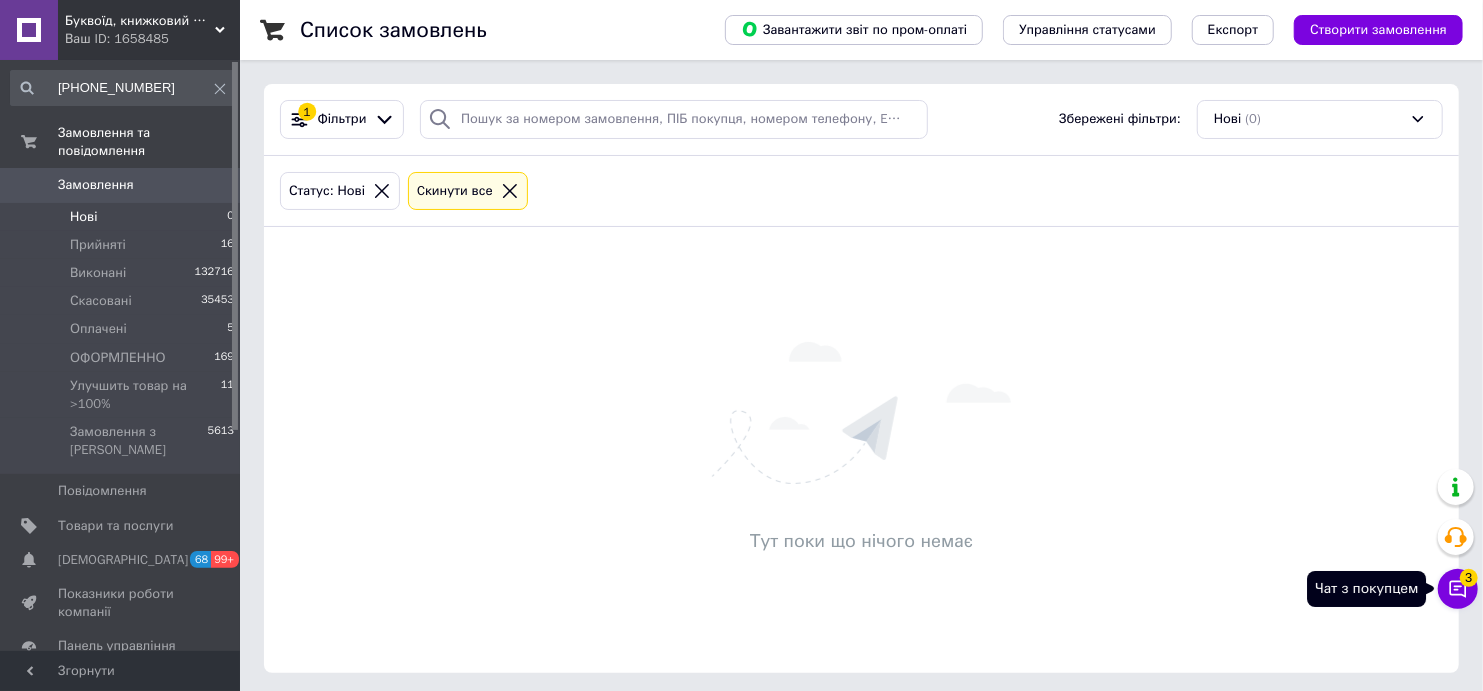 click on "Чат з покупцем 3" at bounding box center (1458, 589) 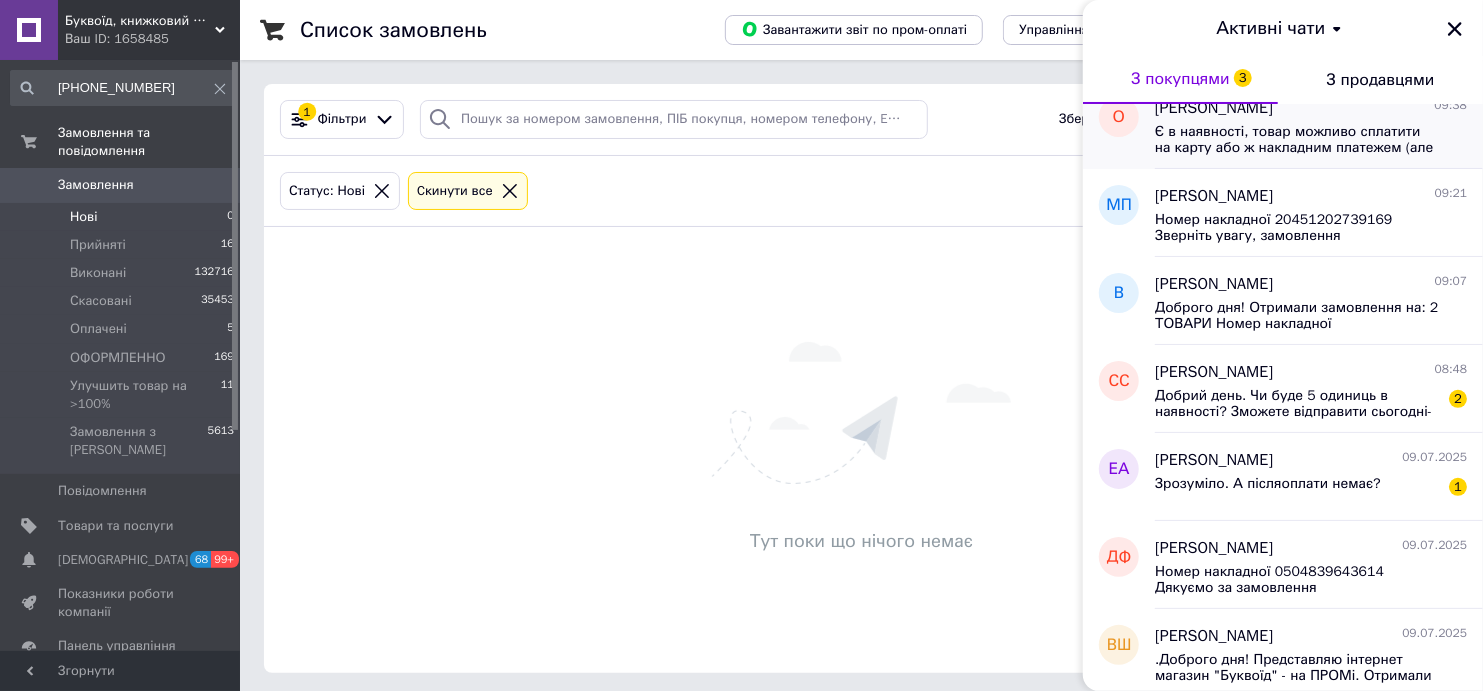 scroll, scrollTop: 333, scrollLeft: 0, axis: vertical 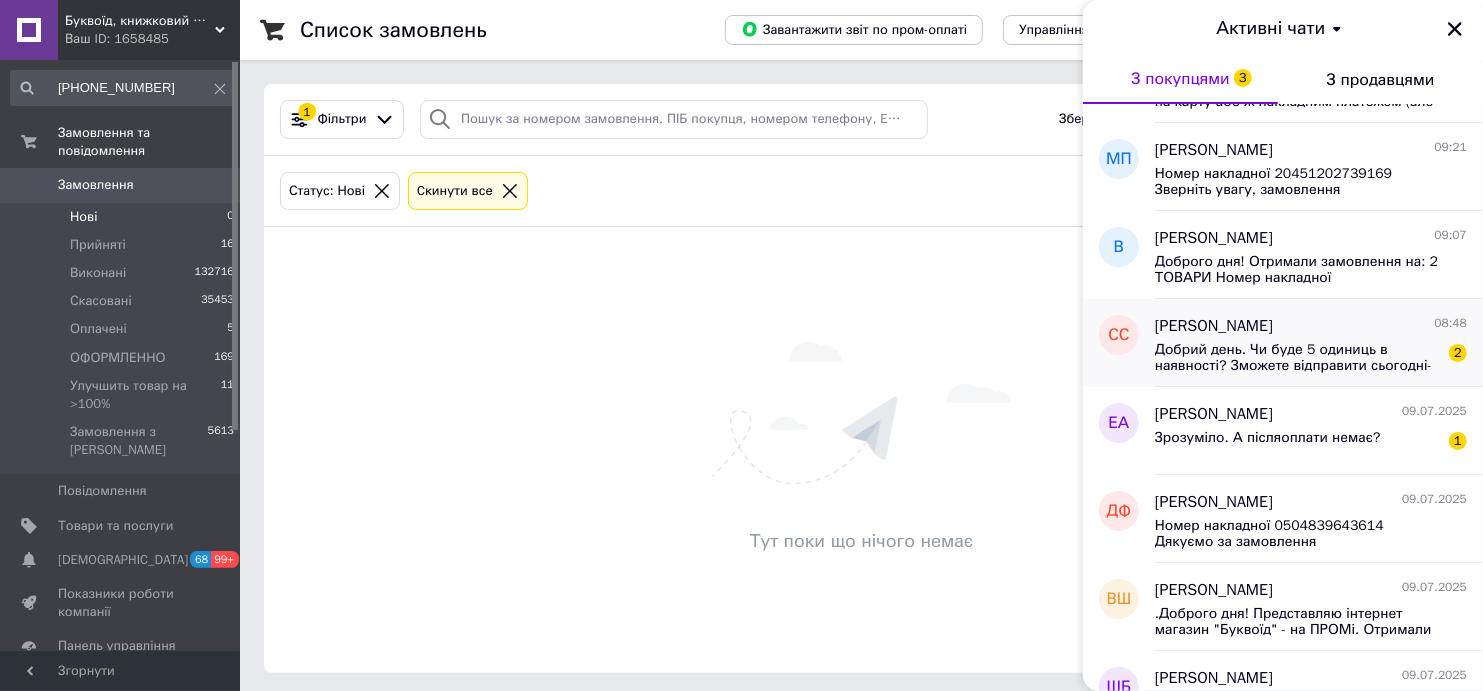 click on "Добрий день. Чи буде 5 одиниць в наявності? Зможете відправити сьогодні-завтра?" at bounding box center [1297, 358] 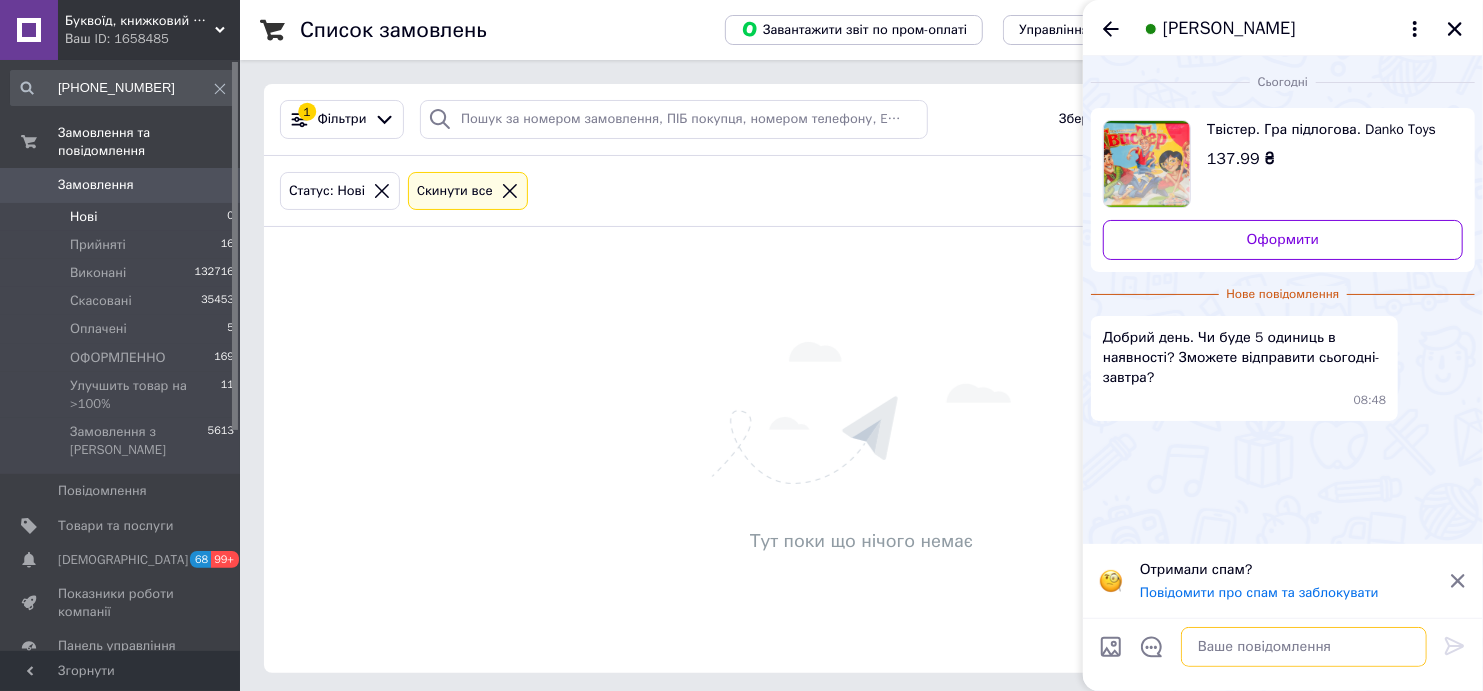 click at bounding box center [1304, 647] 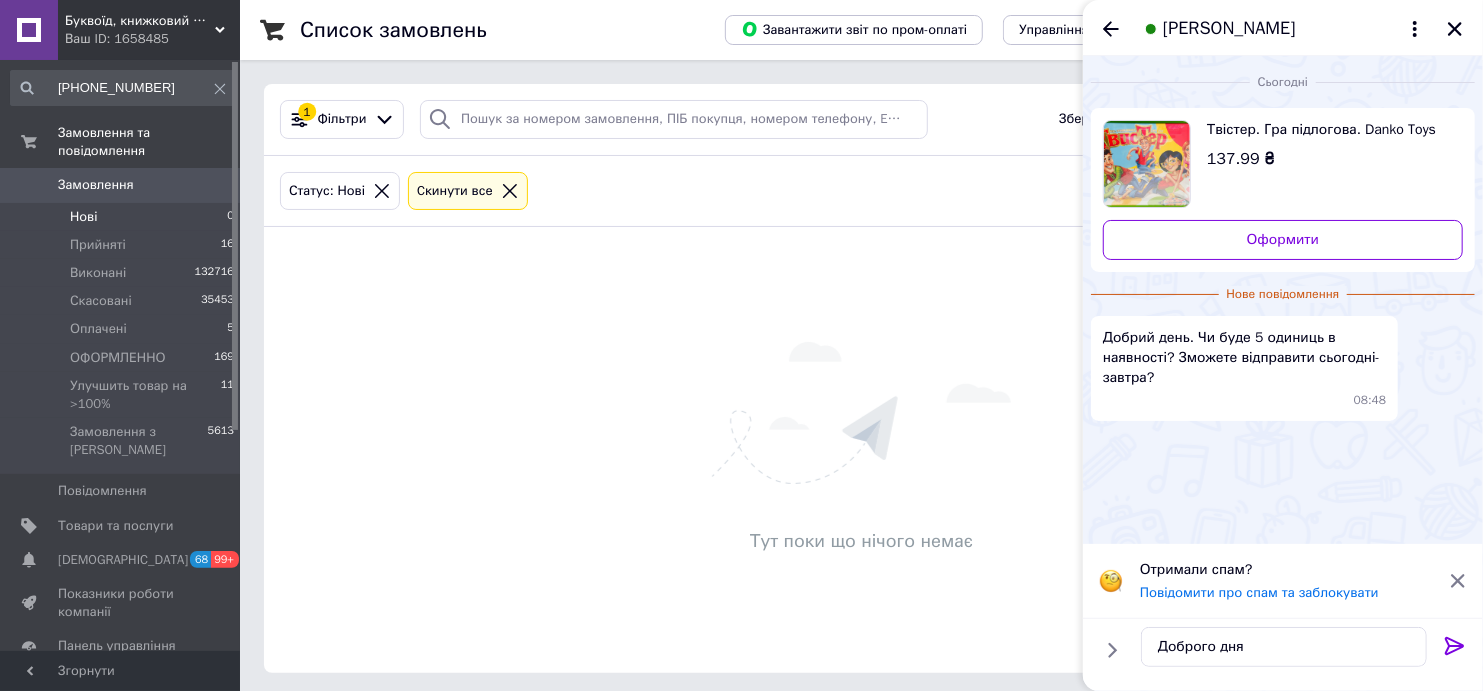 click on "Твістер. Гра підлогова. Danko Toys" at bounding box center (1327, 130) 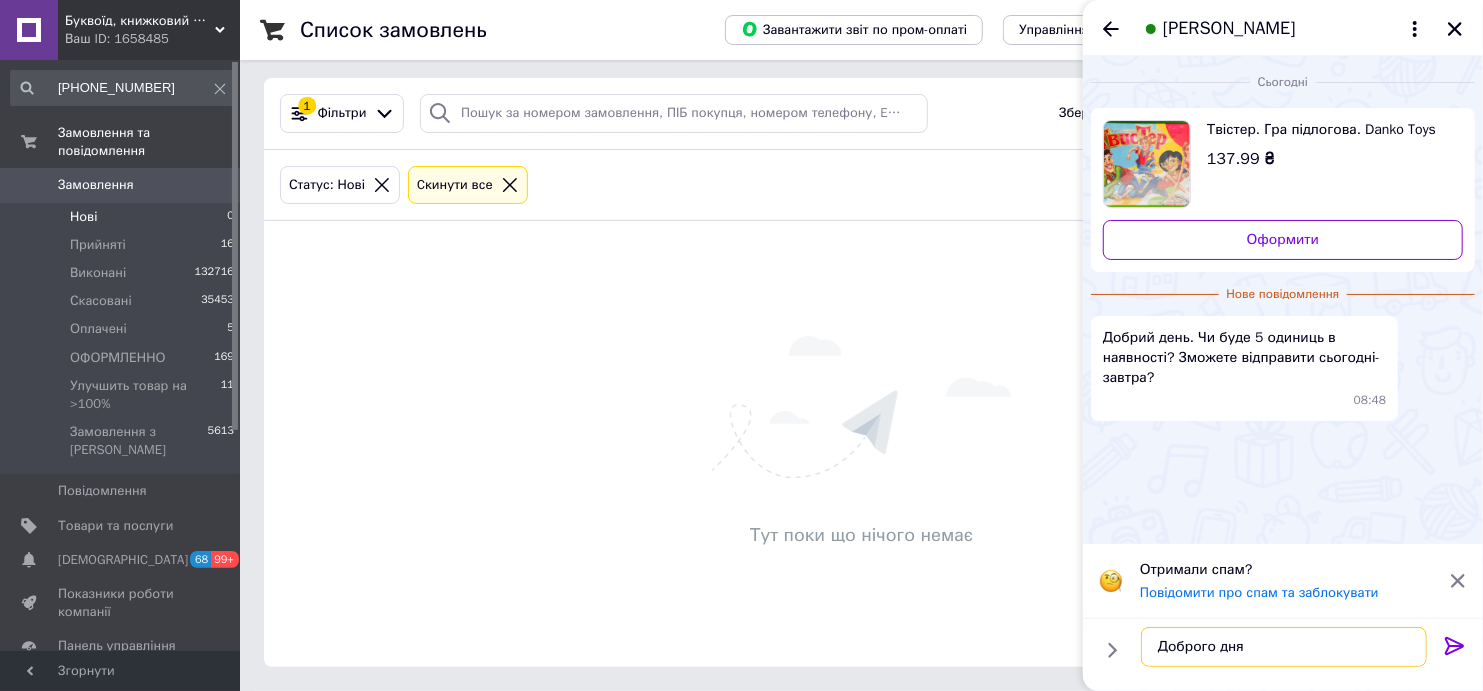 click on "Доброго дня" at bounding box center [1284, 647] 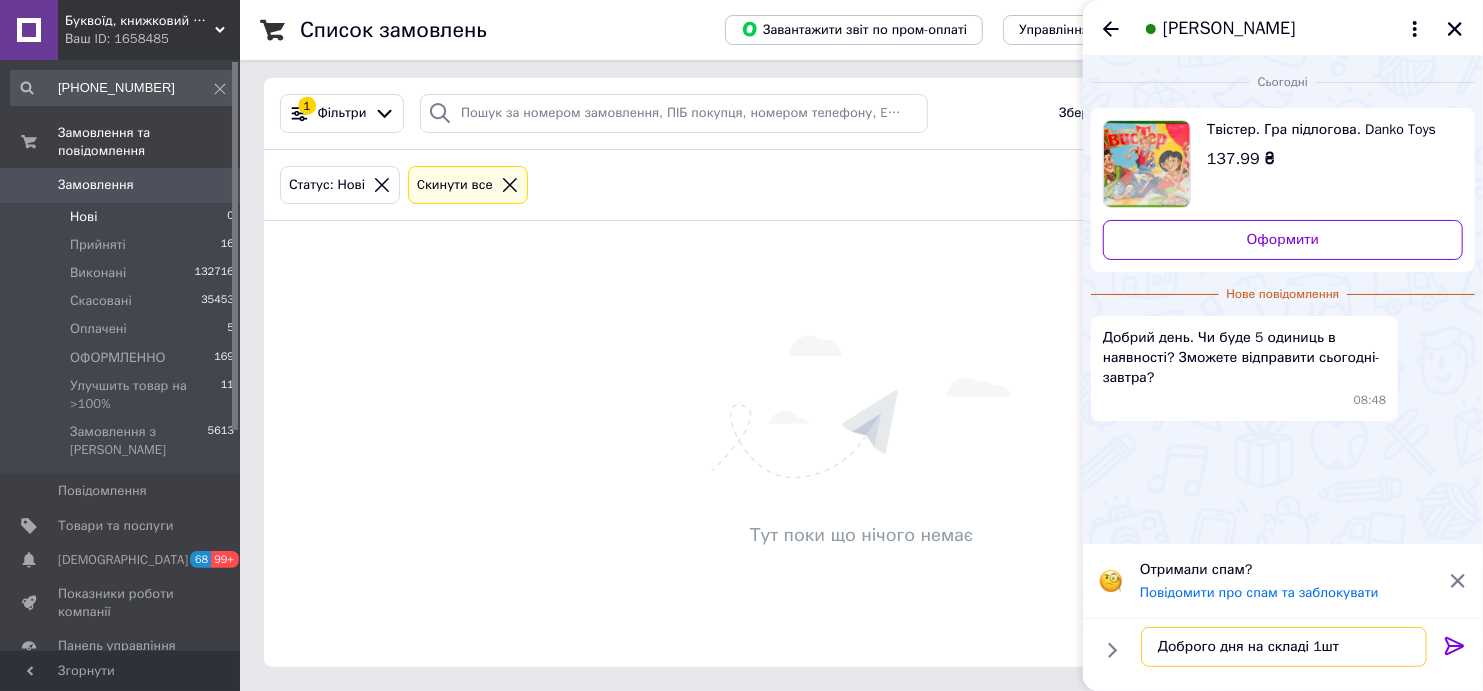 type on "Доброго дня на складі 1шт" 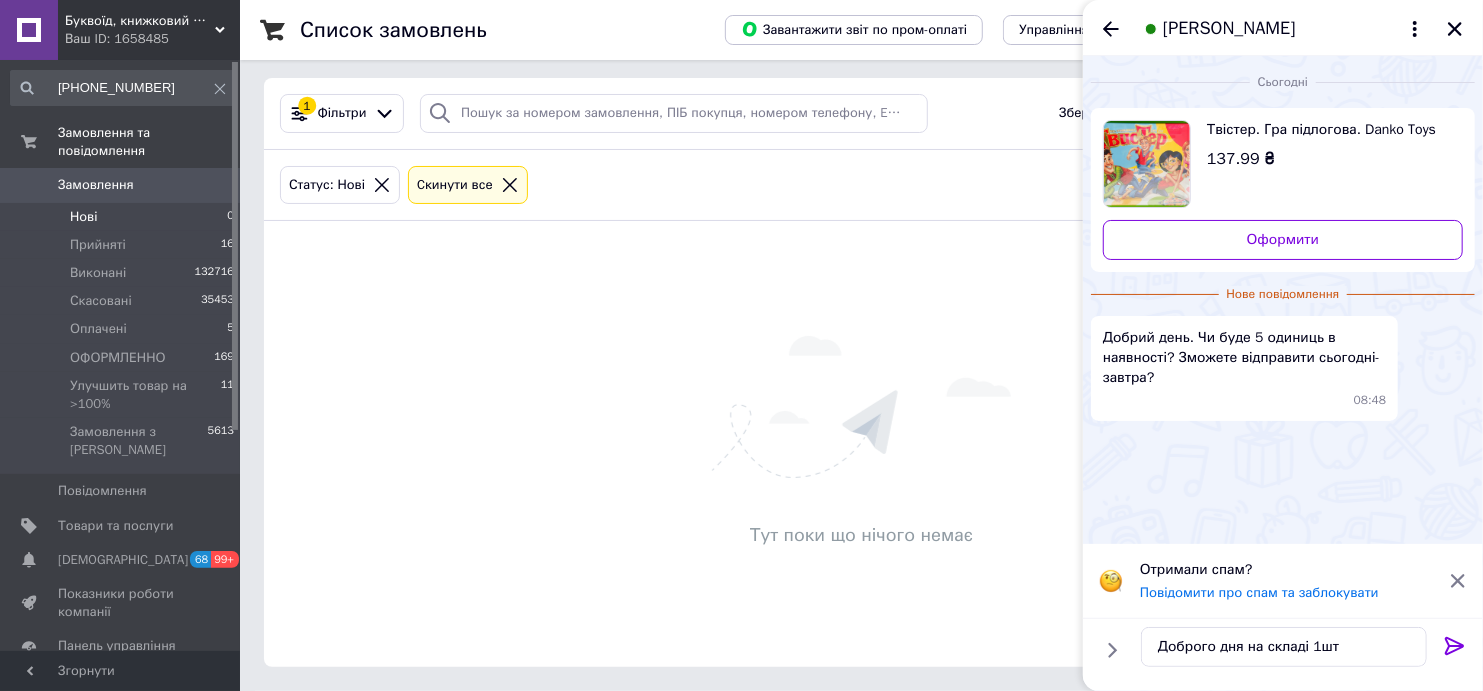 click 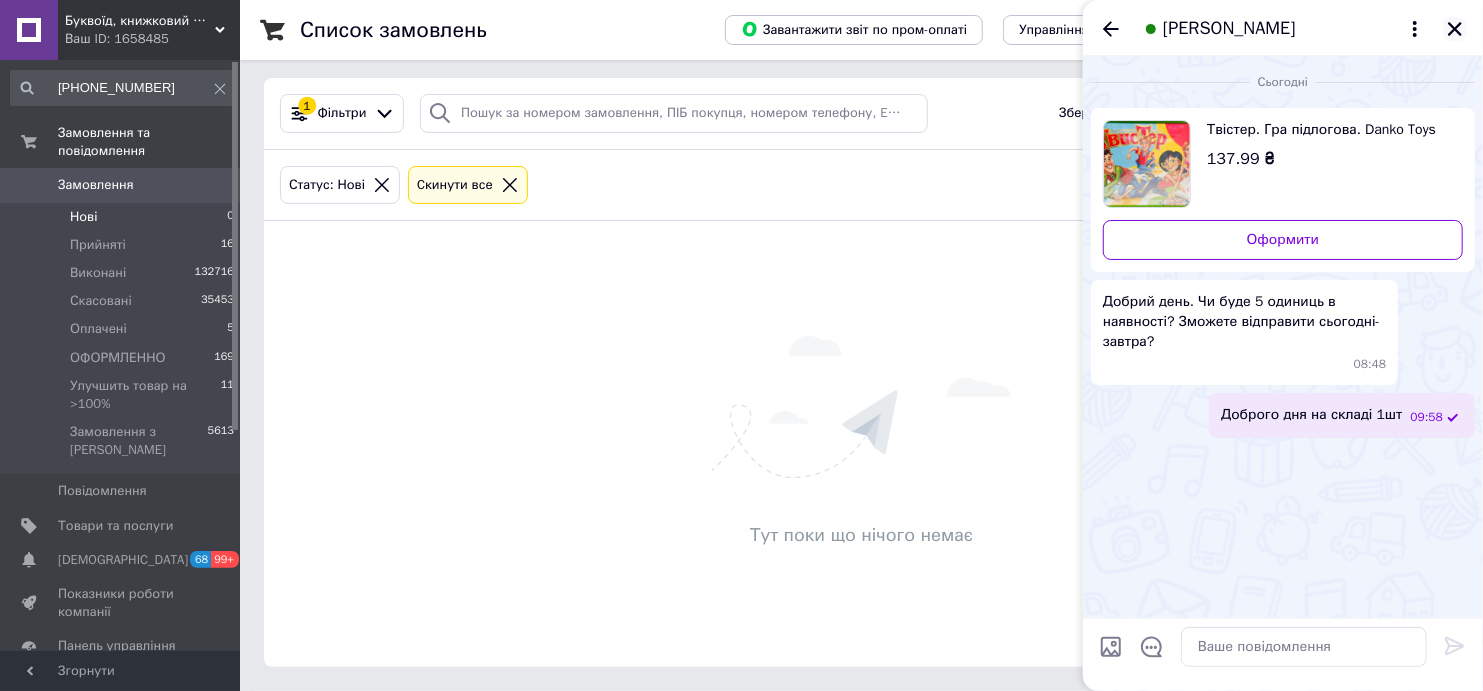 click 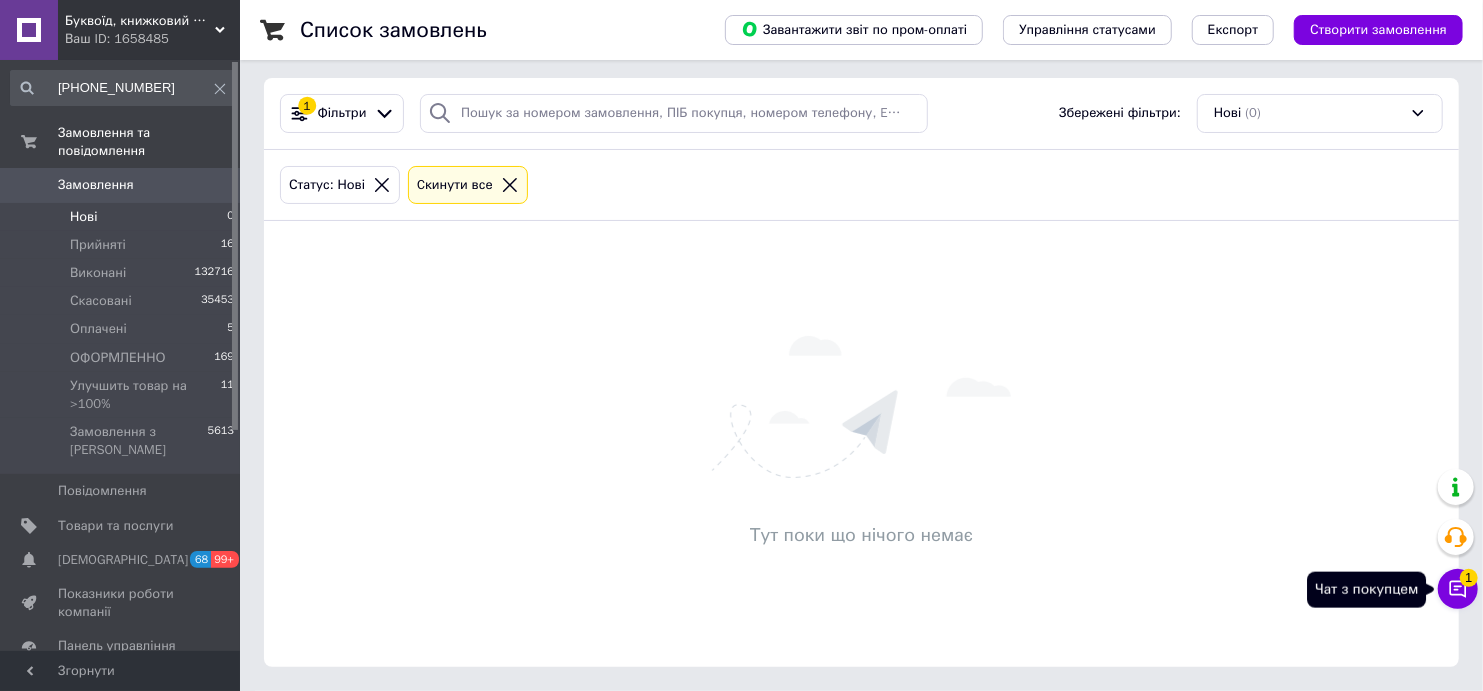 click on "Чат з покупцем 1" at bounding box center [1458, 589] 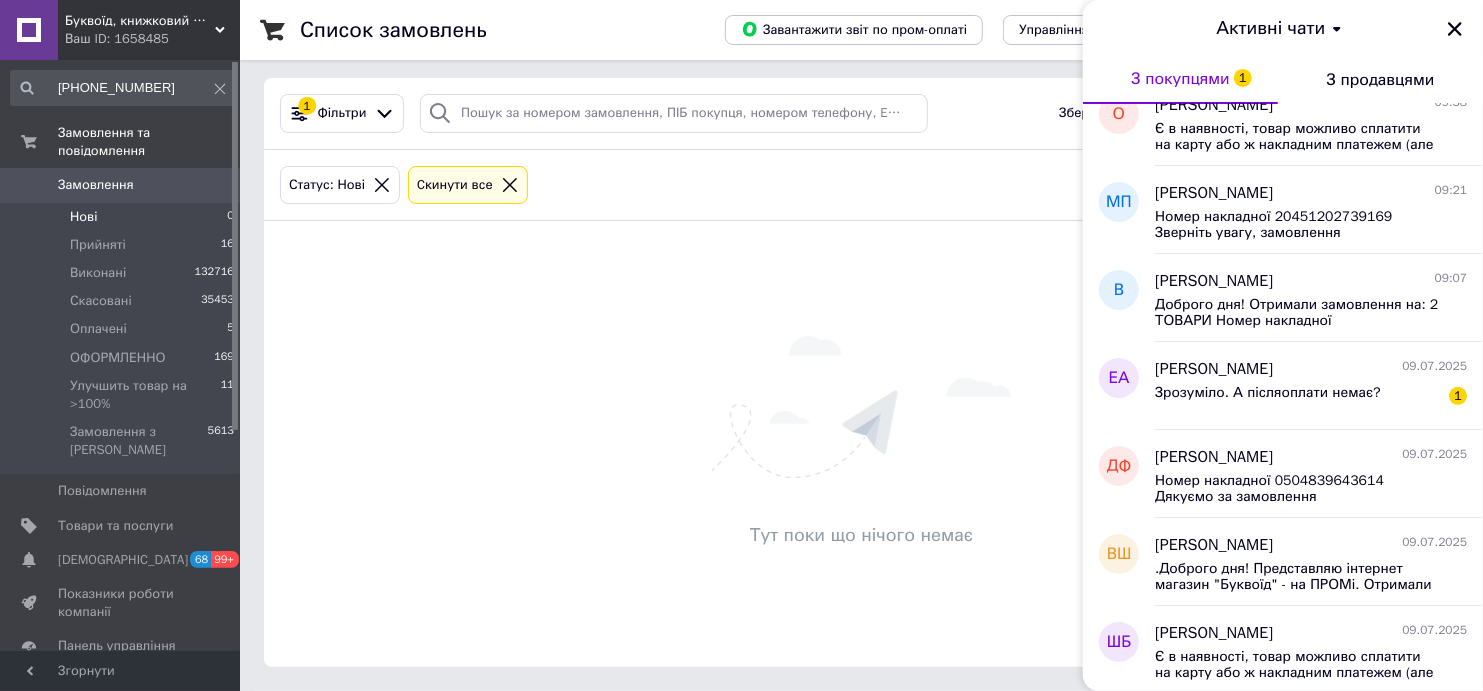 scroll, scrollTop: 444, scrollLeft: 0, axis: vertical 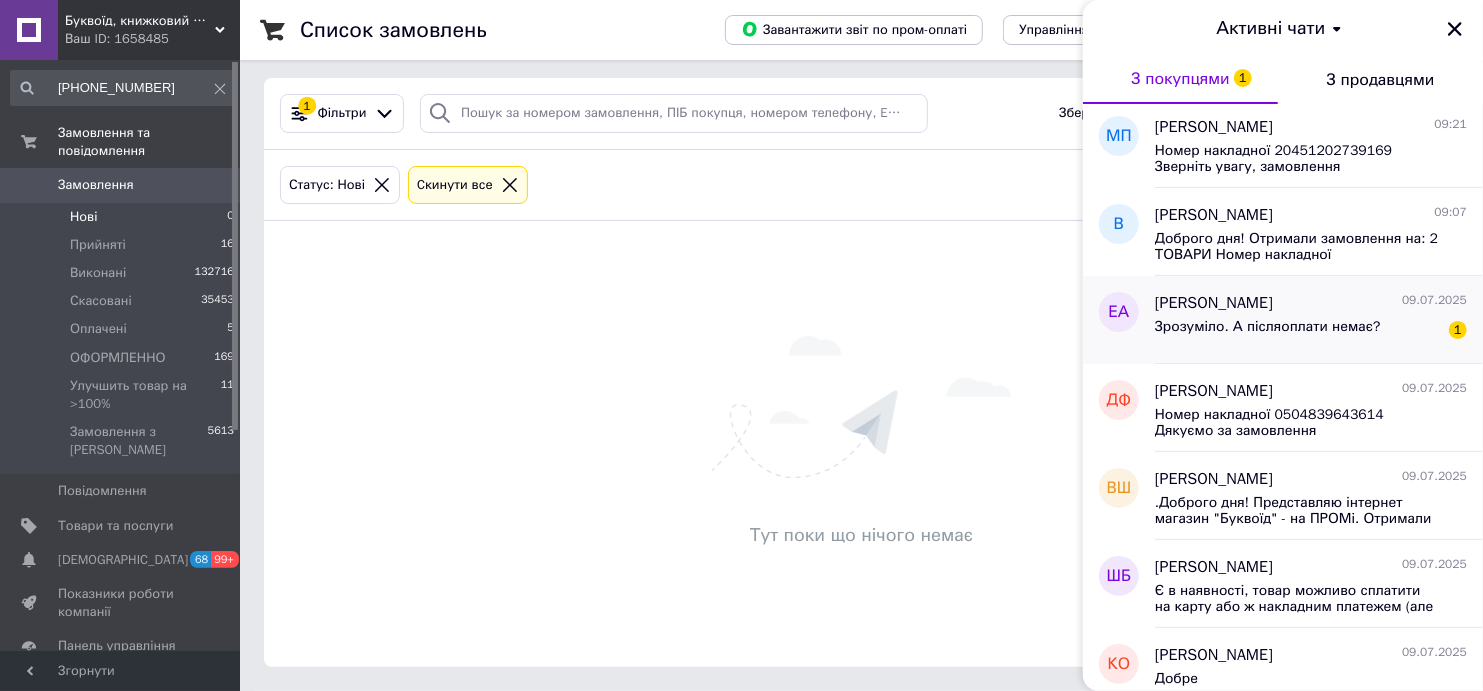 click on "Зрозуміло. А післяоплати немає? 1" at bounding box center [1311, 331] 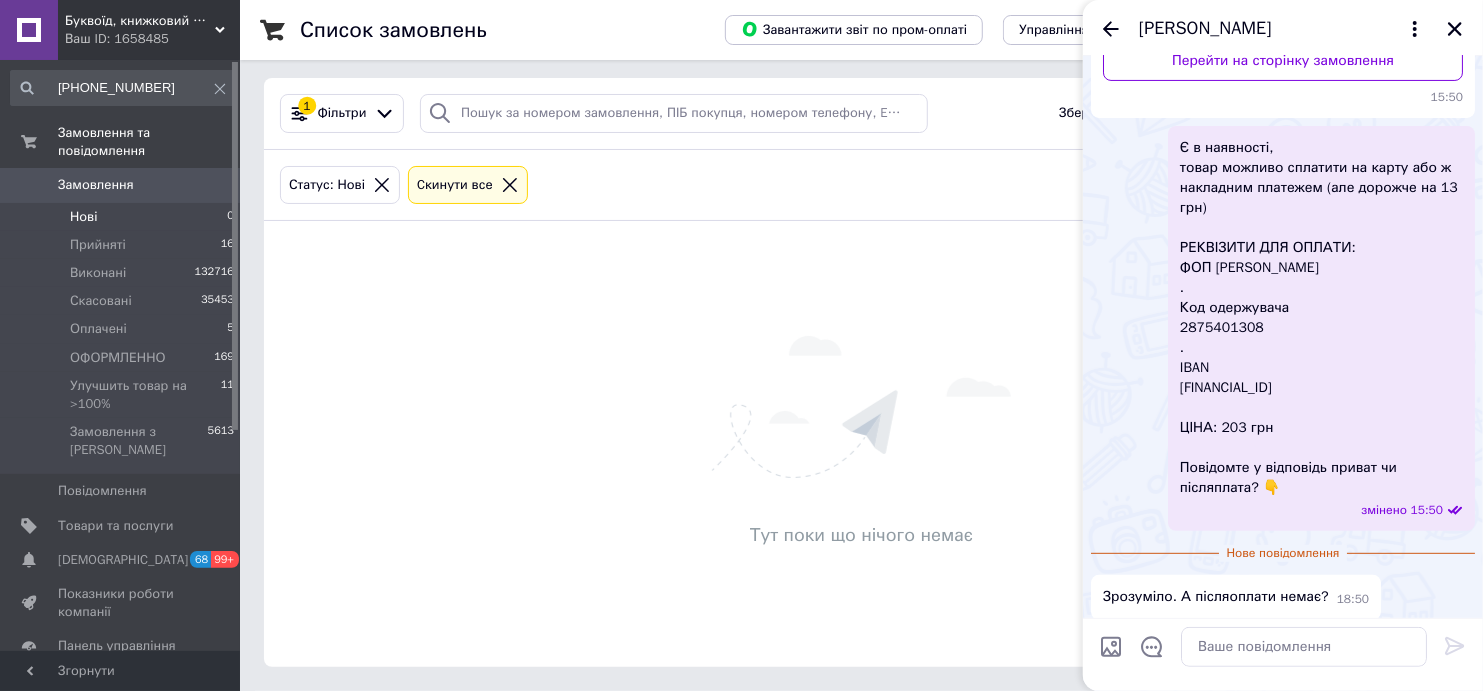 scroll, scrollTop: 332, scrollLeft: 0, axis: vertical 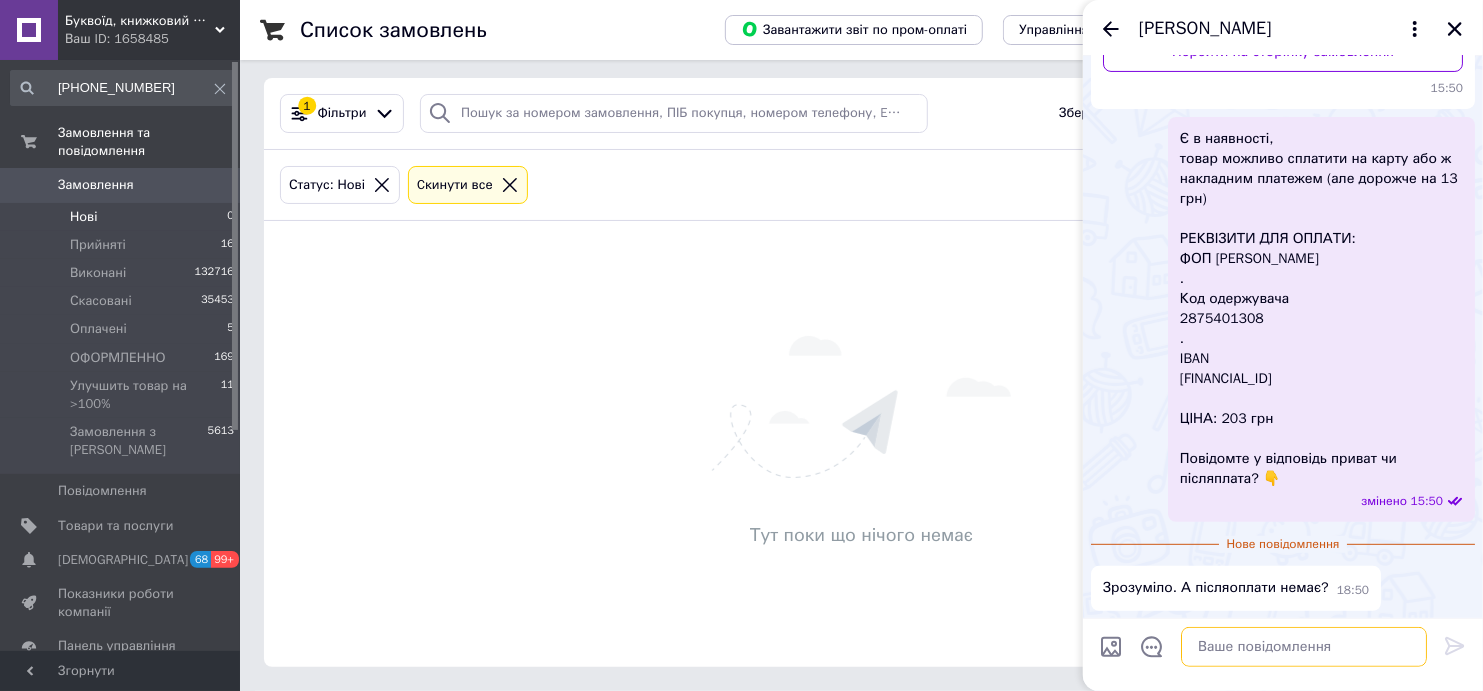 click at bounding box center [1304, 647] 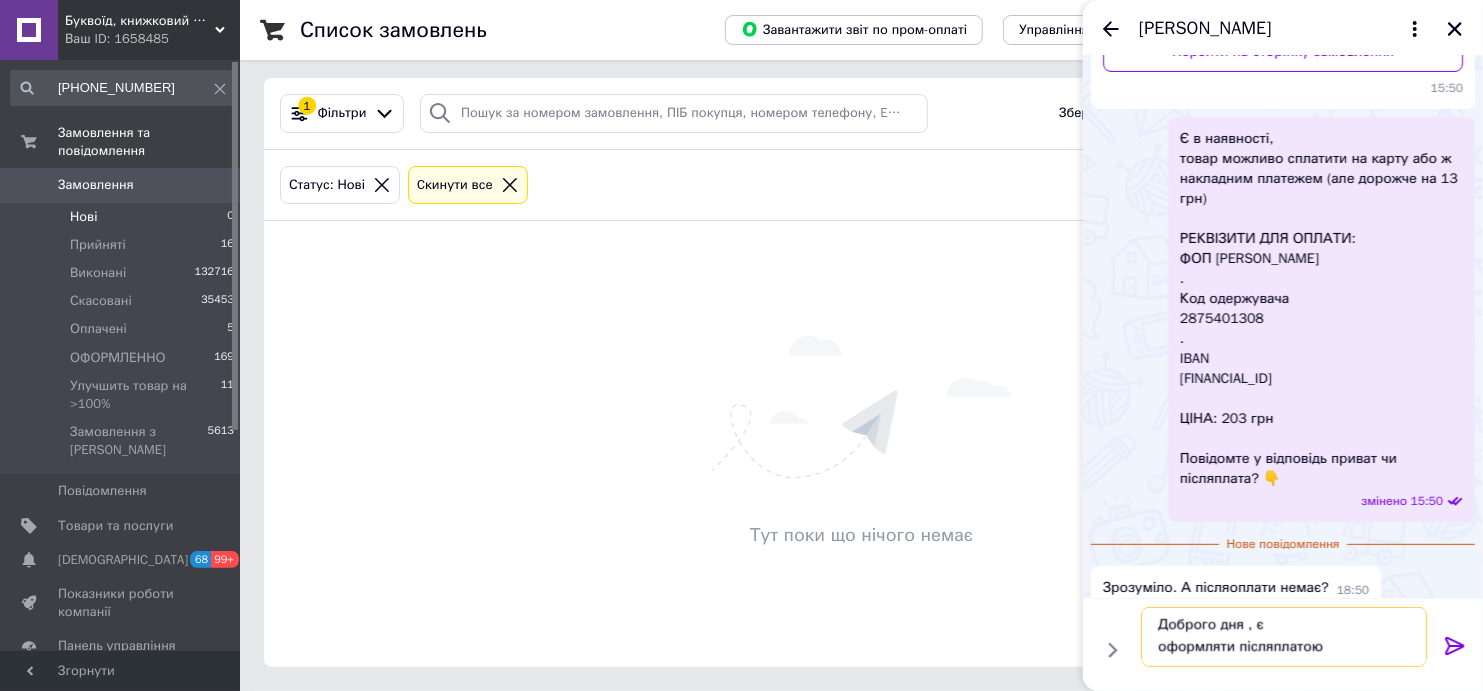 scroll, scrollTop: 2, scrollLeft: 0, axis: vertical 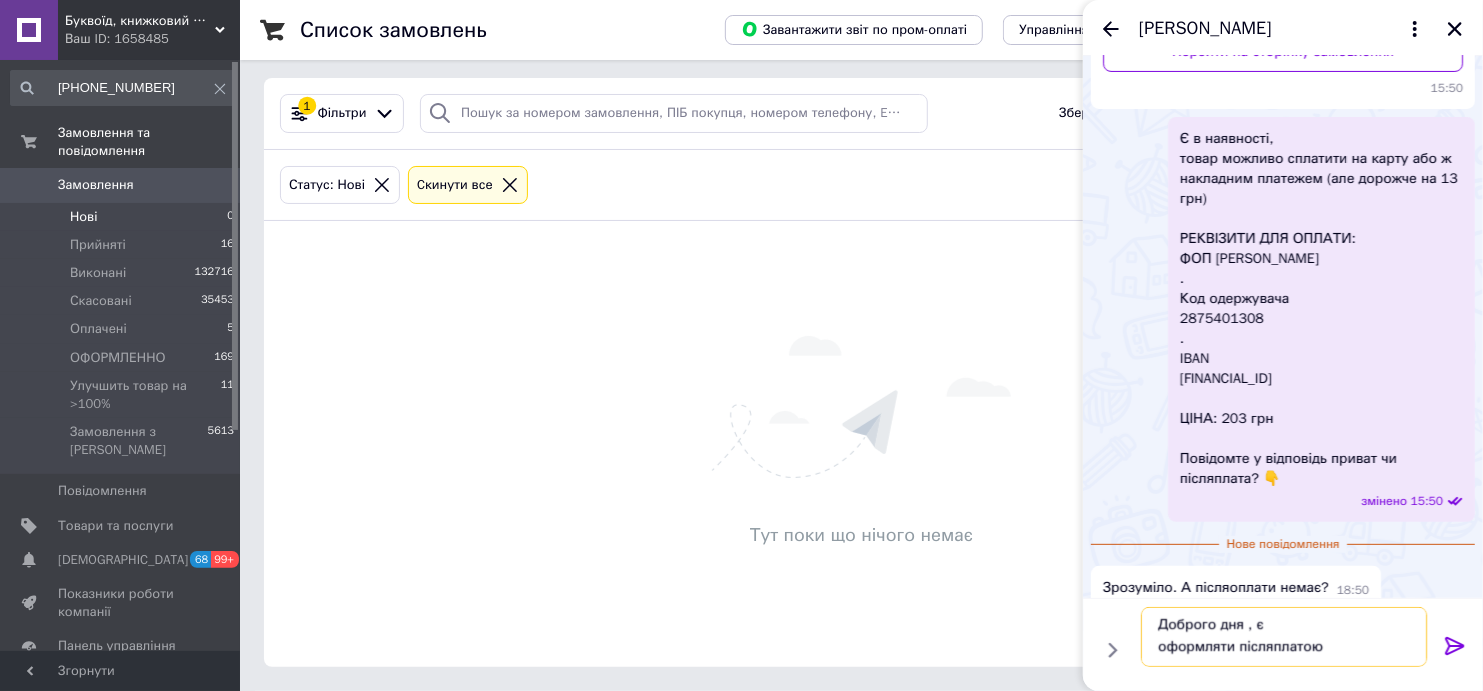 type on "Доброго дня , є
оформляти післяплатою" 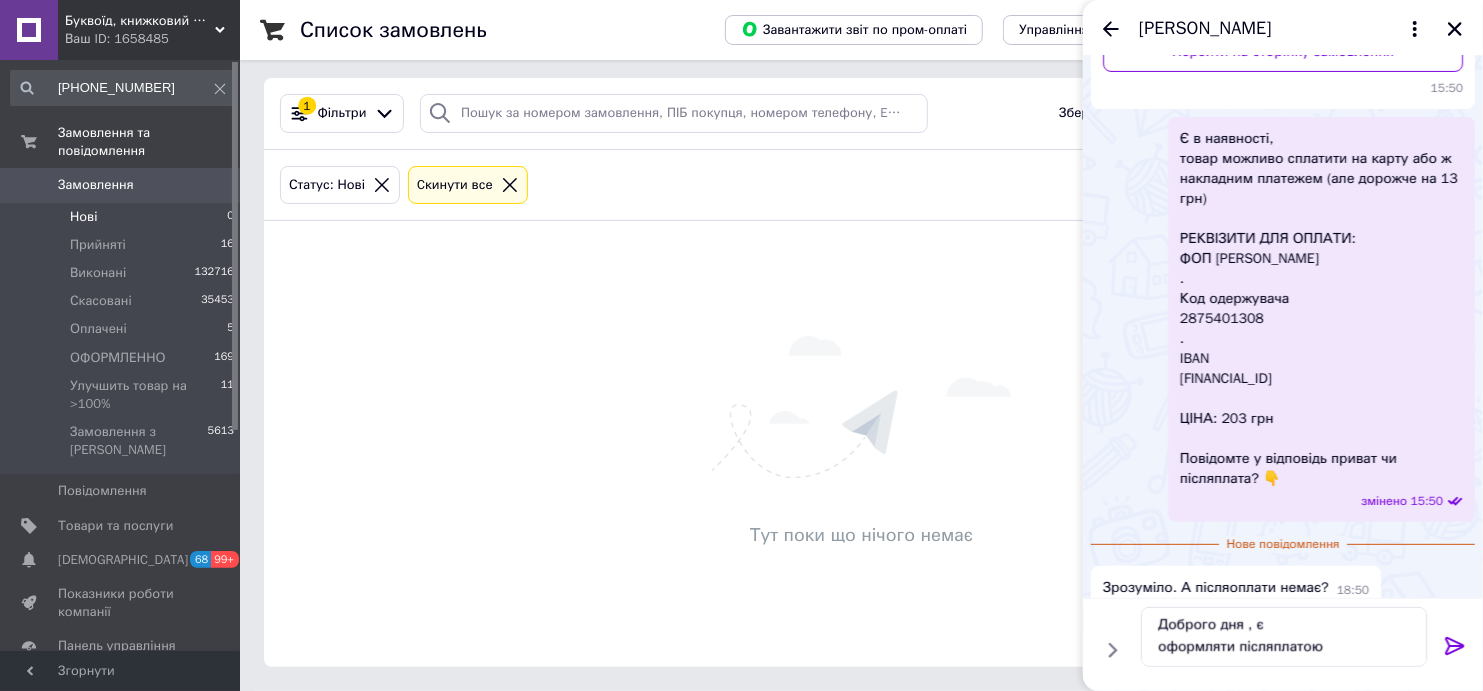 drag, startPoint x: 1458, startPoint y: 644, endPoint x: 1416, endPoint y: 638, distance: 42.426407 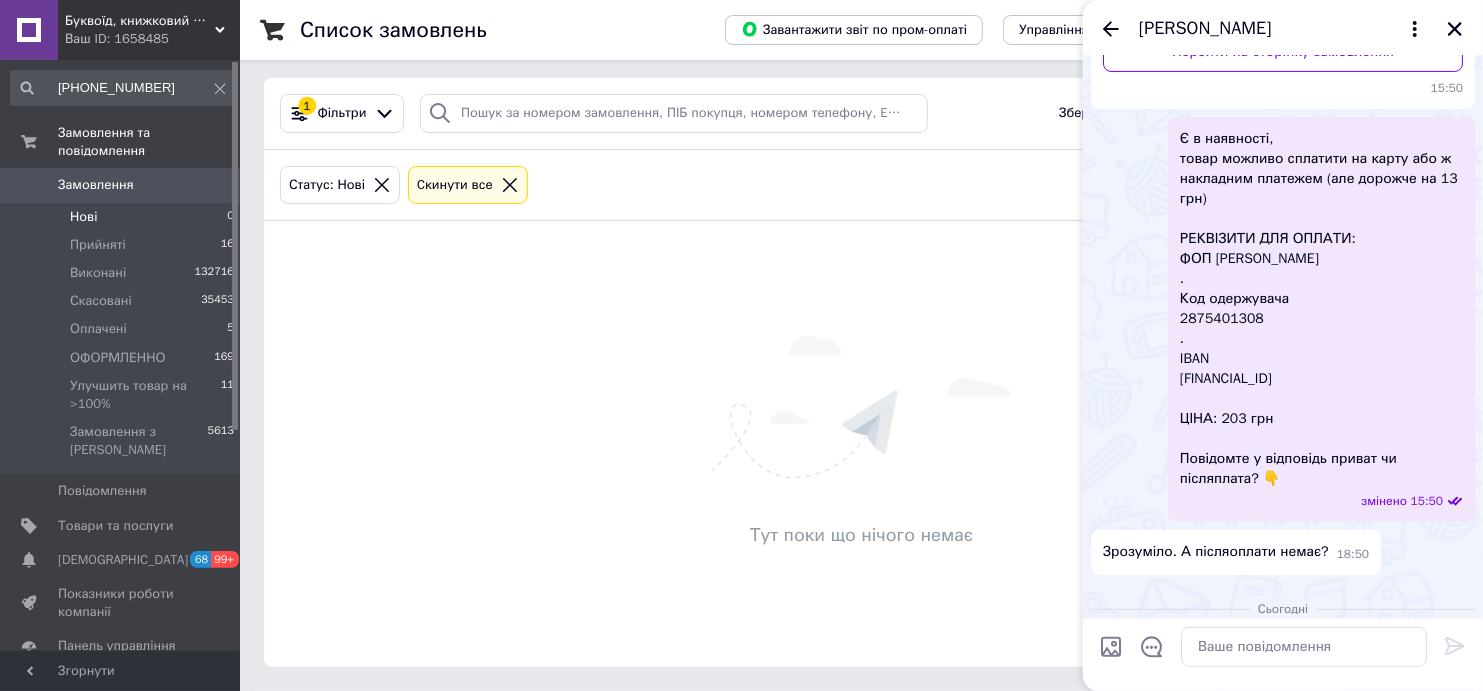 scroll, scrollTop: 0, scrollLeft: 0, axis: both 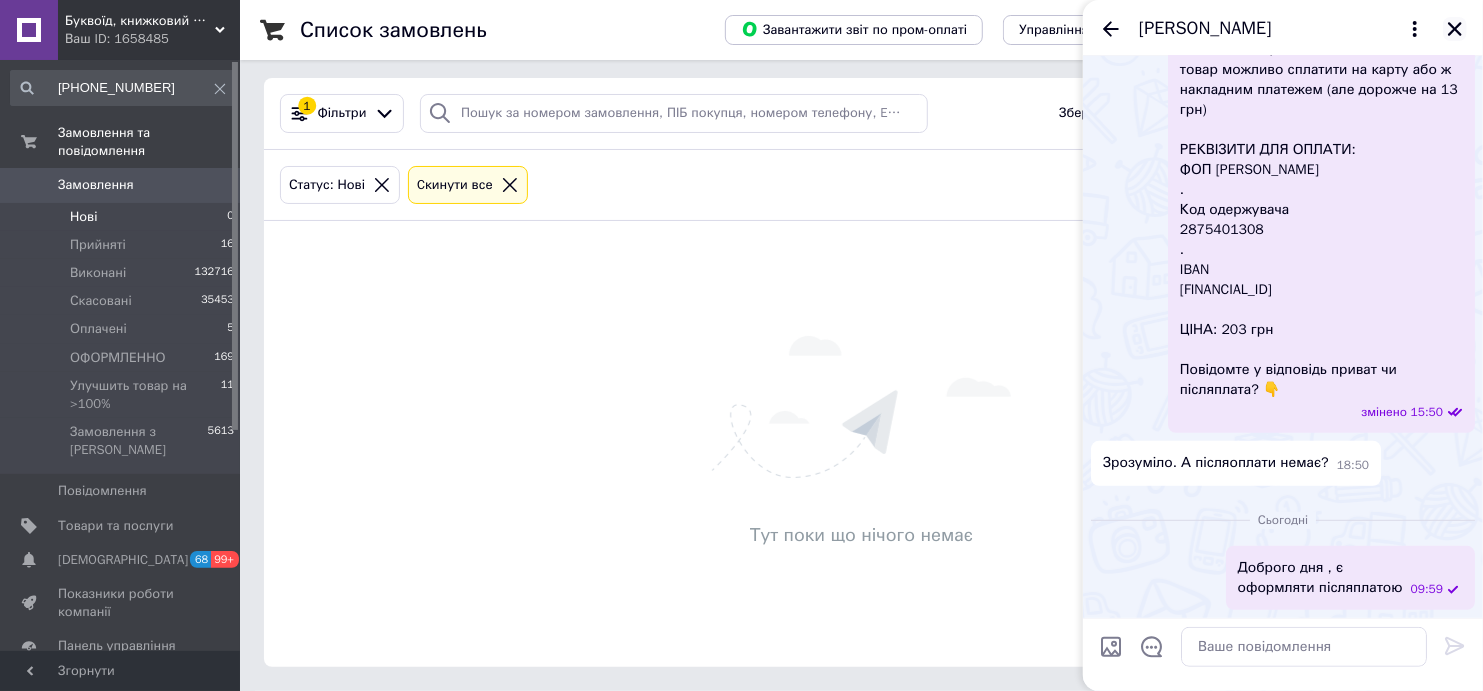 click 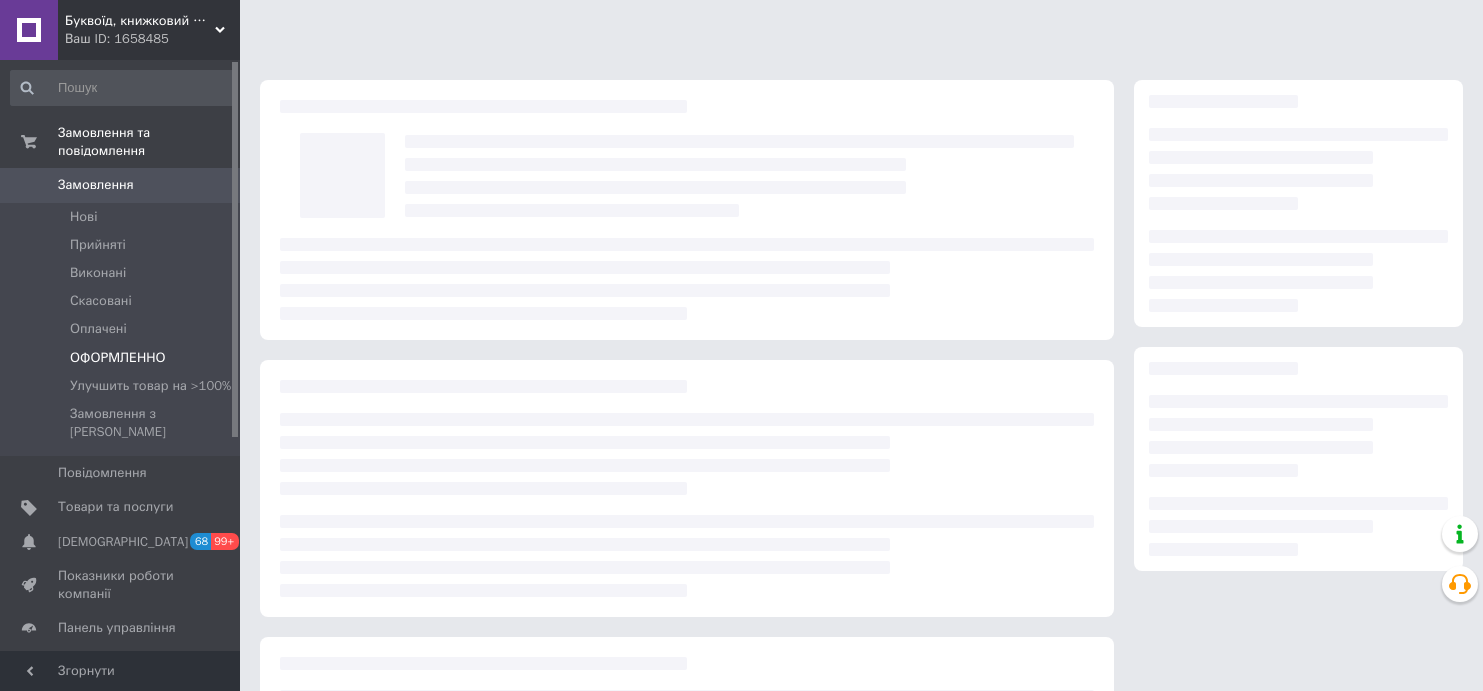 scroll, scrollTop: 0, scrollLeft: 0, axis: both 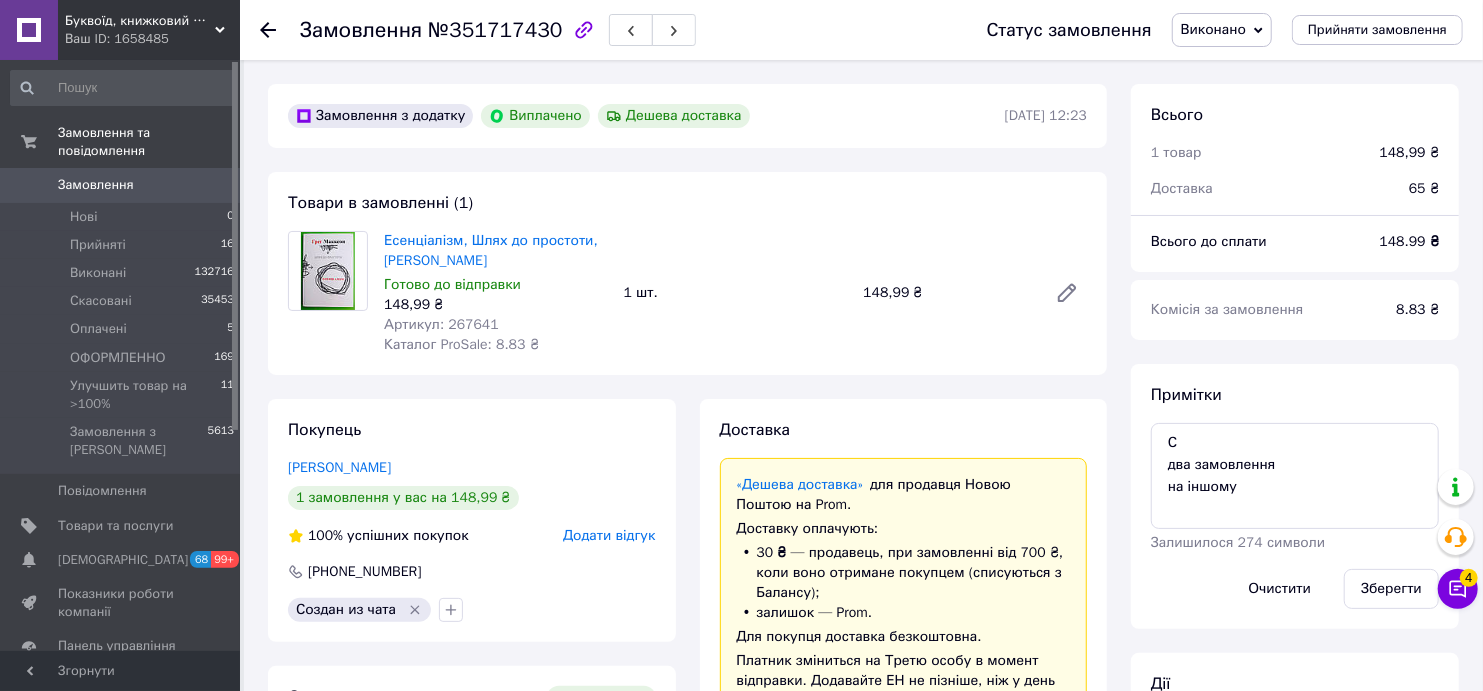 click at bounding box center [123, 88] 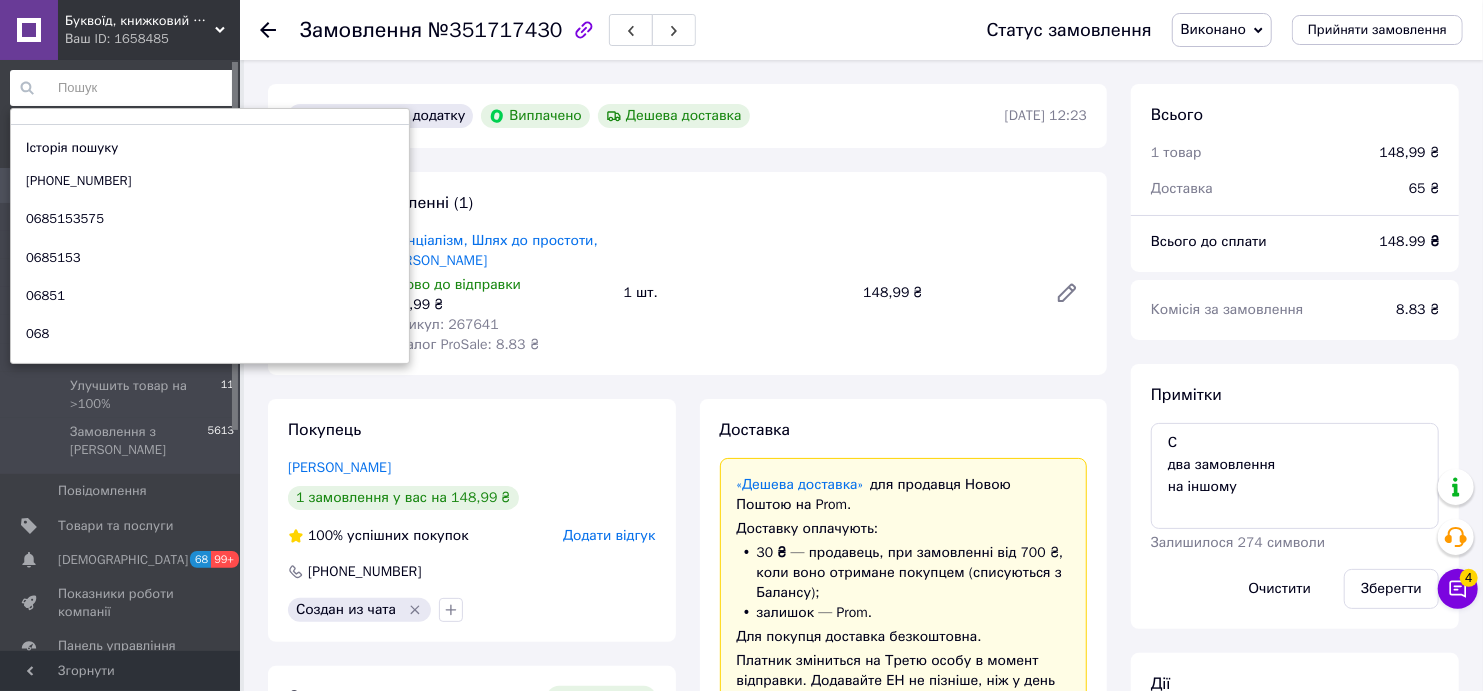 click on "Есенціалізм, Шлях до простоти, Грег Маккеон Готово до відправки 148,99 ₴ Артикул: 267641 Каталог ProSale: 8.83 ₴  1 шт. 148,99 ₴" at bounding box center (735, 293) 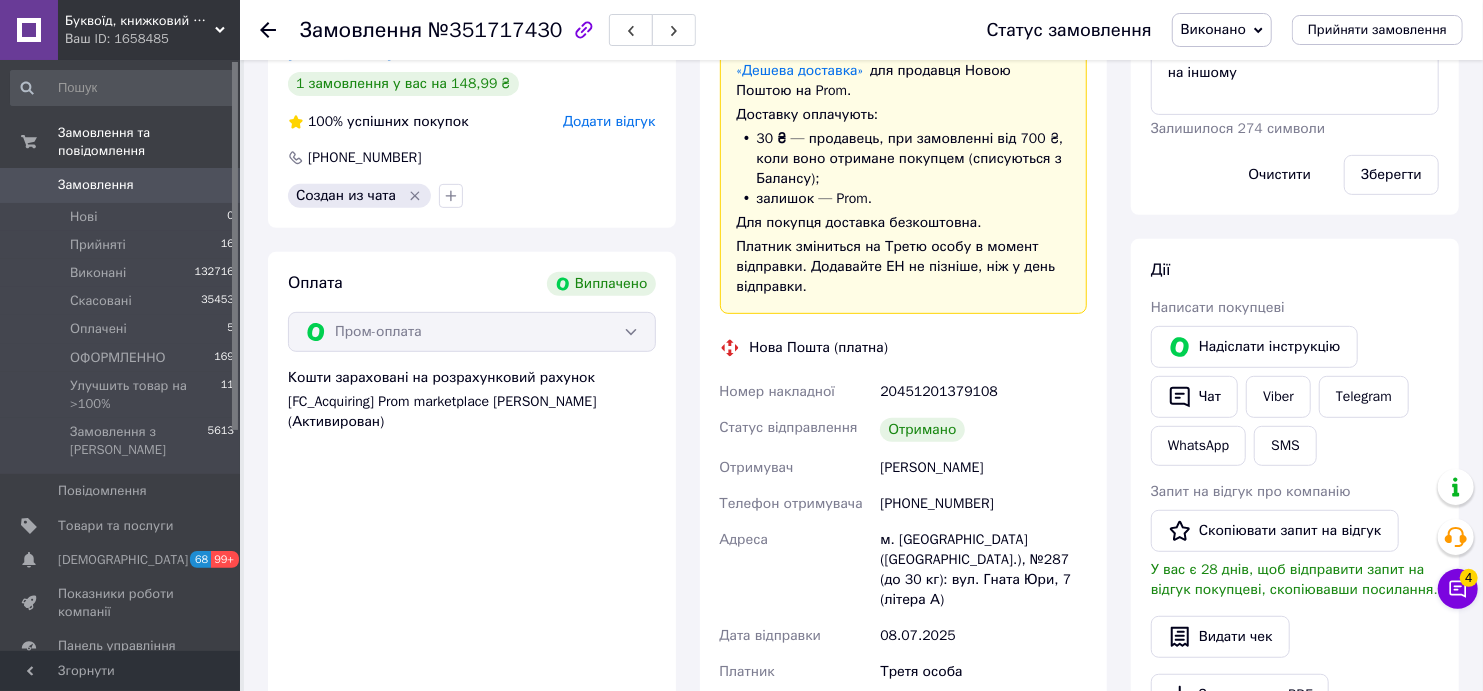 scroll, scrollTop: 444, scrollLeft: 0, axis: vertical 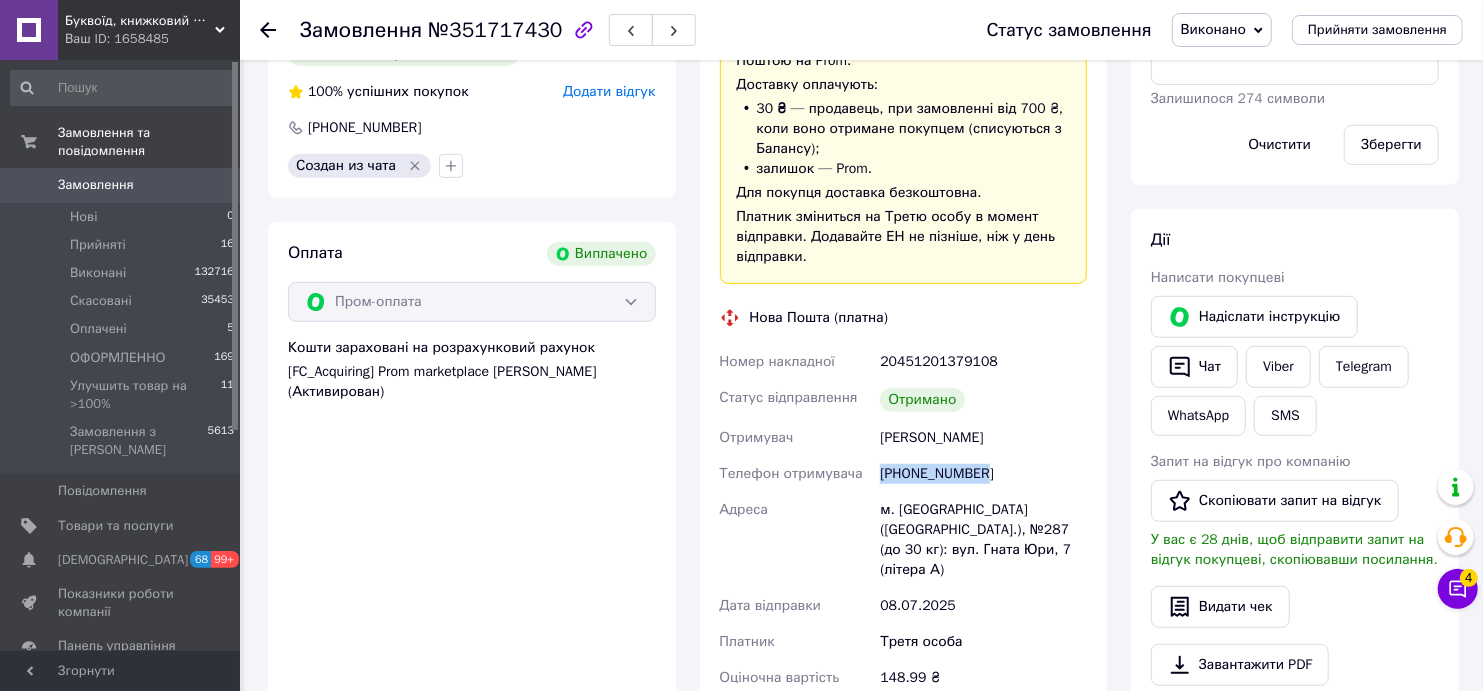drag, startPoint x: 997, startPoint y: 470, endPoint x: 884, endPoint y: 464, distance: 113.15918 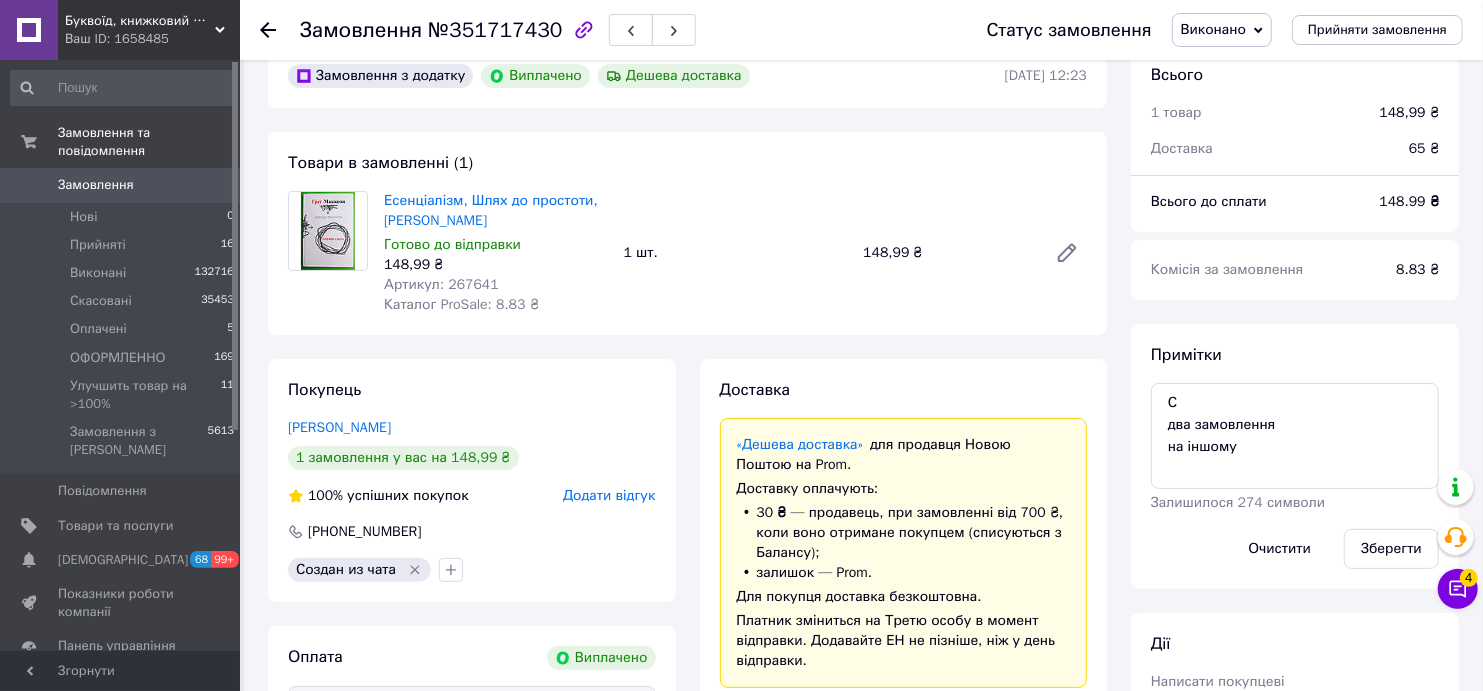 scroll, scrollTop: 0, scrollLeft: 0, axis: both 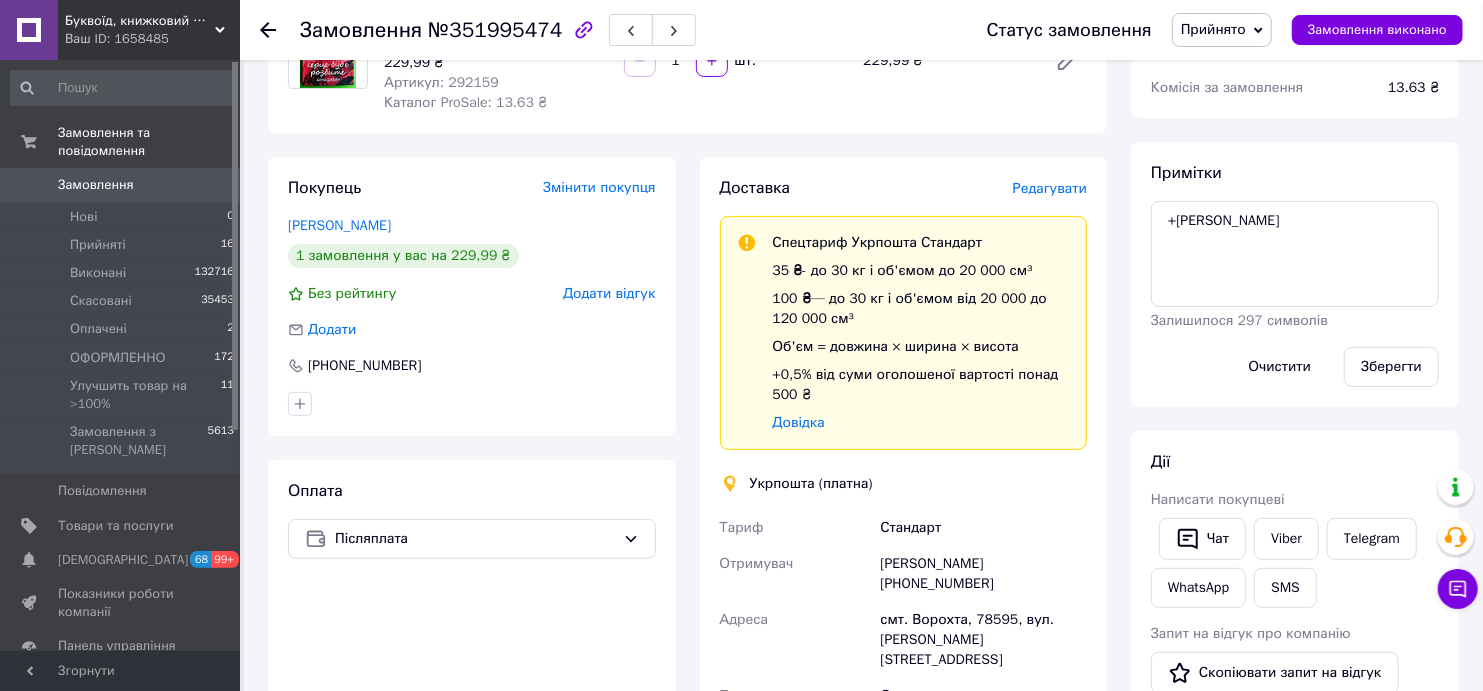click on "Редагувати" at bounding box center (1050, 188) 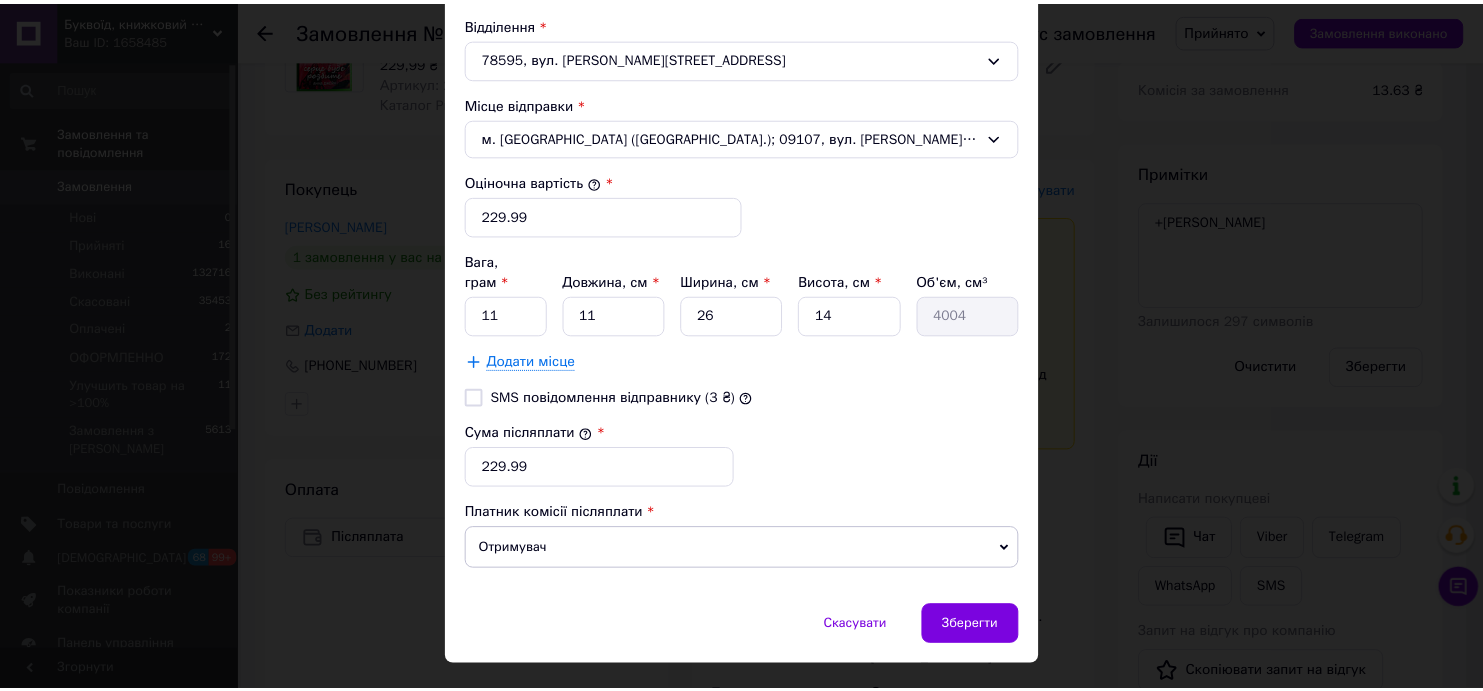scroll, scrollTop: 724, scrollLeft: 0, axis: vertical 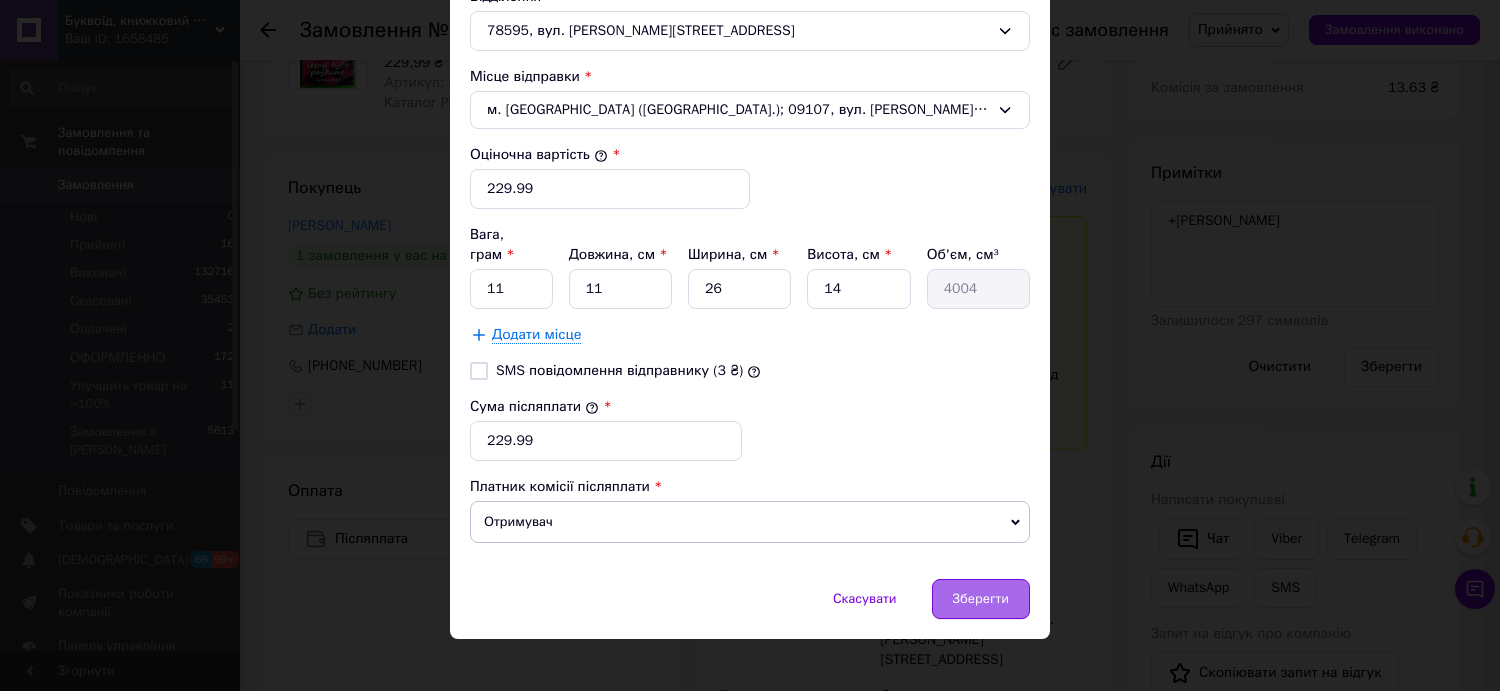 click on "Зберегти" at bounding box center [981, 599] 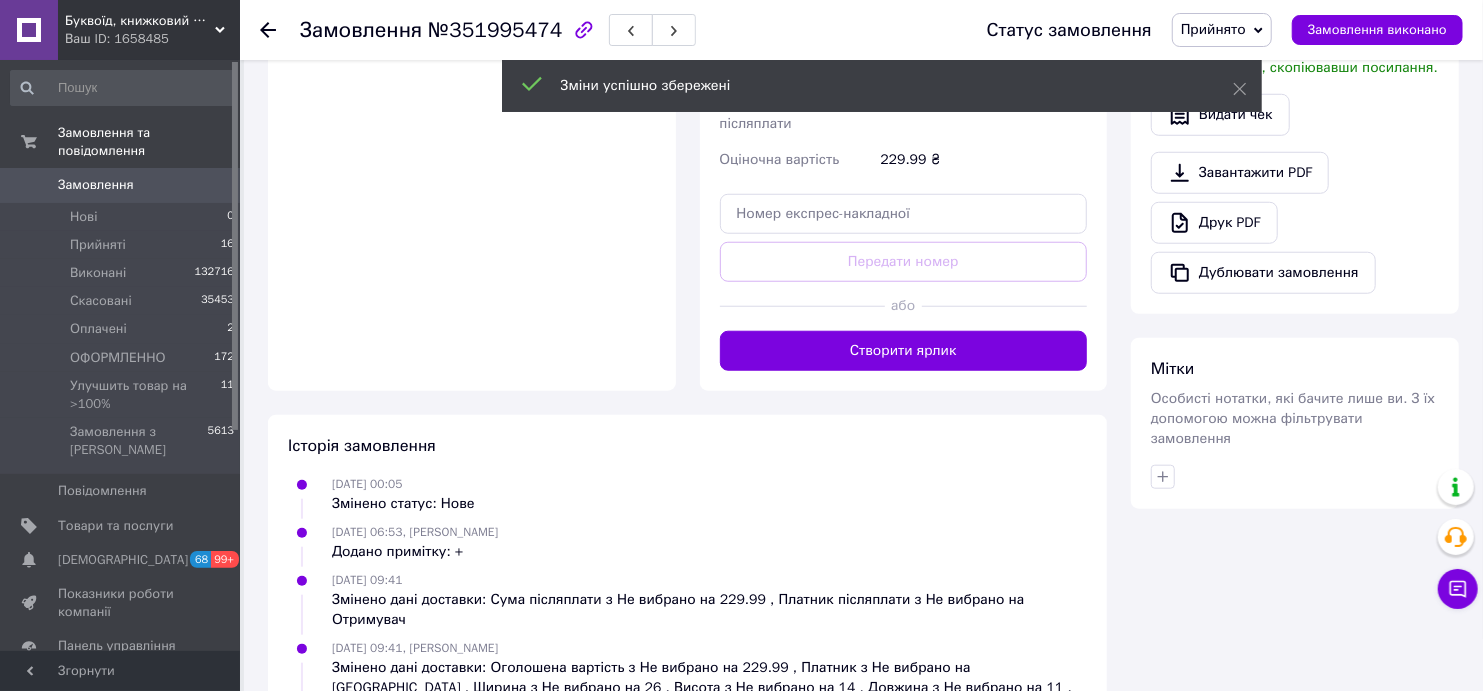 scroll, scrollTop: 888, scrollLeft: 0, axis: vertical 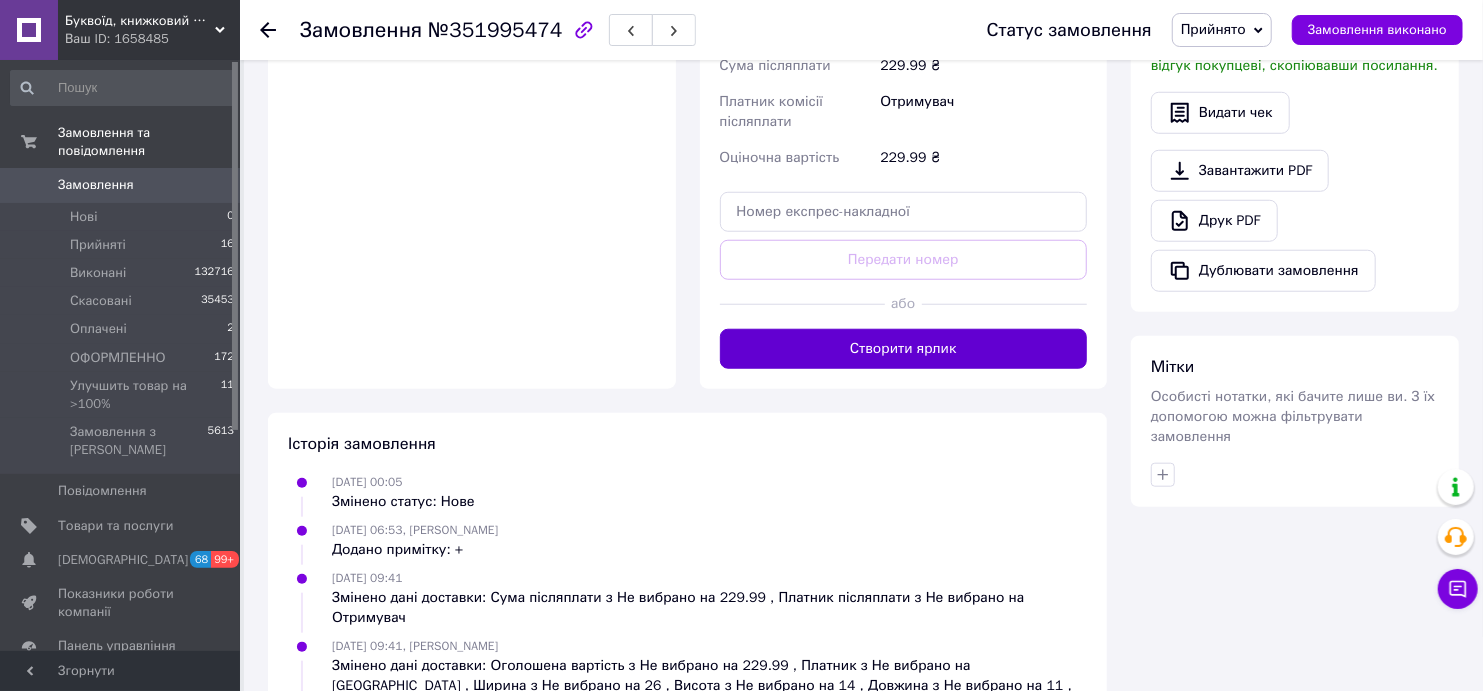 click on "Створити ярлик" at bounding box center (904, 349) 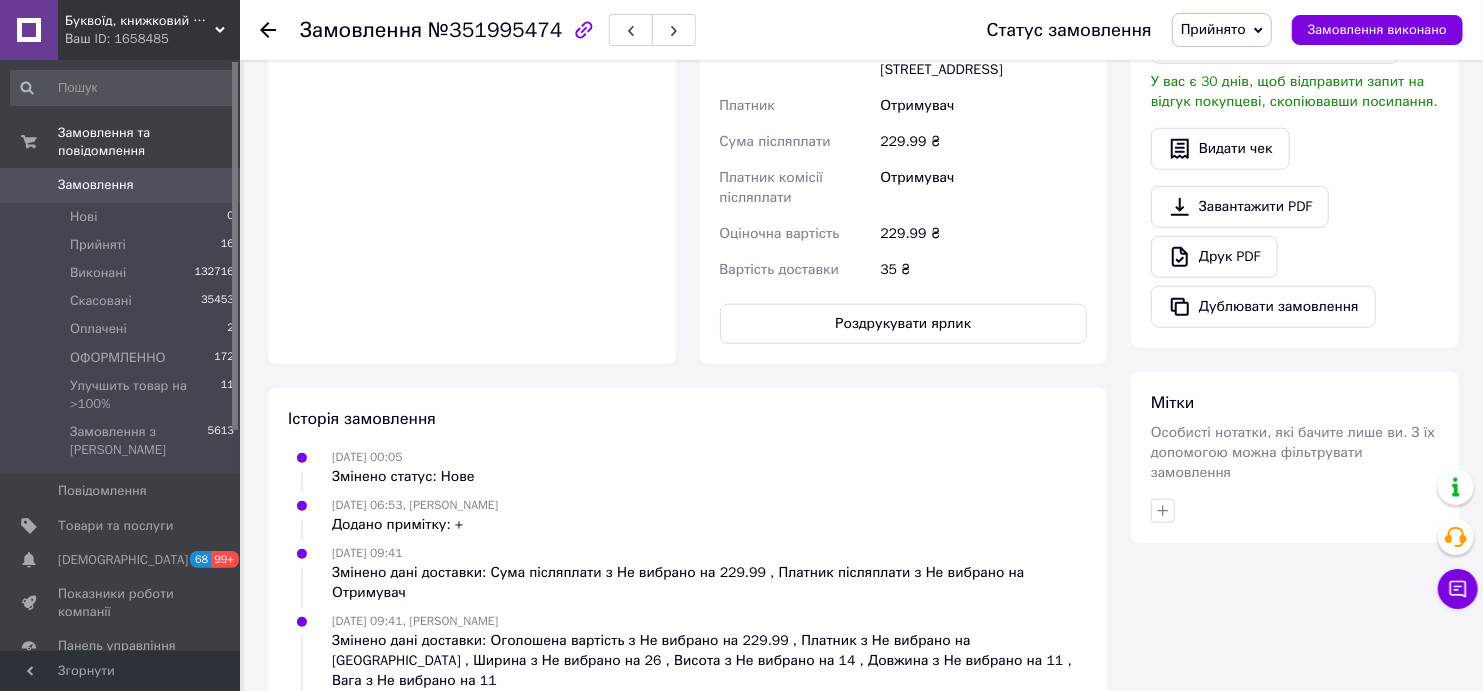 click on "Прийнято" at bounding box center (1213, 29) 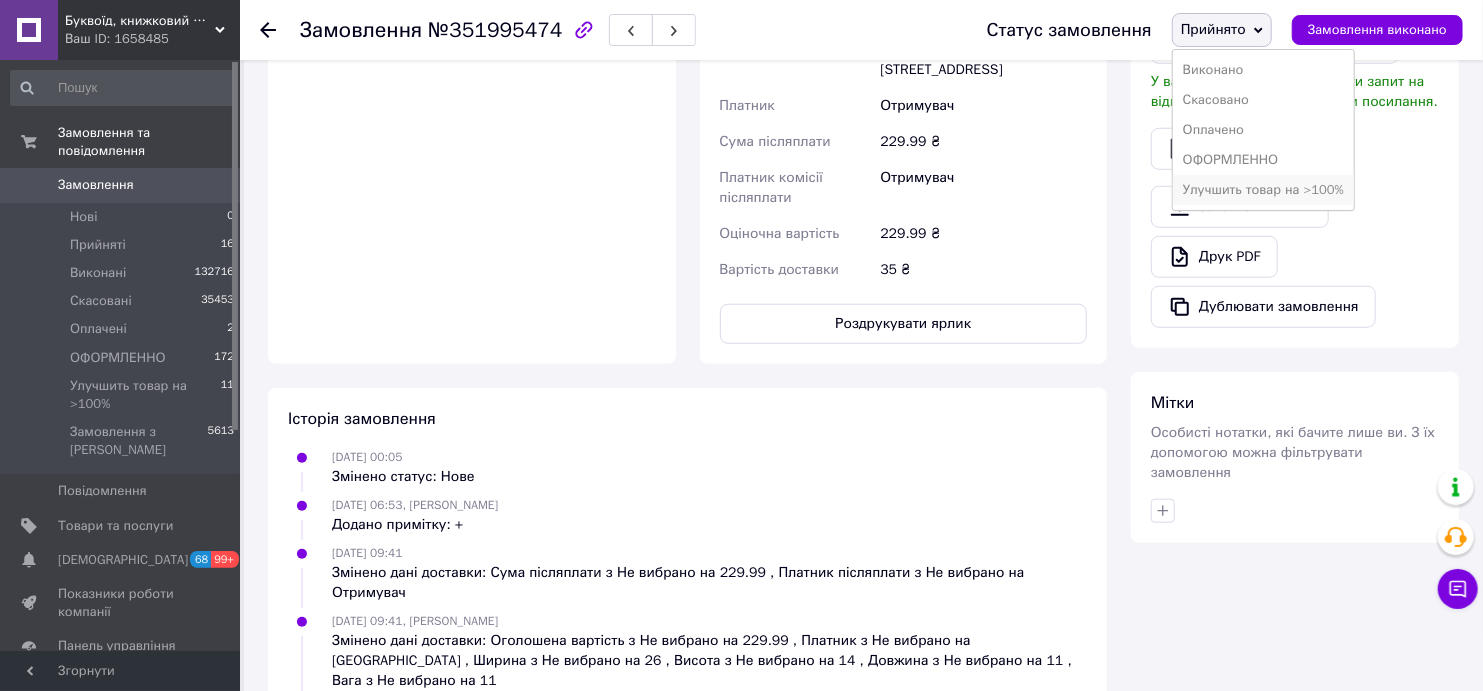 click on "Улучшить товар на >100%" at bounding box center [1263, 190] 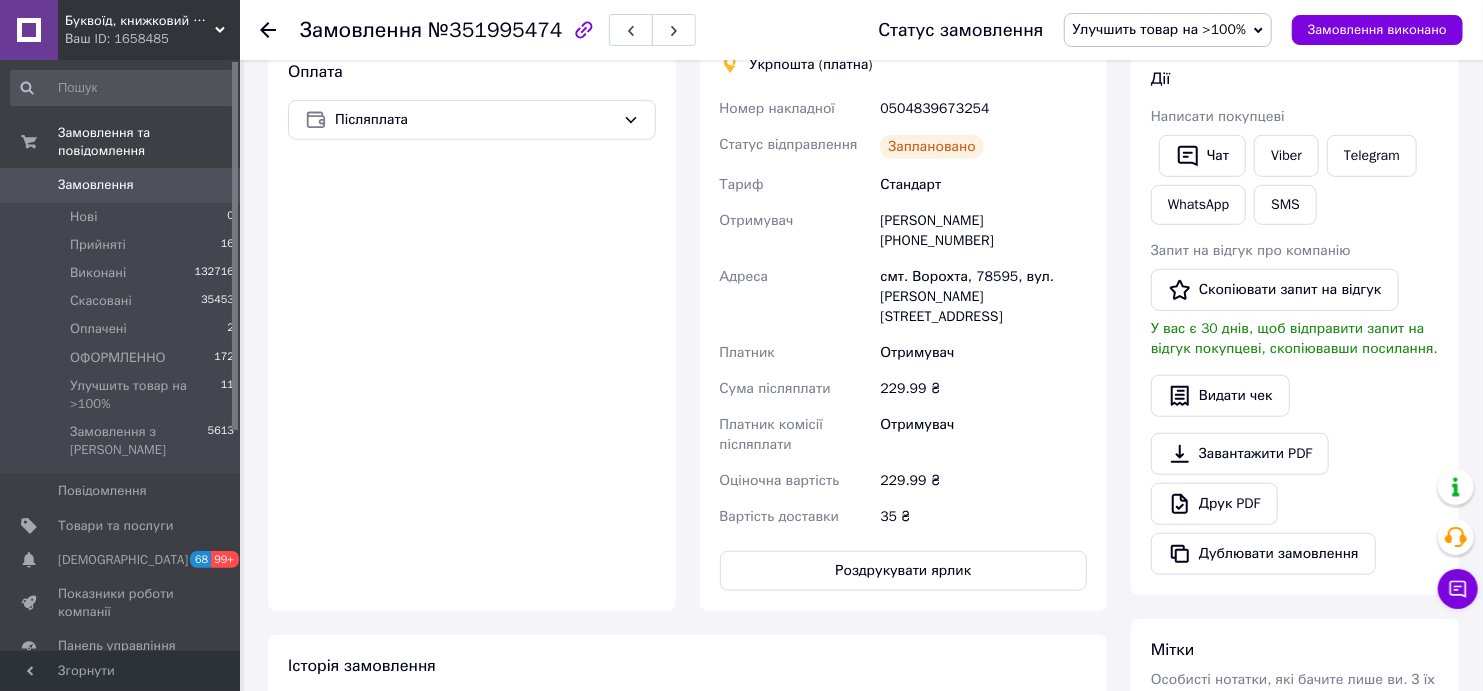 scroll, scrollTop: 555, scrollLeft: 0, axis: vertical 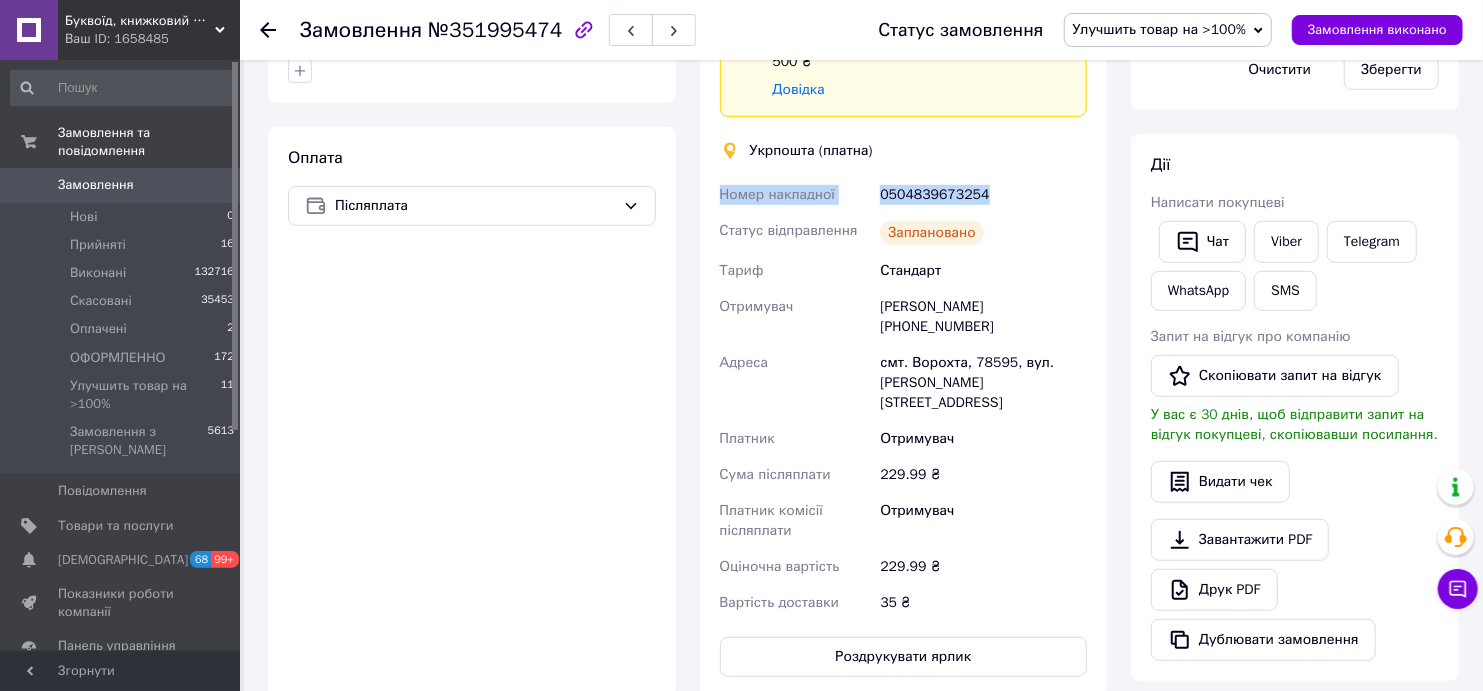 drag, startPoint x: 1016, startPoint y: 190, endPoint x: 695, endPoint y: 185, distance: 321.03894 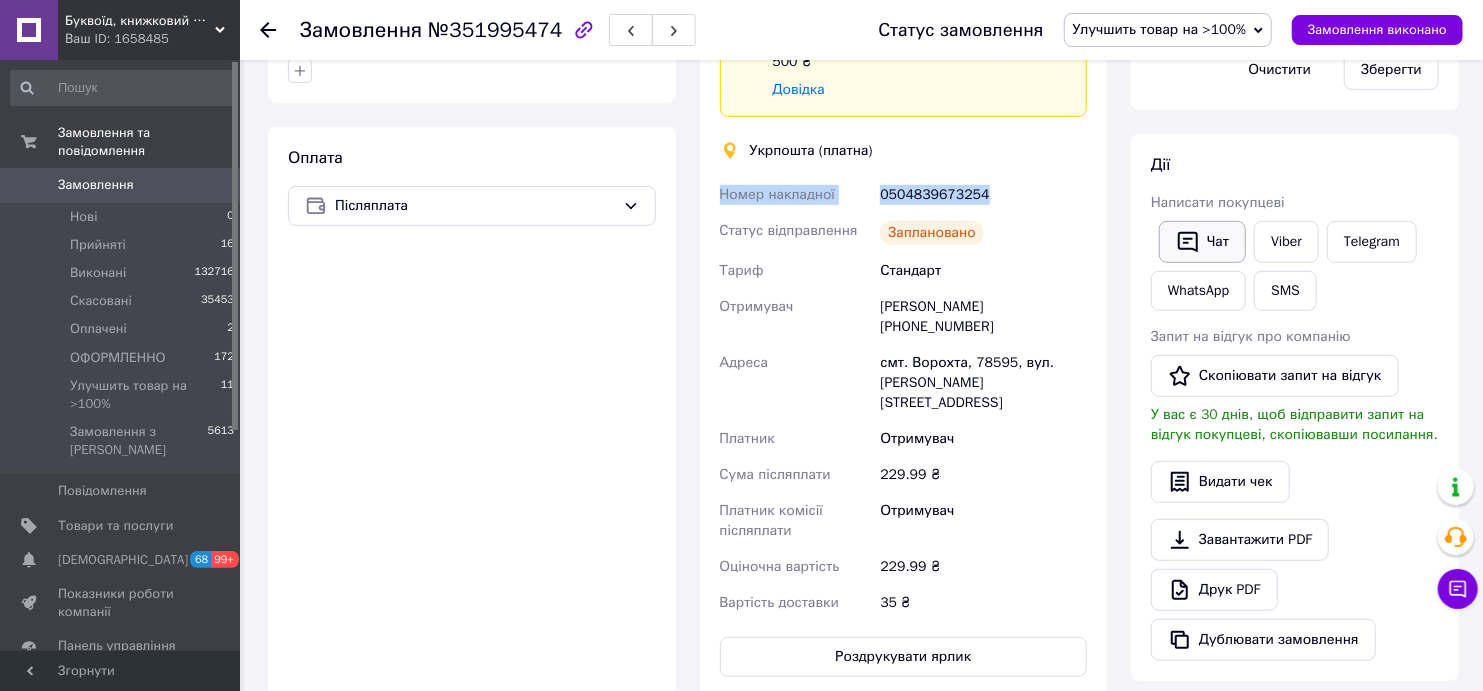 click 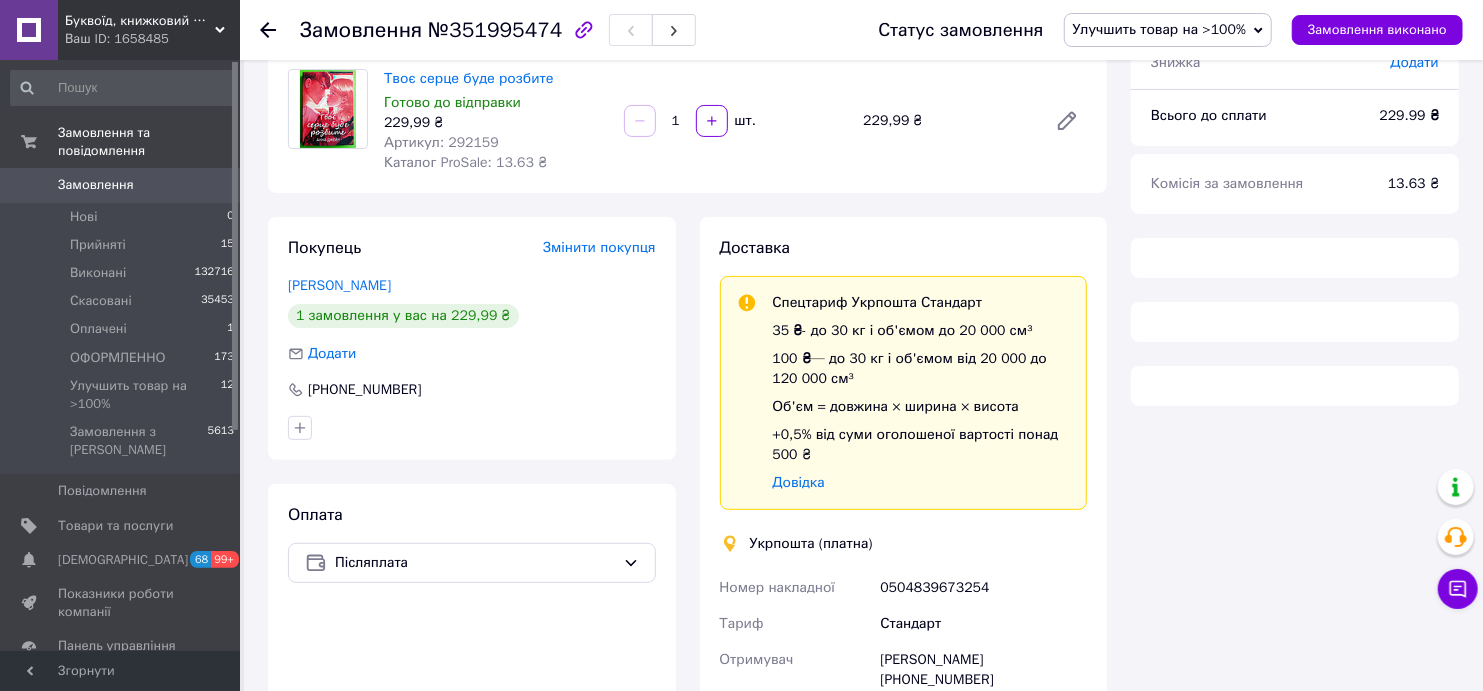 scroll, scrollTop: 223, scrollLeft: 0, axis: vertical 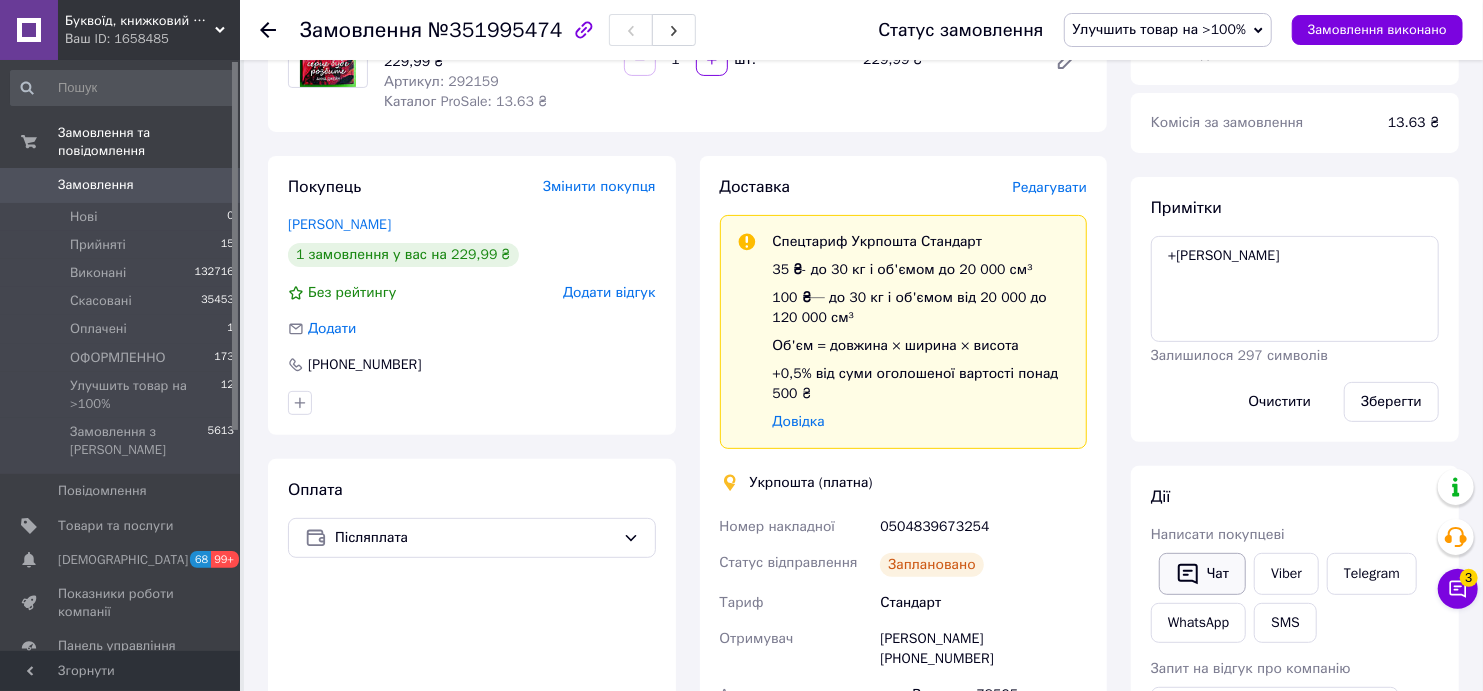 click 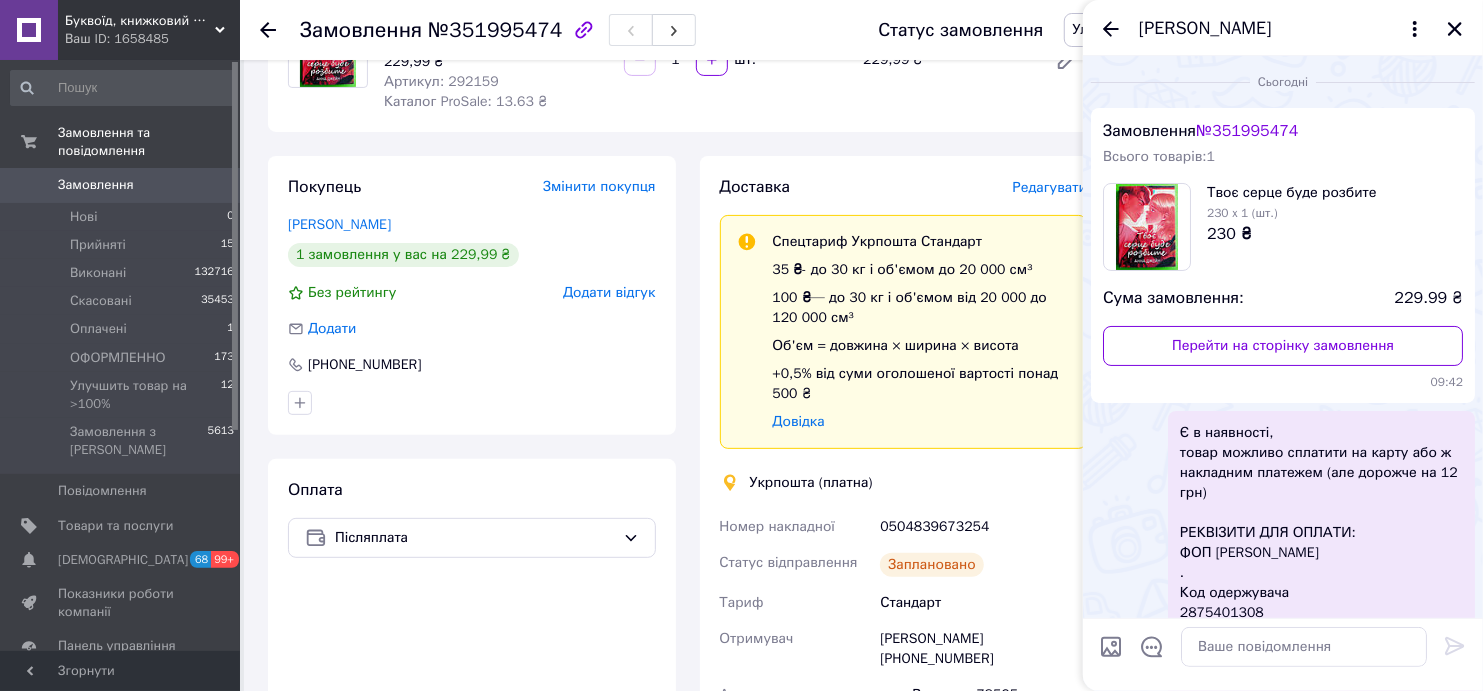 scroll, scrollTop: 258, scrollLeft: 0, axis: vertical 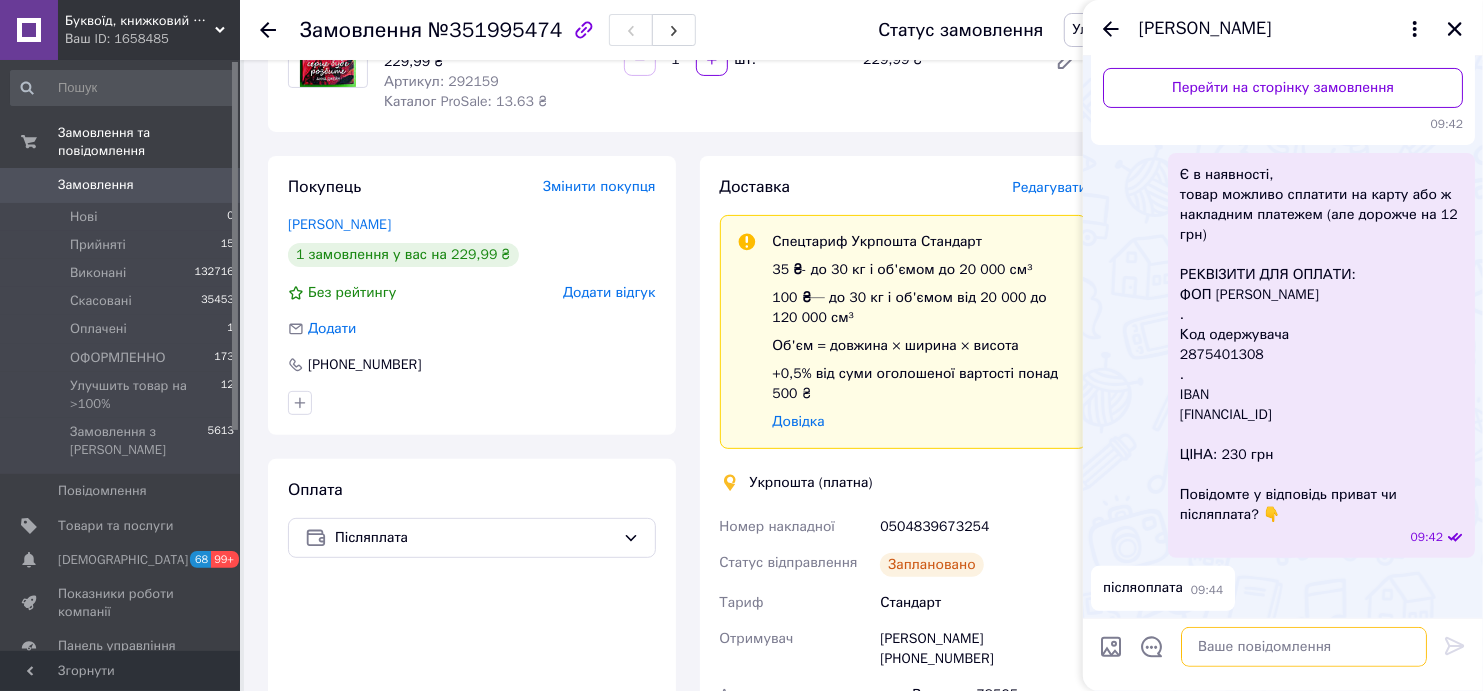 click at bounding box center (1304, 647) 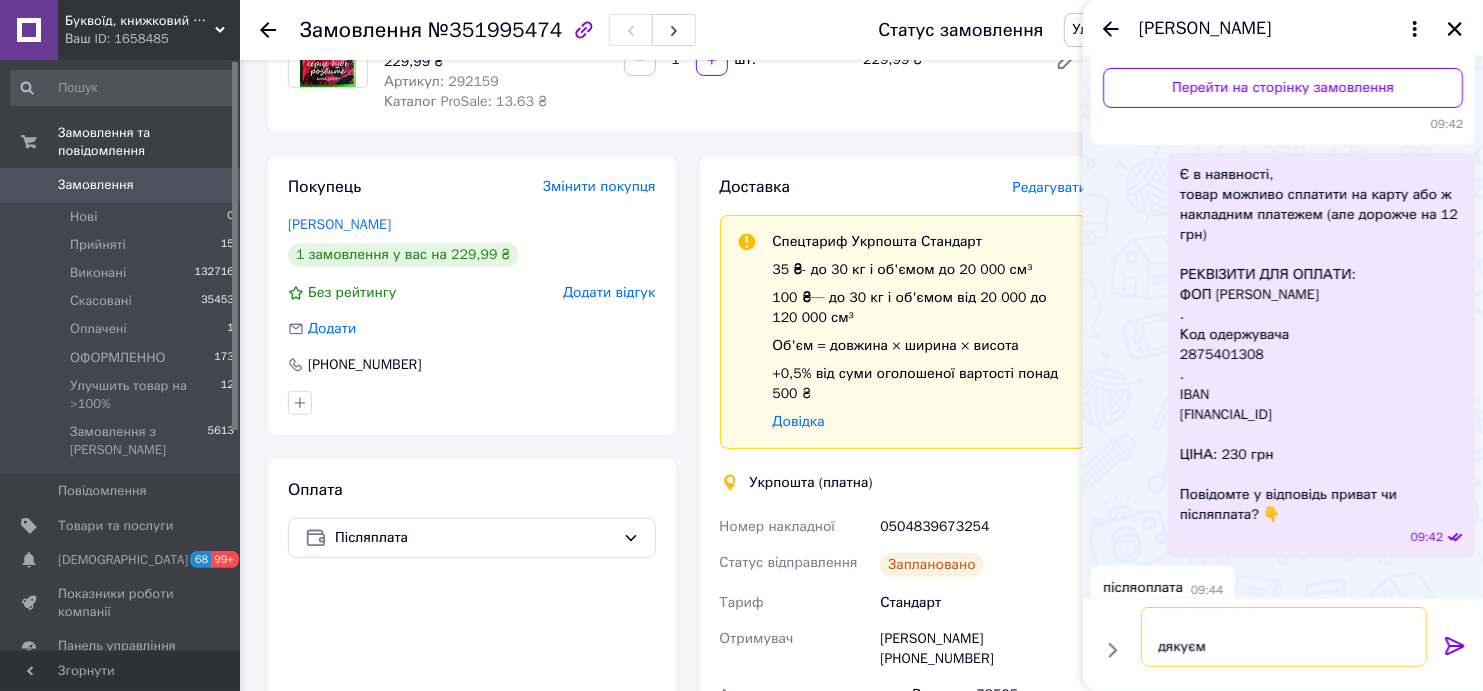 scroll, scrollTop: 46, scrollLeft: 0, axis: vertical 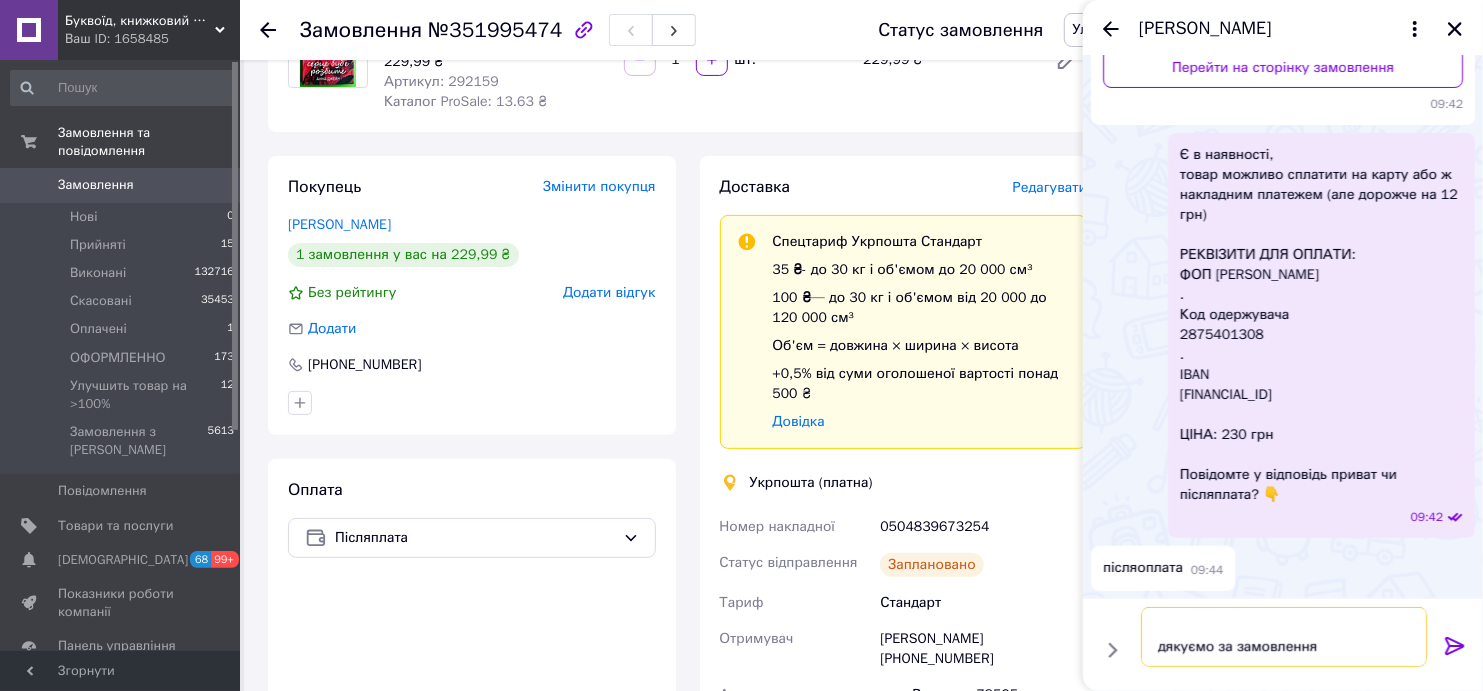 type on "Номер накладної
0504839673254
дякуємо за замовлення" 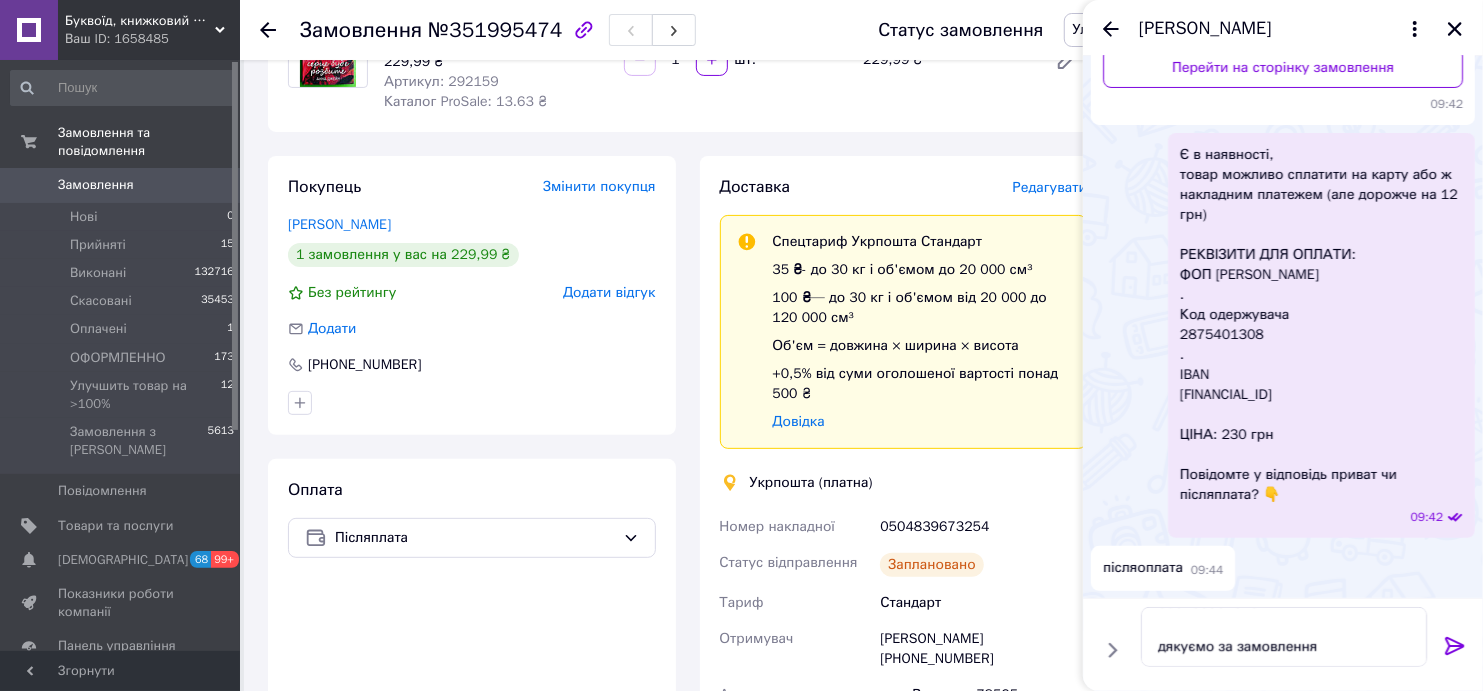 click 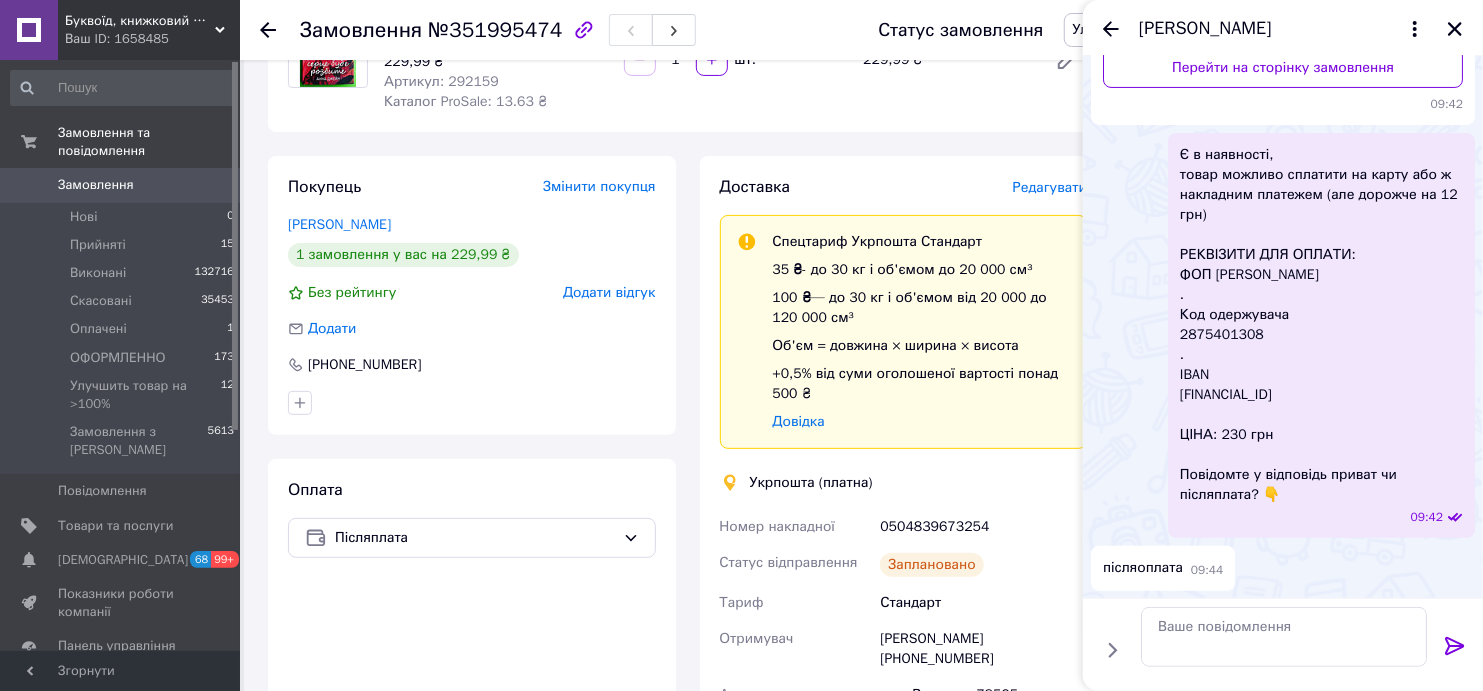 scroll, scrollTop: 0, scrollLeft: 0, axis: both 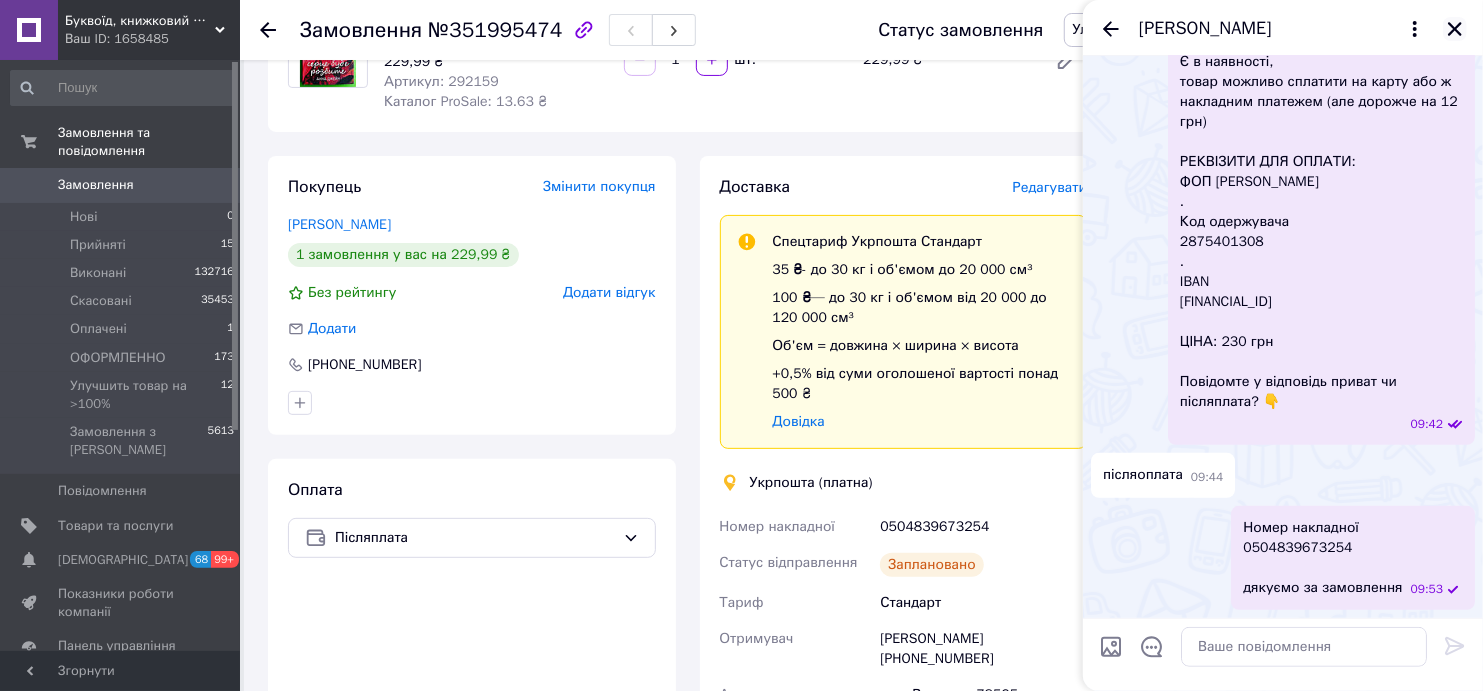 click at bounding box center [1455, 29] 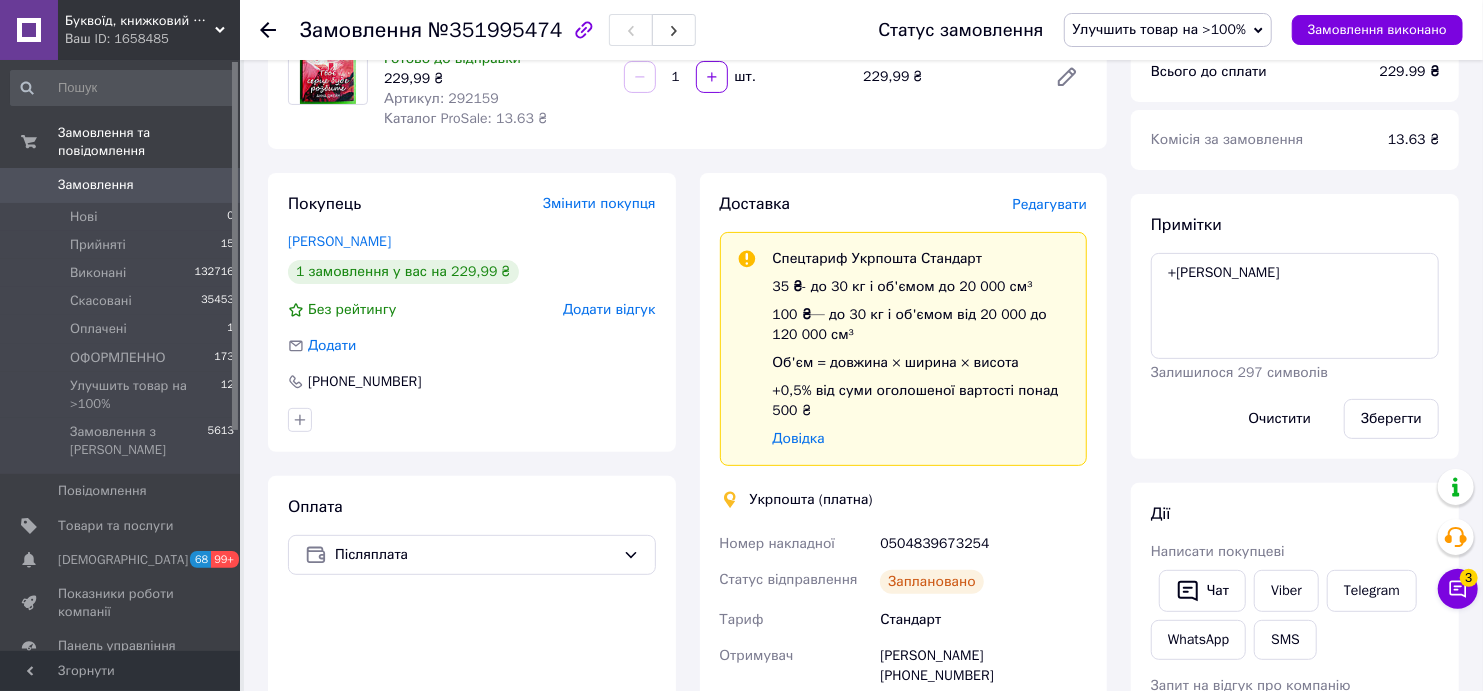 scroll, scrollTop: 0, scrollLeft: 0, axis: both 